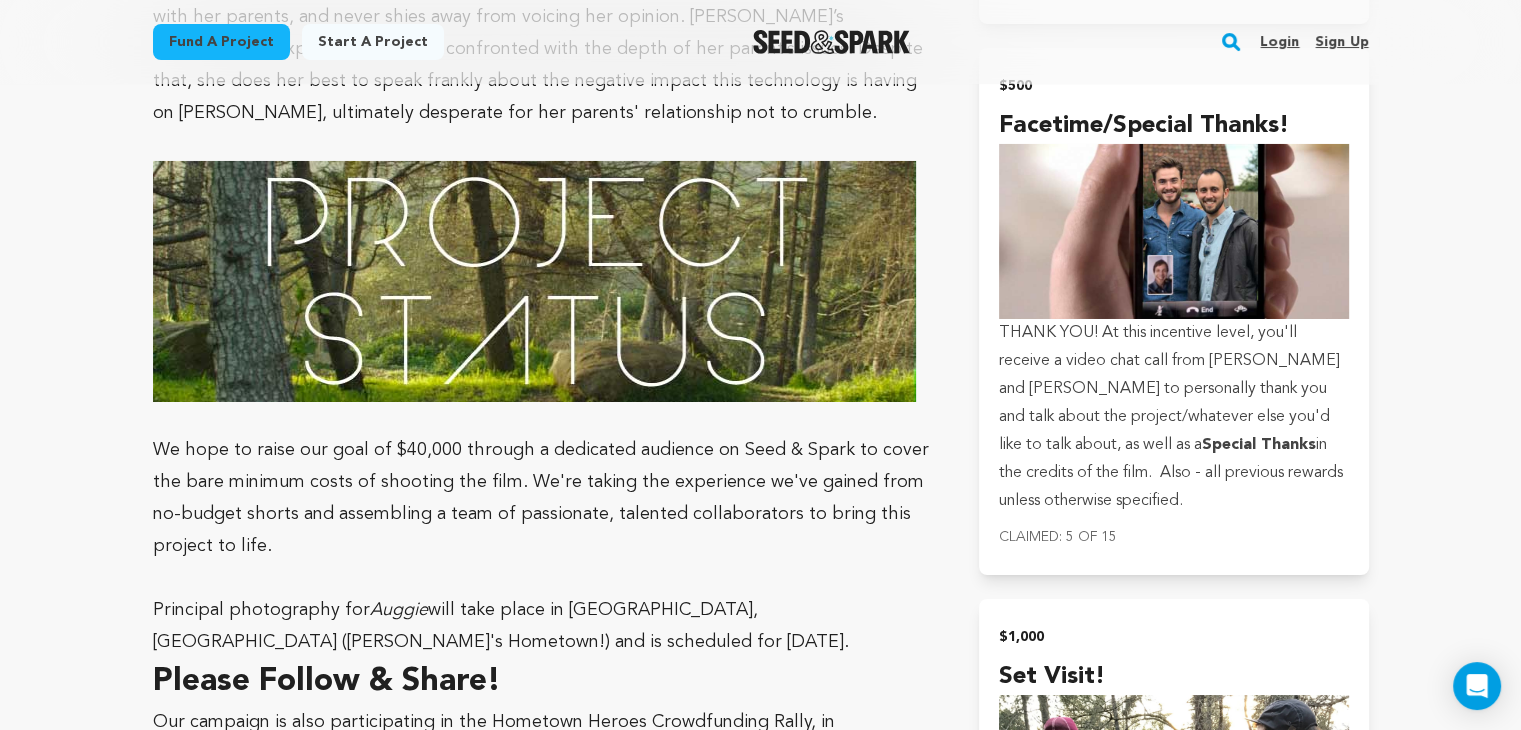 scroll, scrollTop: 7139, scrollLeft: 0, axis: vertical 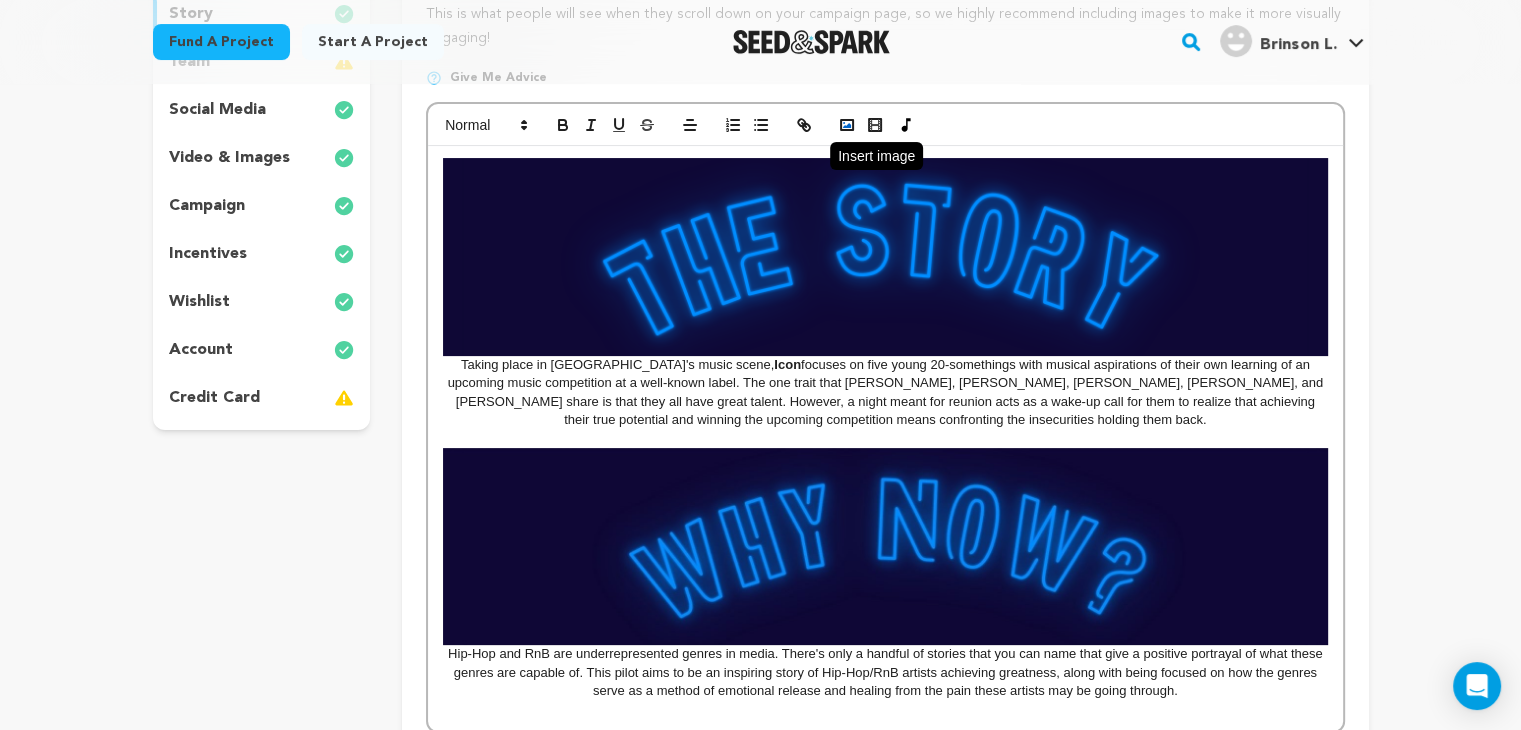 click 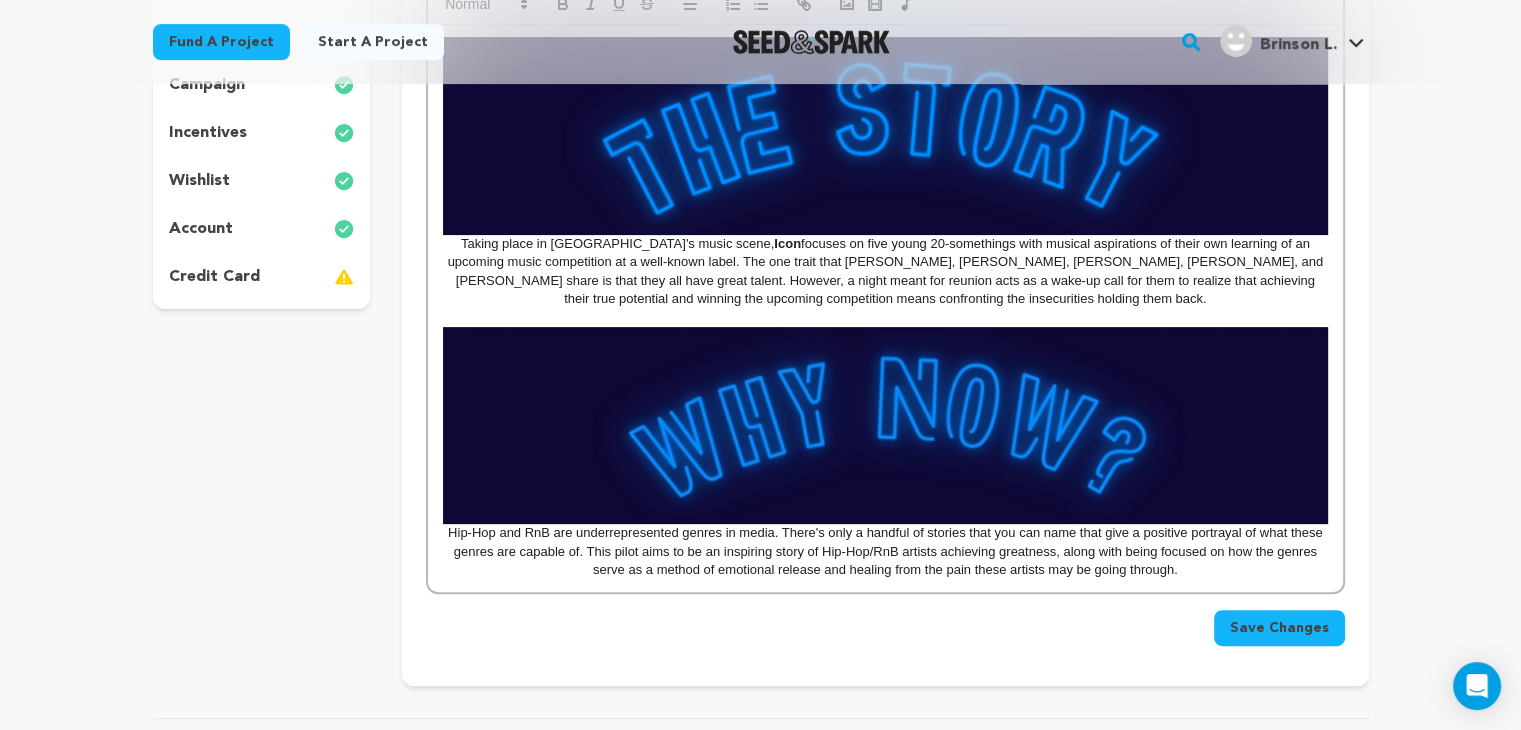 scroll, scrollTop: 518, scrollLeft: 0, axis: vertical 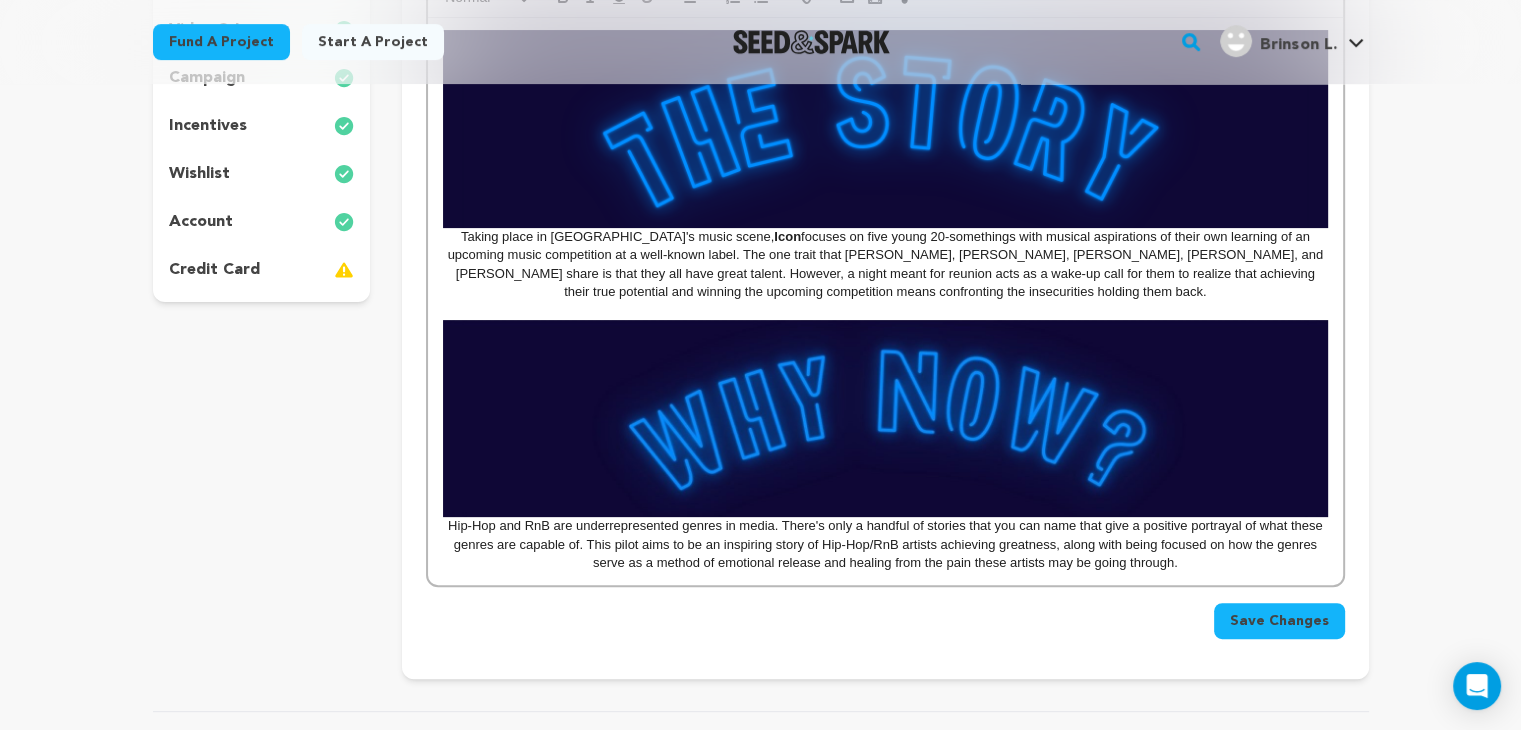 click on "Hip-Hop and RnB are underrepresented genres in media. There's only a handful of stories that you can name that give a positive portrayal of what these genres are capable of. This pilot aims to be an inspiring story of Hip-Hop/RnB artists achieving greatness, along with being focused on how the genres serve as a method of emotional release and healing from the pain these artists may be going through." at bounding box center (885, 544) 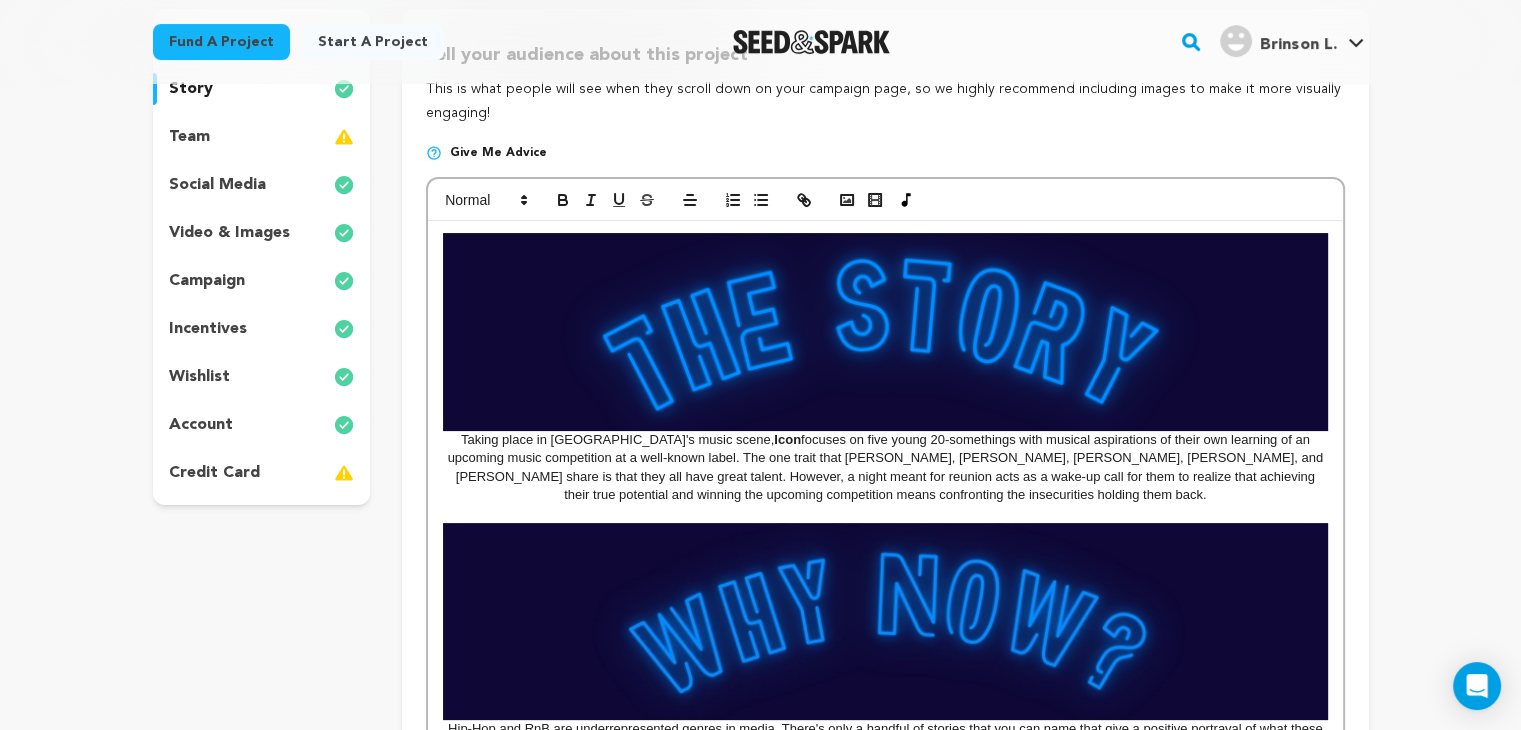 scroll, scrollTop: 314, scrollLeft: 0, axis: vertical 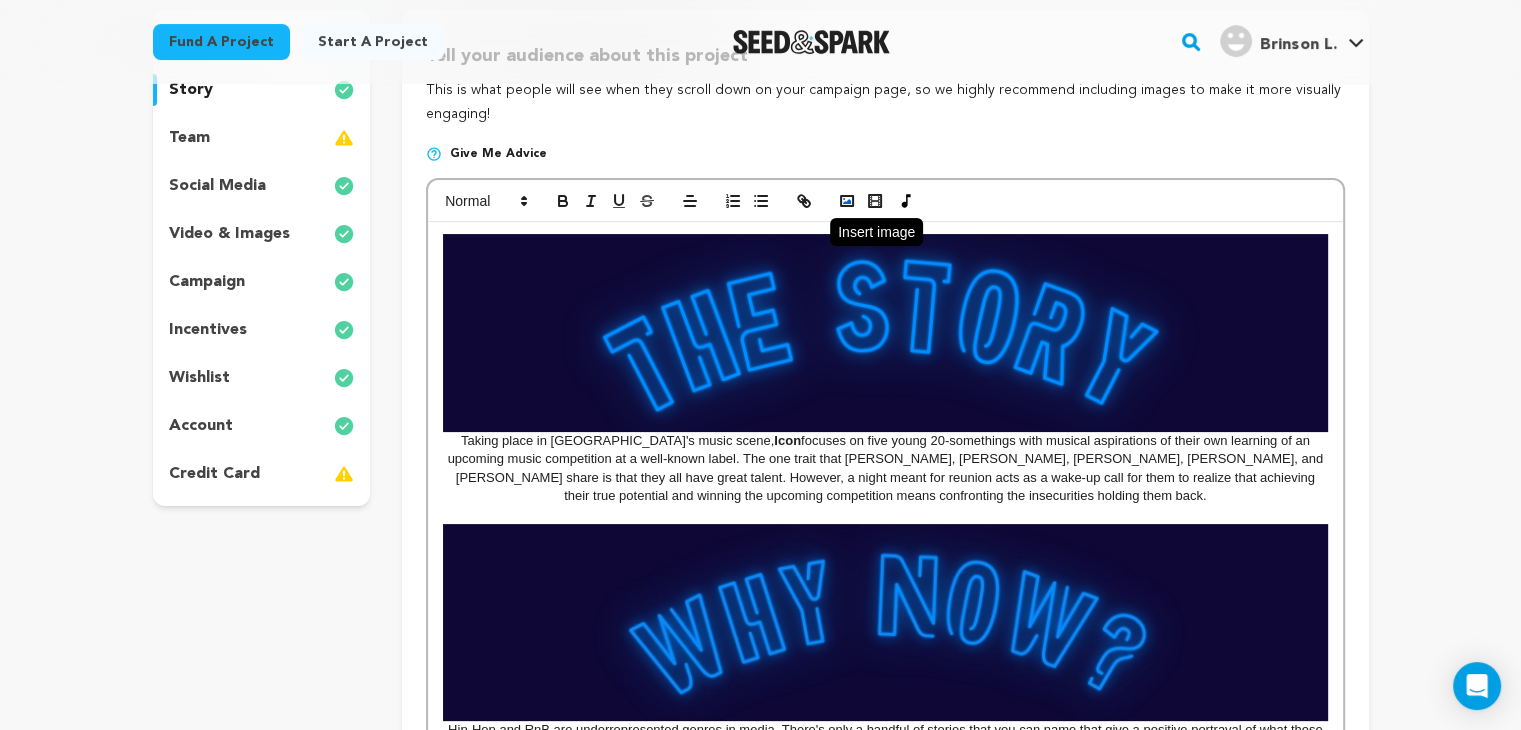 click at bounding box center (847, 201) 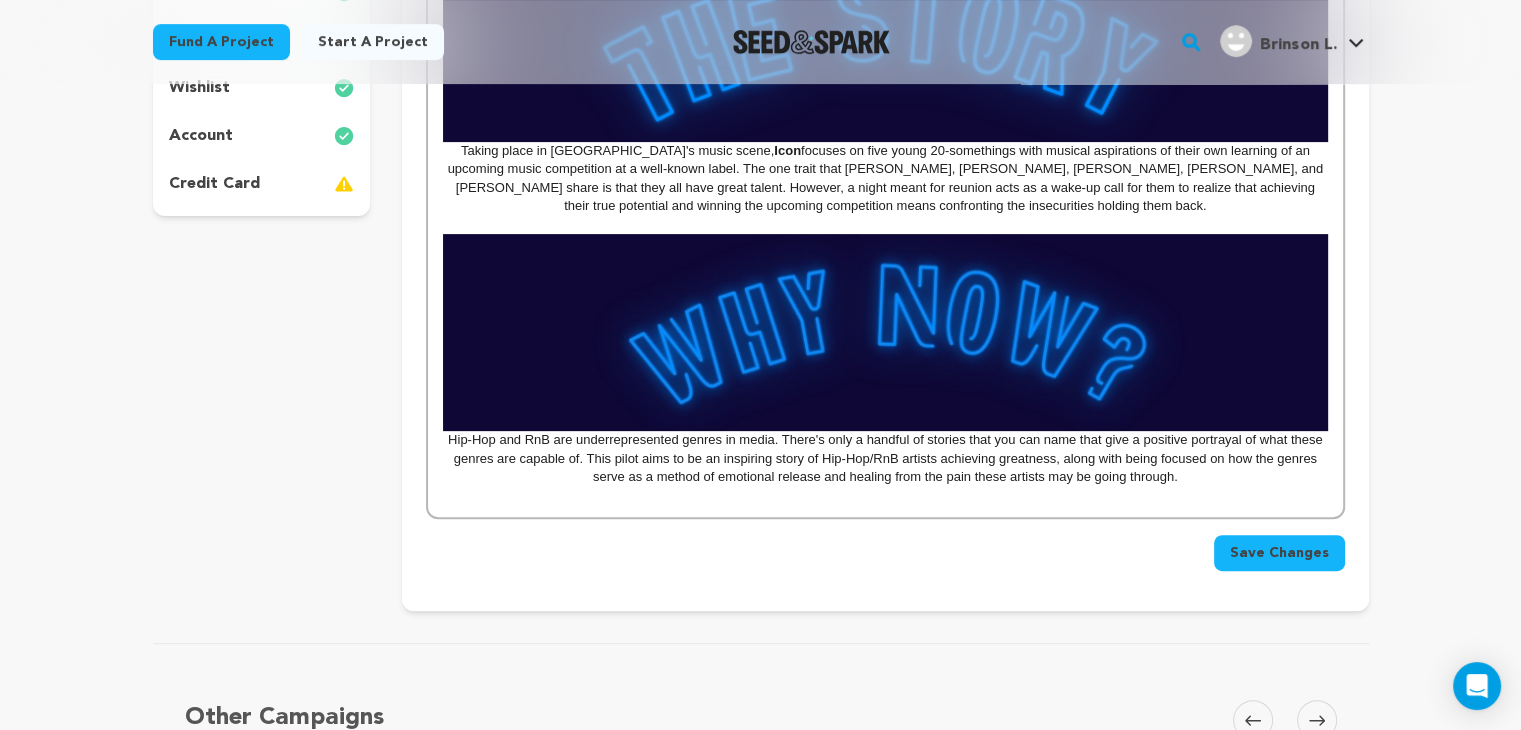 scroll, scrollTop: 606, scrollLeft: 0, axis: vertical 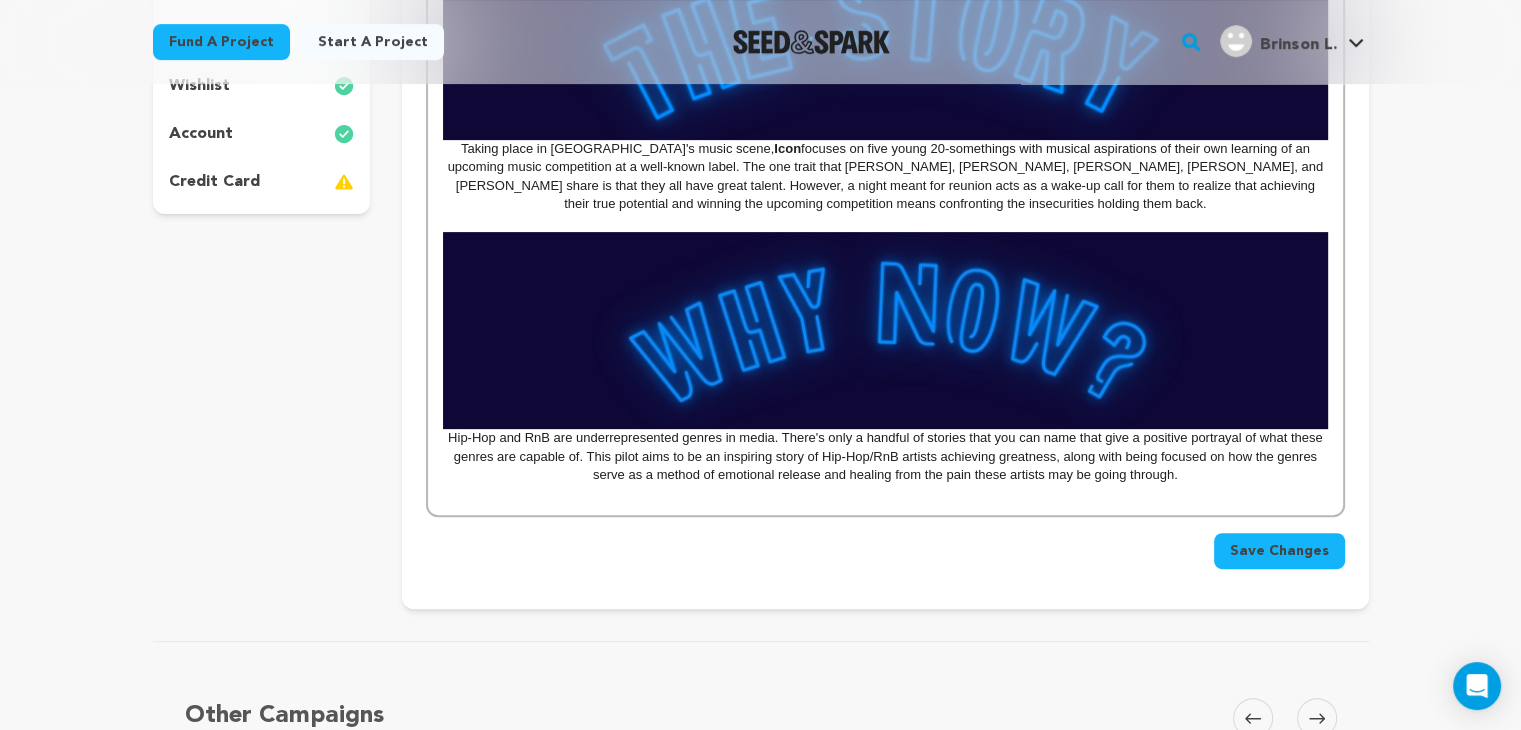 click on "Taking place in Atlanta's music scene,  Icon  focuses on five young 20-somethings with musical aspirations of their own learning of an upcoming music competition at a well-known label. The one trait that Ezra, Taj, Dawn, Gemma, and Kiana share is that they all have great talent. However, a night meant for reunion acts as a wake-up call for them to realize that achieving their true potential and winning the upcoming competition means confronting the insecurities holding them back. Hip-Hop and RnB are underrepresented genres in media. There's only a handful of stories that you can name that give a positive portrayal of what these genres are capable of. This pilot aims to be an inspiring story of Hip-Hop/RnB artists achieving greatness, along with being focused on how the genres serve as a method of emotional release and healing from the pain these artists may be going through." at bounding box center [885, 222] 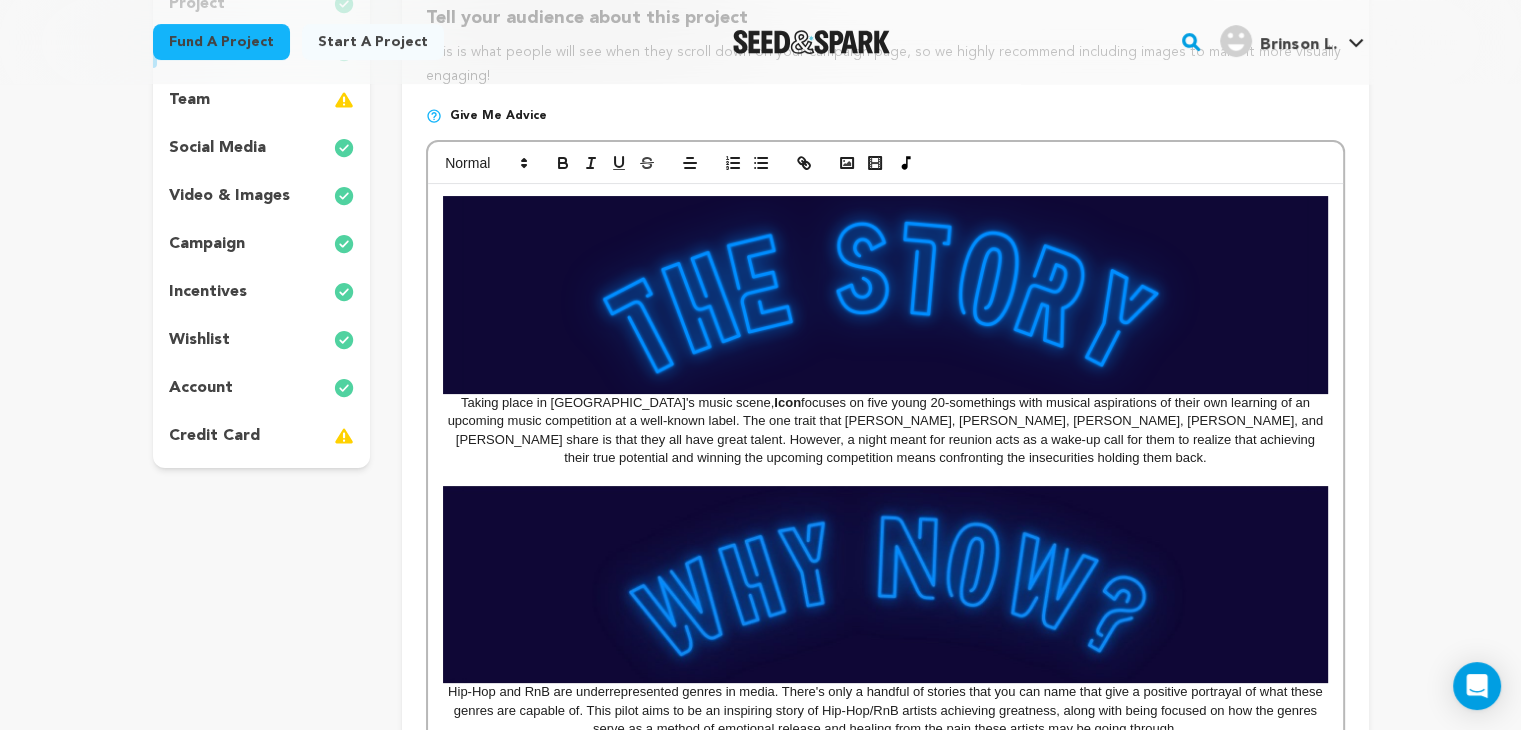 scroll, scrollTop: 266, scrollLeft: 0, axis: vertical 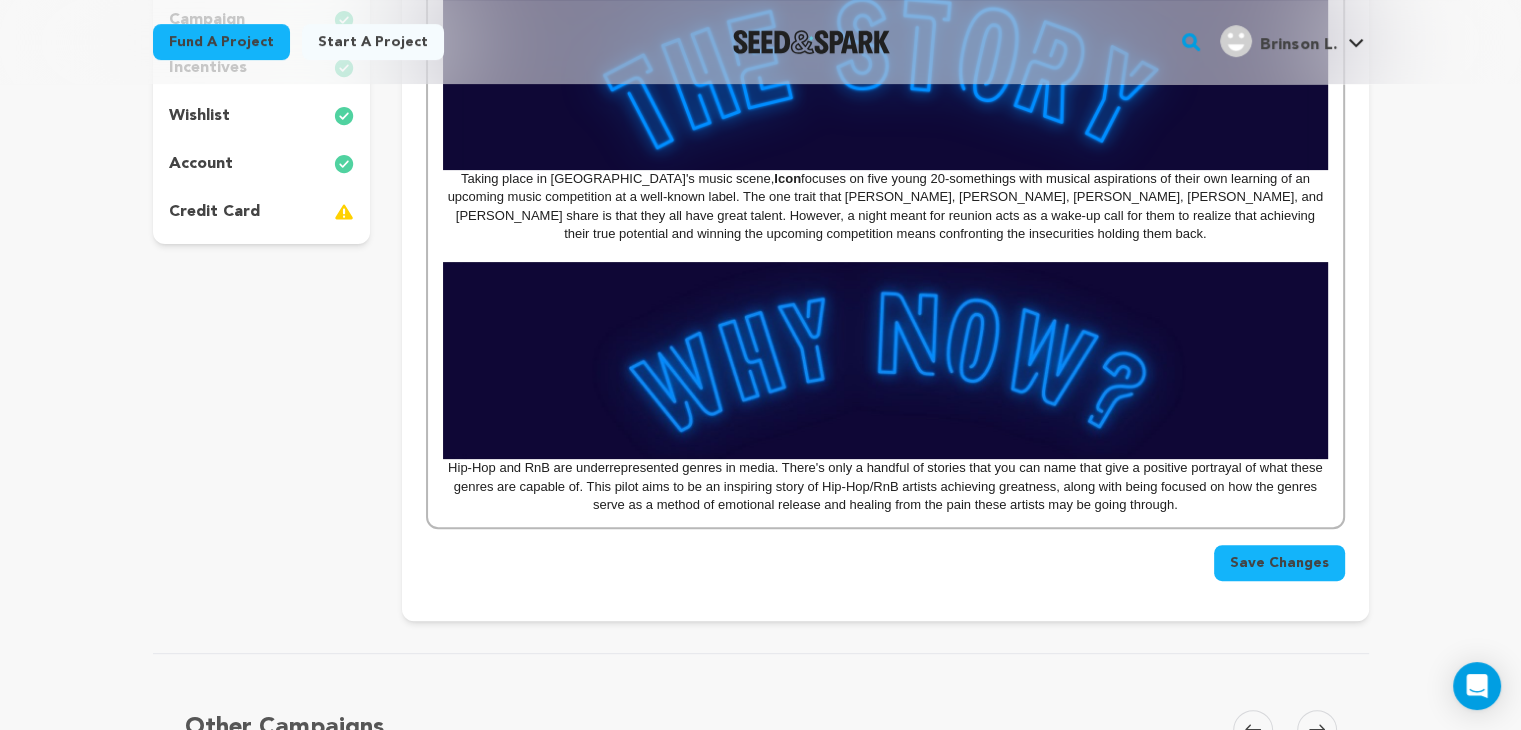 click on "Hip-Hop and RnB are underrepresented genres in media. There's only a handful of stories that you can name that give a positive portrayal of what these genres are capable of. This pilot aims to be an inspiring story of Hip-Hop/RnB artists achieving greatness, along with being focused on how the genres serve as a method of emotional release and healing from the pain these artists may be going through." at bounding box center (885, 486) 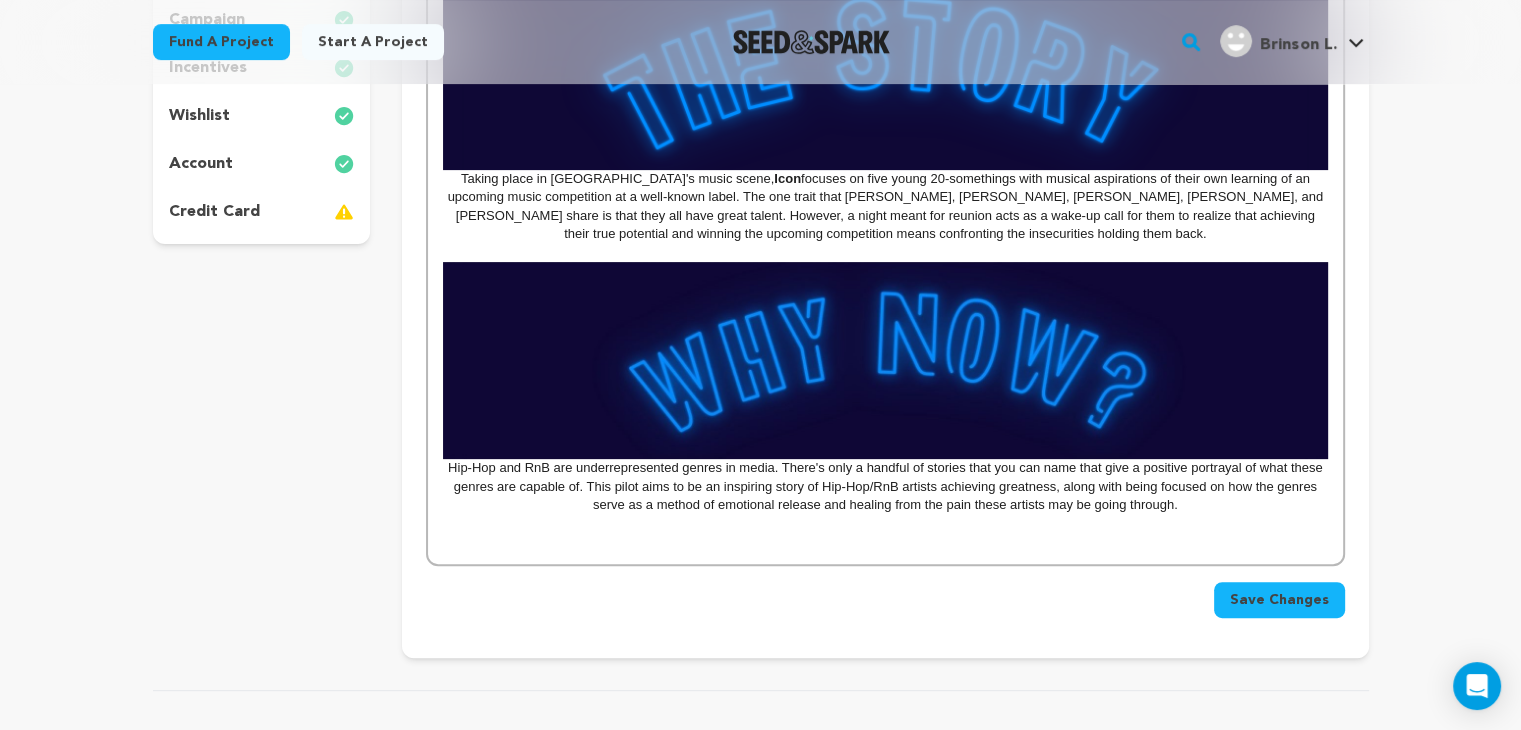type 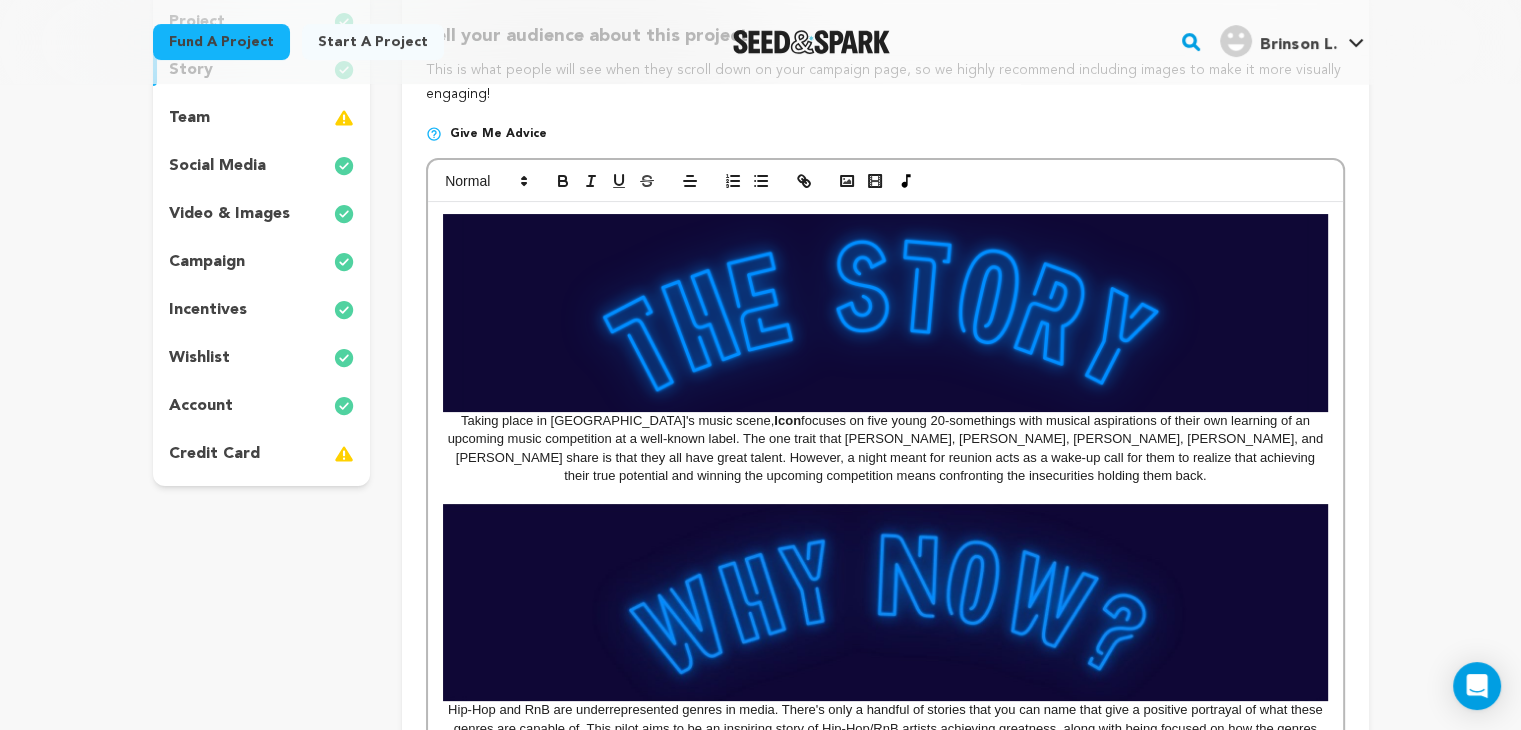 scroll, scrollTop: 320, scrollLeft: 0, axis: vertical 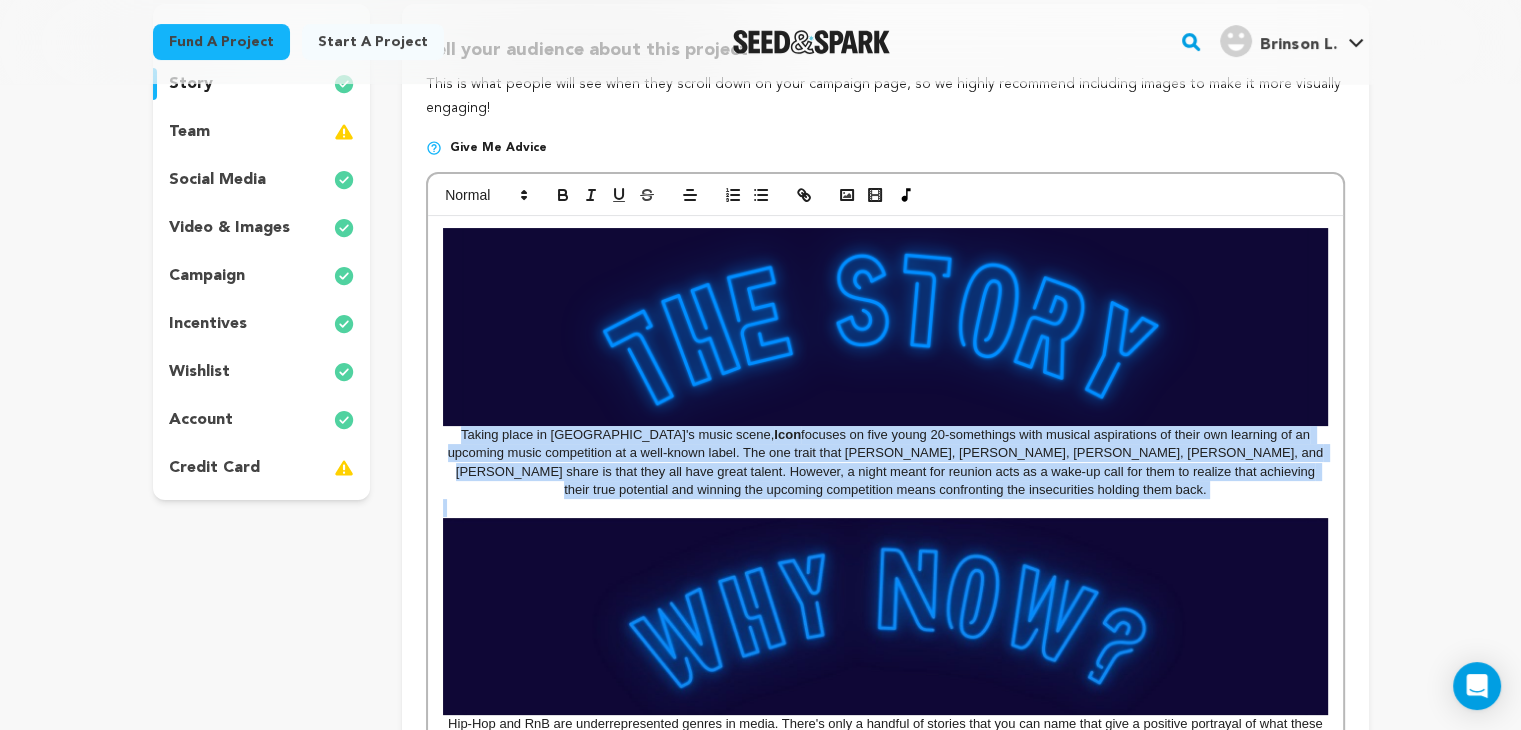 drag, startPoint x: 1019, startPoint y: 498, endPoint x: 453, endPoint y: 442, distance: 568.76355 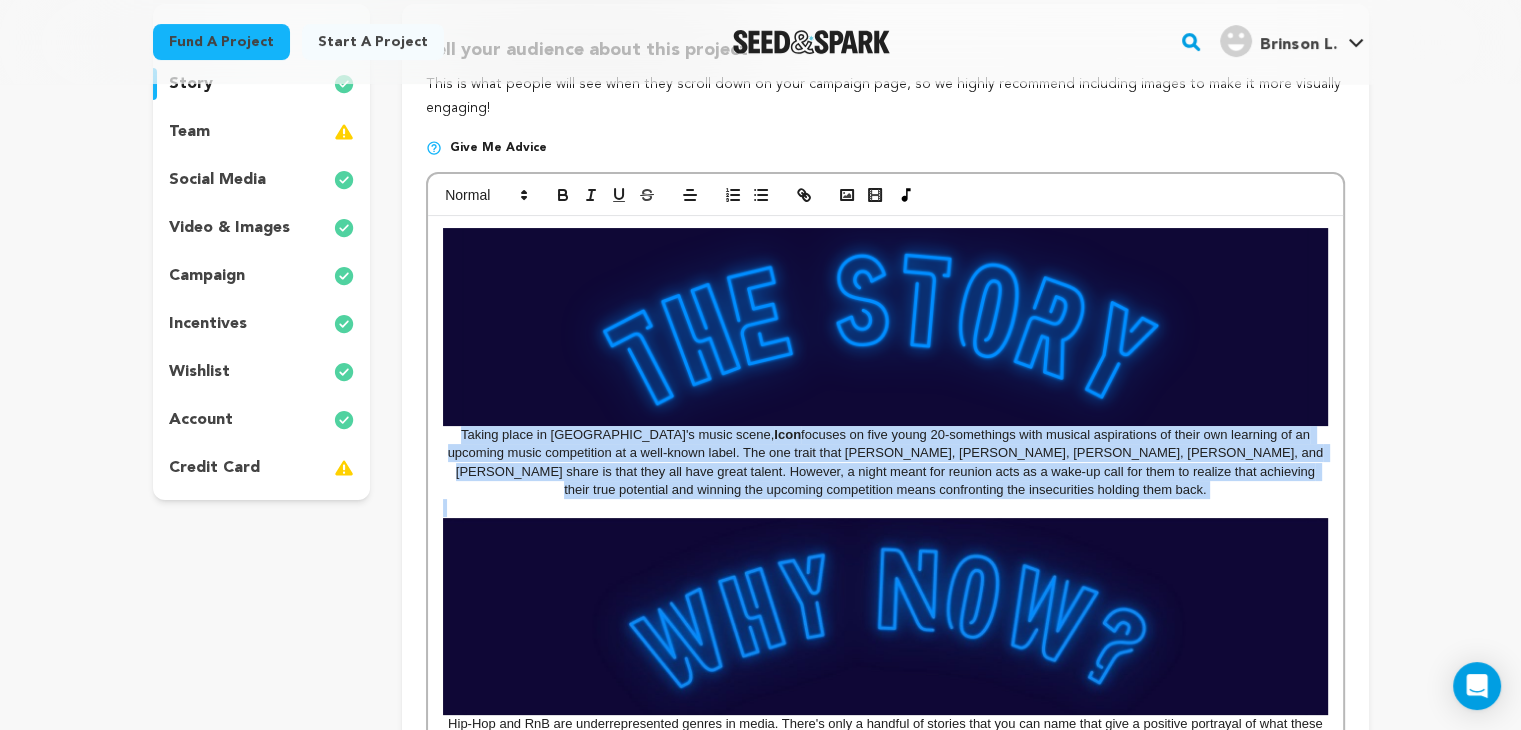 click on "Taking place in Atlanta's music scene,  Icon  focuses on five young 20-somethings with musical aspirations of their own learning of an upcoming music competition at a well-known label. The one trait that Ezra, Taj, Dawn, Gemma, and Kiana share is that they all have great talent. However, a night meant for reunion acts as a wake-up call for them to realize that achieving their true potential and winning the upcoming competition means confronting the insecurities holding them back. Hip-Hop and RnB are underrepresented genres in media. There's only a handful of stories that you can name that give a positive portrayal of what these genres are capable of. This pilot aims to be an inspiring story of Hip-Hop/RnB artists achieving greatness, along with being focused on how the genres serve as a method of emotional release and healing from the pain these artists may be going through." at bounding box center [885, 518] 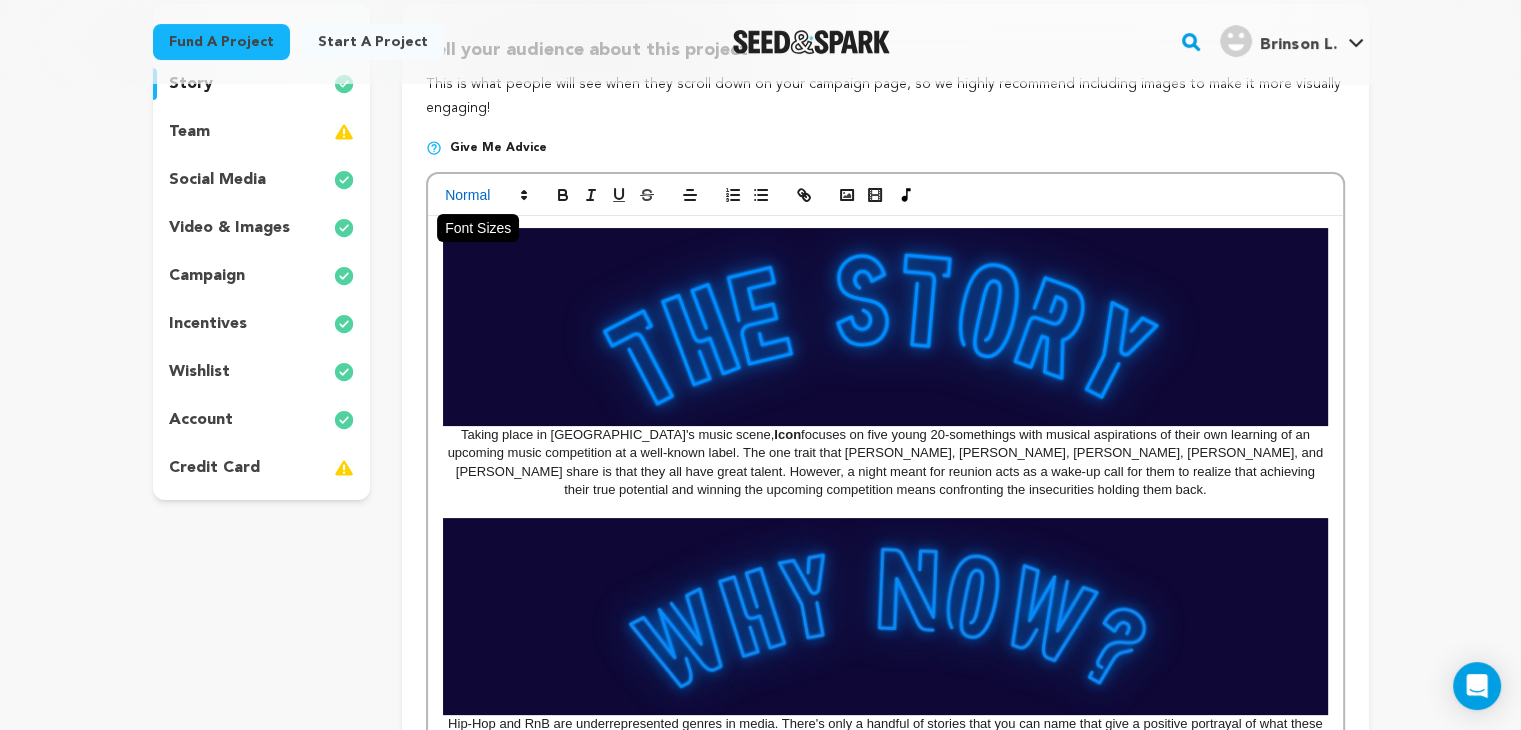 click at bounding box center [485, 195] 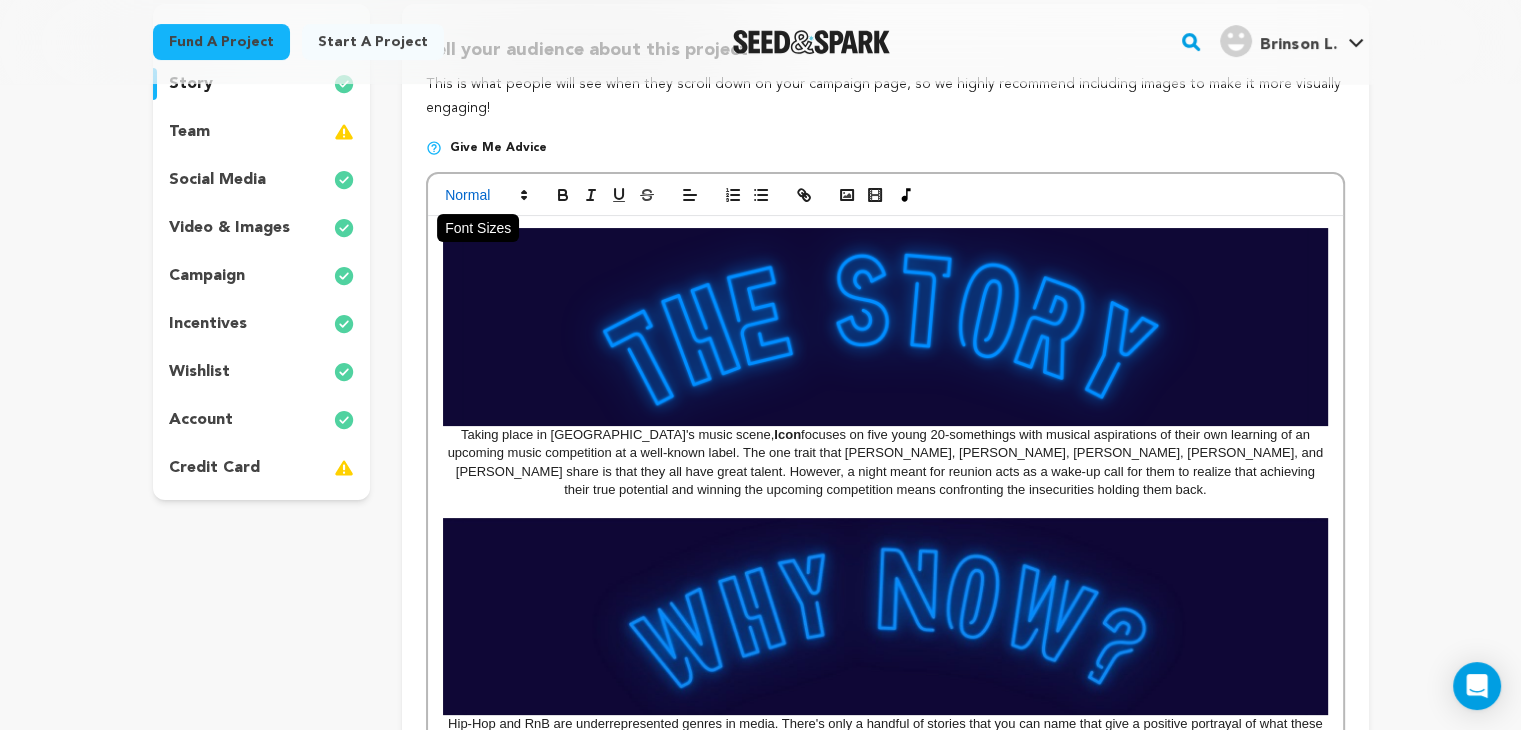 click 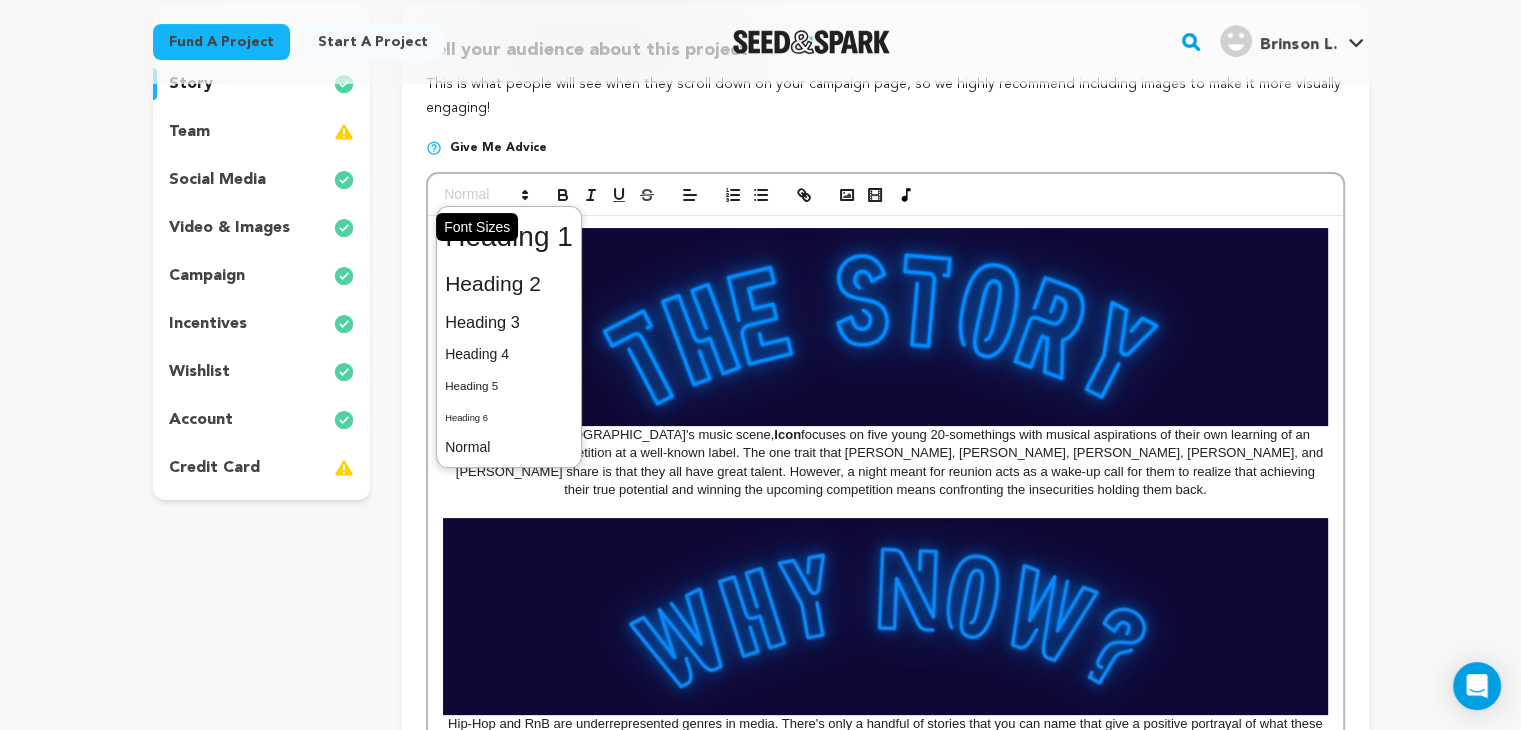 click 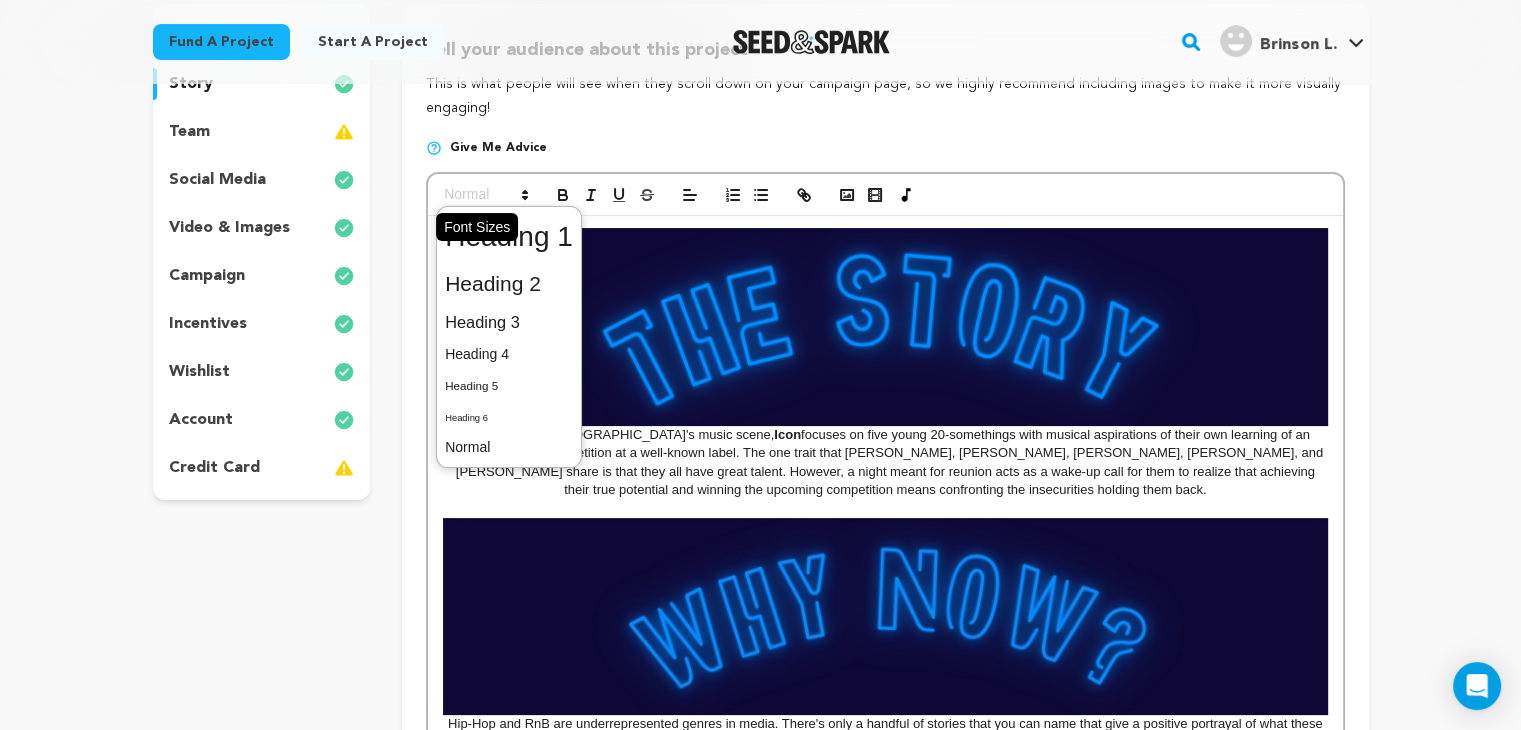 click at bounding box center [485, 195] 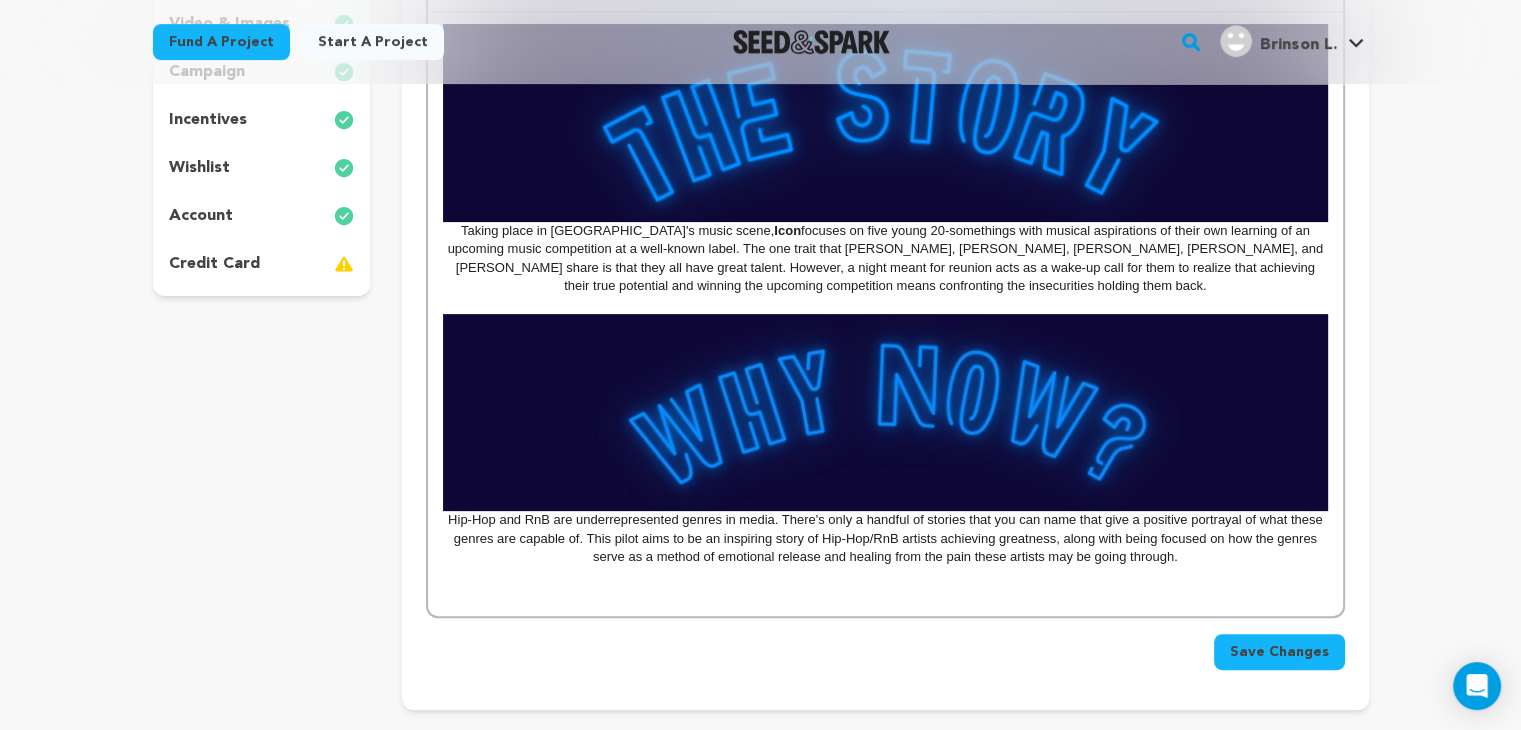 scroll, scrollTop: 550, scrollLeft: 0, axis: vertical 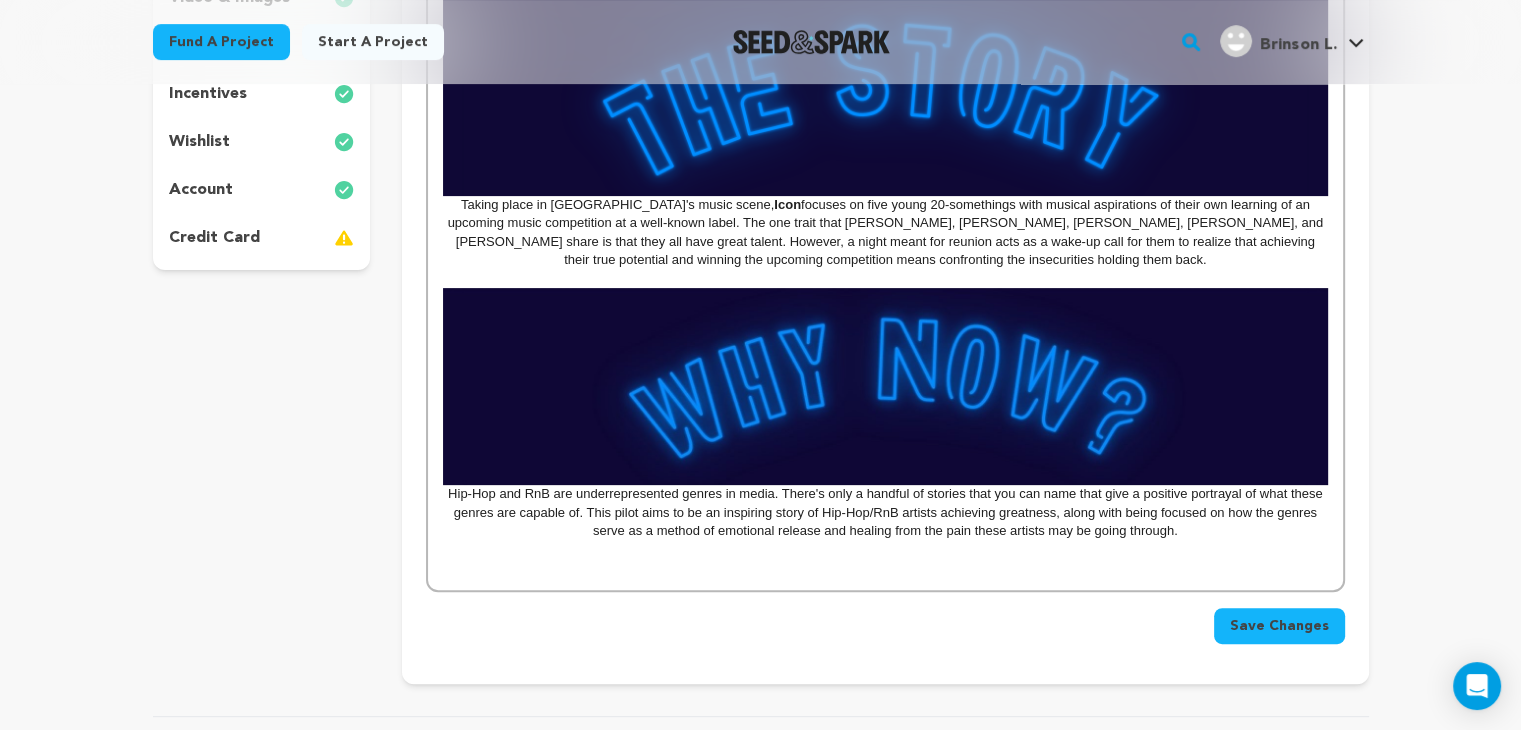 click at bounding box center (885, 568) 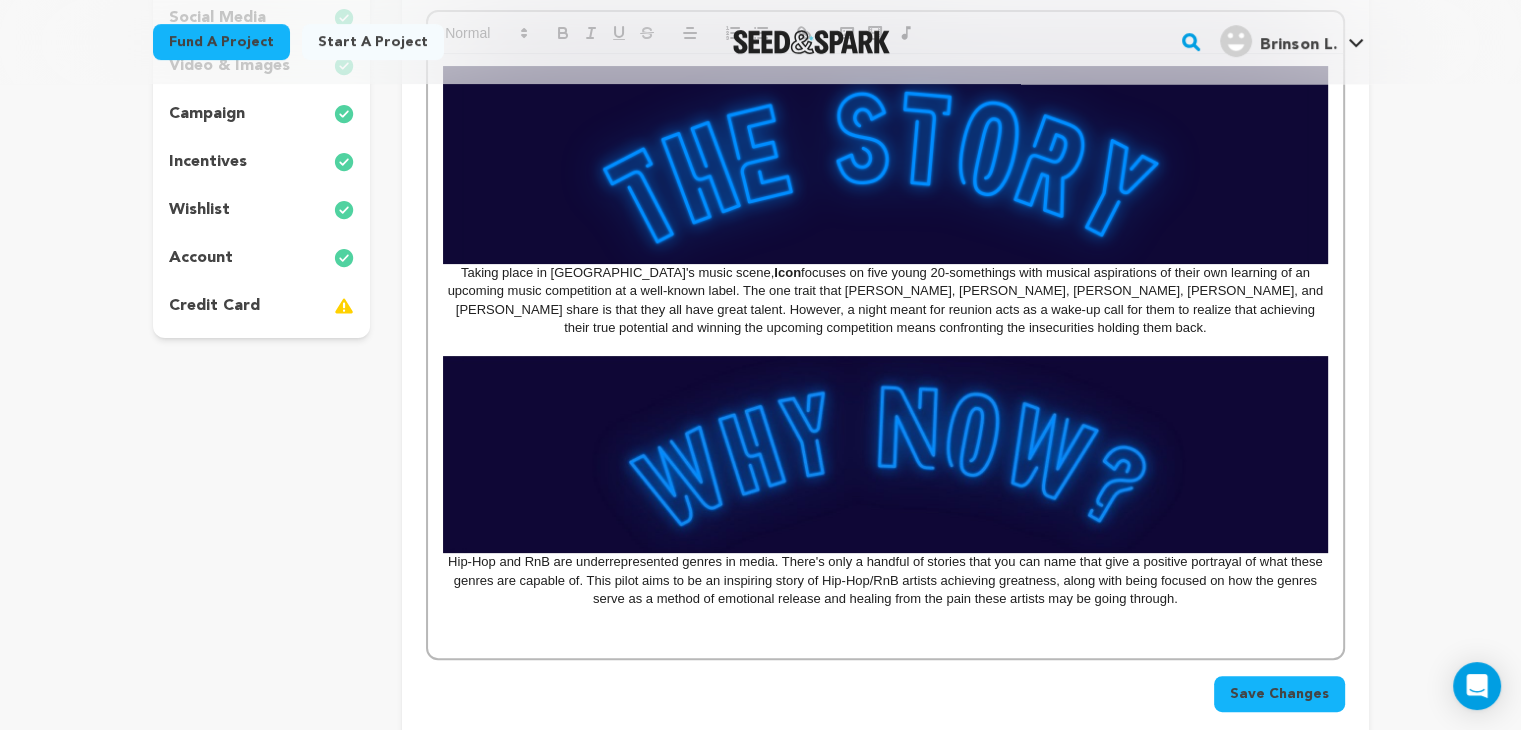 scroll, scrollTop: 484, scrollLeft: 0, axis: vertical 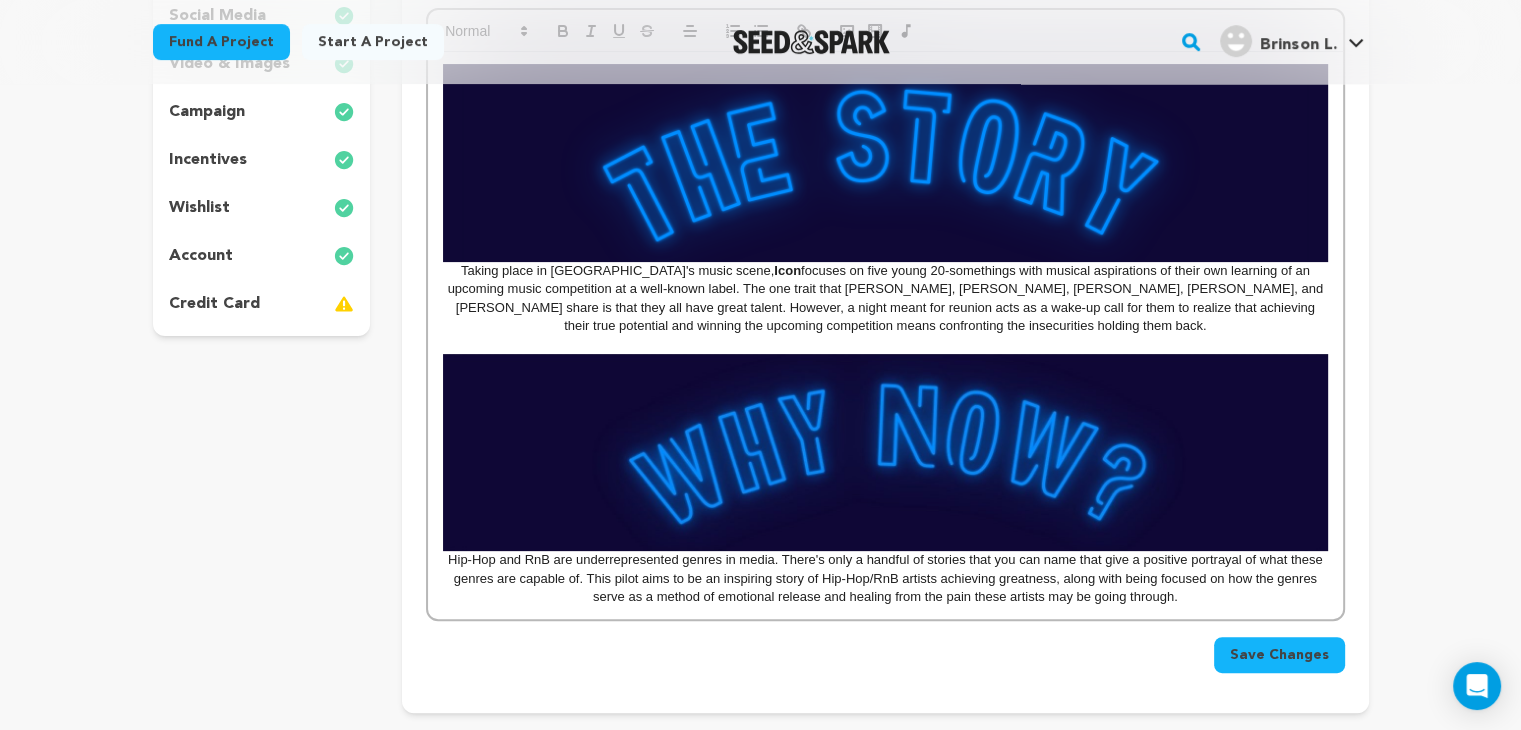 click on "Save Changes" at bounding box center (1279, 655) 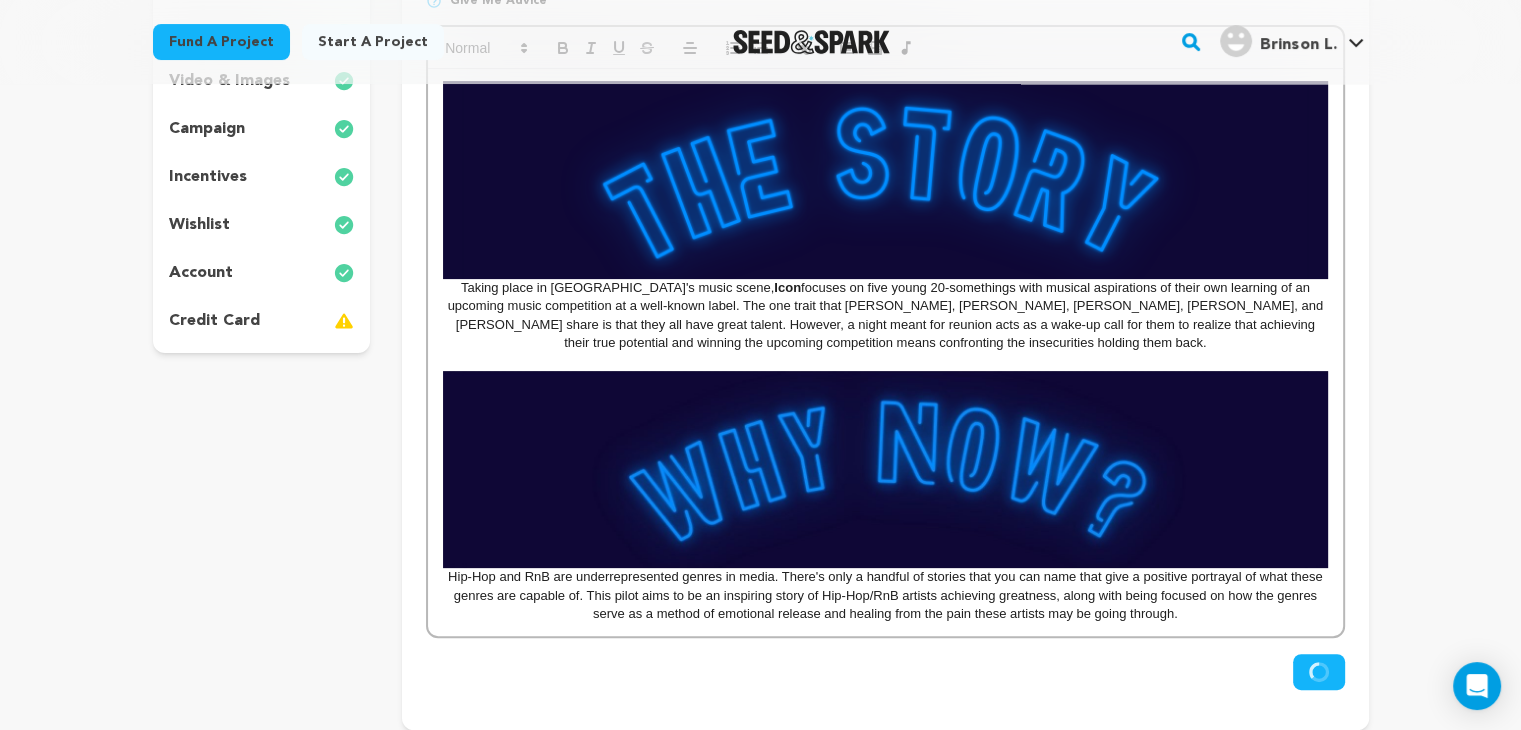 scroll, scrollTop: 468, scrollLeft: 0, axis: vertical 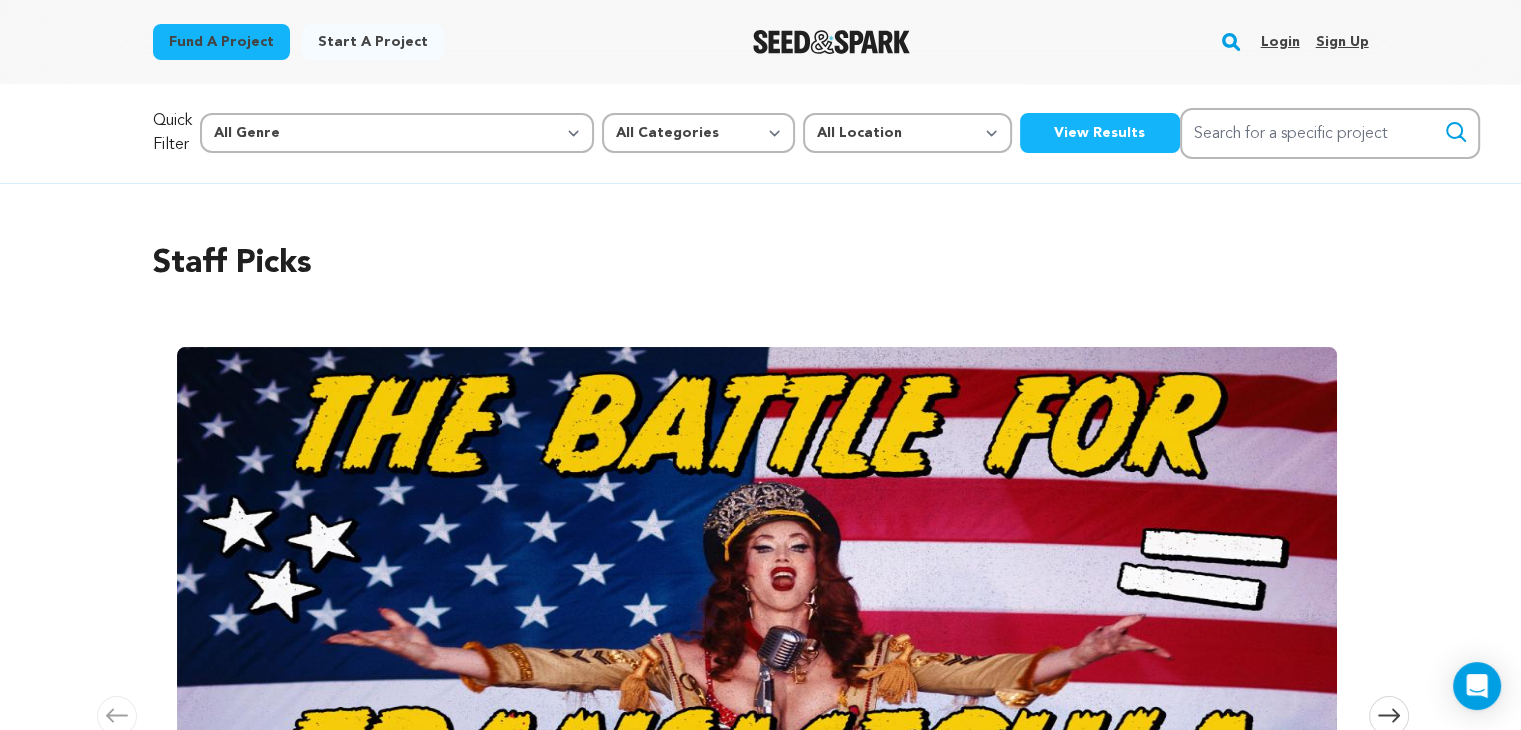 click on "Login" at bounding box center (1279, 42) 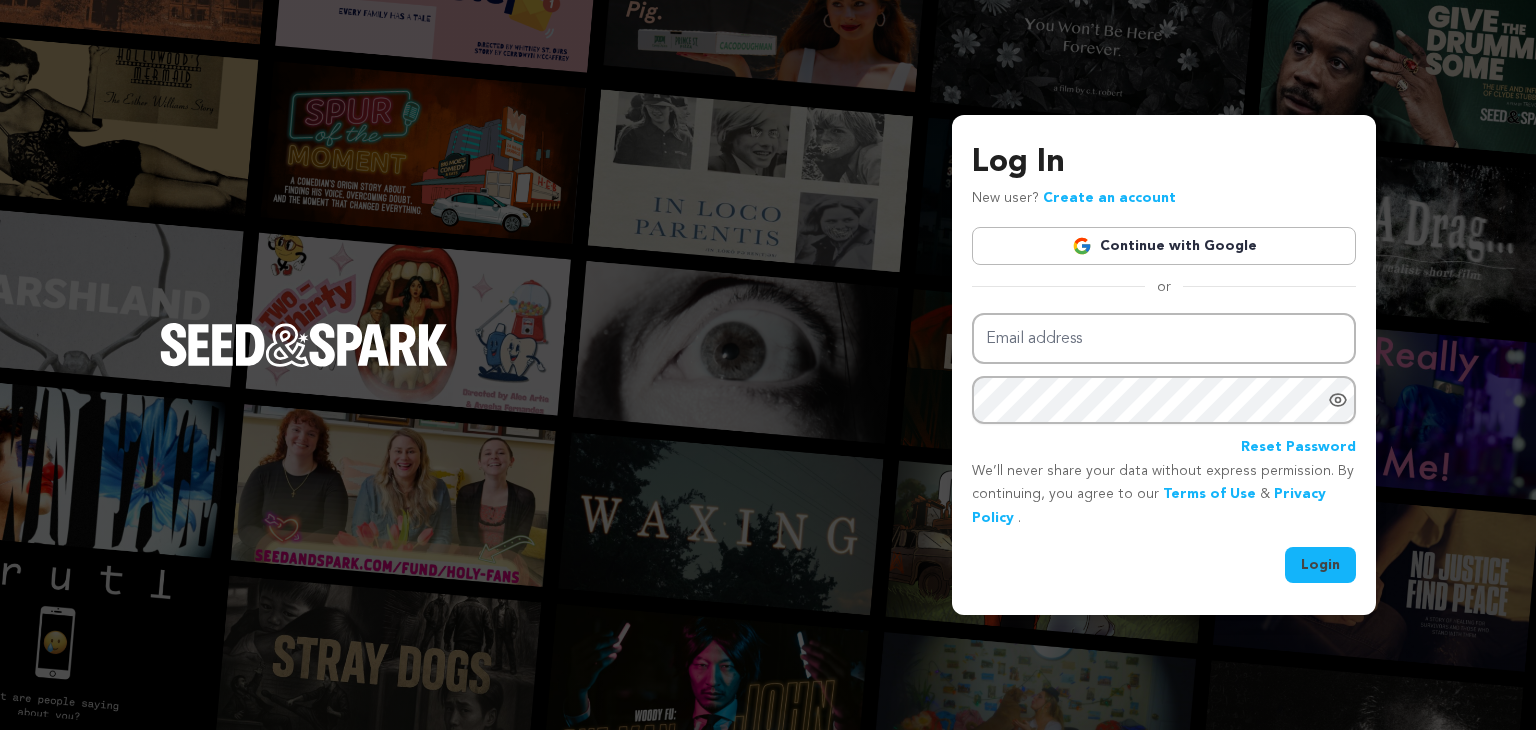 scroll, scrollTop: 0, scrollLeft: 0, axis: both 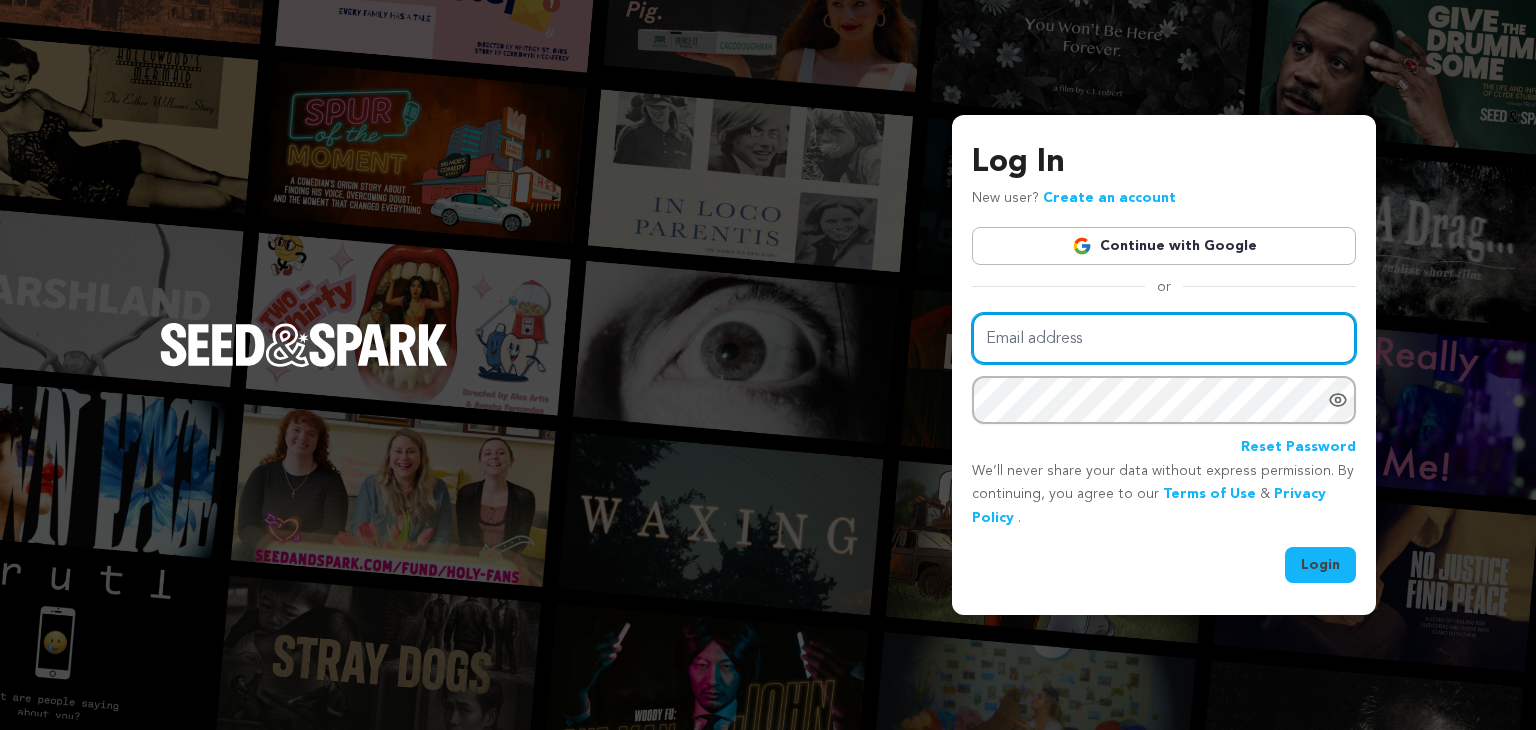 type on "lindacamillebrinson@gmail.com" 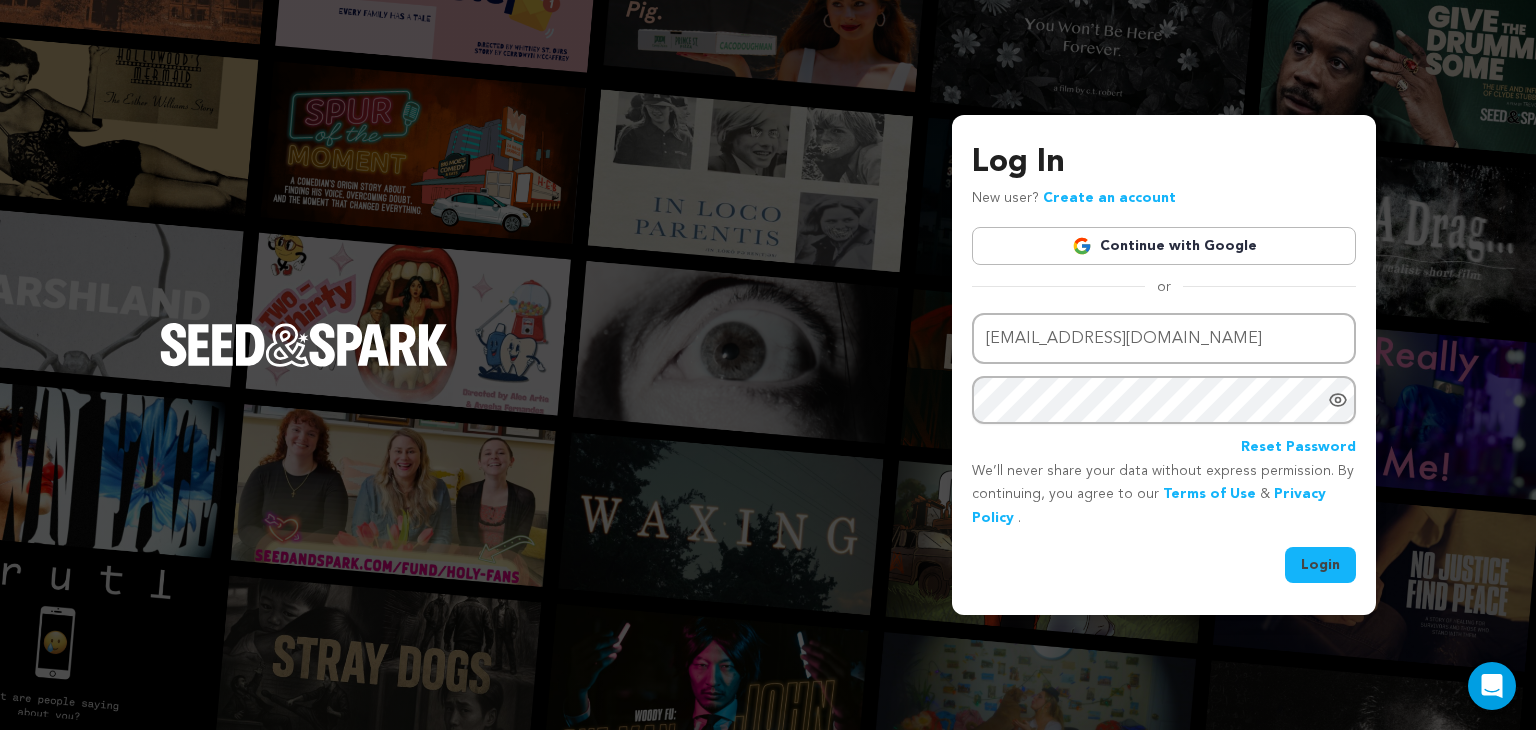 click on "Login" at bounding box center [1320, 565] 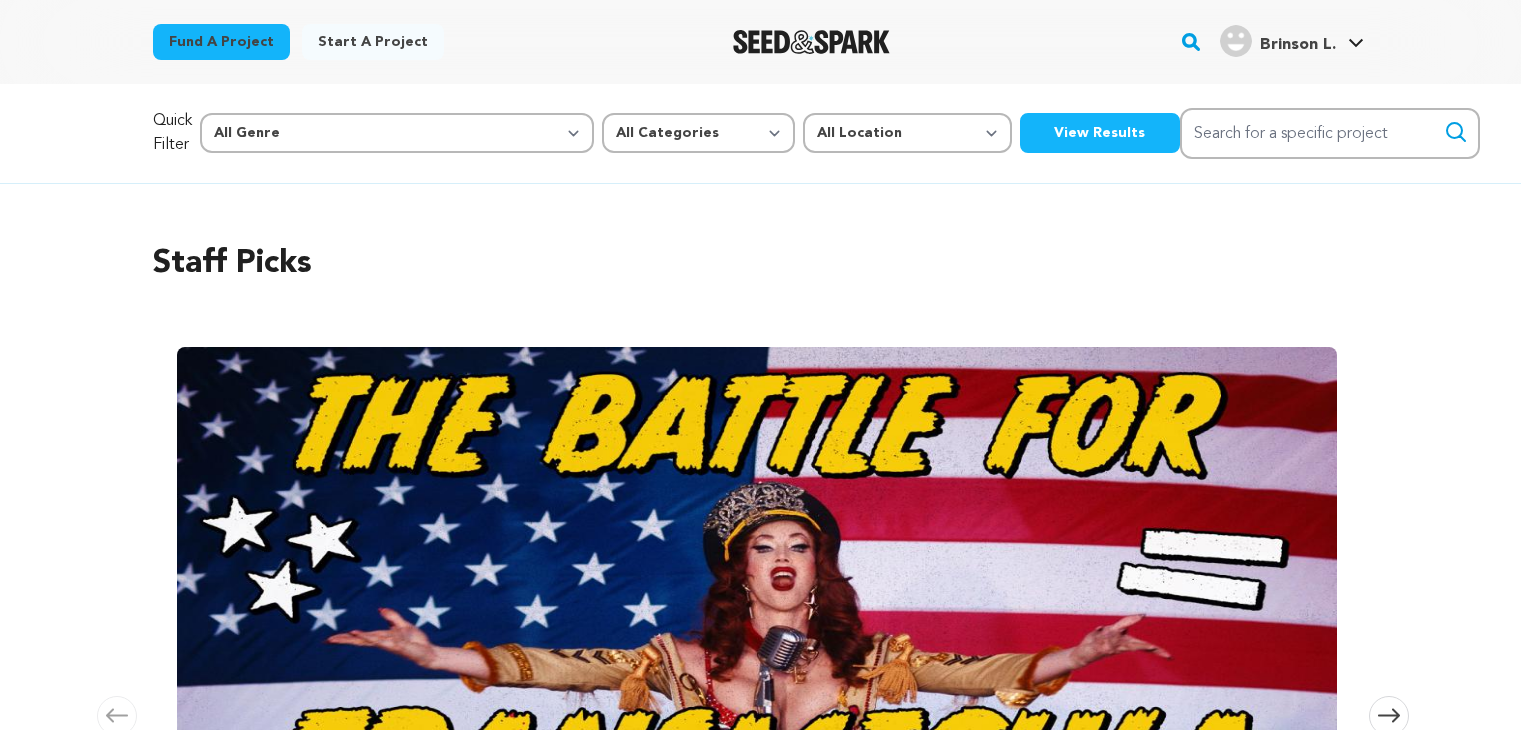 scroll, scrollTop: 0, scrollLeft: 0, axis: both 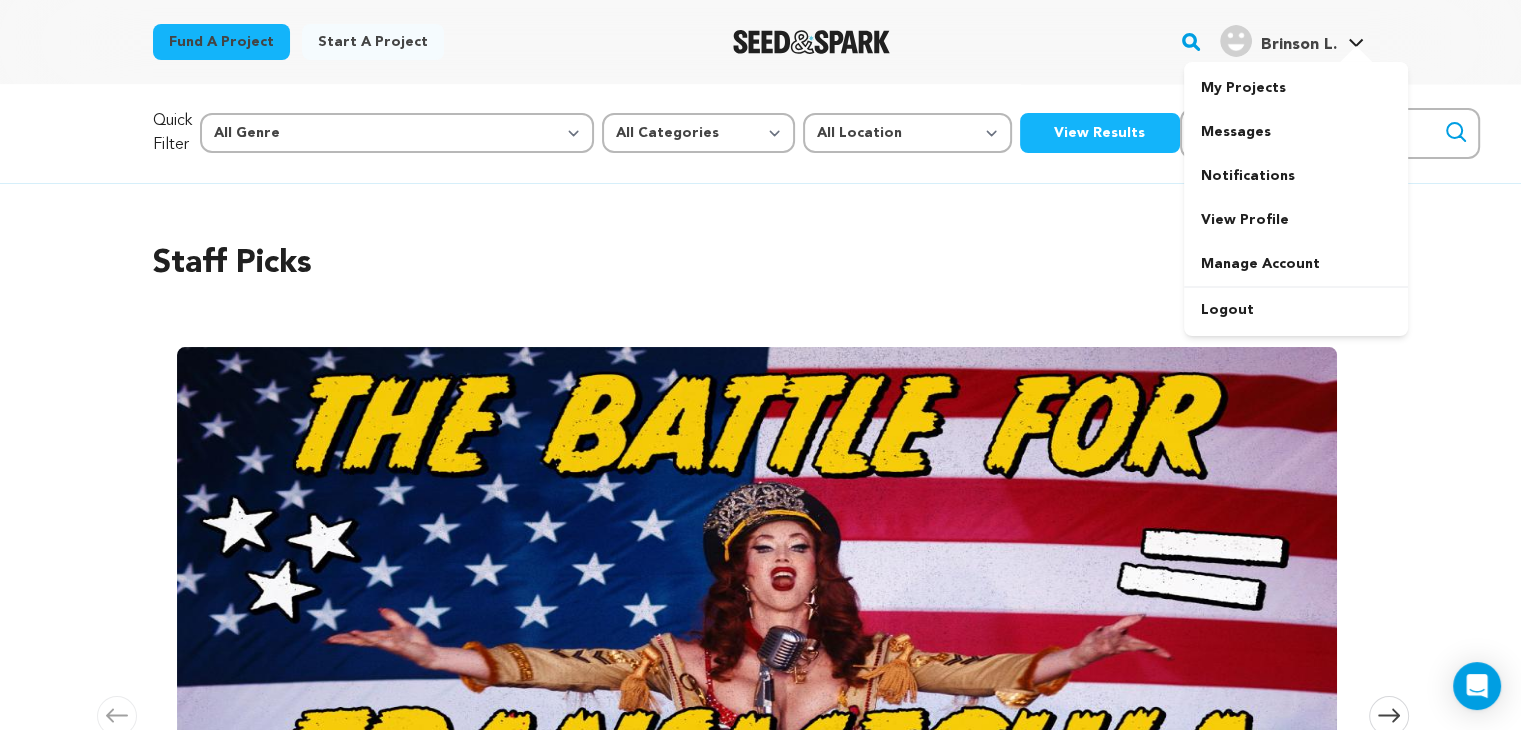 click on "Brinson L.
Brinson L." at bounding box center (1292, 39) 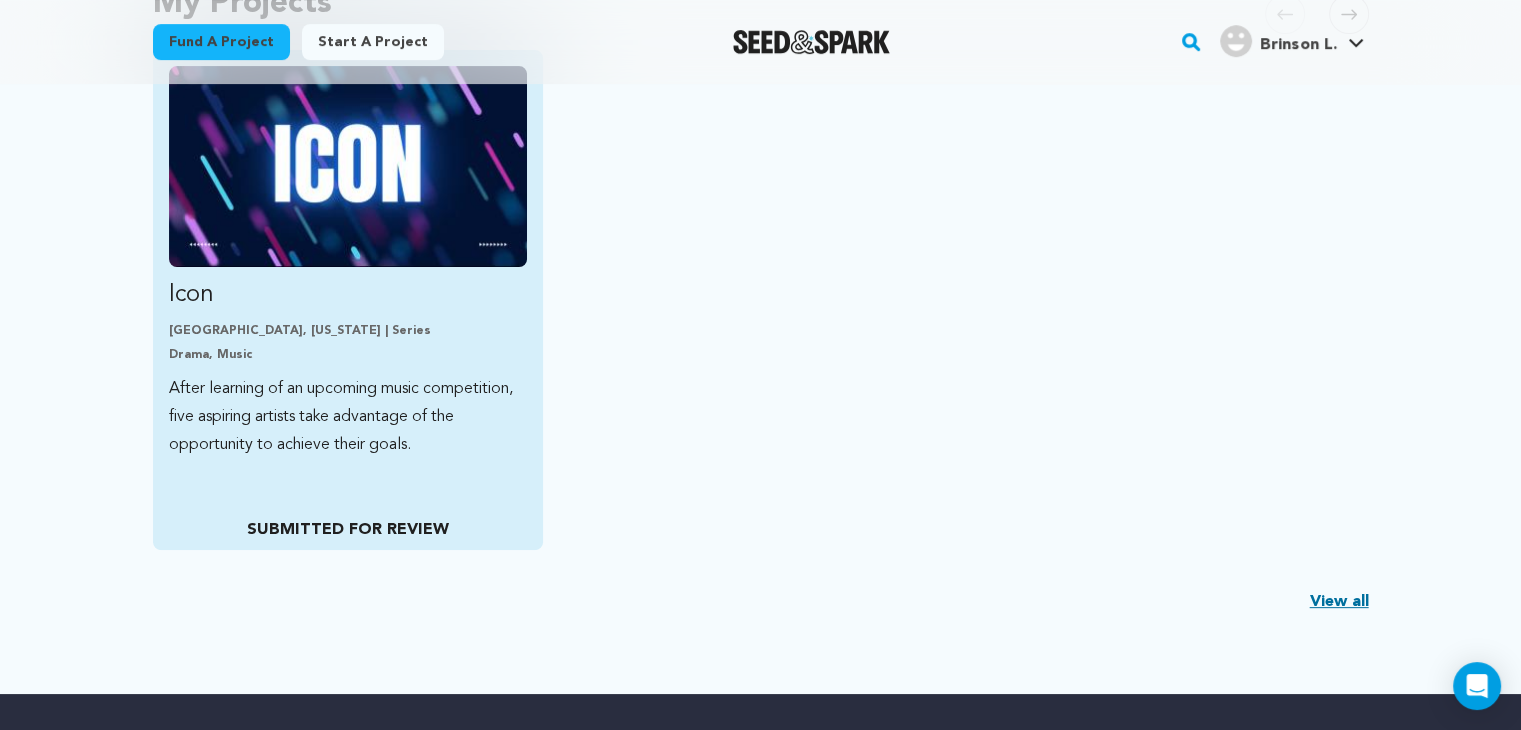 scroll, scrollTop: 535, scrollLeft: 0, axis: vertical 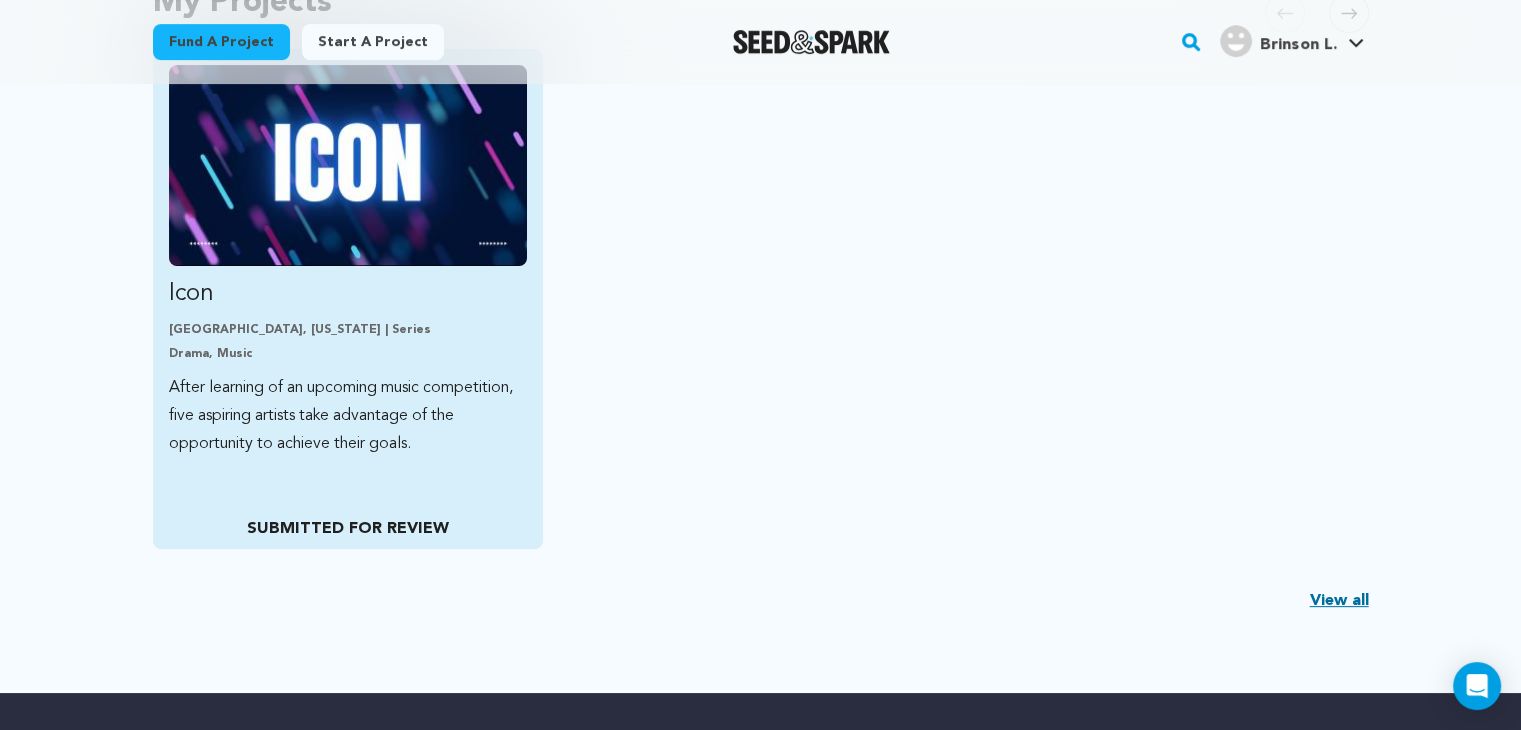 click on "Drama, Music" at bounding box center (348, 354) 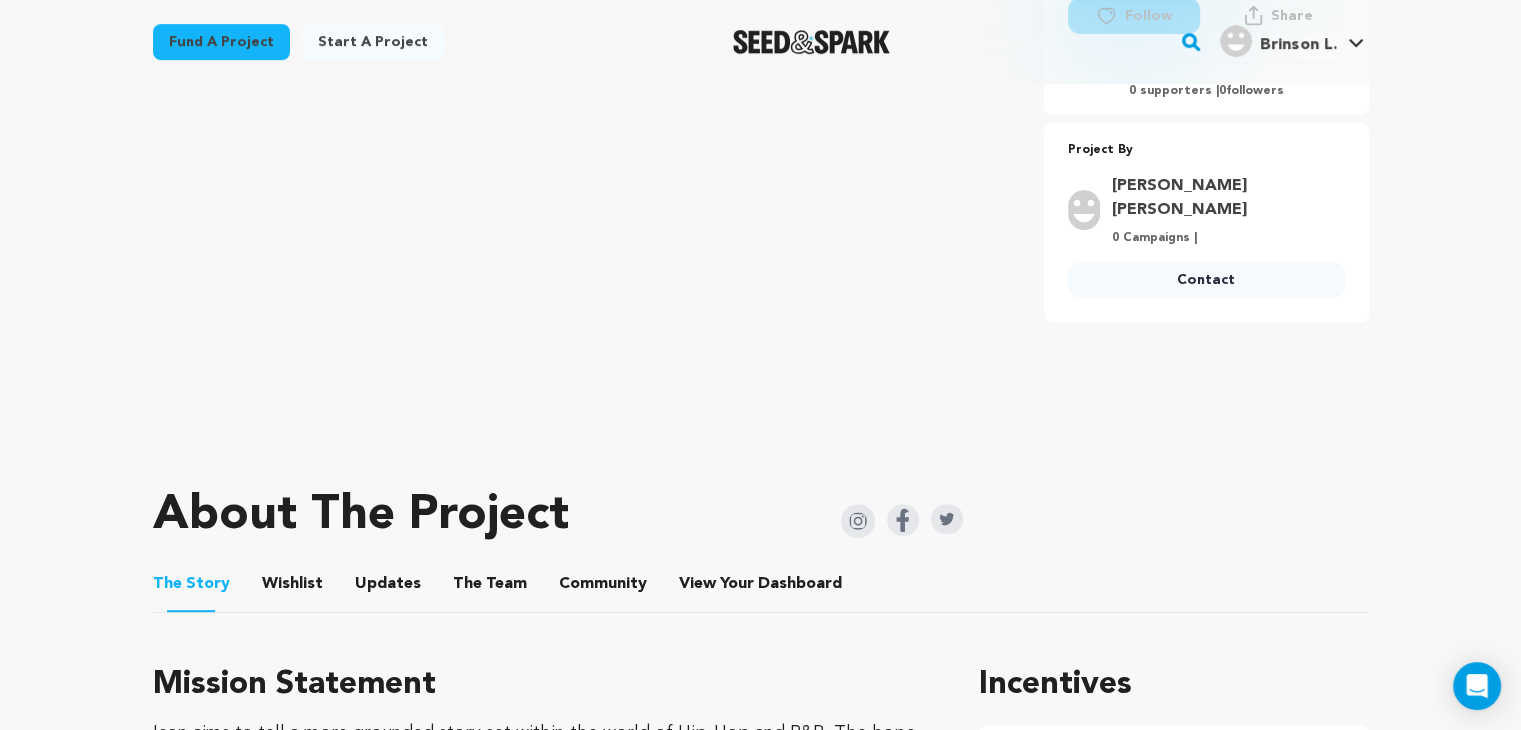 scroll, scrollTop: 496, scrollLeft: 0, axis: vertical 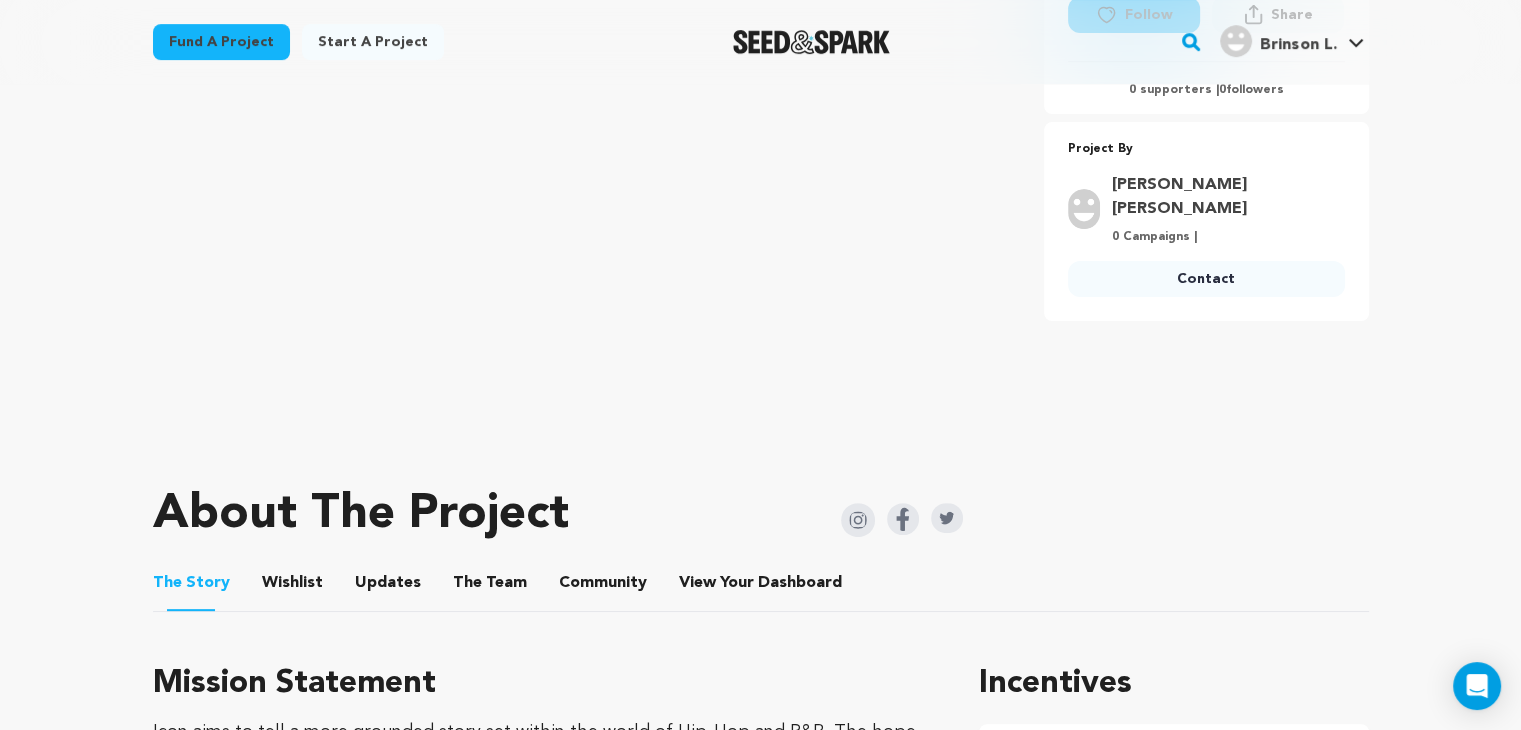 click at bounding box center (858, 520) 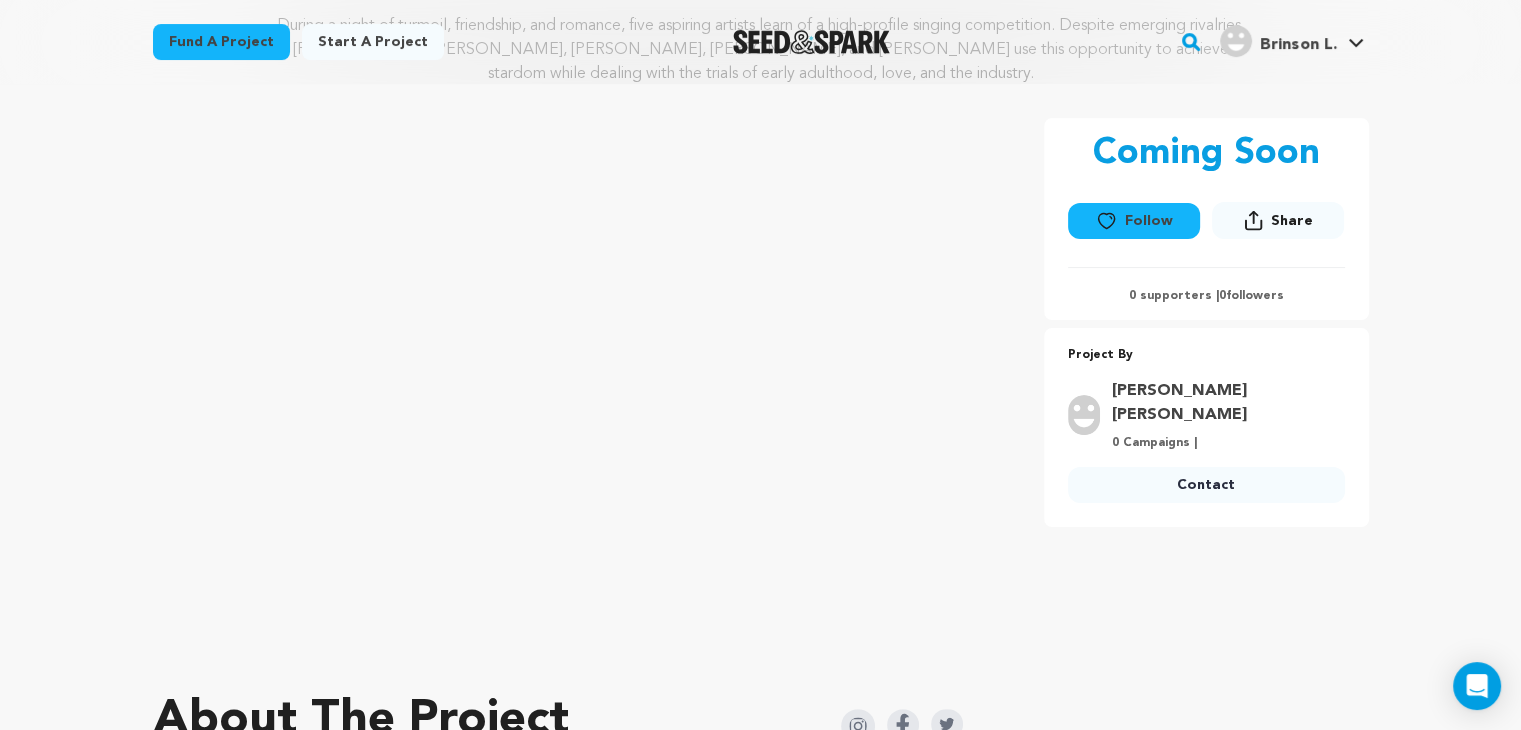 scroll, scrollTop: 283, scrollLeft: 0, axis: vertical 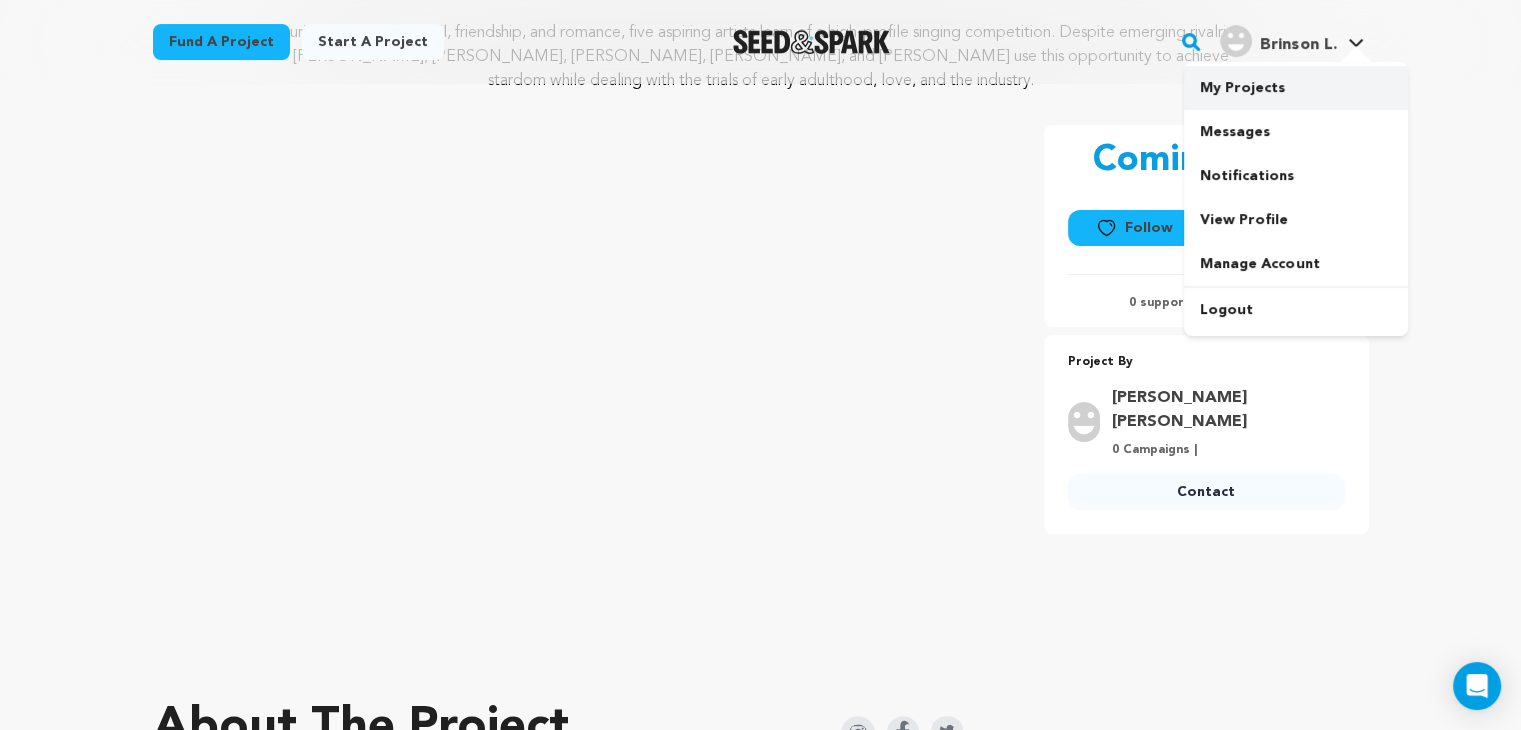click on "My Projects" at bounding box center [1296, 88] 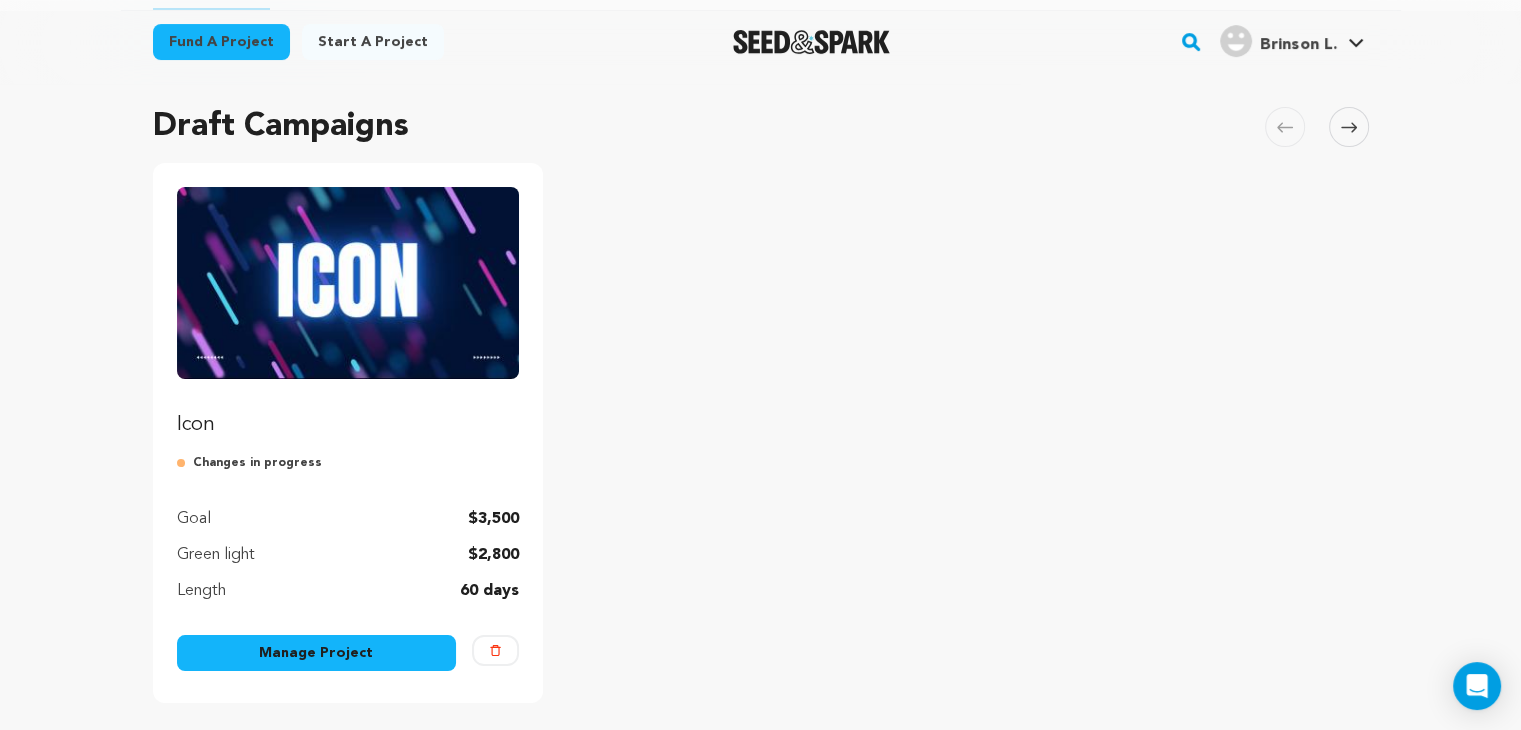 scroll, scrollTop: 130, scrollLeft: 0, axis: vertical 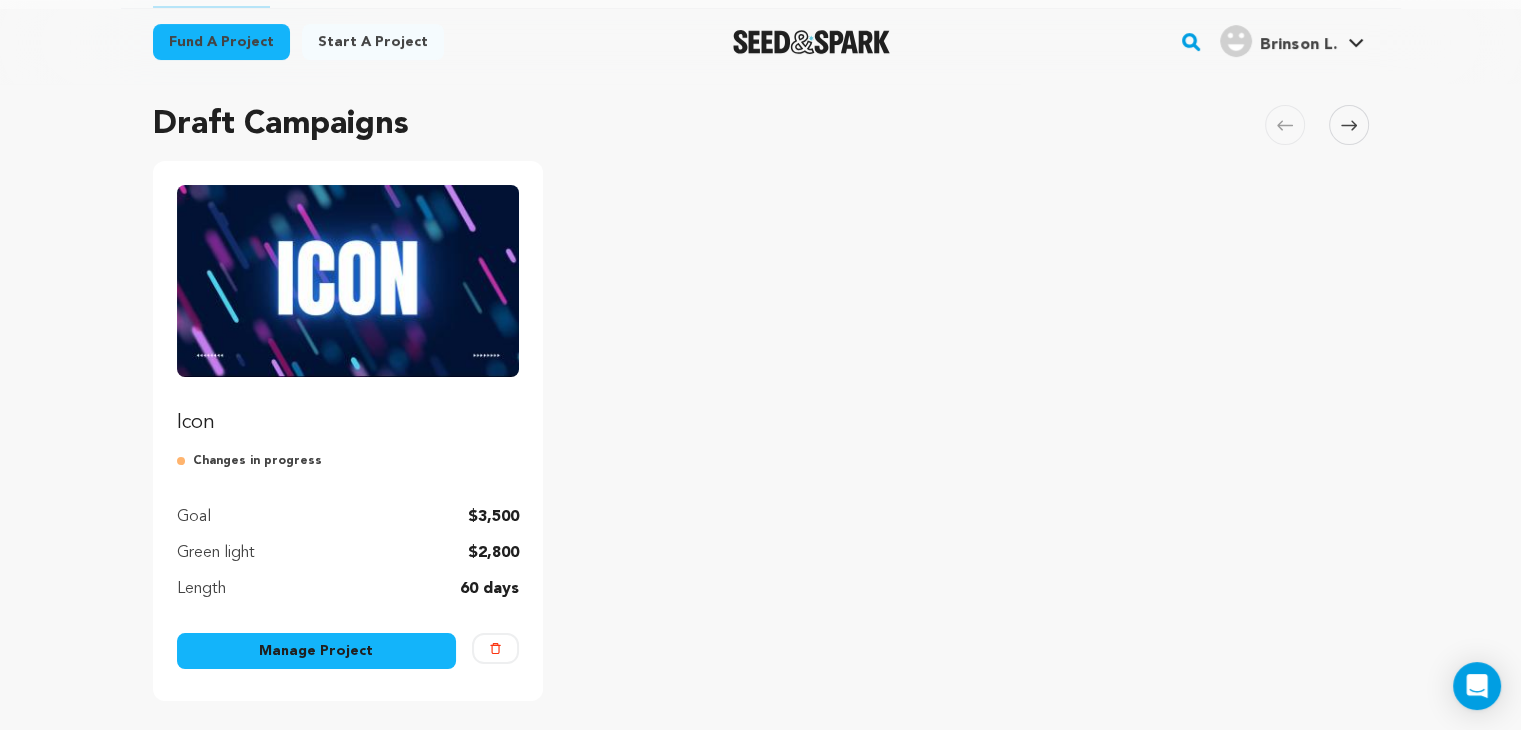 click on "Manage Project" at bounding box center (317, 651) 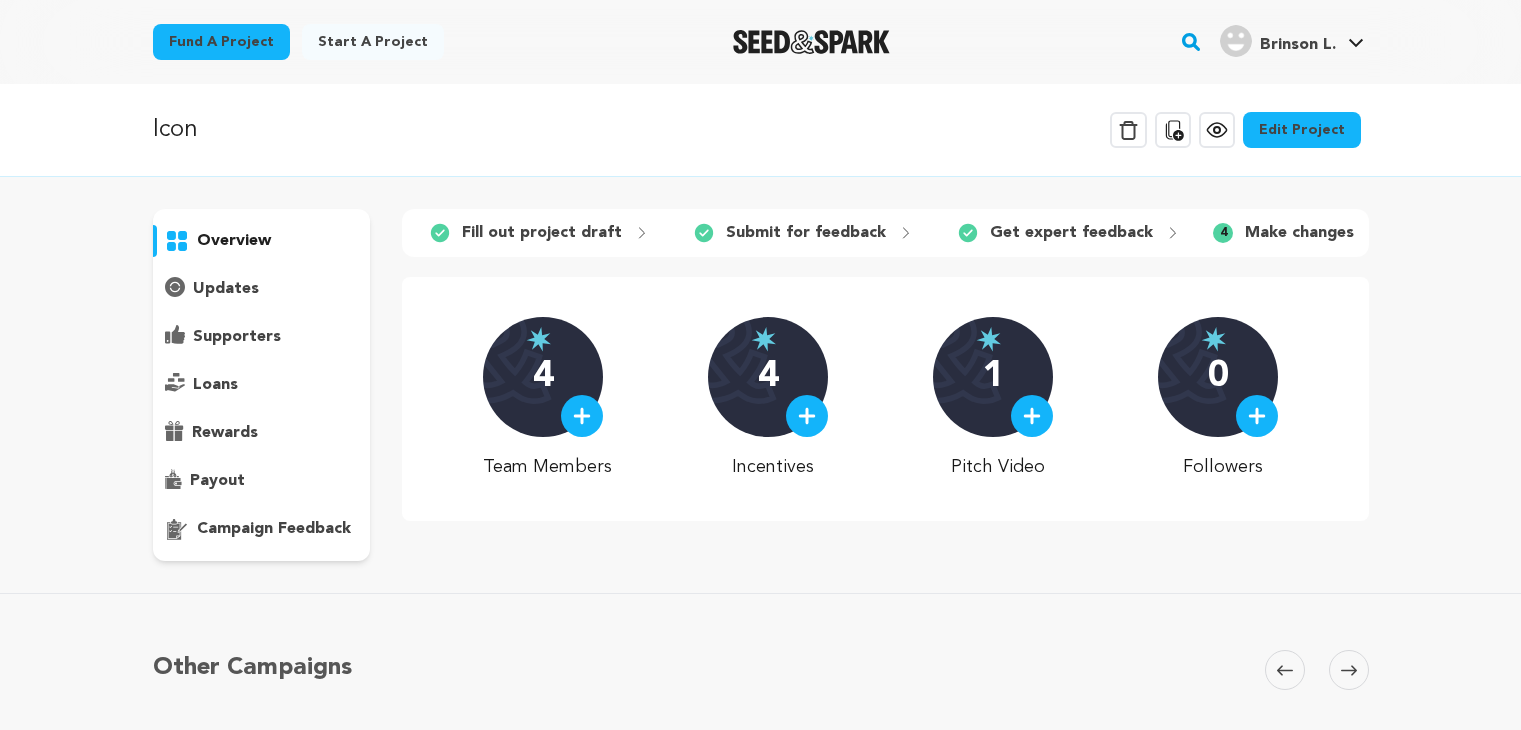 scroll, scrollTop: 0, scrollLeft: 0, axis: both 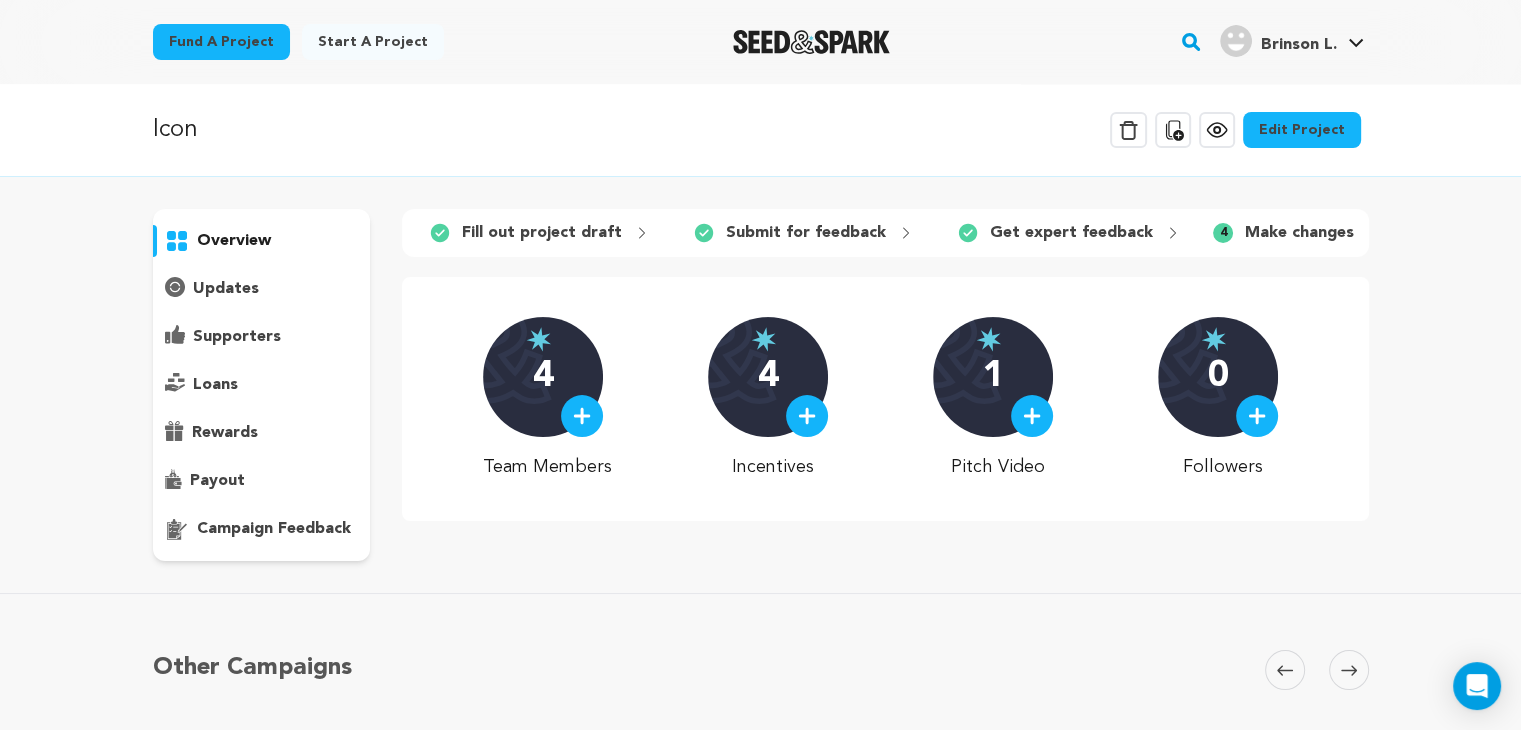 click on "campaign feedback" at bounding box center (274, 529) 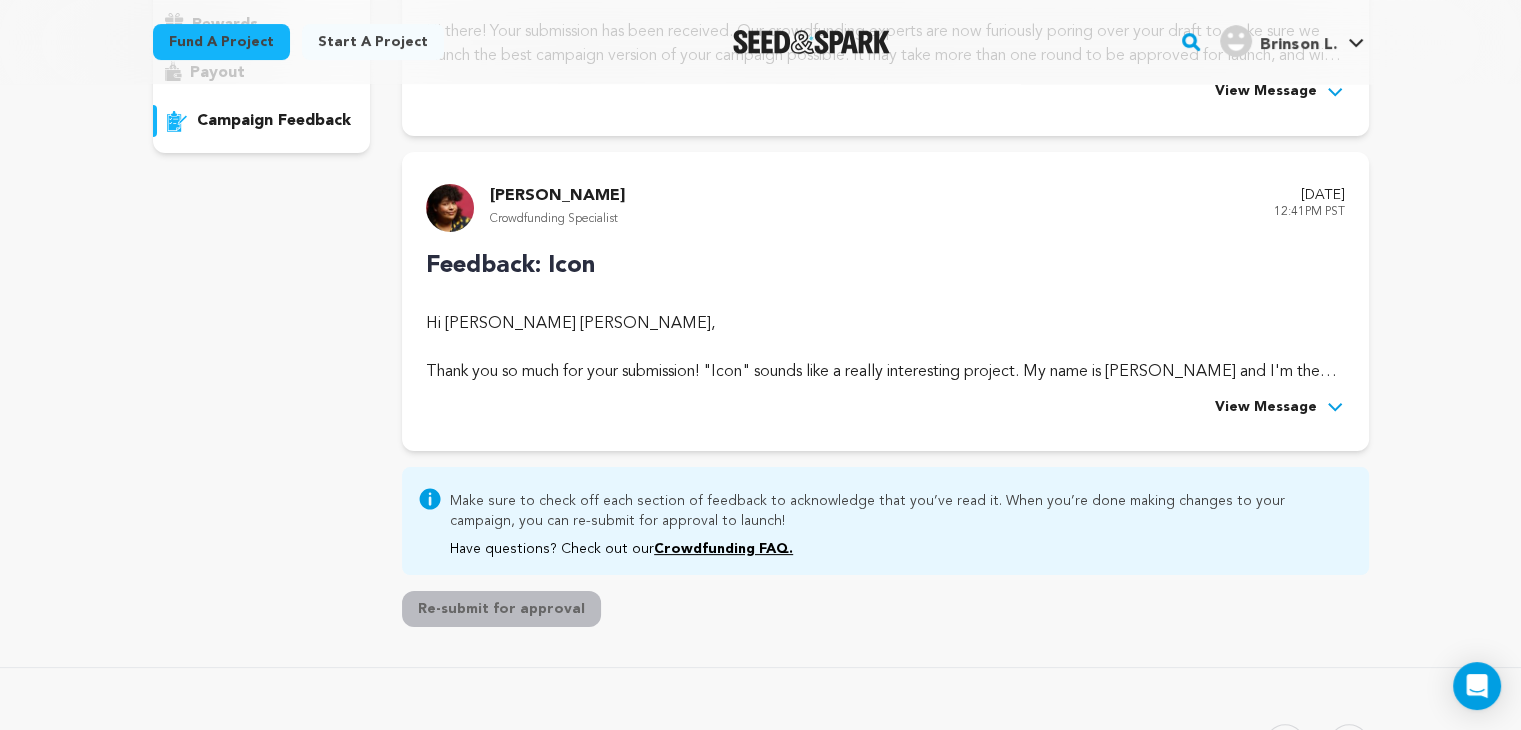 scroll, scrollTop: 408, scrollLeft: 0, axis: vertical 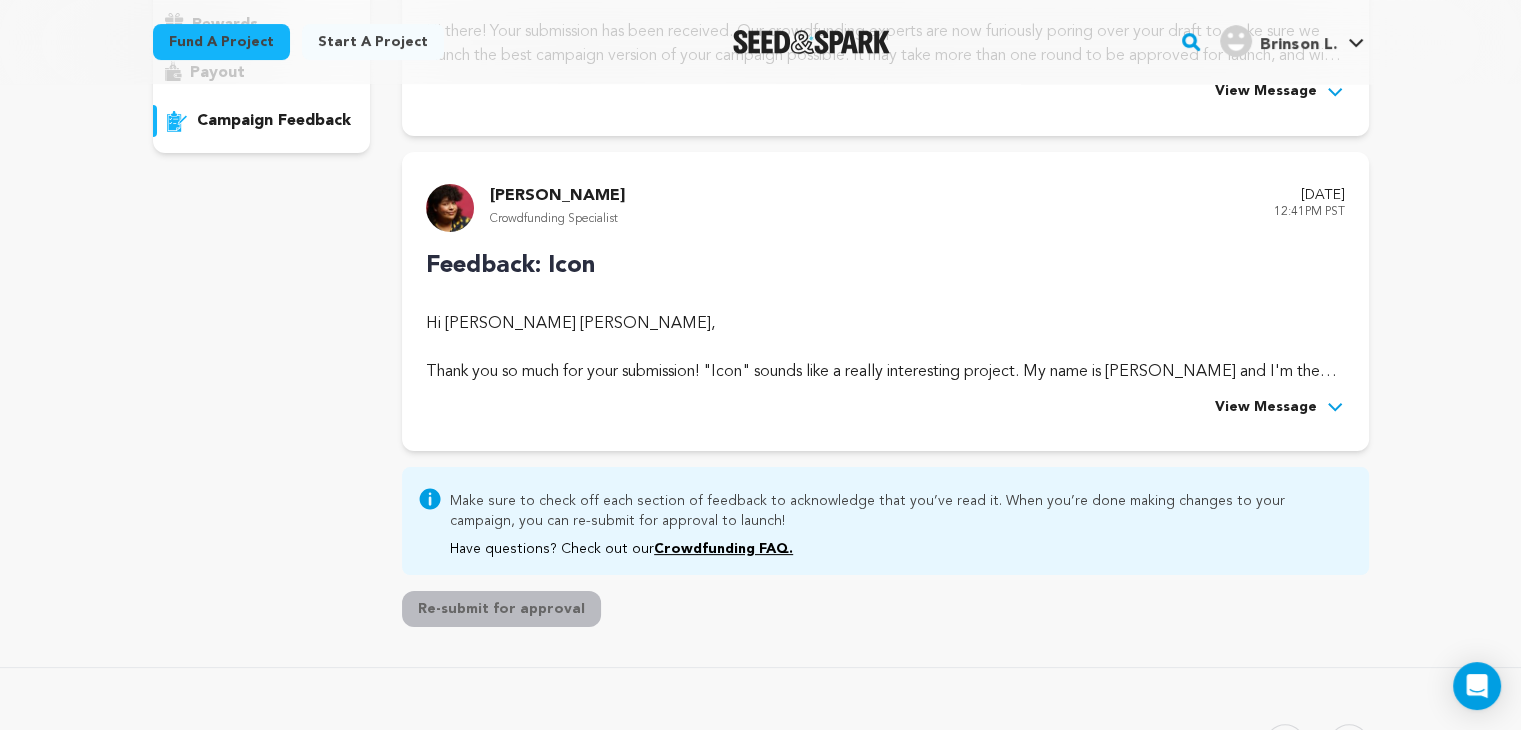 click on "View Message" at bounding box center [1266, 408] 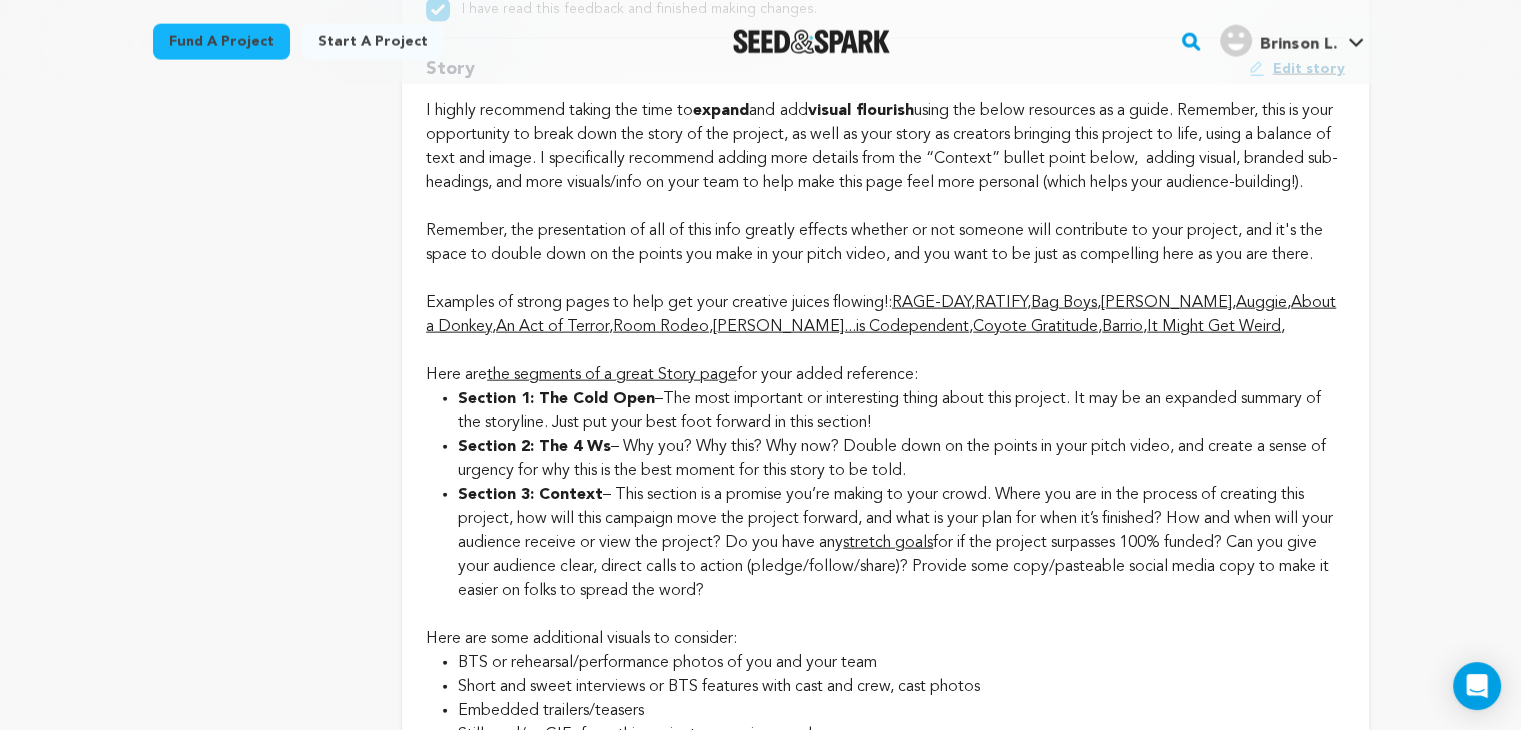 scroll, scrollTop: 4580, scrollLeft: 0, axis: vertical 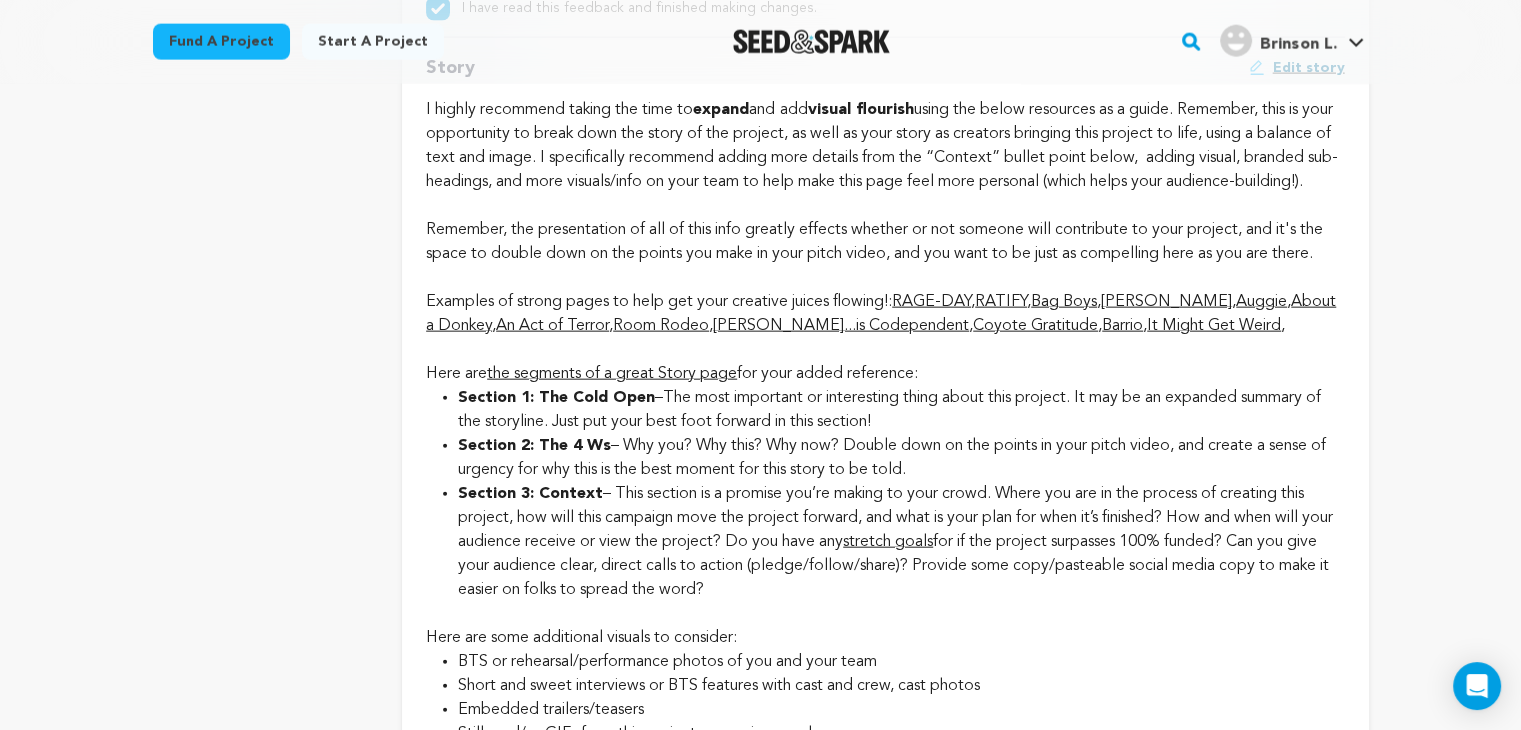 click on "Edit story" at bounding box center (1309, 68) 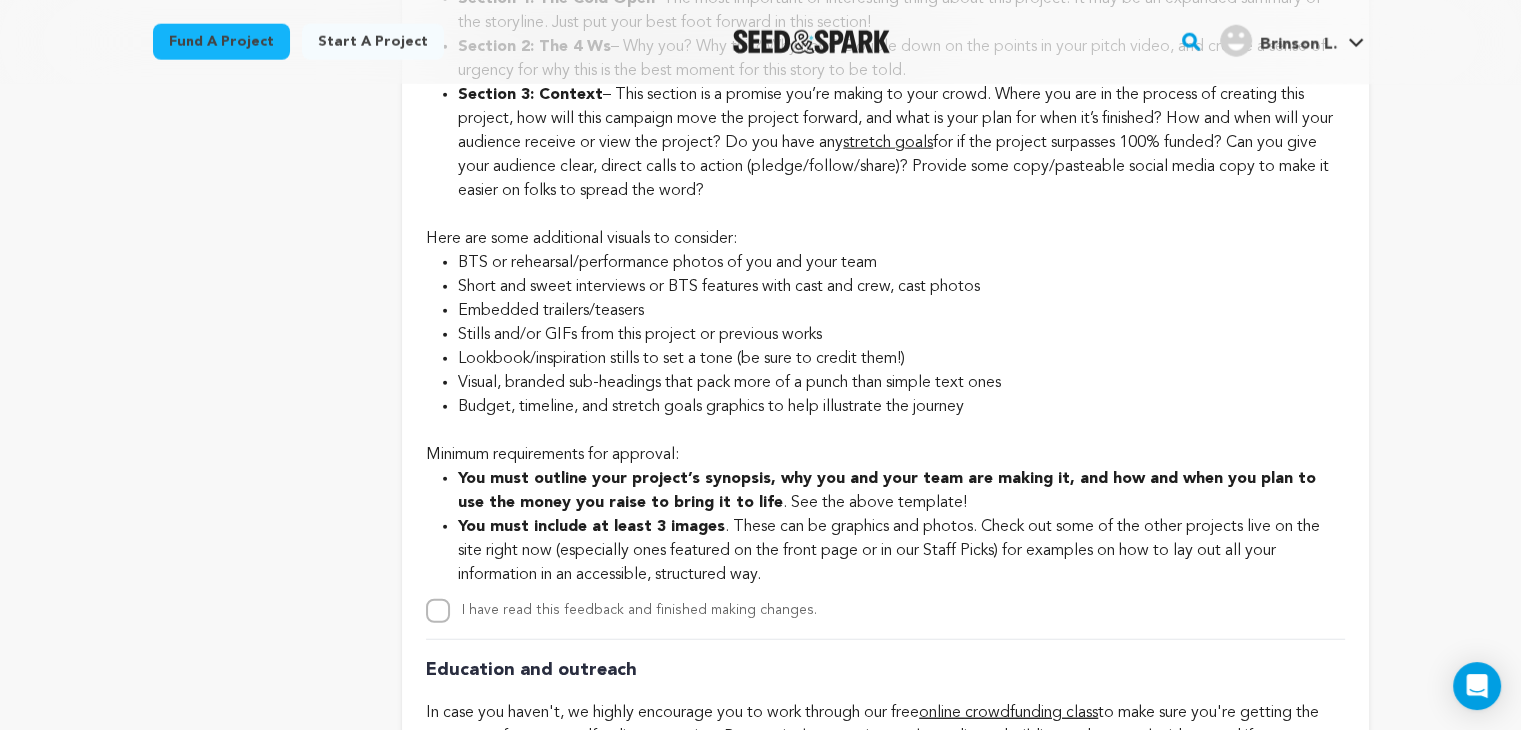 scroll, scrollTop: 4960, scrollLeft: 0, axis: vertical 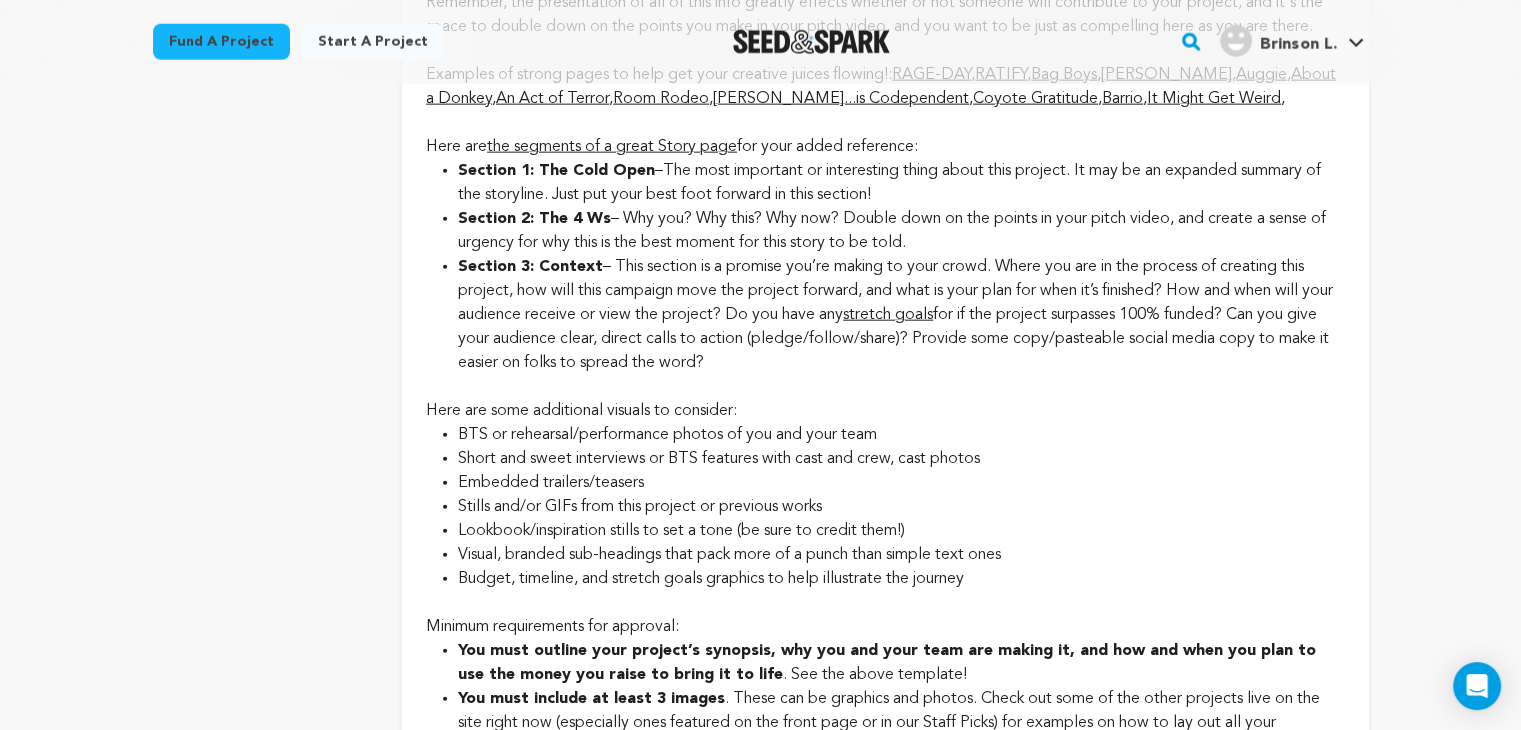 click on "Auggie" at bounding box center (1261, 75) 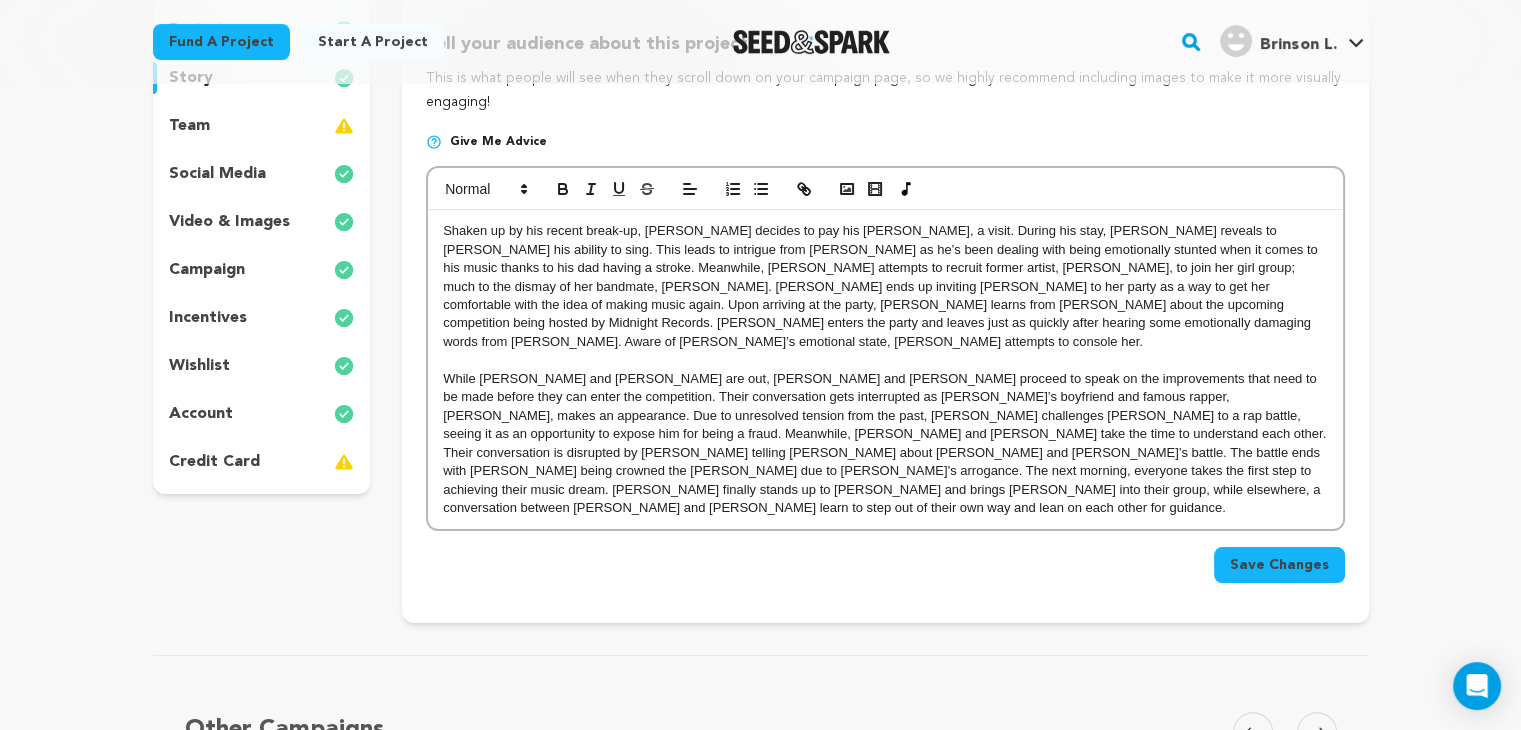 scroll, scrollTop: 392, scrollLeft: 0, axis: vertical 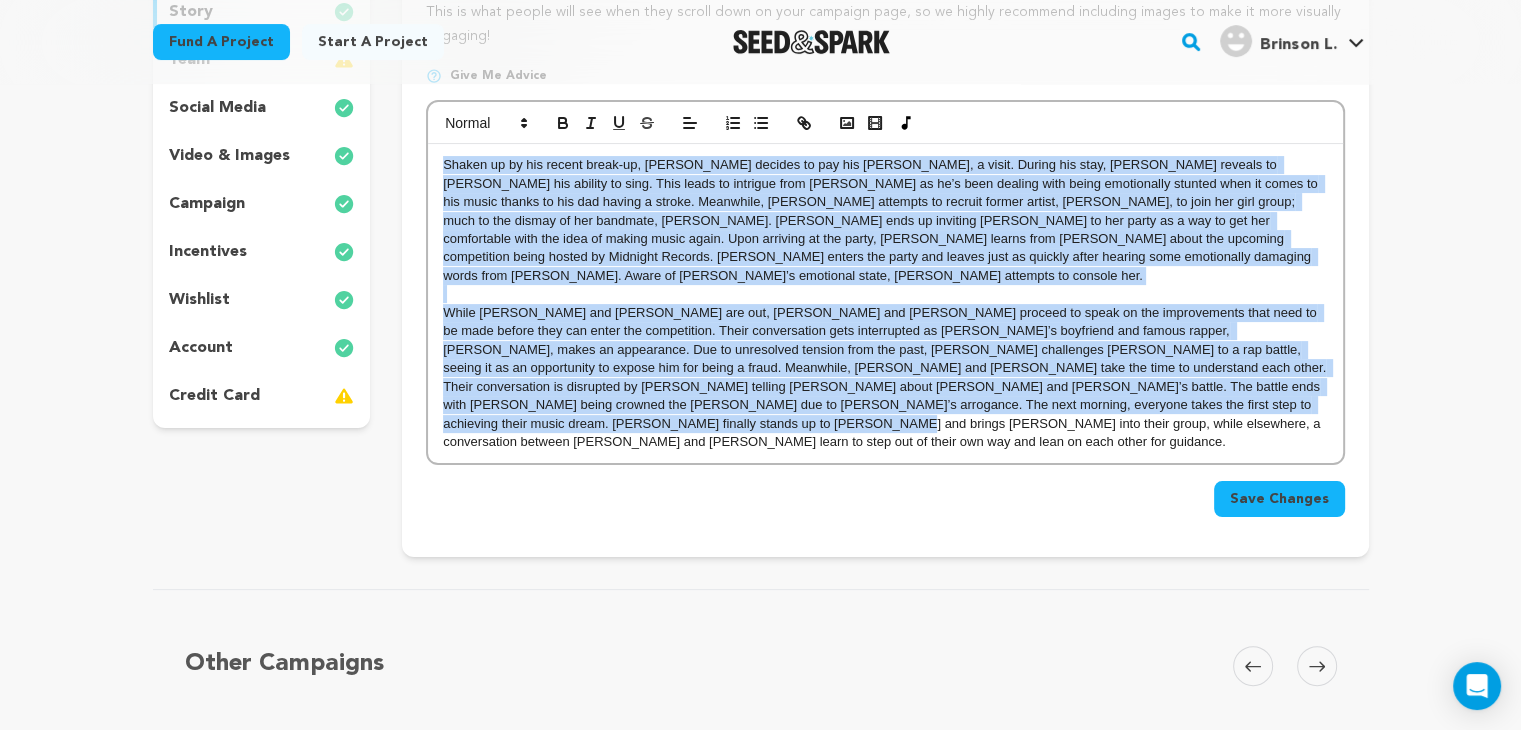 drag, startPoint x: 1261, startPoint y: 399, endPoint x: 337, endPoint y: 156, distance: 955.41876 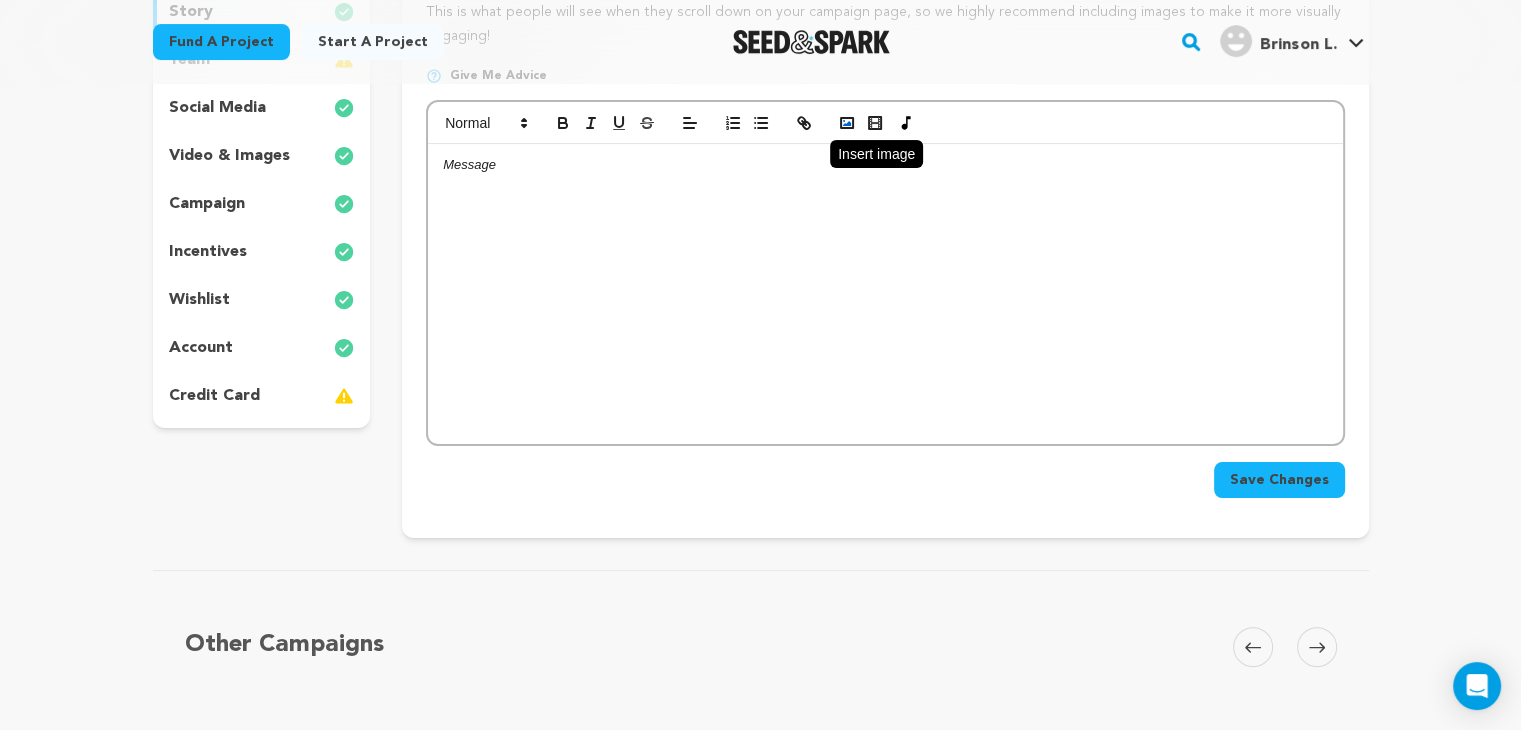 click at bounding box center [847, 123] 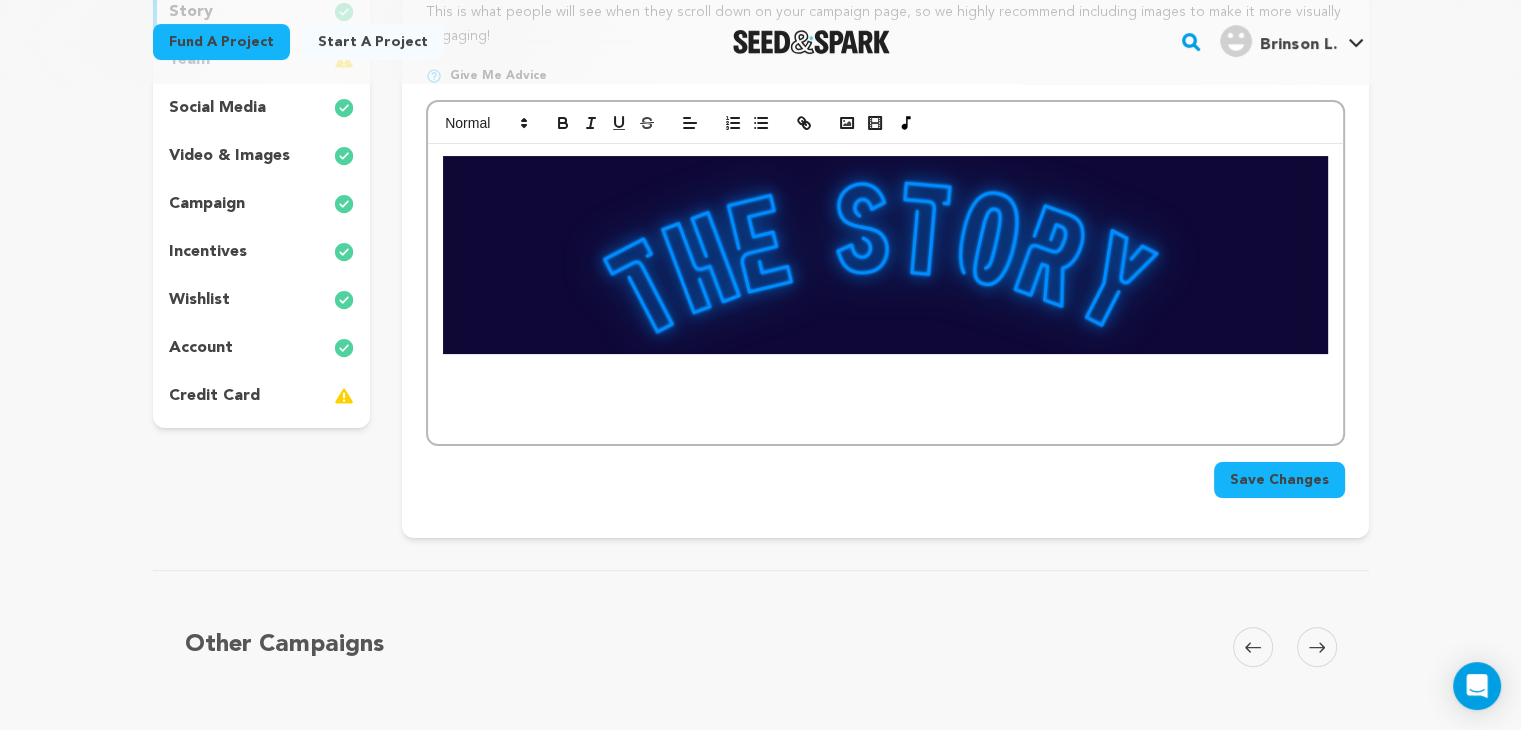 click at bounding box center [885, 294] 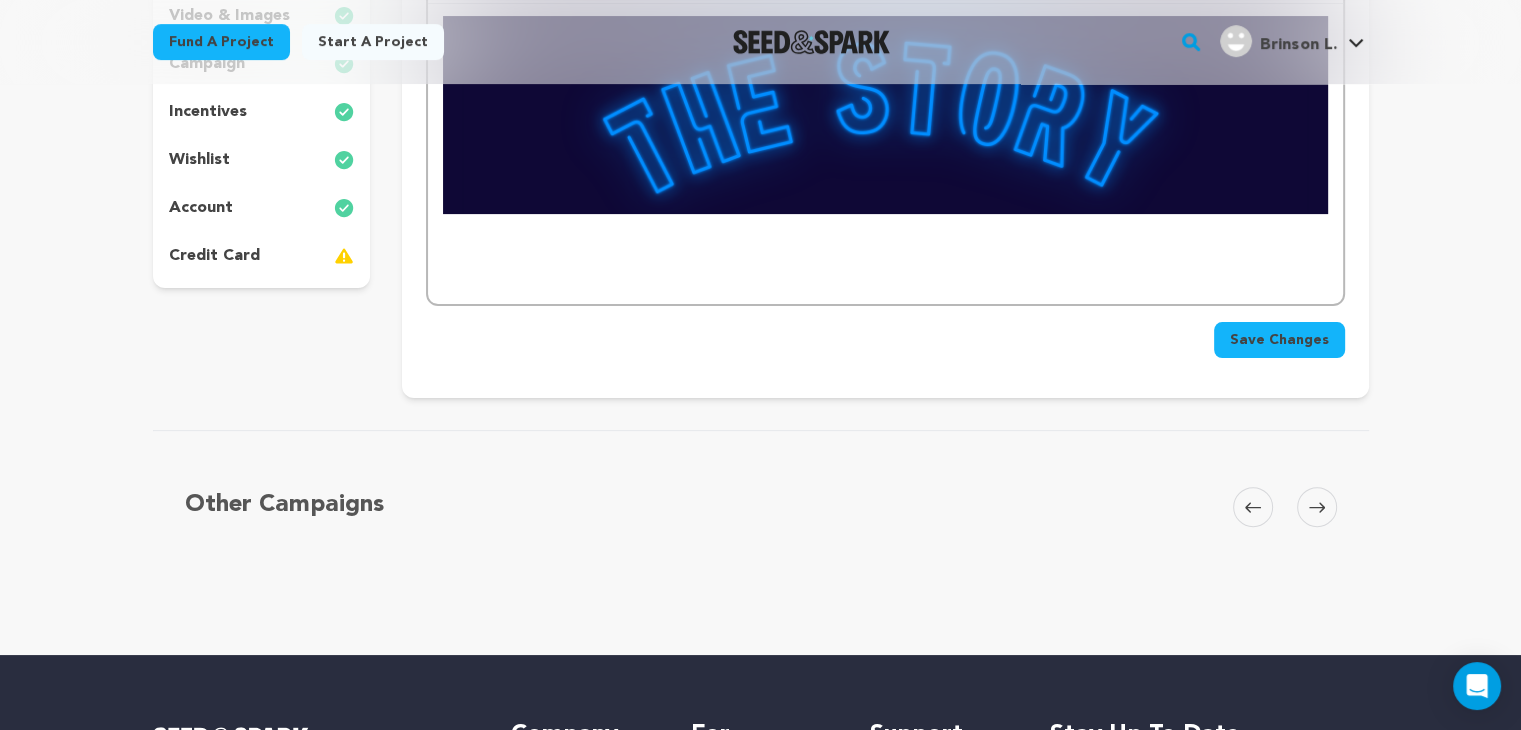 scroll, scrollTop: 352, scrollLeft: 0, axis: vertical 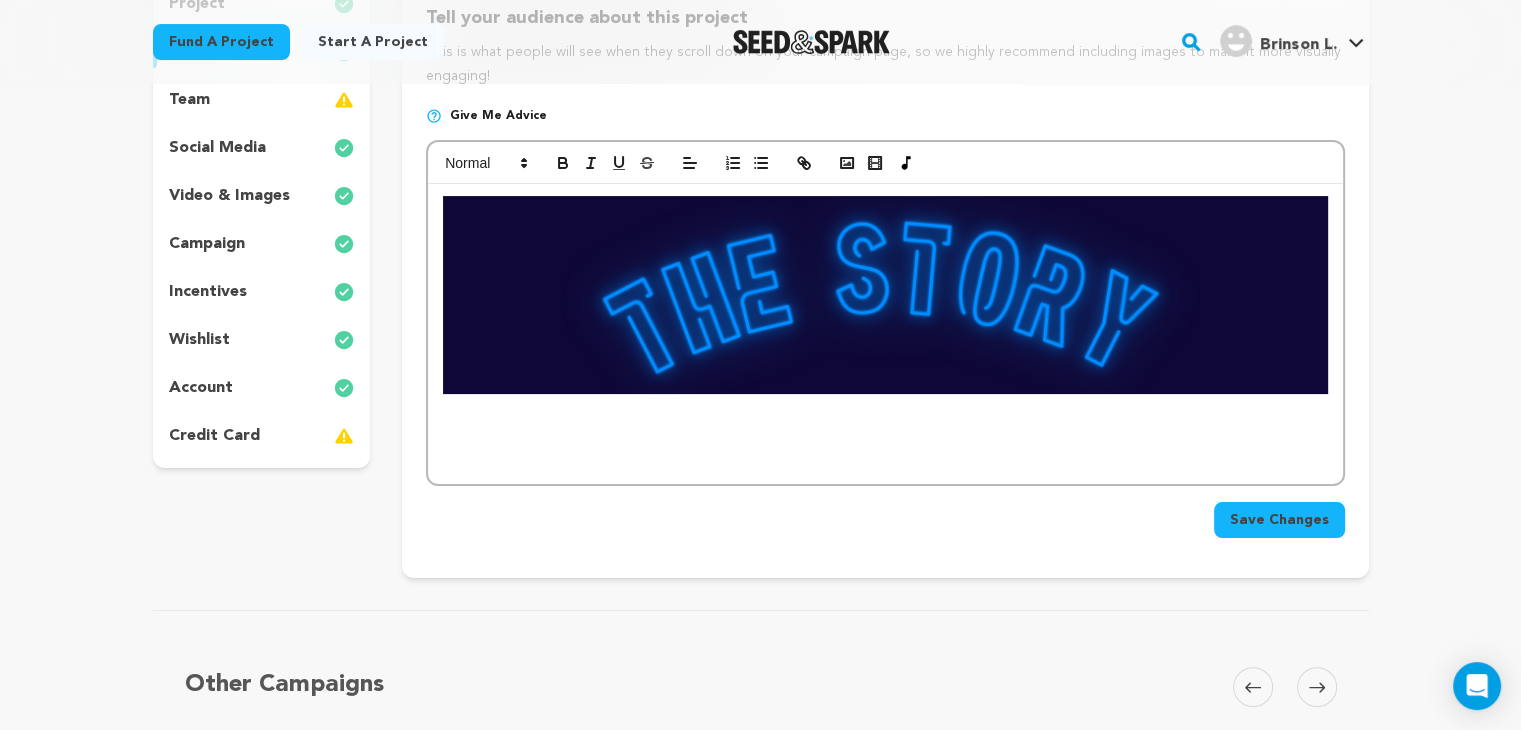click at bounding box center [885, 334] 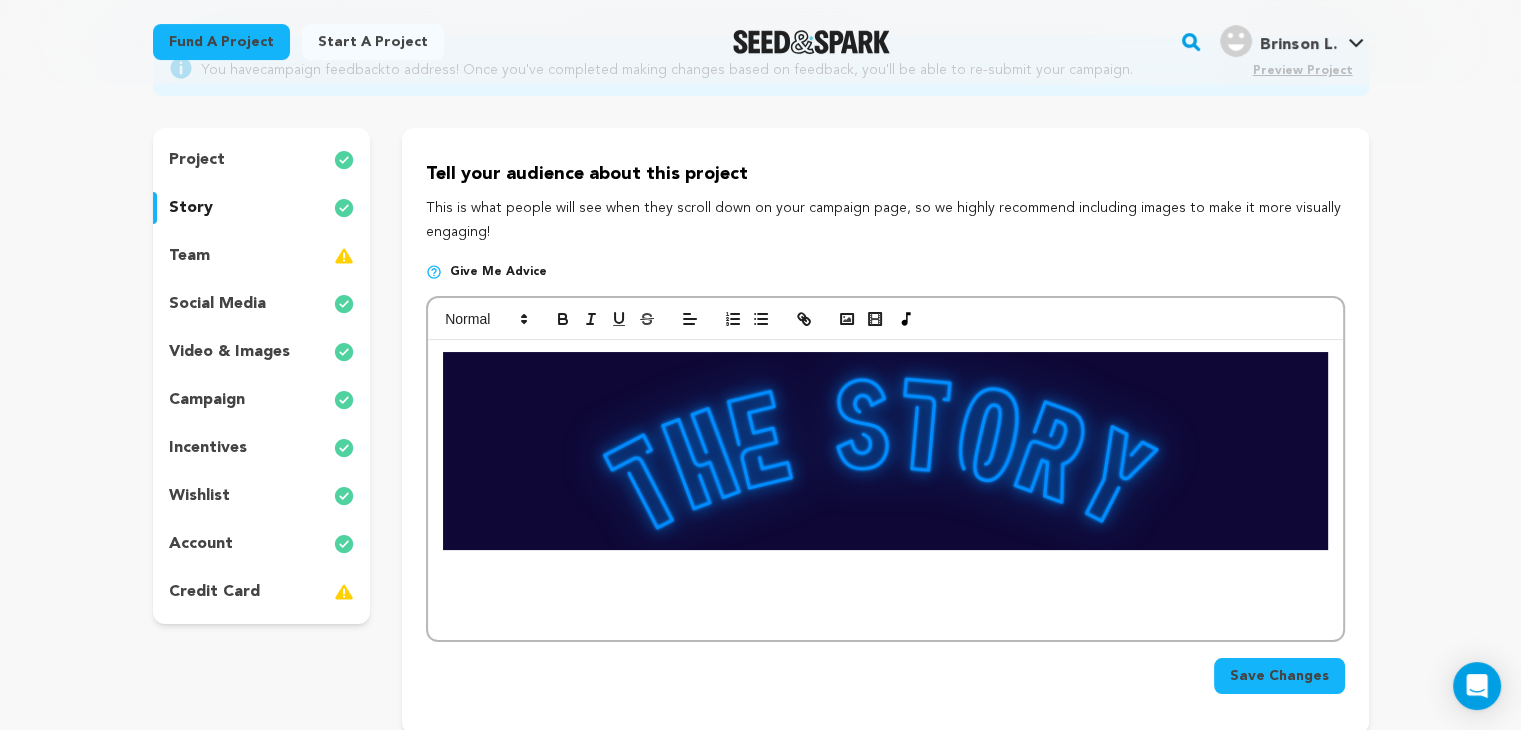 click on "Save Changes" at bounding box center (885, 668) 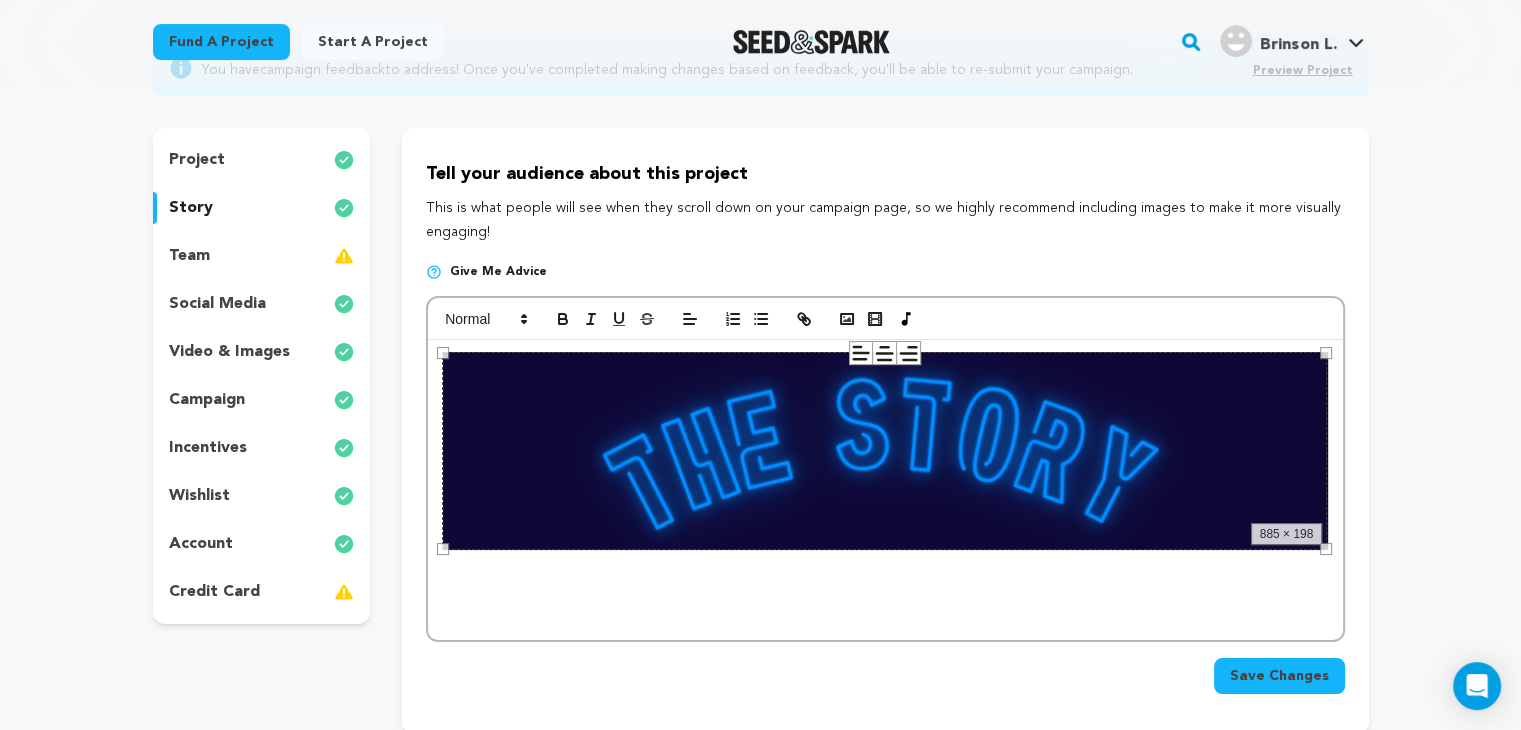 click at bounding box center [885, 490] 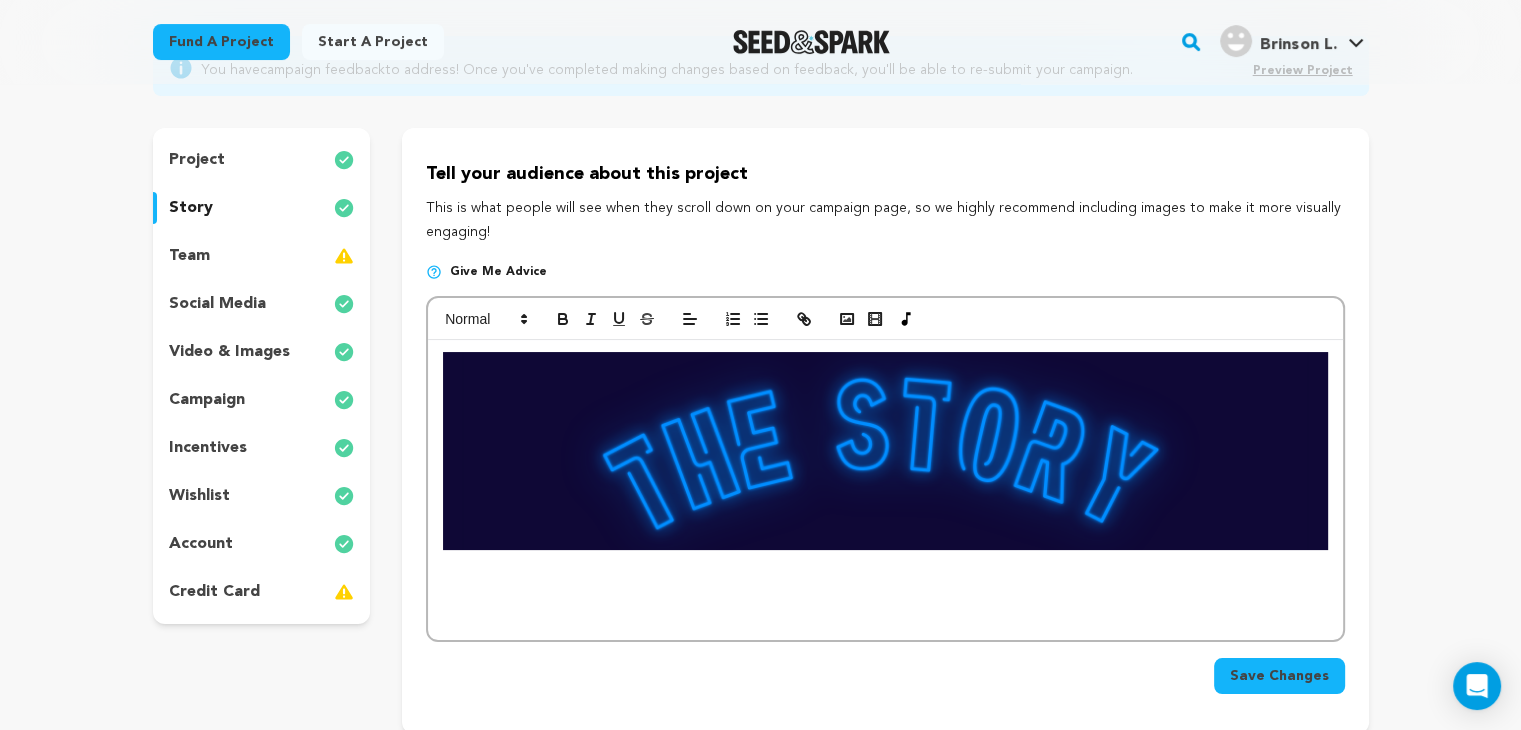 click at bounding box center [885, 490] 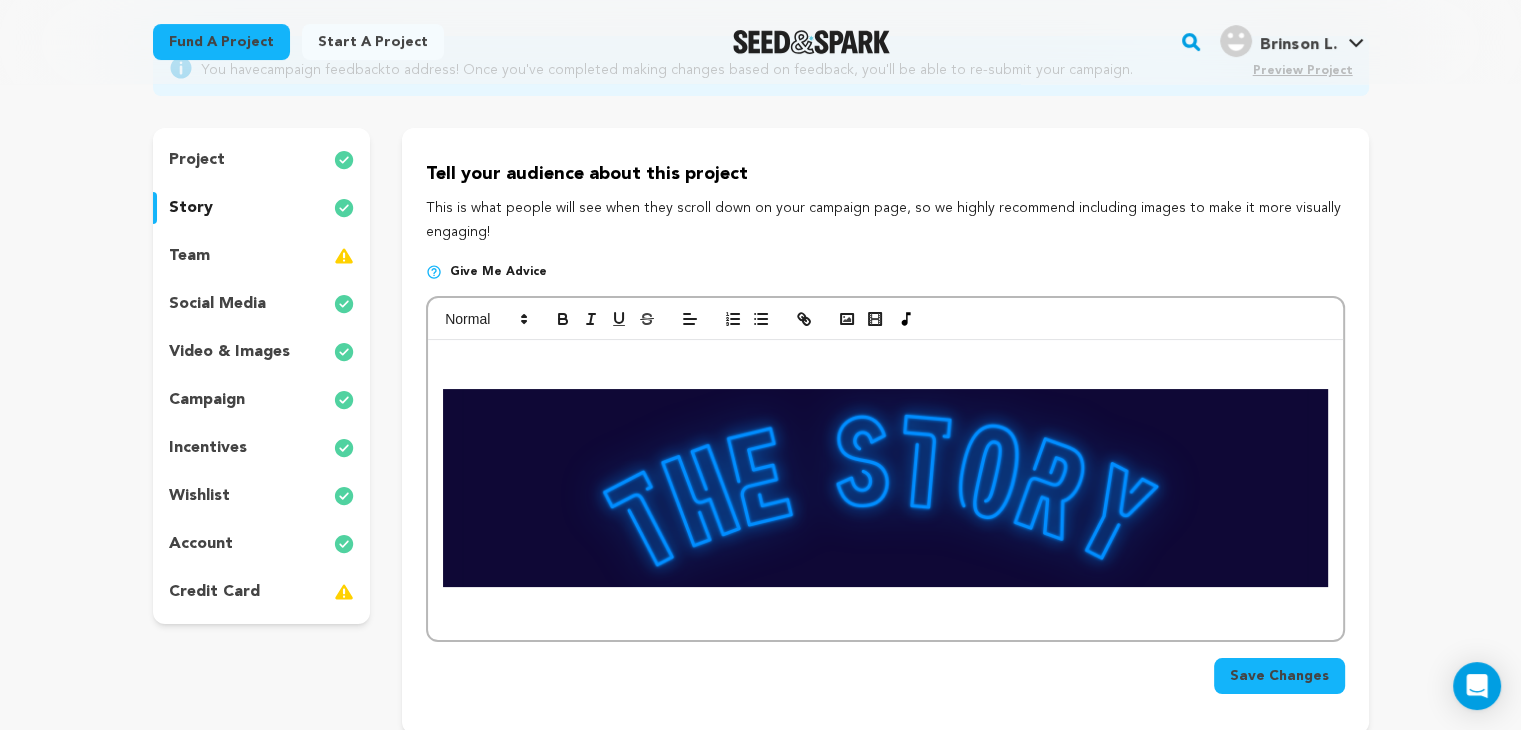 click at bounding box center [885, 490] 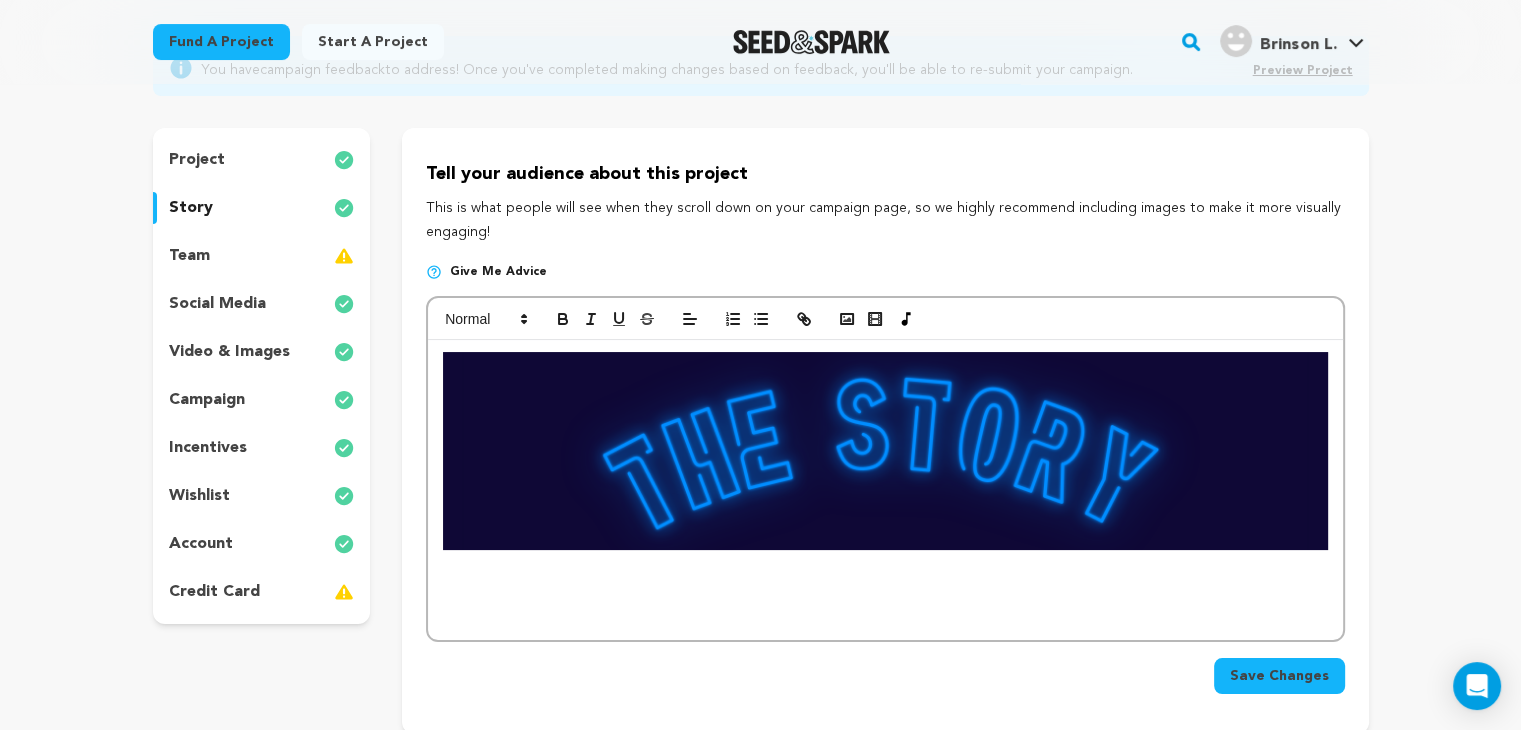 click at bounding box center [885, 451] 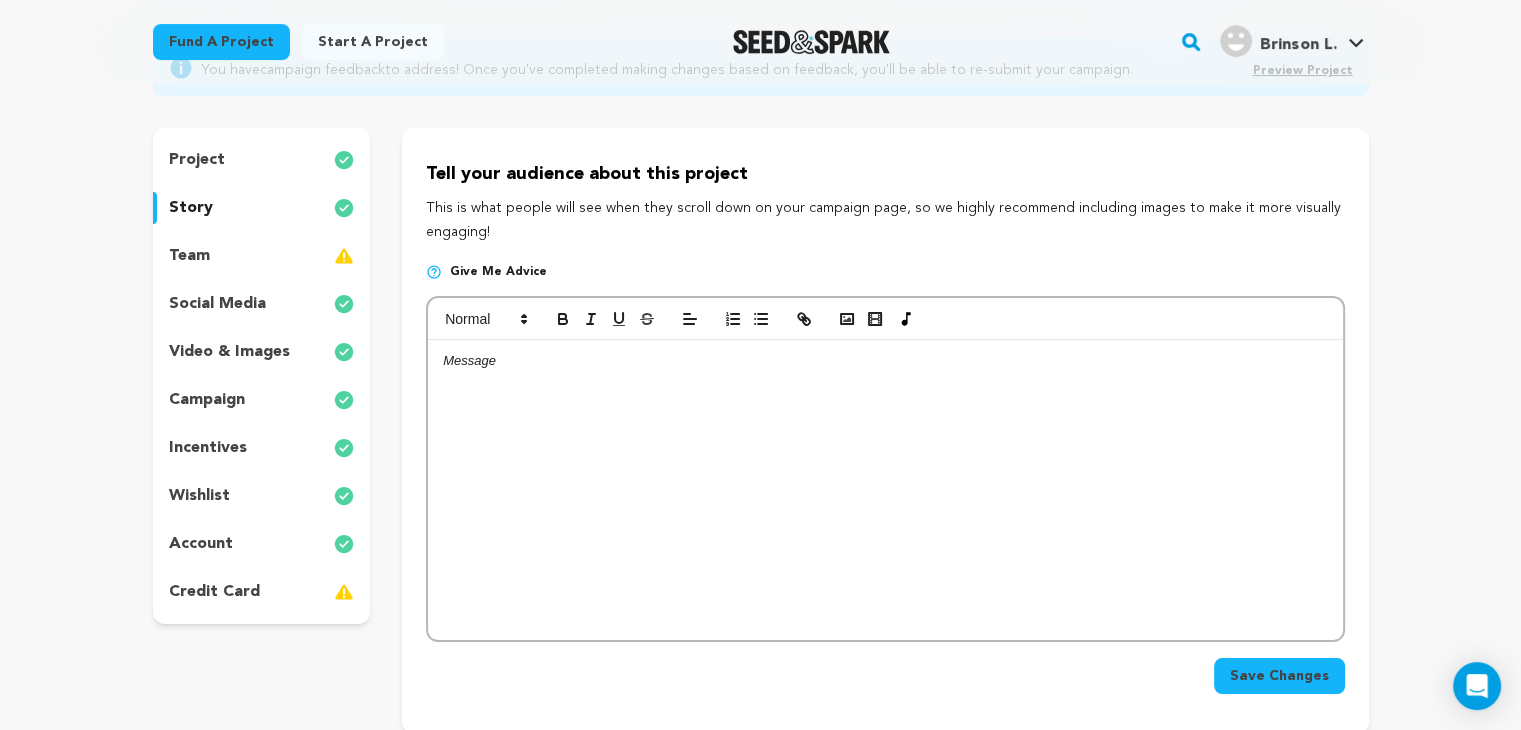 click at bounding box center [885, 490] 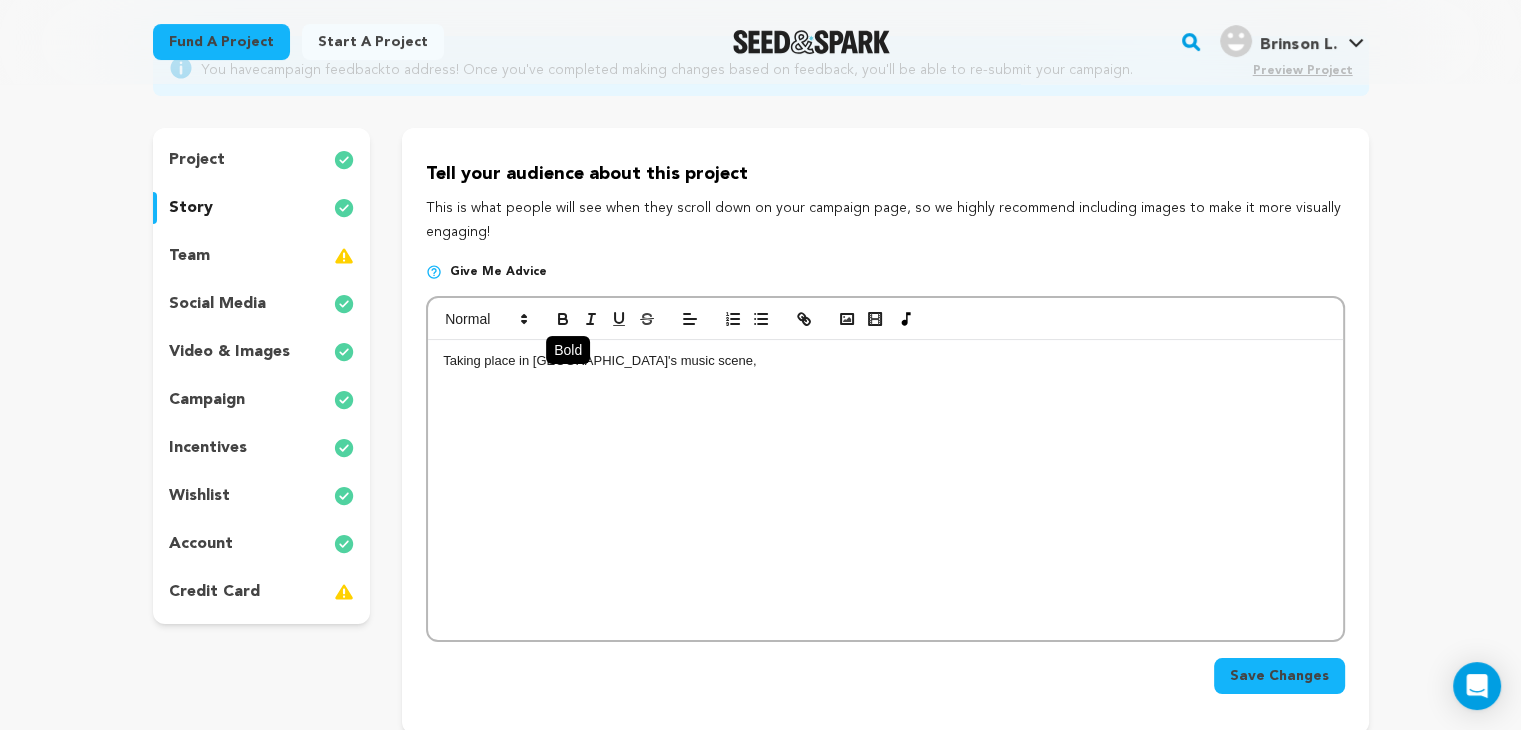 click 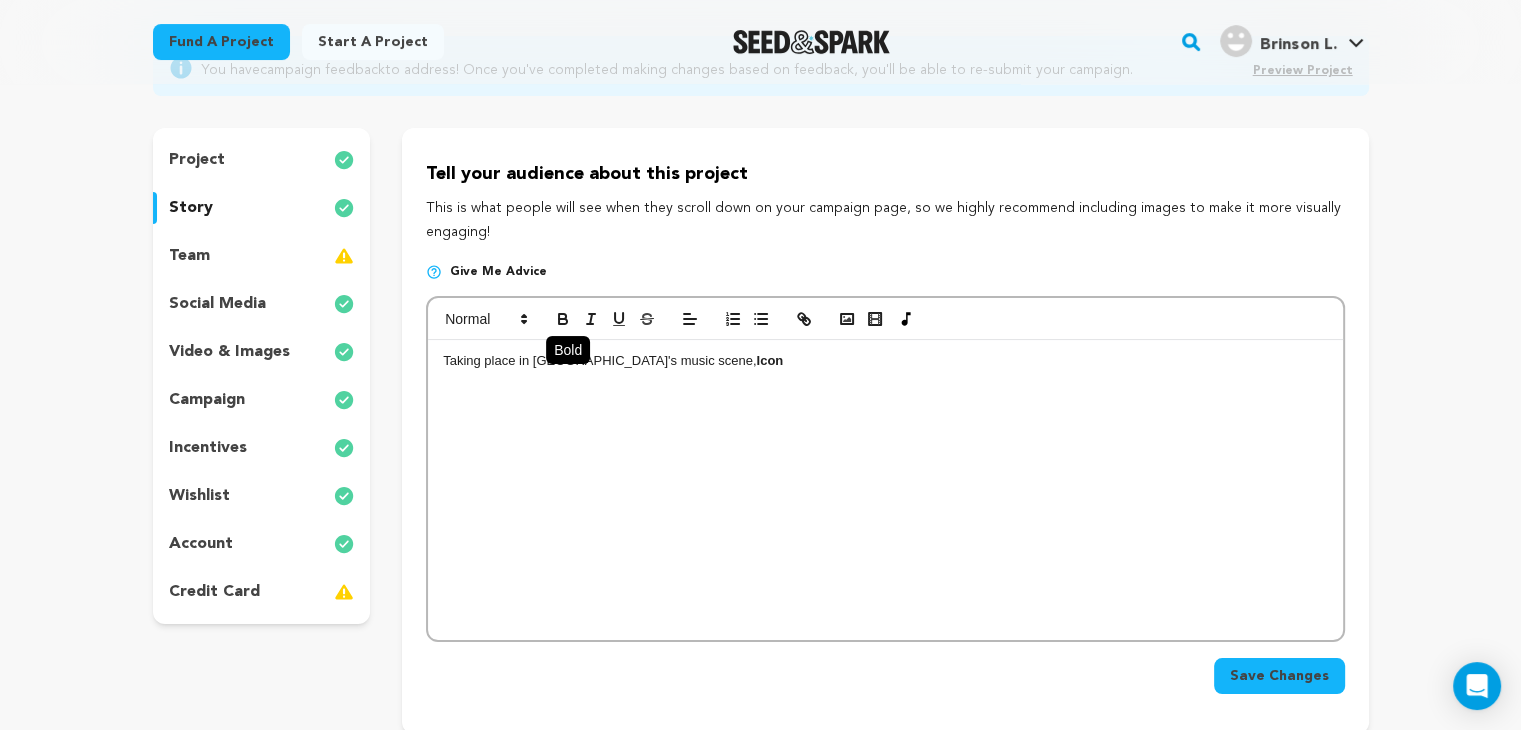 click 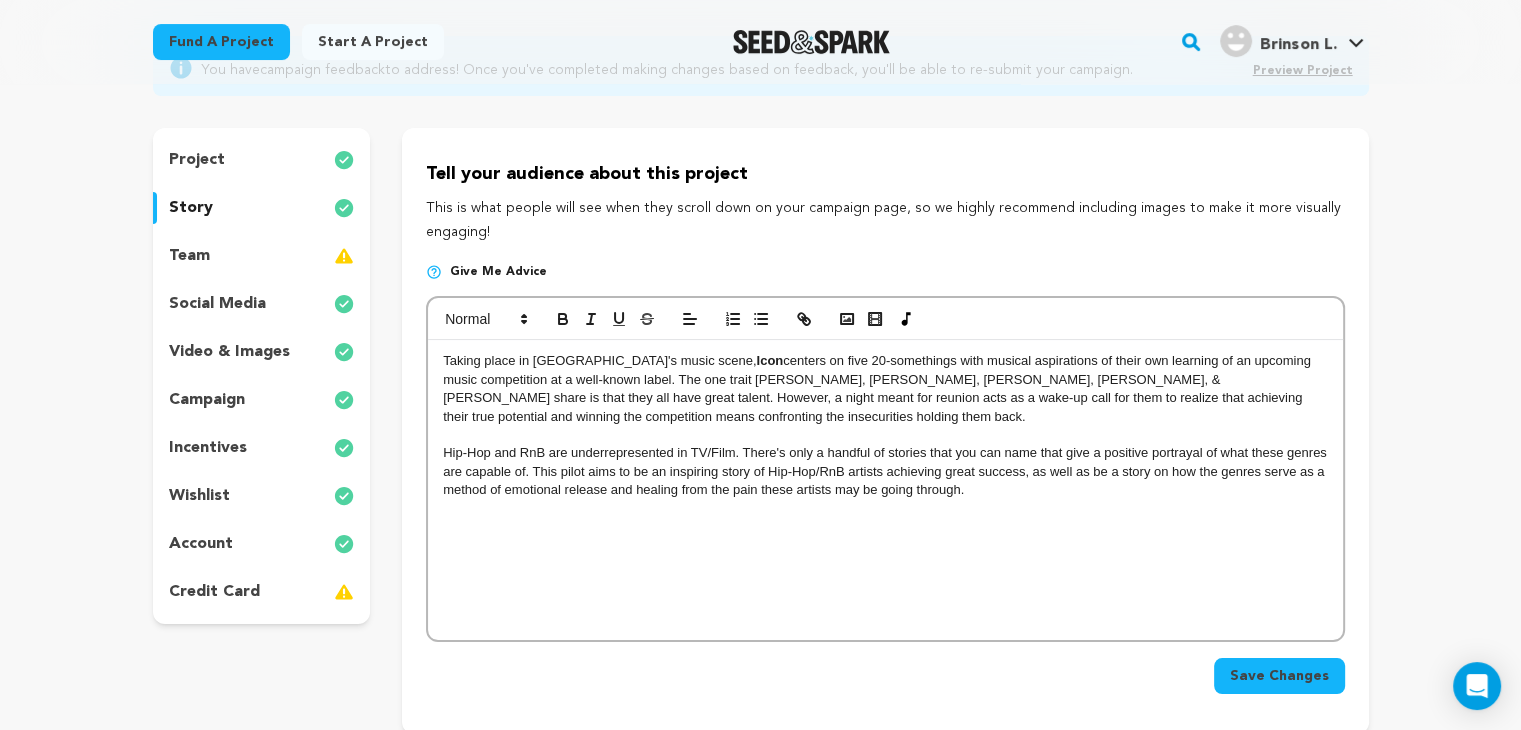 click on "Taking place in Atlanta's music scene,  Icon  centers on five 20-somethings with musical aspirations of their own learning of an upcoming music competition at a well-known label. The one trait Ezra, Taj, Dawn, Gemma, & Kiana share is that they all have great talent. However, a night meant for reunion acts as a wake-up call for them to realize that achieving their true potential and winning the competition means confronting the insecurities holding them back. Hip-Hop and RnB are underrepresented in TV/Film. There's only a handful of stories that you can name that give a positive portrayal of what these genres are capable of. This pilot aims to be an inspiring story of Hip-Hop/RnB artists achieving great success, as well as be a story on how the genres serve as a method of emotional release and healing from the pain these artists may be going through." at bounding box center [885, 490] 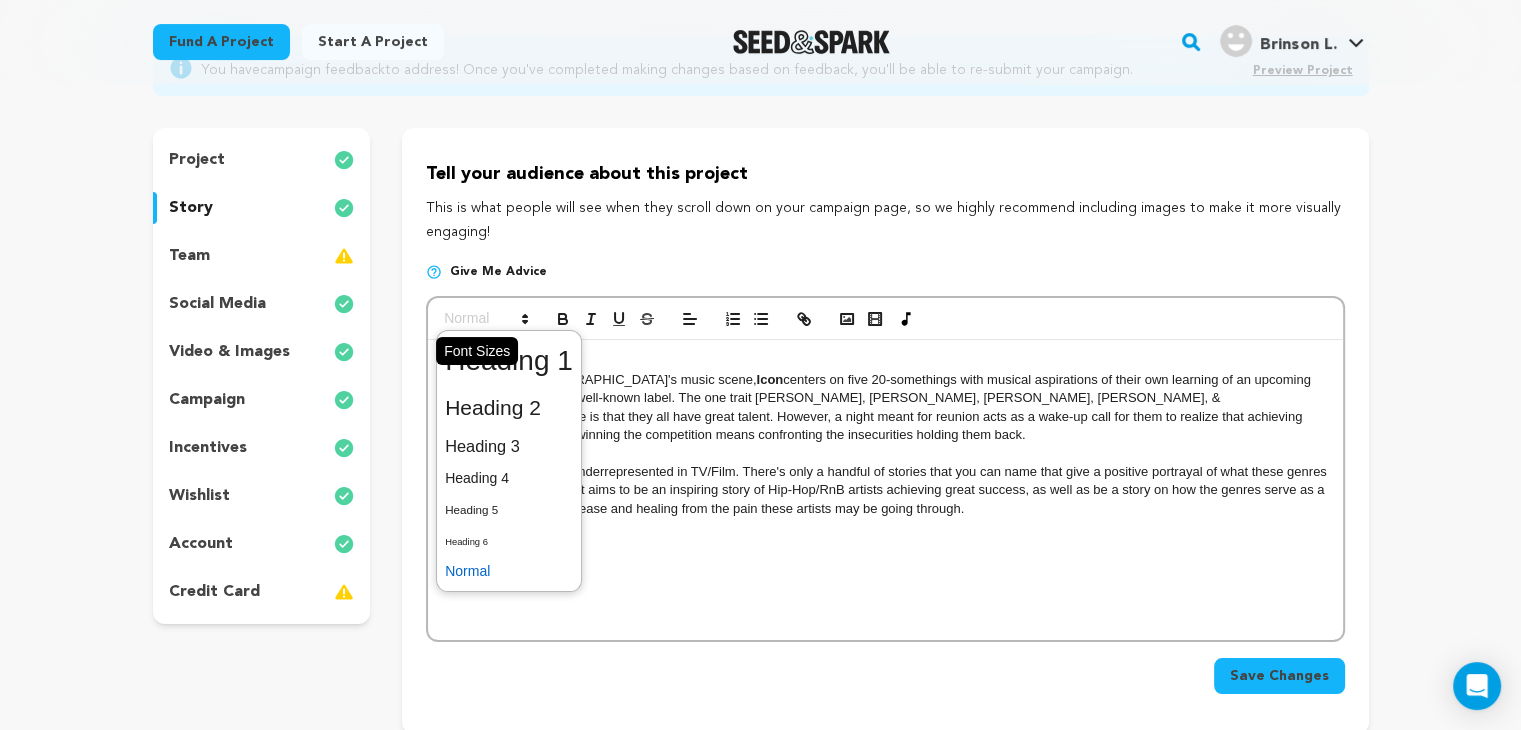 click at bounding box center [485, 319] 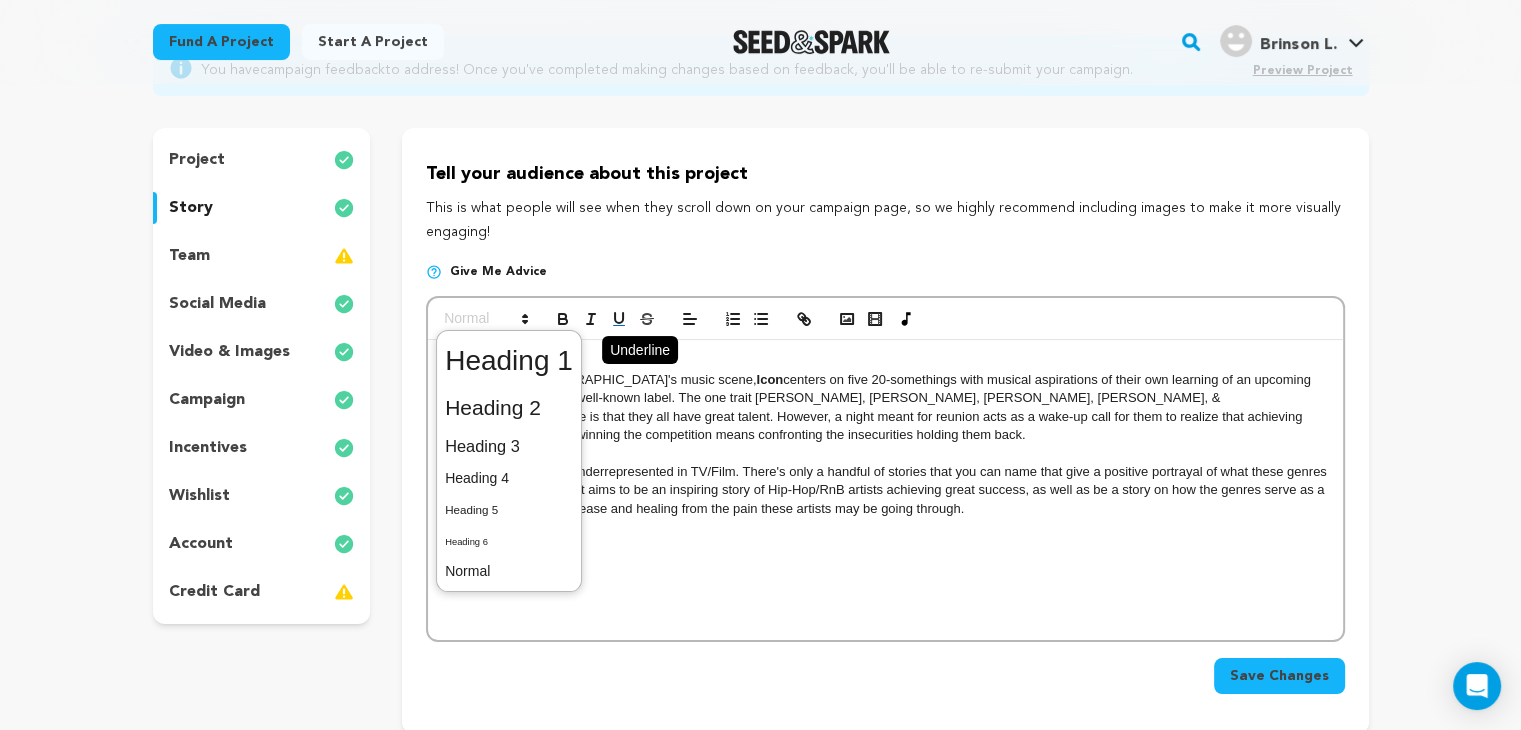 click at bounding box center [619, 319] 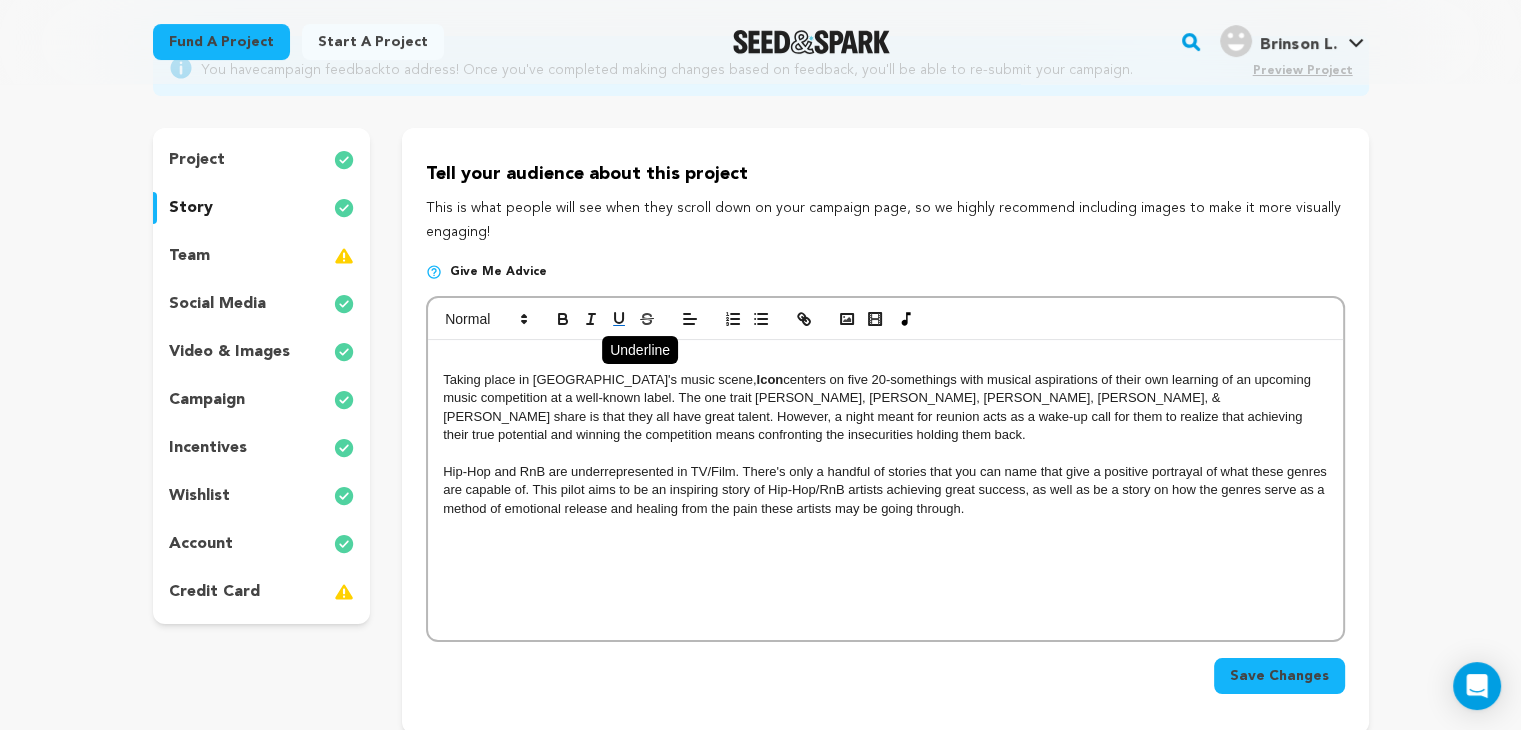 click 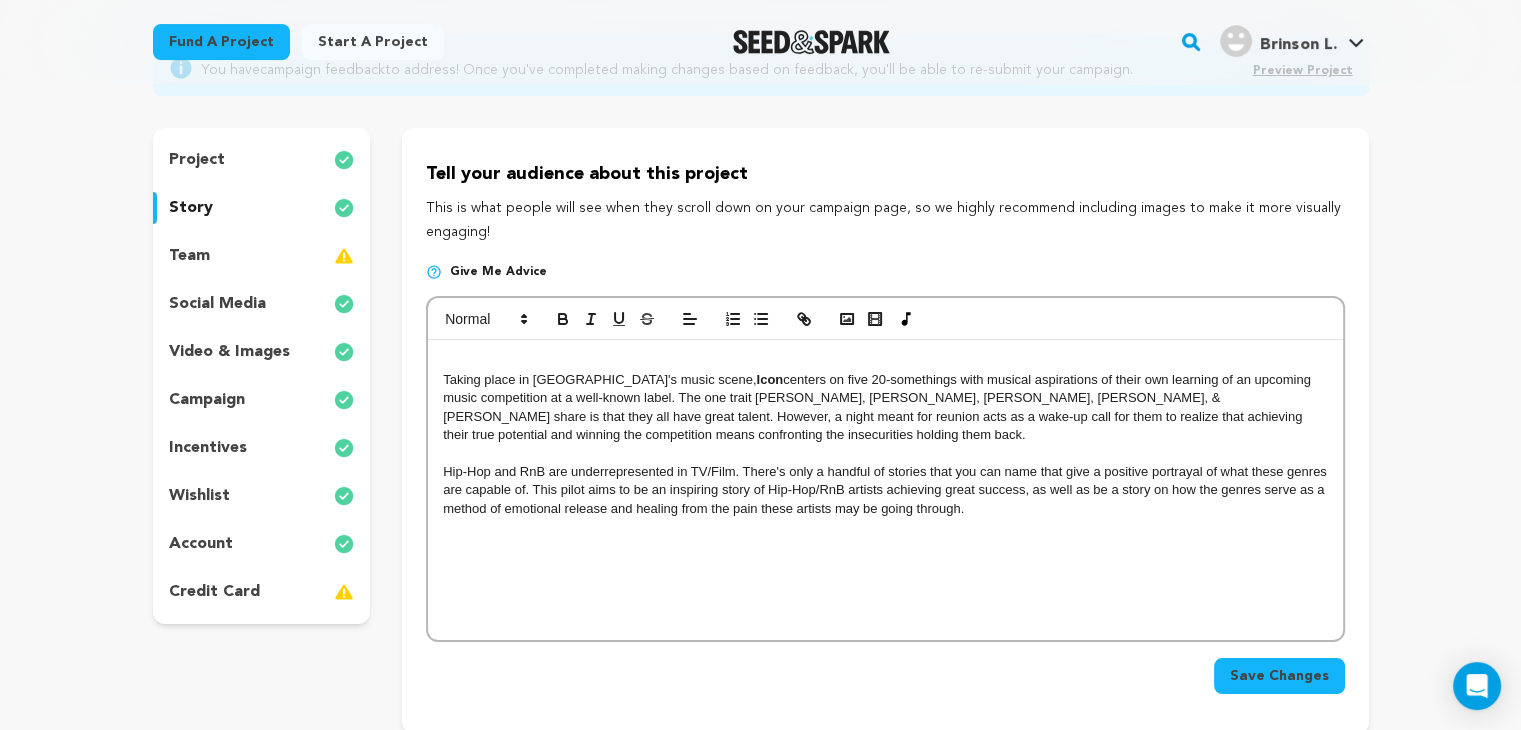 click on "﻿ Taking place in Atlanta's music scene,  Icon  centers on five 20-somethings with musical aspirations of their own learning of an upcoming music competition at a well-known label. The one trait Ezra, Taj, Dawn, Gemma, & Kiana share is that they all have great talent. However, a night meant for reunion acts as a wake-up call for them to realize that achieving their true potential and winning the competition means confronting the insecurities holding them back. Hip-Hop and RnB are underrepresented in TV/Film. There's only a handful of stories that you can name that give a positive portrayal of what these genres are capable of. This pilot aims to be an inspiring story of Hip-Hop/RnB artists achieving great success, as well as be a story on how the genres serve as a method of emotional release and healing from the pain these artists may be going through." at bounding box center [885, 490] 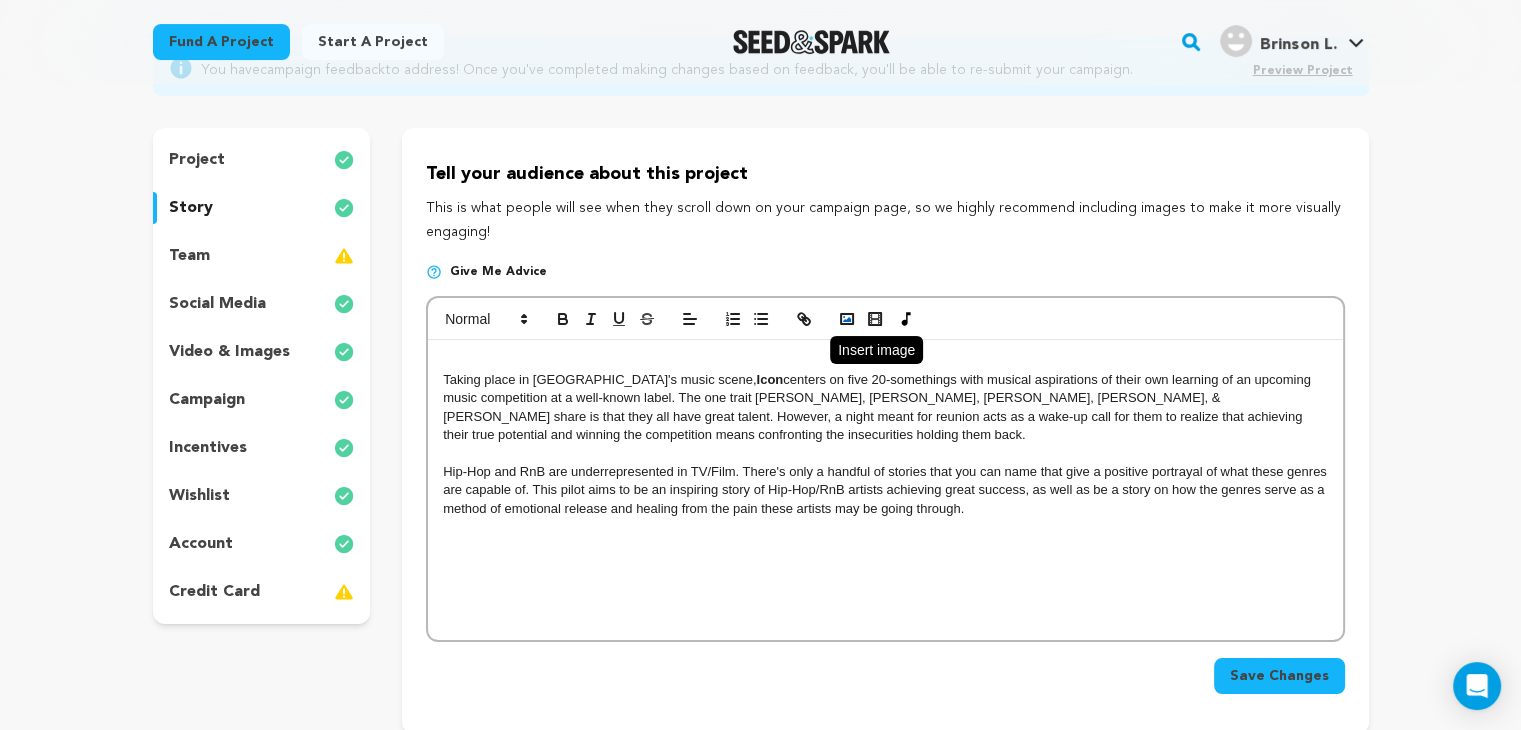 click 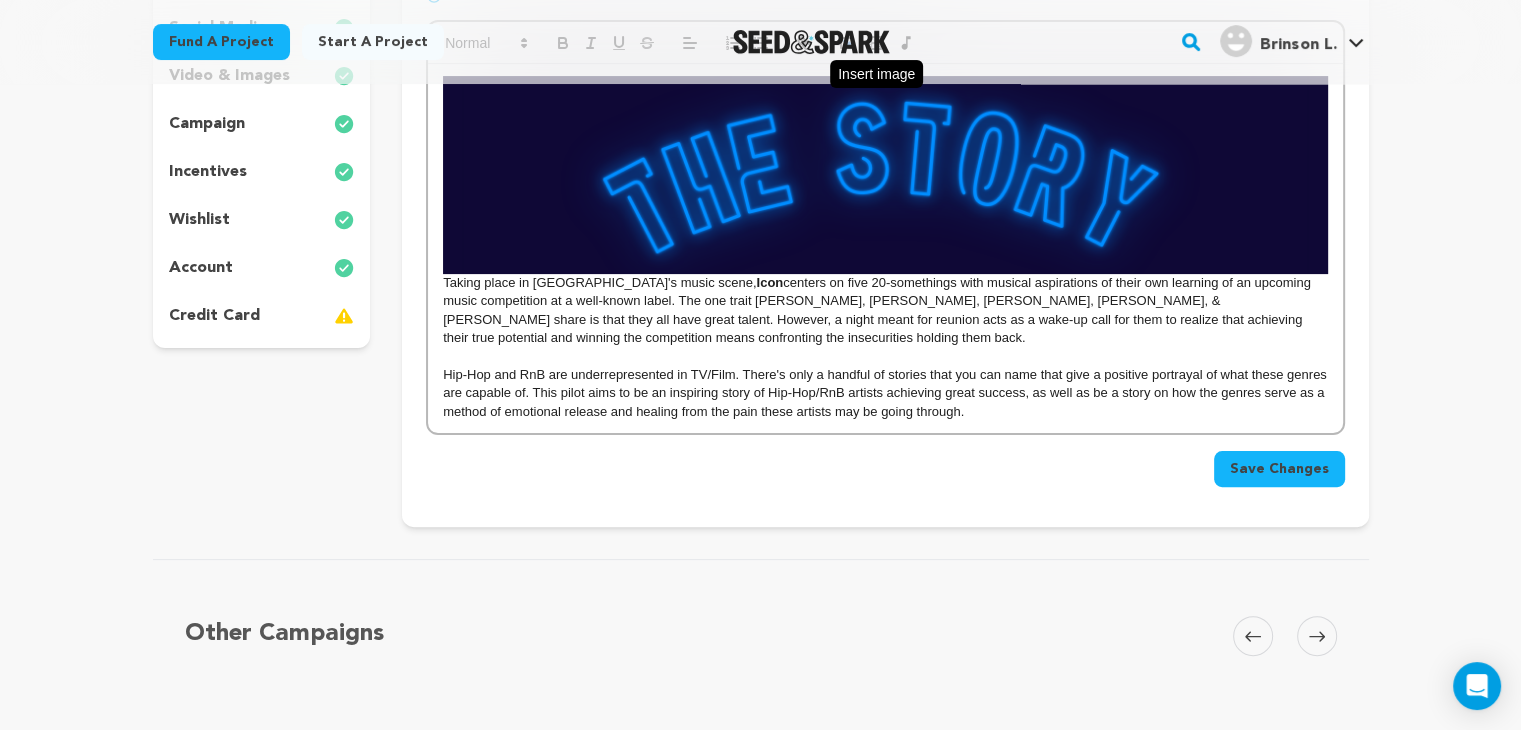 scroll, scrollTop: 484, scrollLeft: 0, axis: vertical 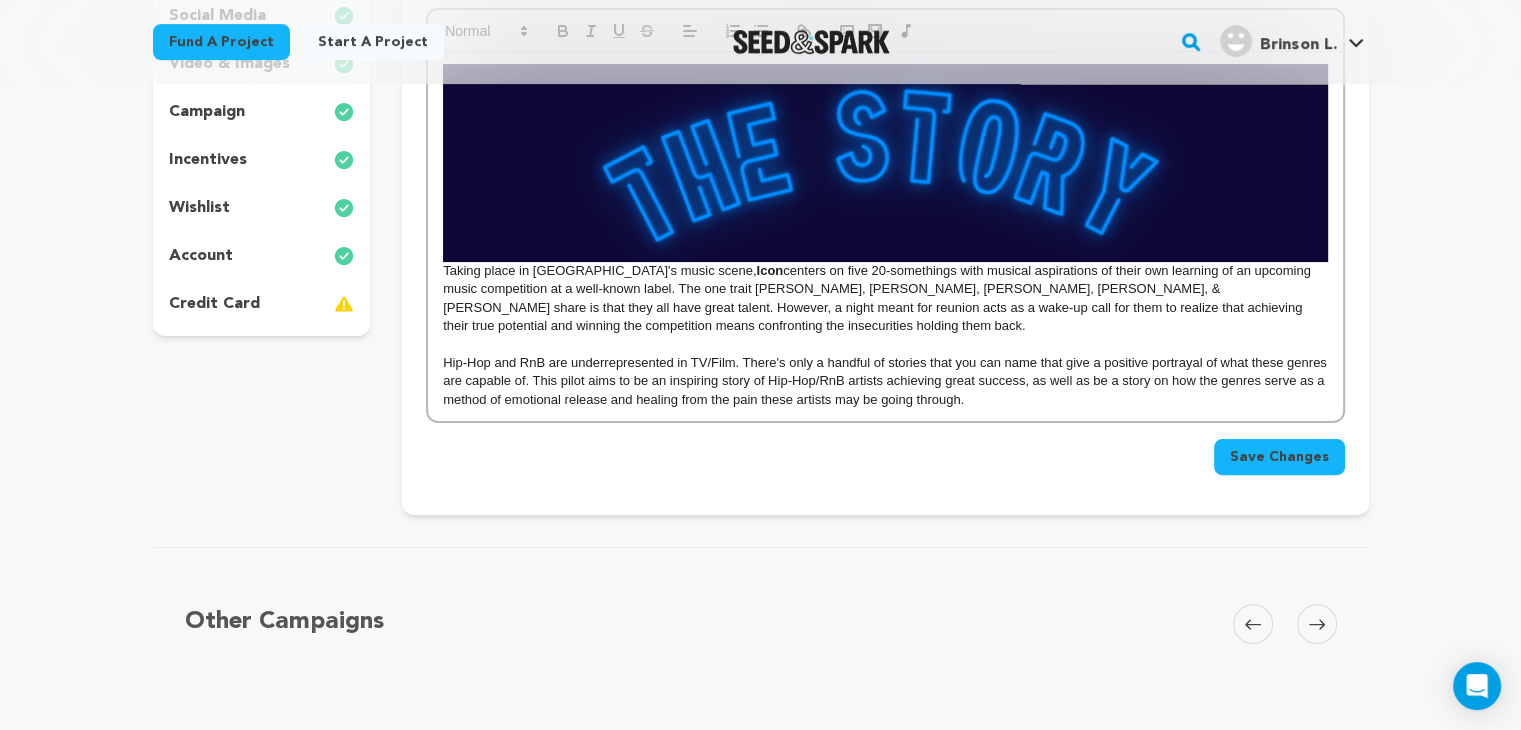 click at bounding box center [885, 344] 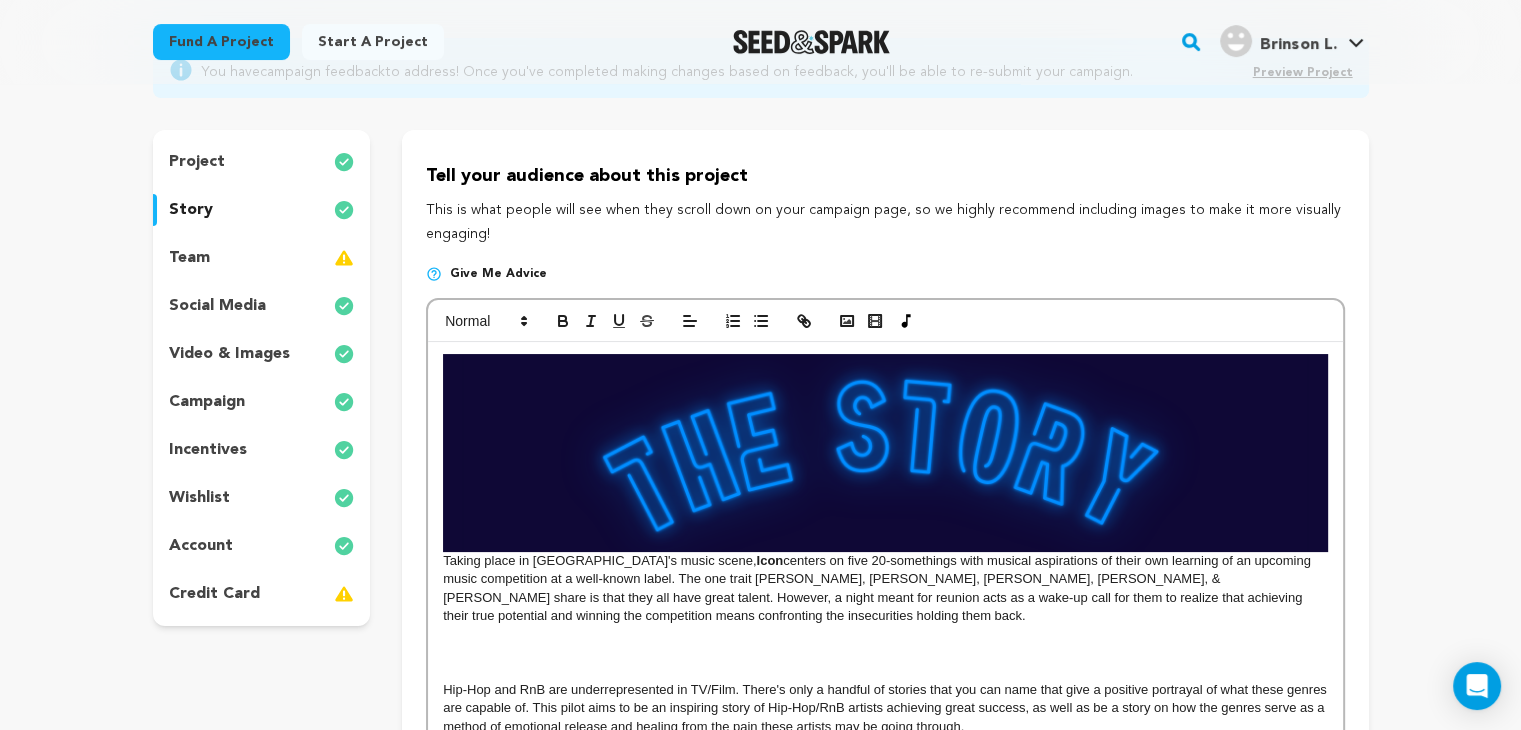 scroll, scrollTop: 192, scrollLeft: 0, axis: vertical 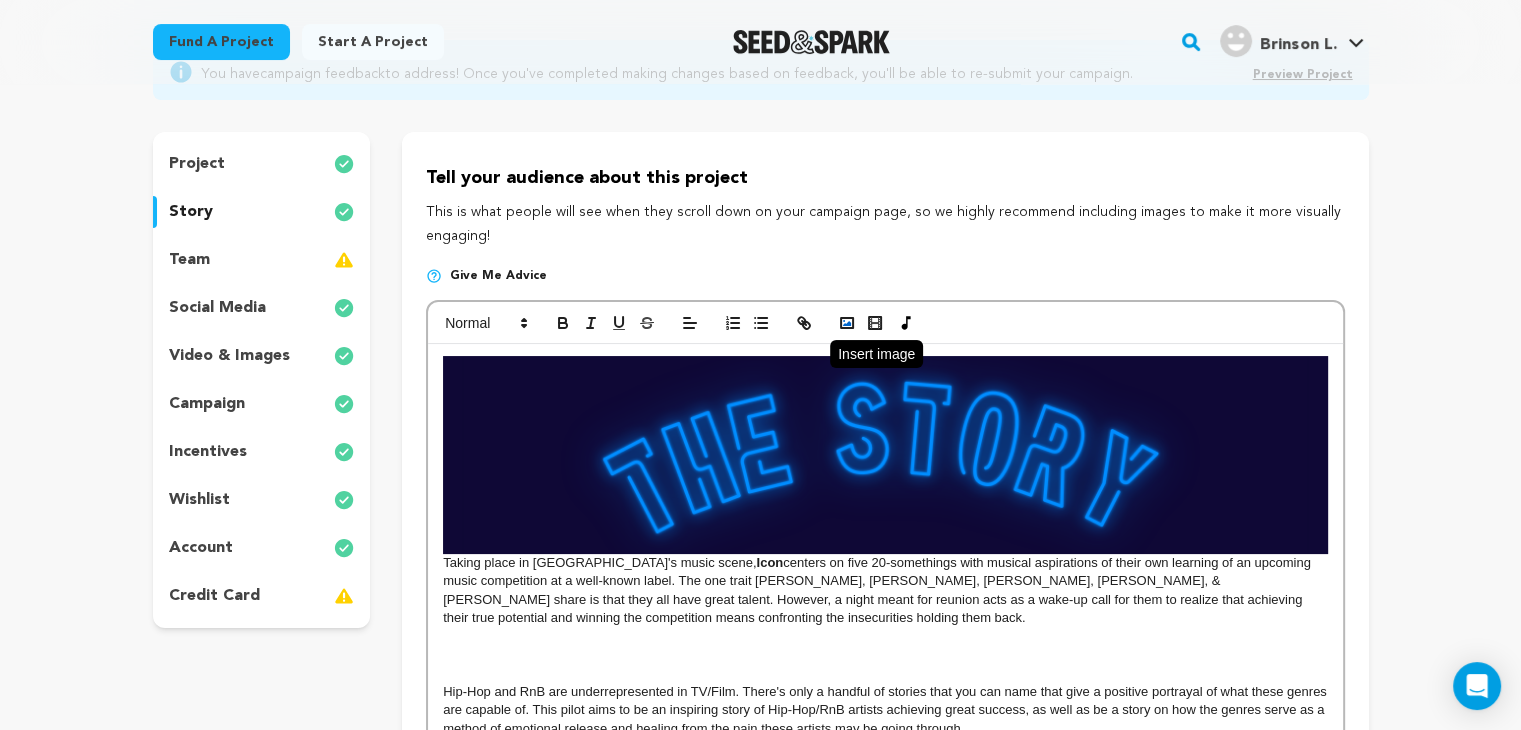 click at bounding box center (847, 323) 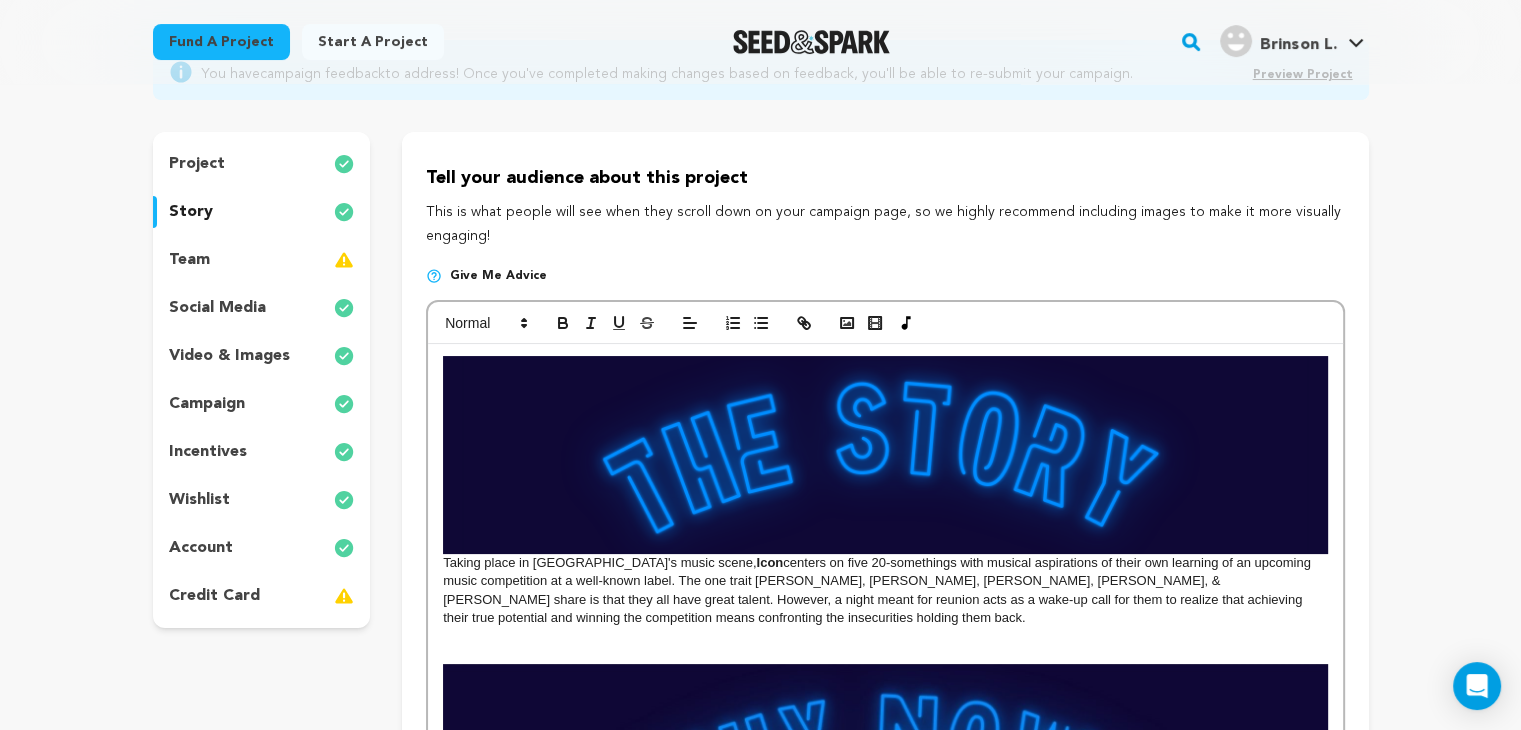 scroll, scrollTop: 676, scrollLeft: 0, axis: vertical 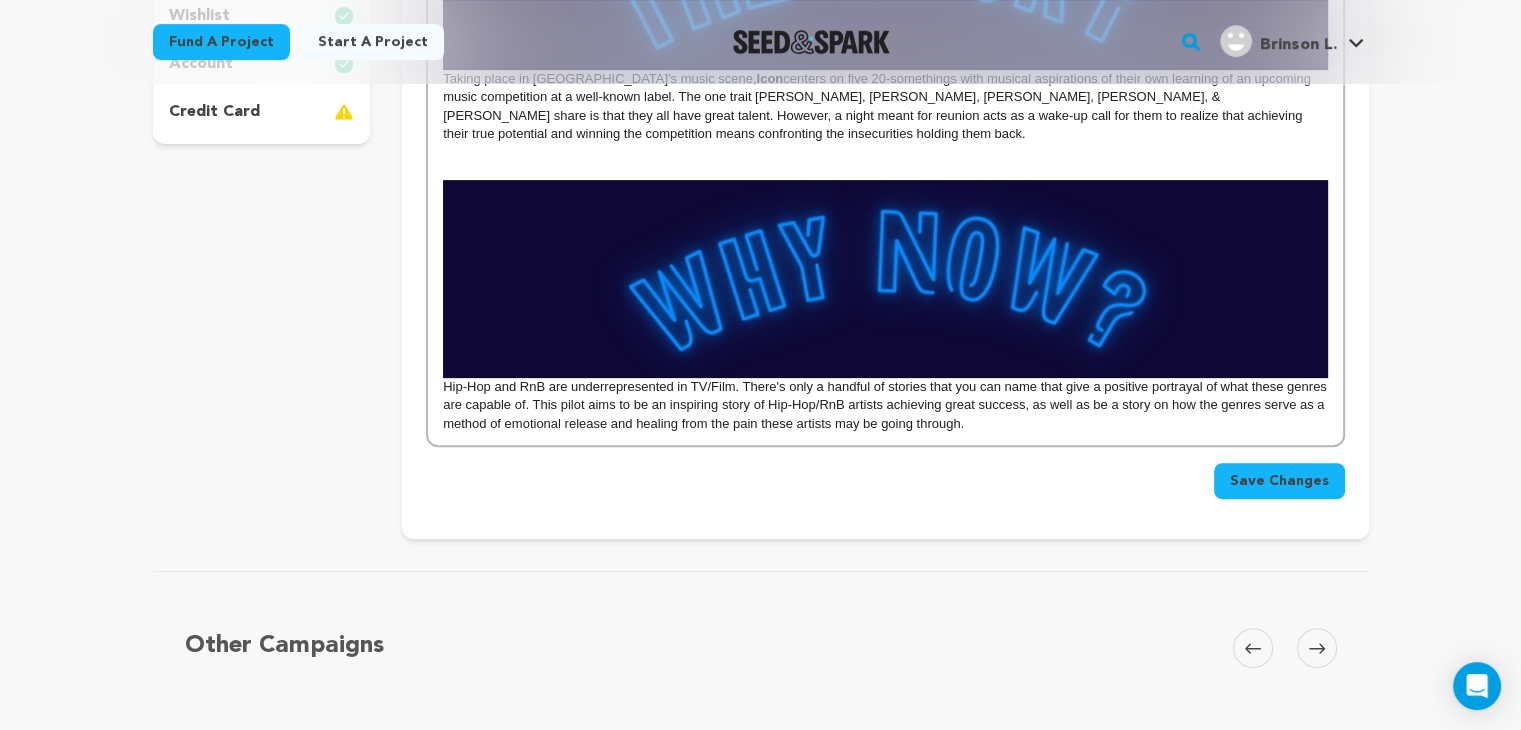 click on "Taking place in Atlanta's music scene,  Icon  centers on five 20-somethings with musical aspirations of their own learning of an upcoming music competition at a well-known label. The one trait Ezra, Taj, Dawn, Gemma, & Kiana share is that they all have great talent. However, a night meant for reunion acts as a wake-up call for them to realize that achieving their true potential and winning the competition means confronting the insecurities holding them back. Hip-Hop and RnB are underrepresented in TV/Film. There's only a handful of stories that you can name that give a positive portrayal of what these genres are capable of. This pilot aims to be an inspiring story of Hip-Hop/RnB artists achieving great success, as well as be a story on how the genres serve as a method of emotional release and healing from the pain these artists may be going through." at bounding box center [885, 152] 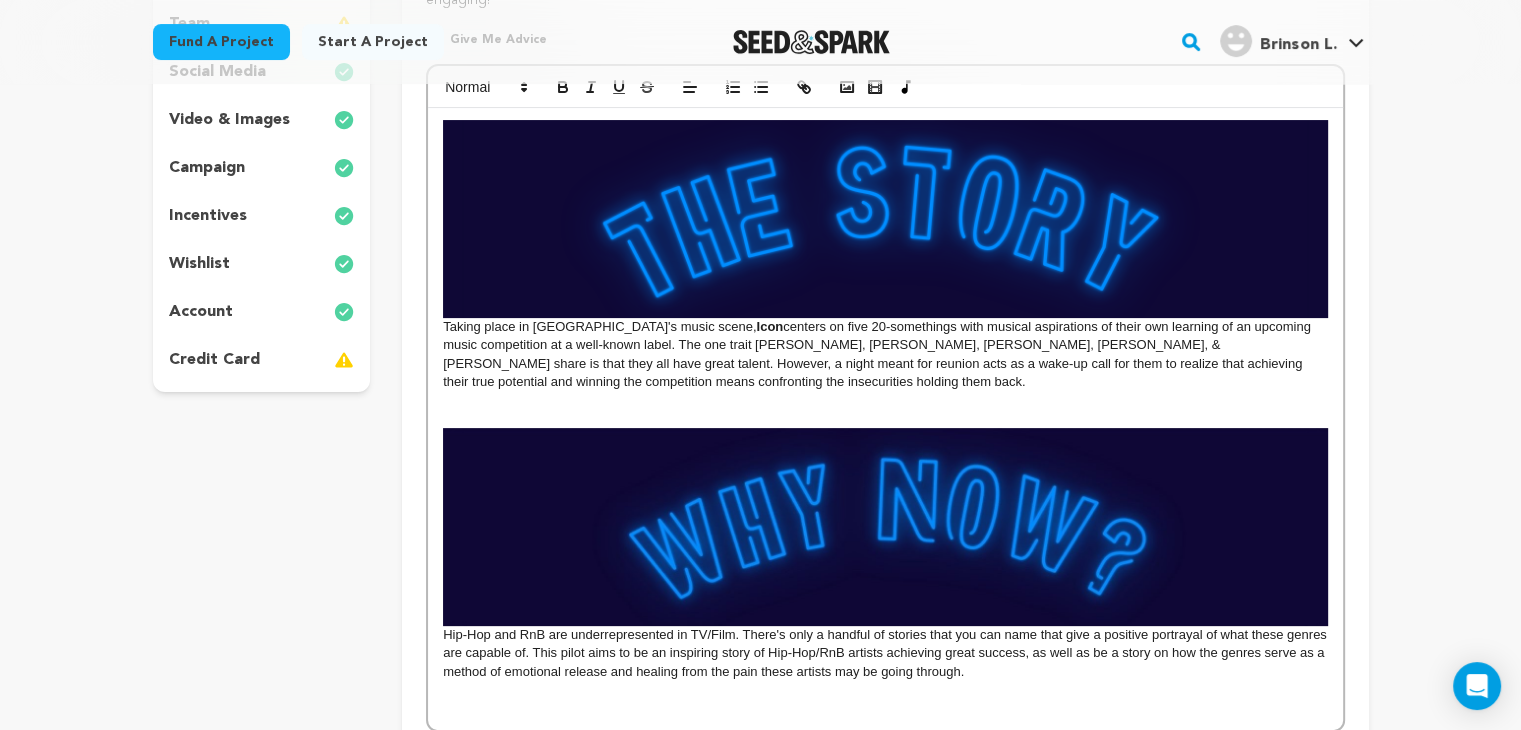 scroll, scrollTop: 324, scrollLeft: 0, axis: vertical 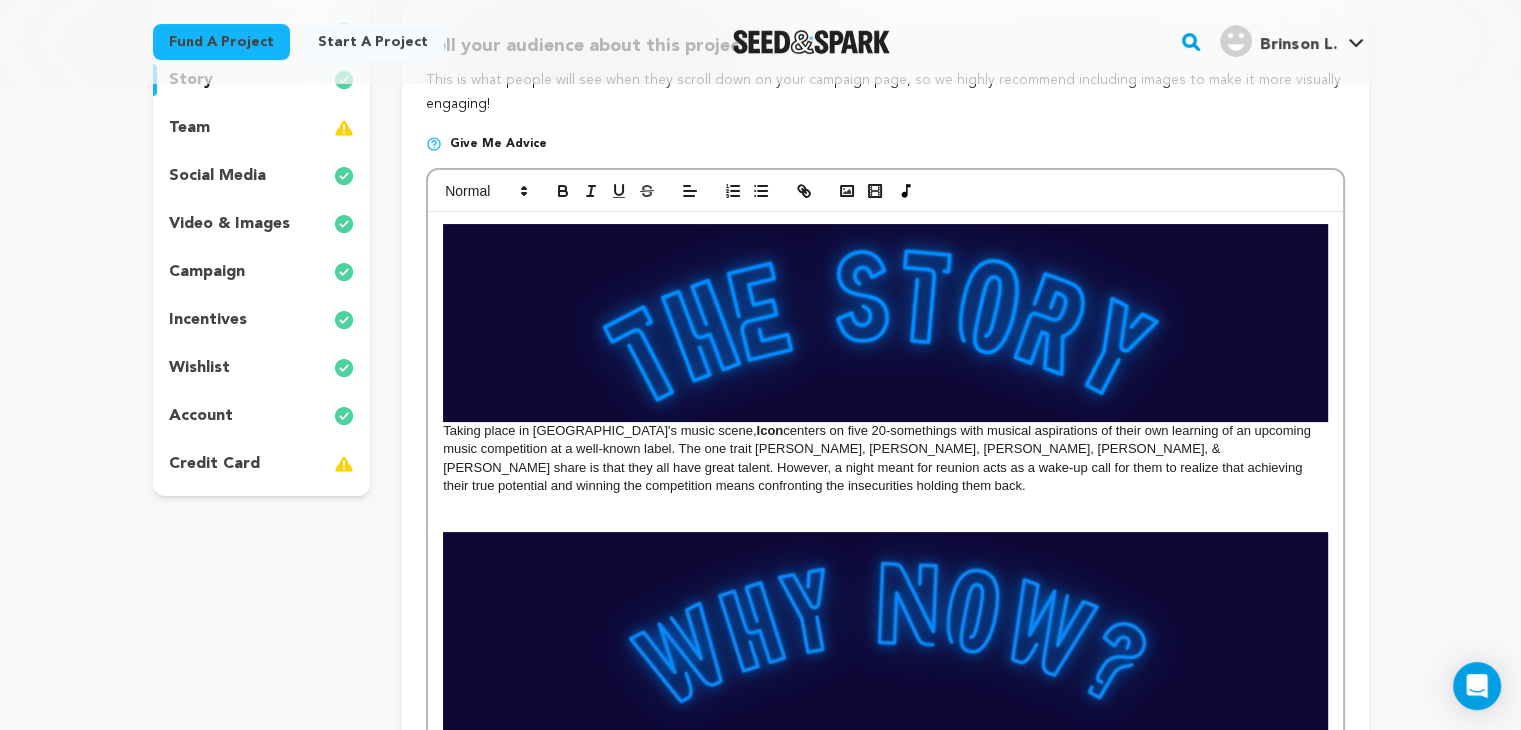 click at bounding box center [885, 191] 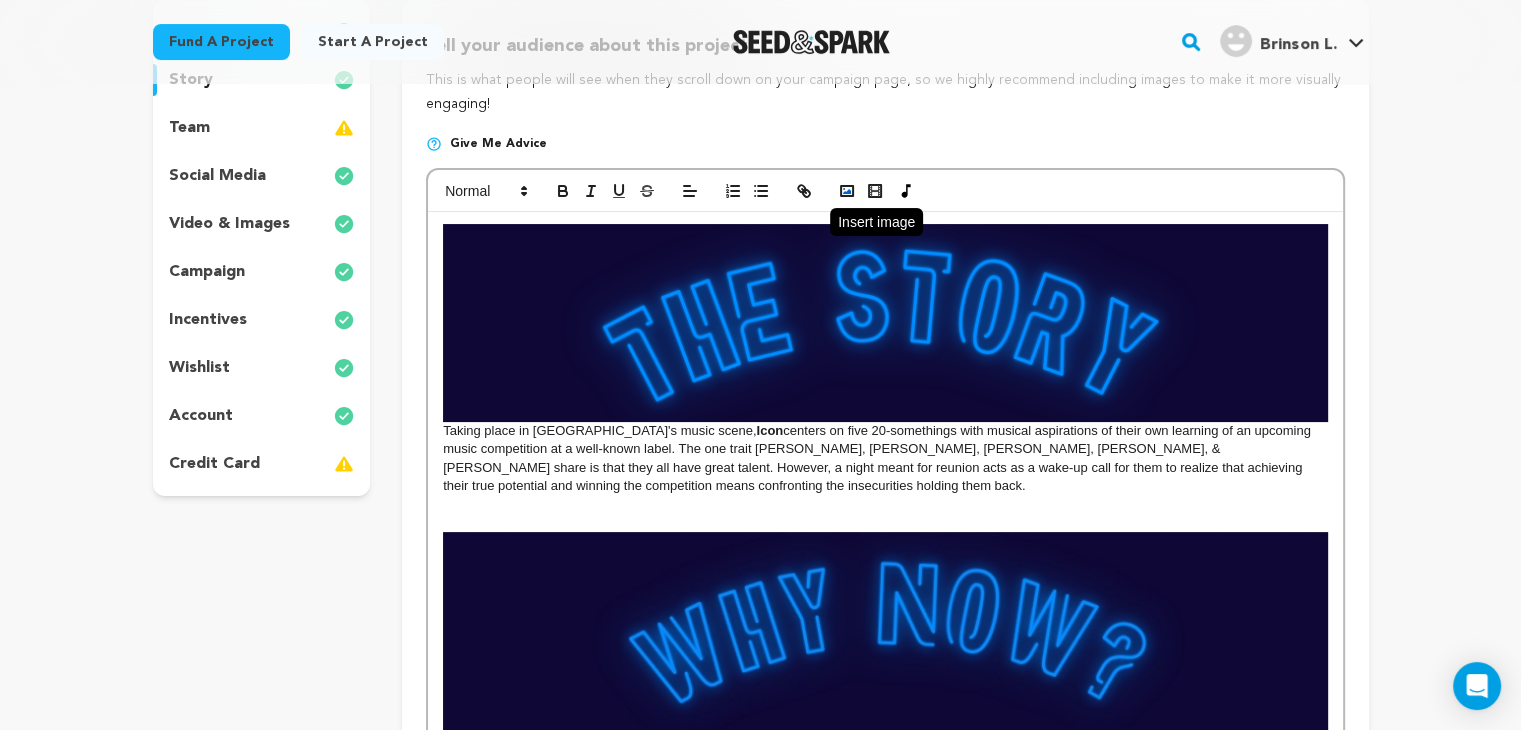 click 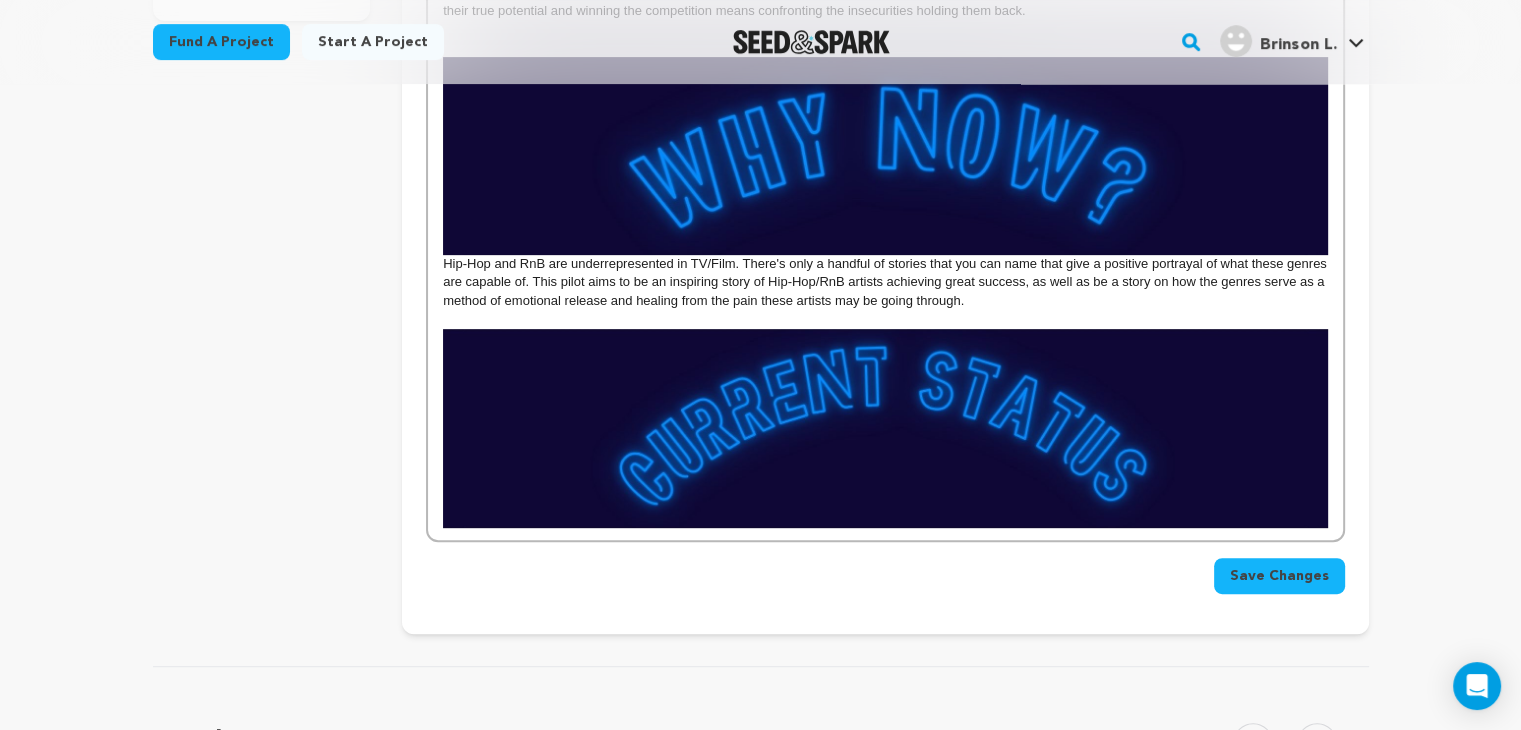 scroll, scrollTop: 803, scrollLeft: 0, axis: vertical 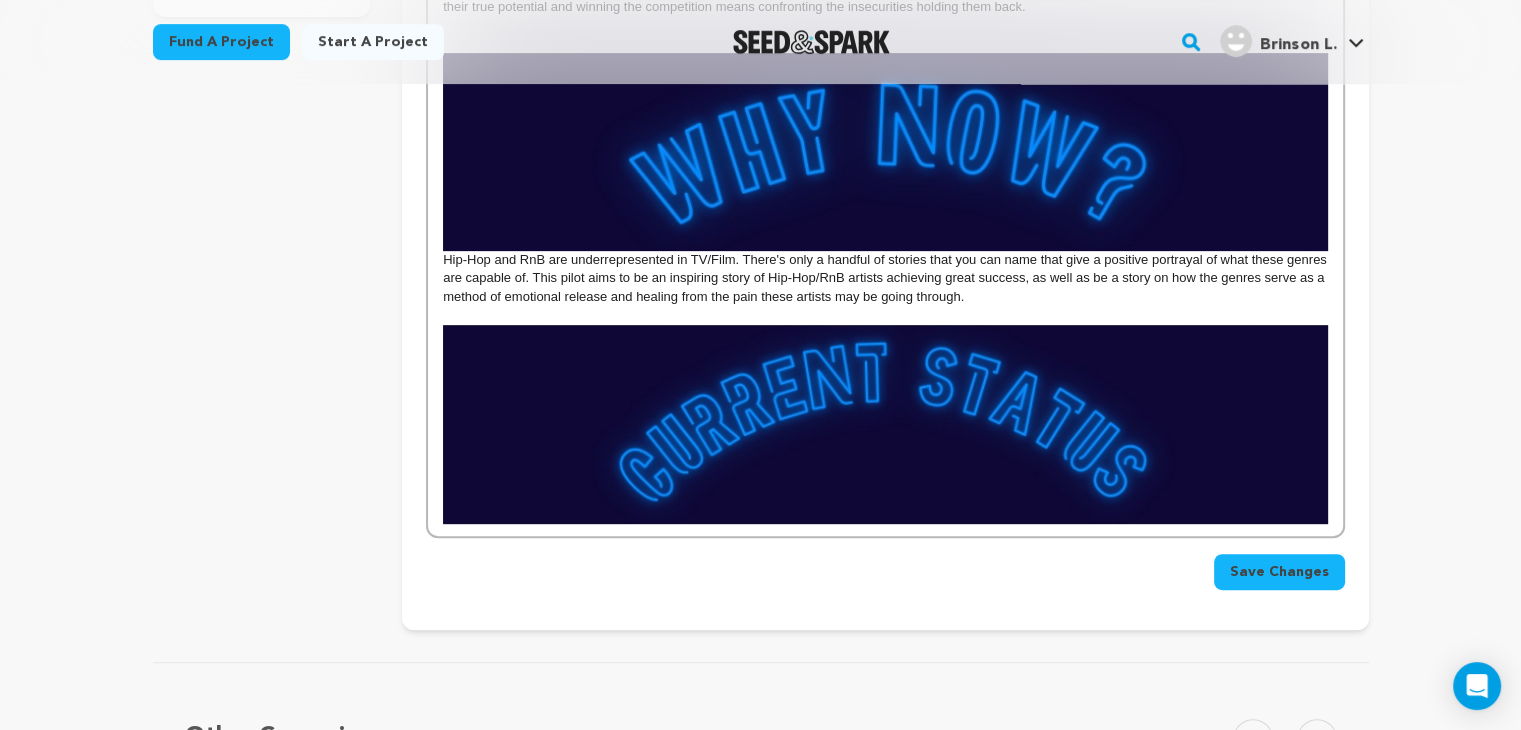 click on "Taking place in Atlanta's music scene,  Icon  centers on five 20-somethings with musical aspirations of their own learning of an upcoming music competition at a well-known label. The one trait Ezra, Taj, Dawn, Gemma, & Kiana share is that they all have great talent. However, a night meant for reunion acts as a wake-up call for them to realize that achieving their true potential and winning the competition means confronting the insecurities holding them back. Hip-Hop and RnB are underrepresented in TV/Film. There's only a handful of stories that you can name that give a positive portrayal of what these genres are capable of. This pilot aims to be an inspiring story of Hip-Hop/RnB artists achieving great success, as well as be a story on how the genres serve as a method of emotional release and healing from the pain these artists may be going through." at bounding box center [885, 134] 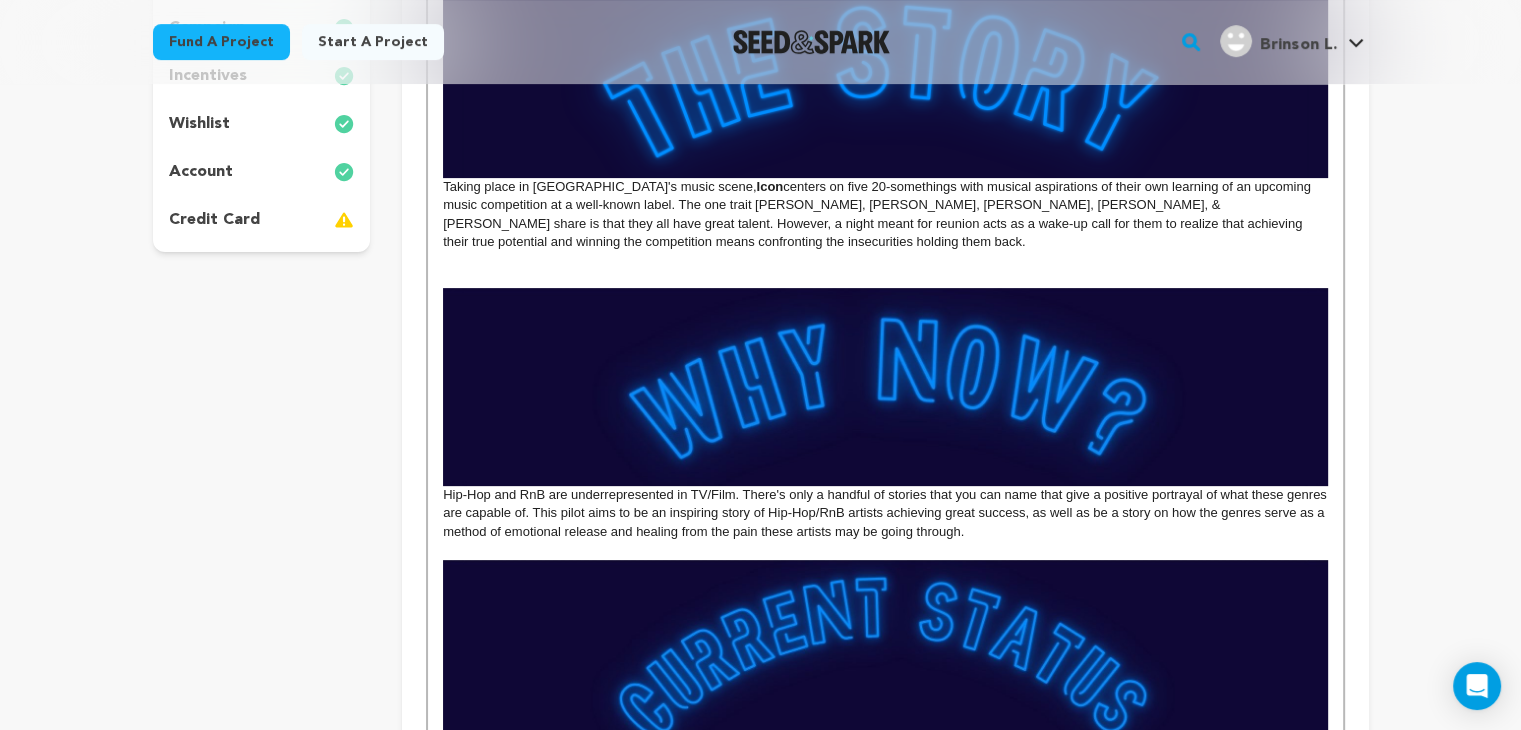 scroll, scrollTop: 570, scrollLeft: 0, axis: vertical 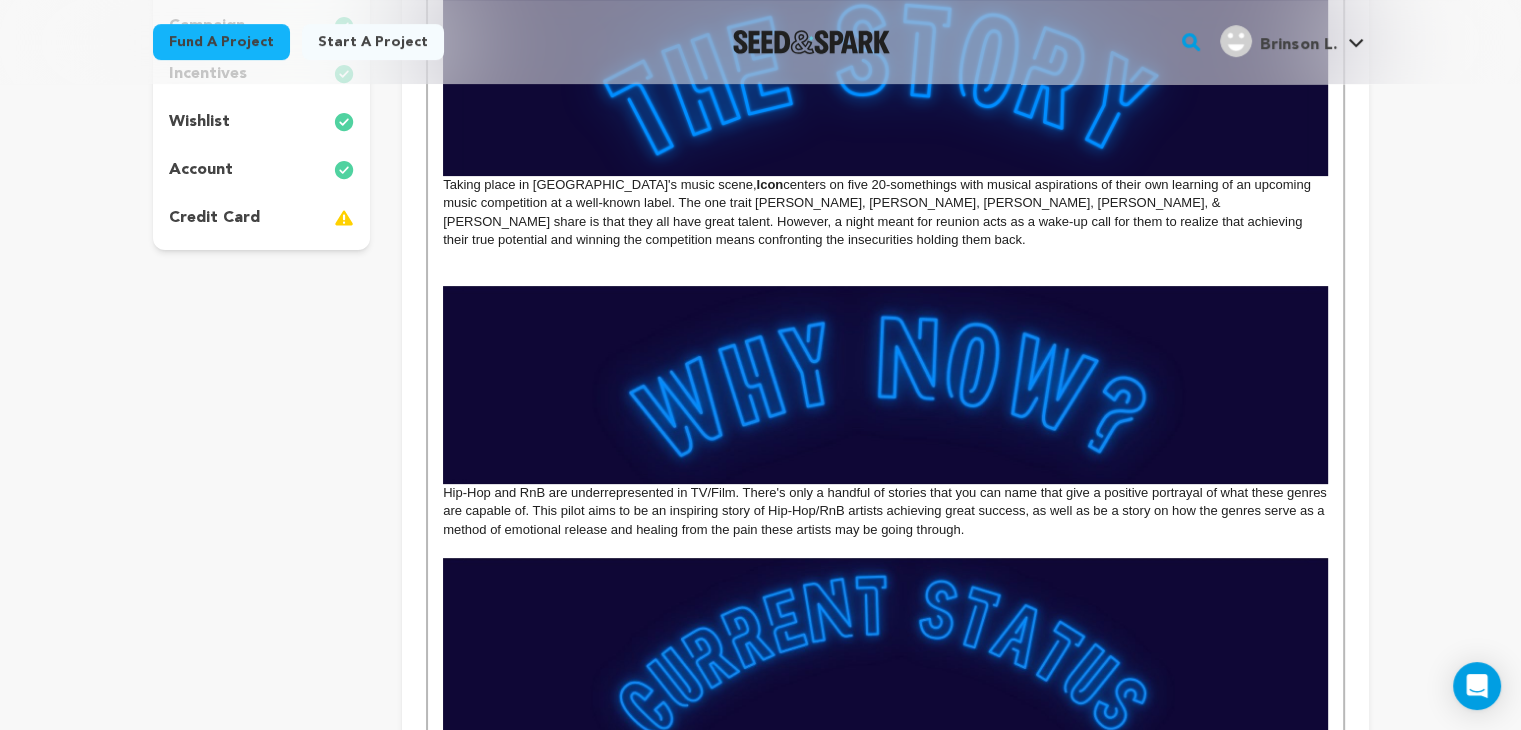 click at bounding box center [885, 258] 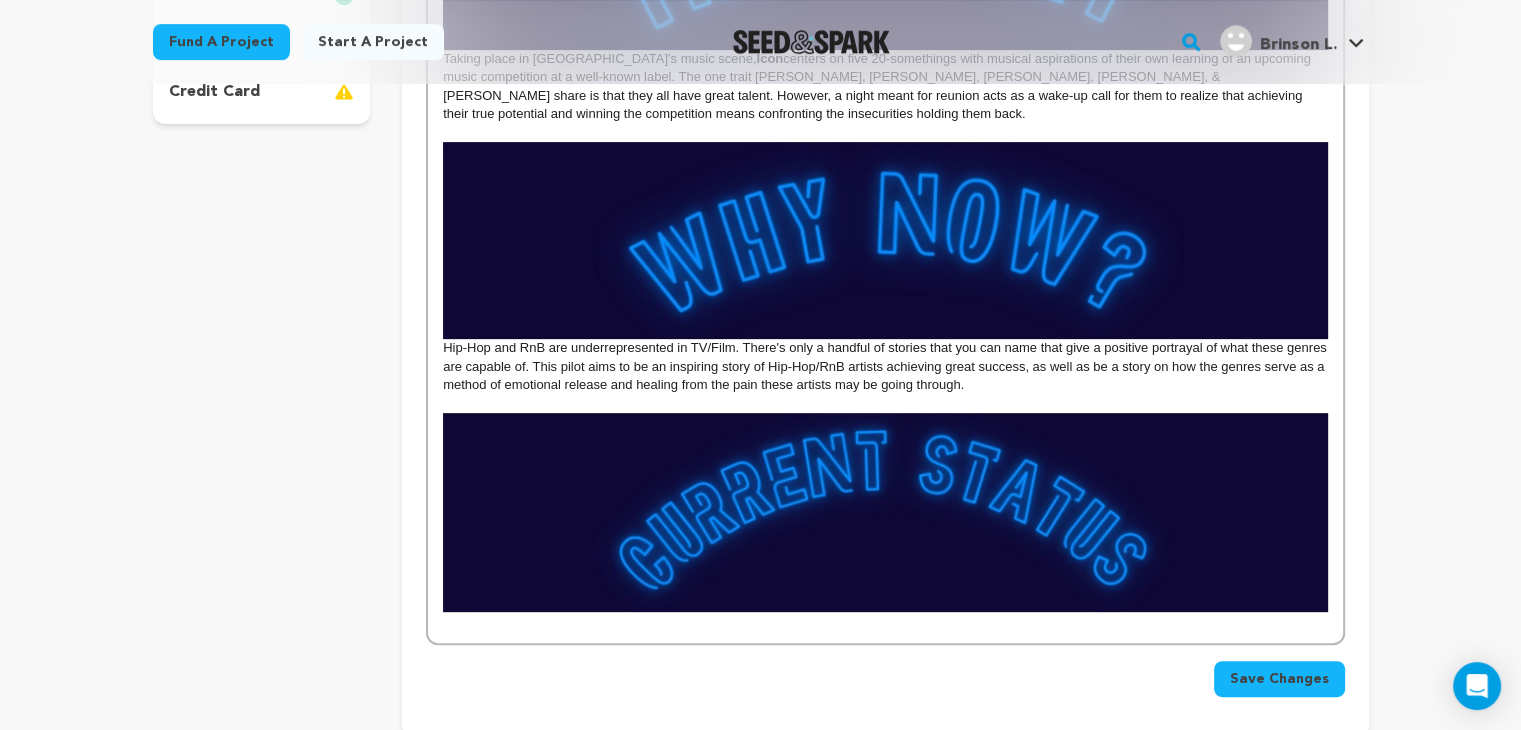 scroll, scrollTop: 698, scrollLeft: 0, axis: vertical 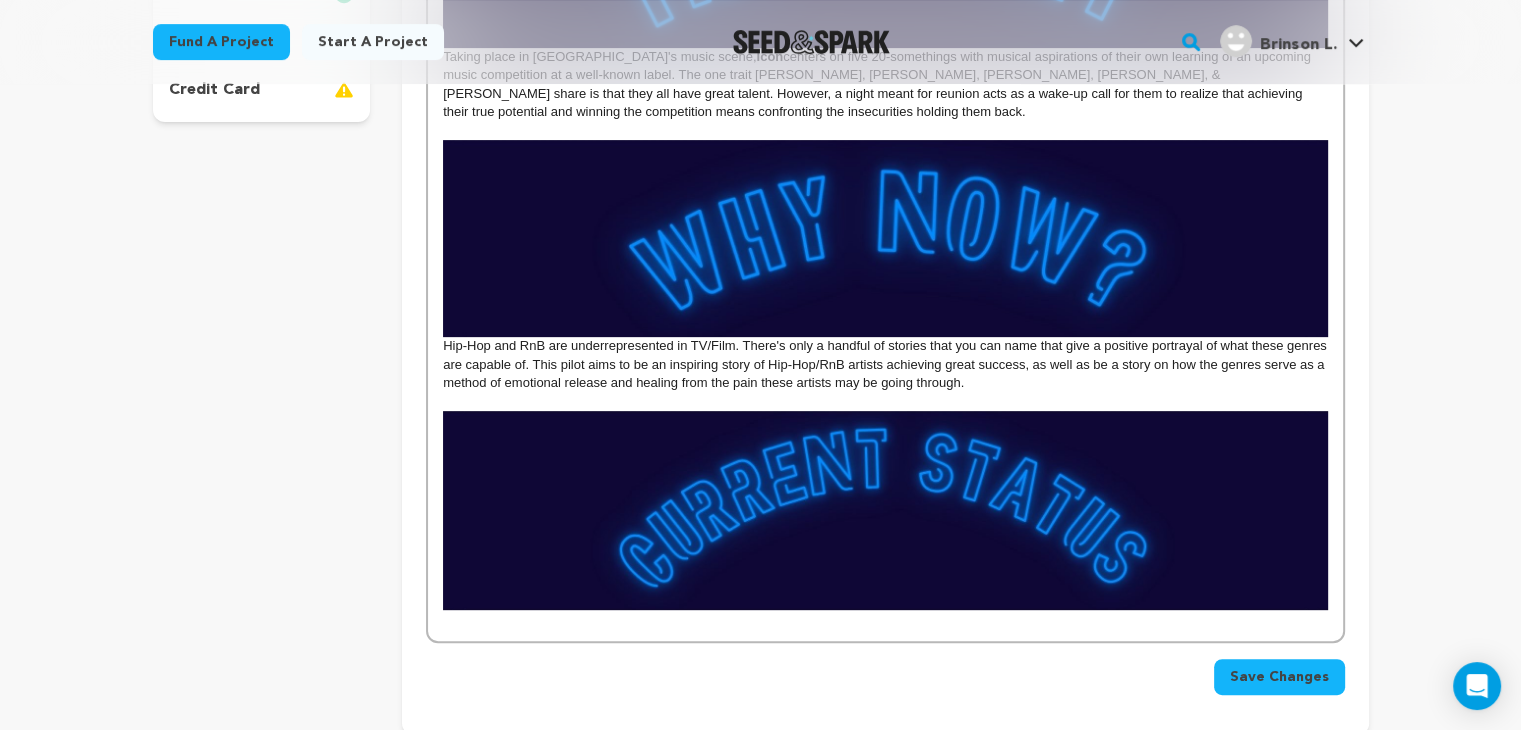 click at bounding box center [885, 619] 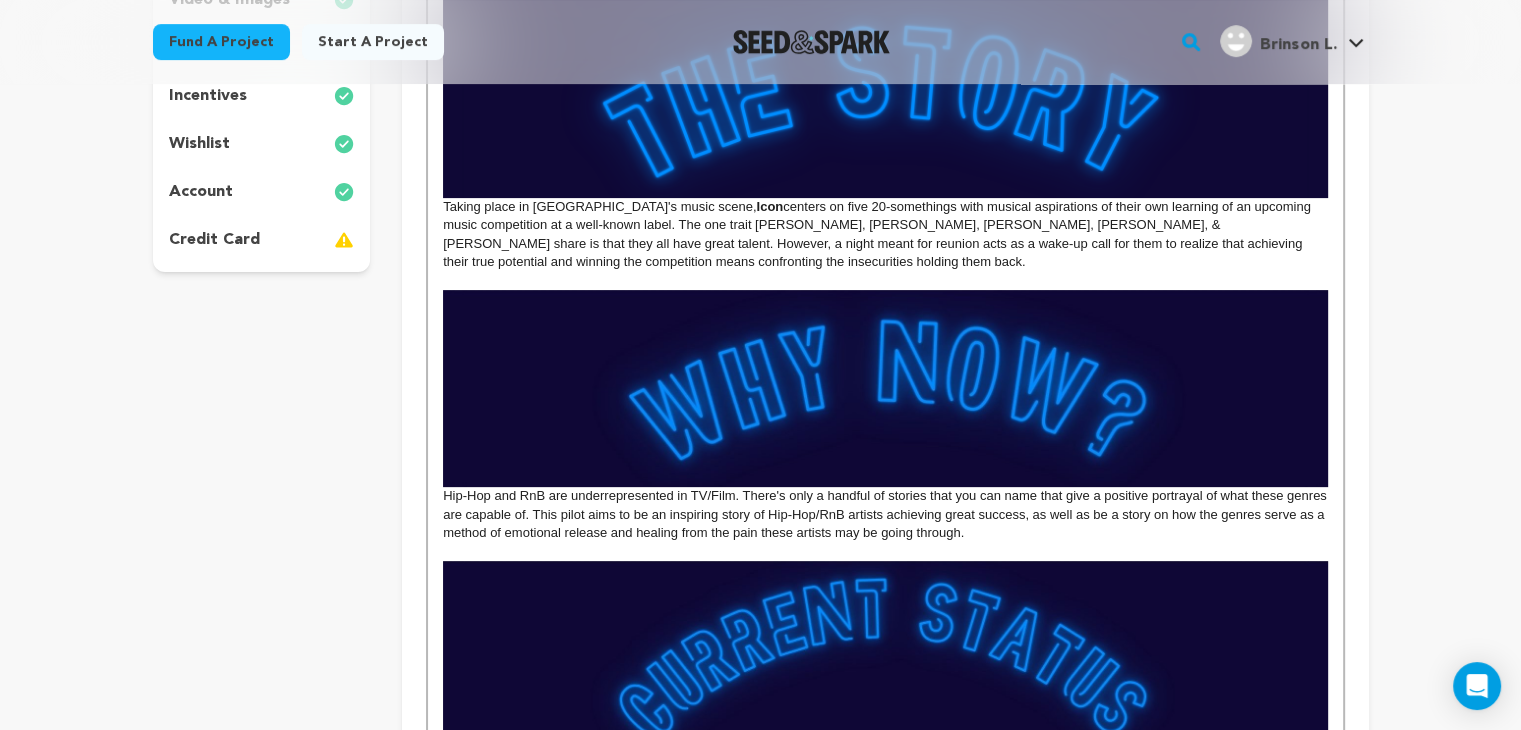 scroll, scrollTop: 948, scrollLeft: 0, axis: vertical 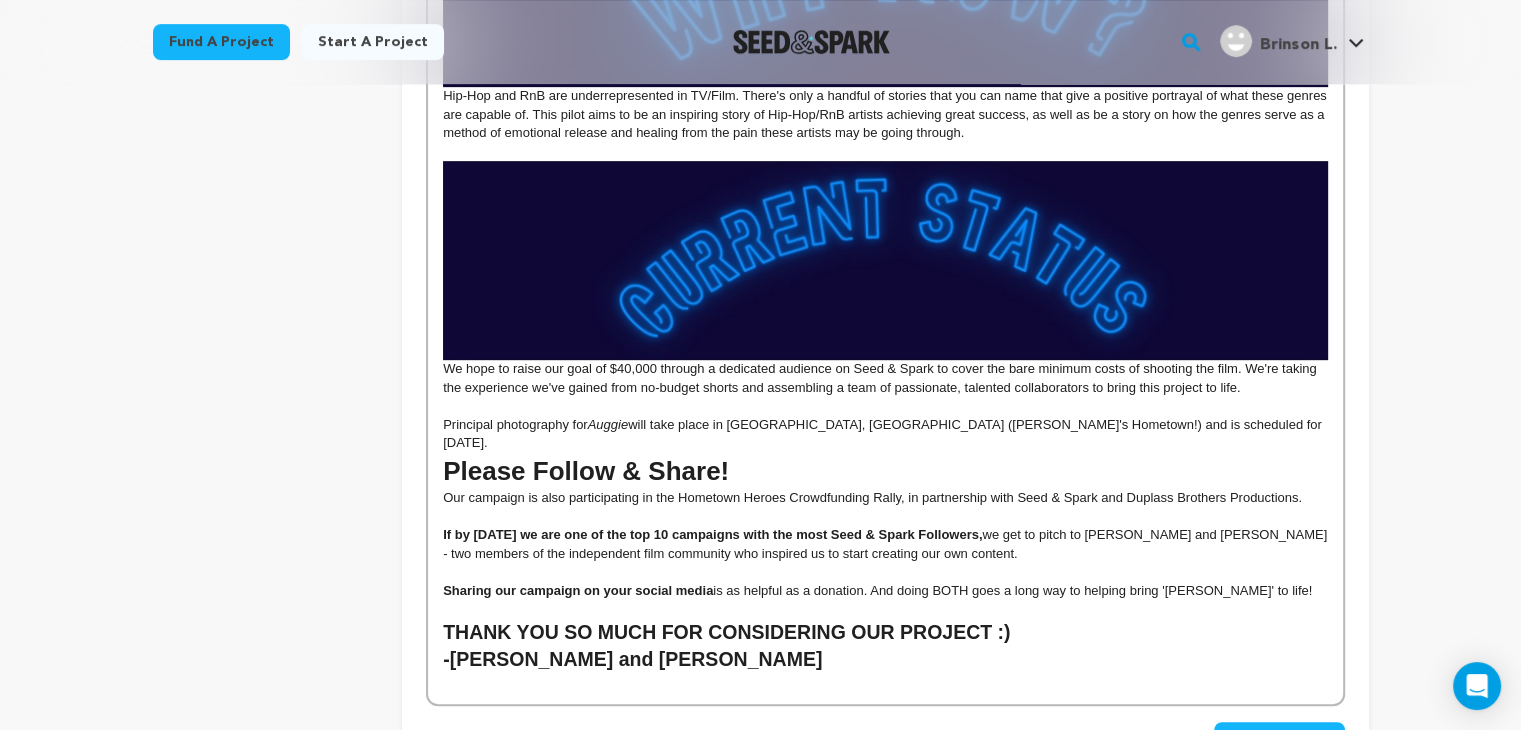 click on "We hope to raise our goal of $40,000 through a dedicated audience on Seed & Spark to cover the bare minimum costs of shooting the film. We're taking the experience we've gained from no-budget shorts and assembling a team of passionate, talented collaborators to bring this project to life." at bounding box center (885, 378) 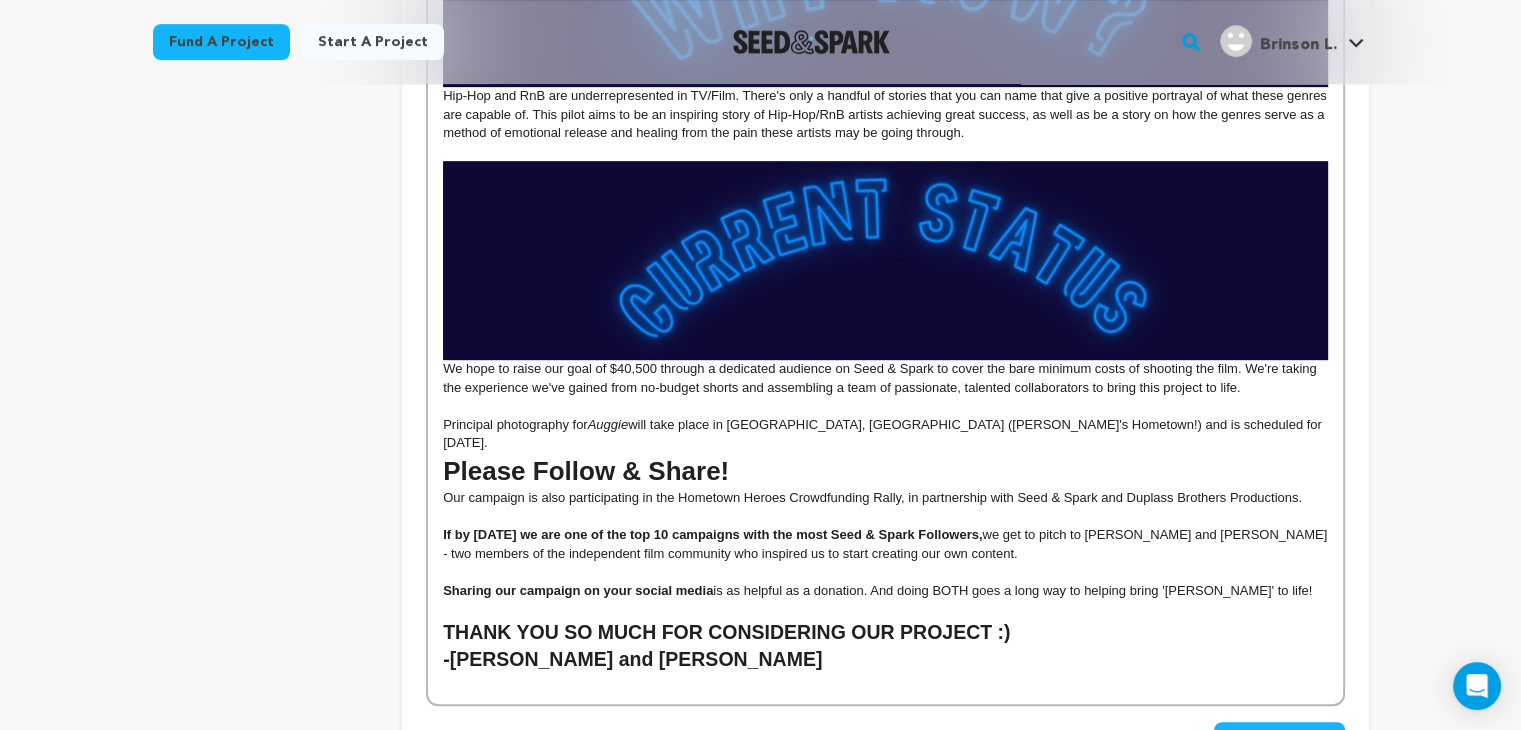 click on "We hope to raise our goal of $40,500 through a dedicated audience on Seed & Spark to cover the bare minimum costs of shooting the film. We're taking the experience we've gained from no-budget shorts and assembling a team of passionate, talented collaborators to bring this project to life." at bounding box center [885, 378] 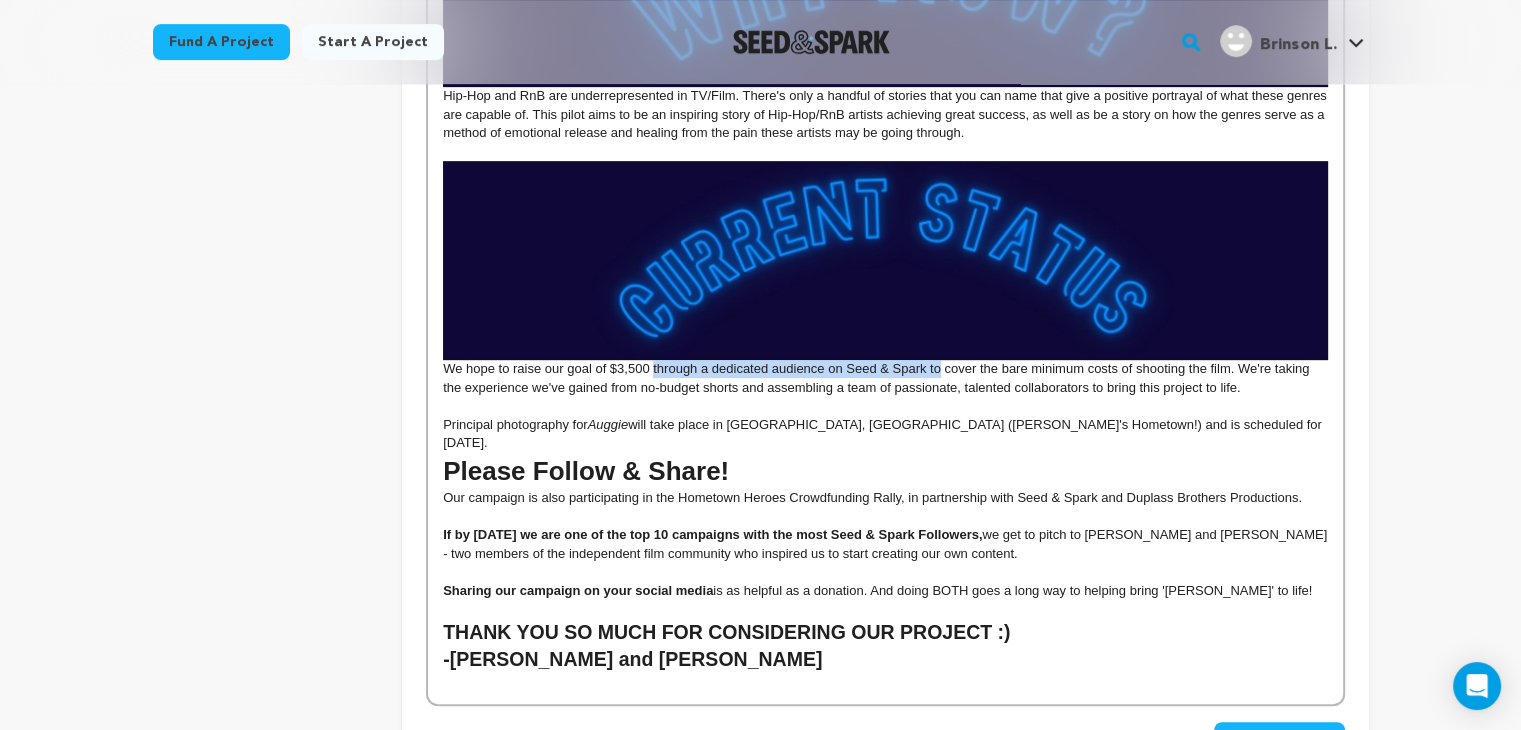 drag, startPoint x: 654, startPoint y: 372, endPoint x: 937, endPoint y: 373, distance: 283.00177 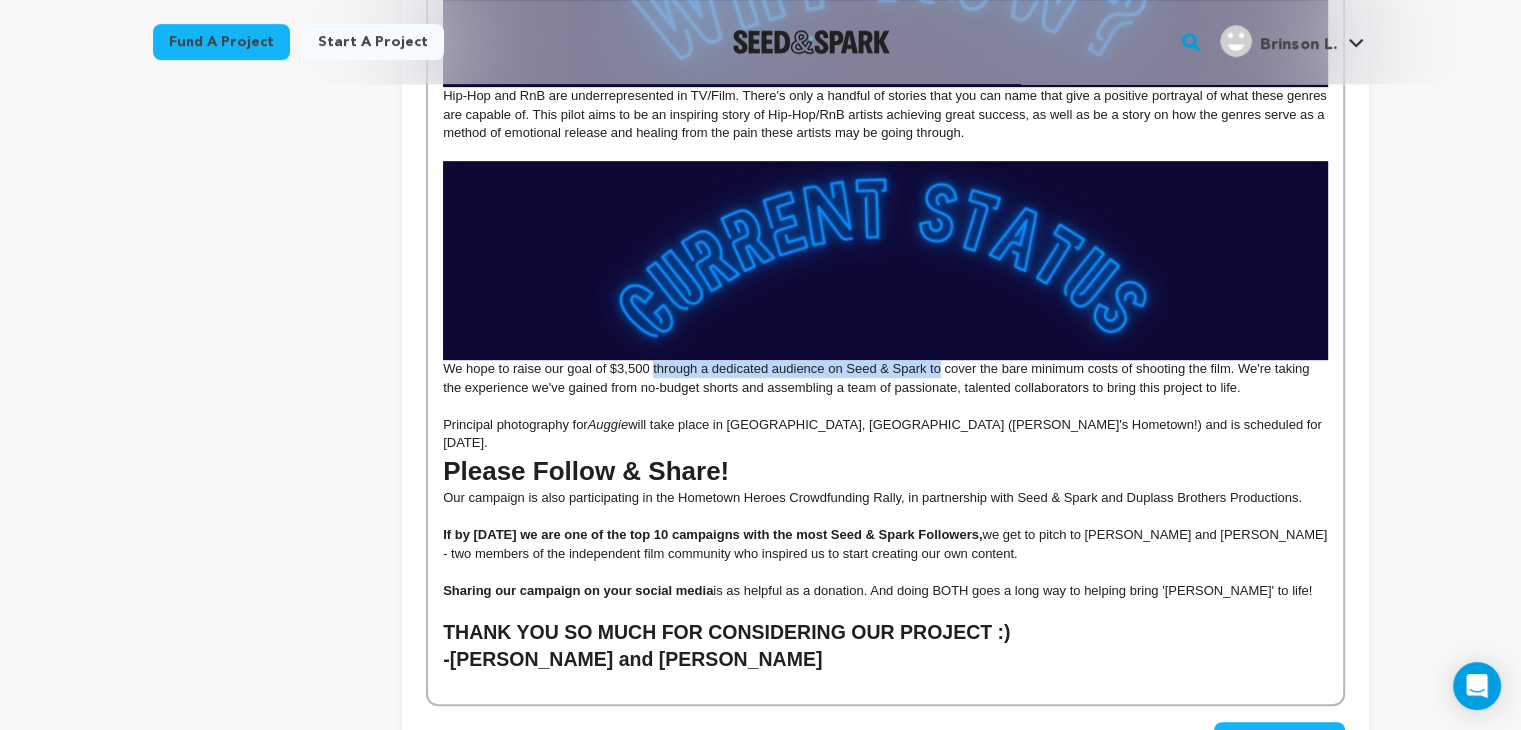 click on "We hope to raise our goal of $3,500 through a dedicated audience on Seed & Spark to cover the bare minimum costs of shooting the film. We're taking the experience we've gained from no-budget shorts and assembling a team of passionate, talented collaborators to bring this project to life." at bounding box center [885, 378] 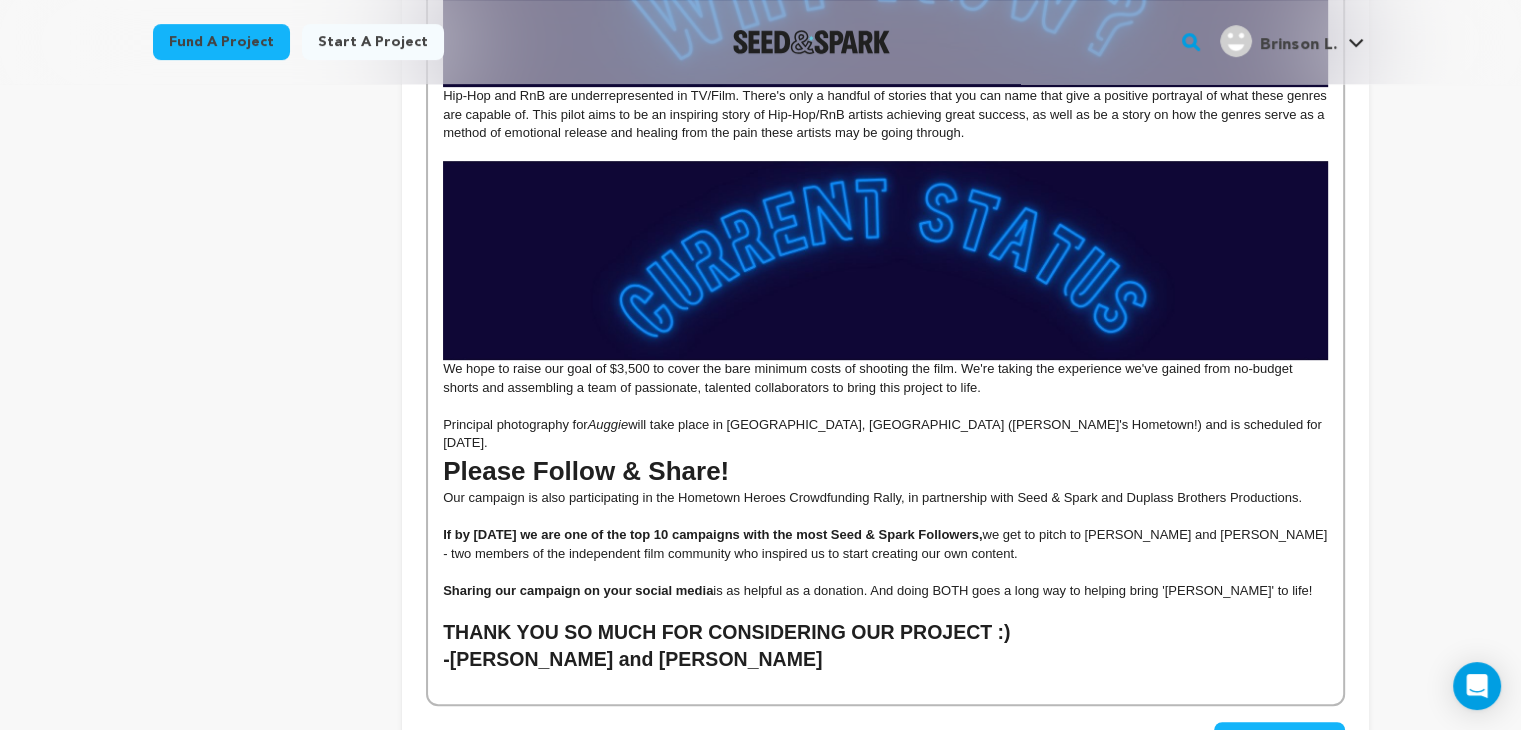 click on "We hope to raise our goal of $3,500 to cover the bare minimum costs of shooting the film. We're taking the experience we've gained from no-budget shorts and assembling a team of passionate, talented collaborators to bring this project to life." at bounding box center [885, 378] 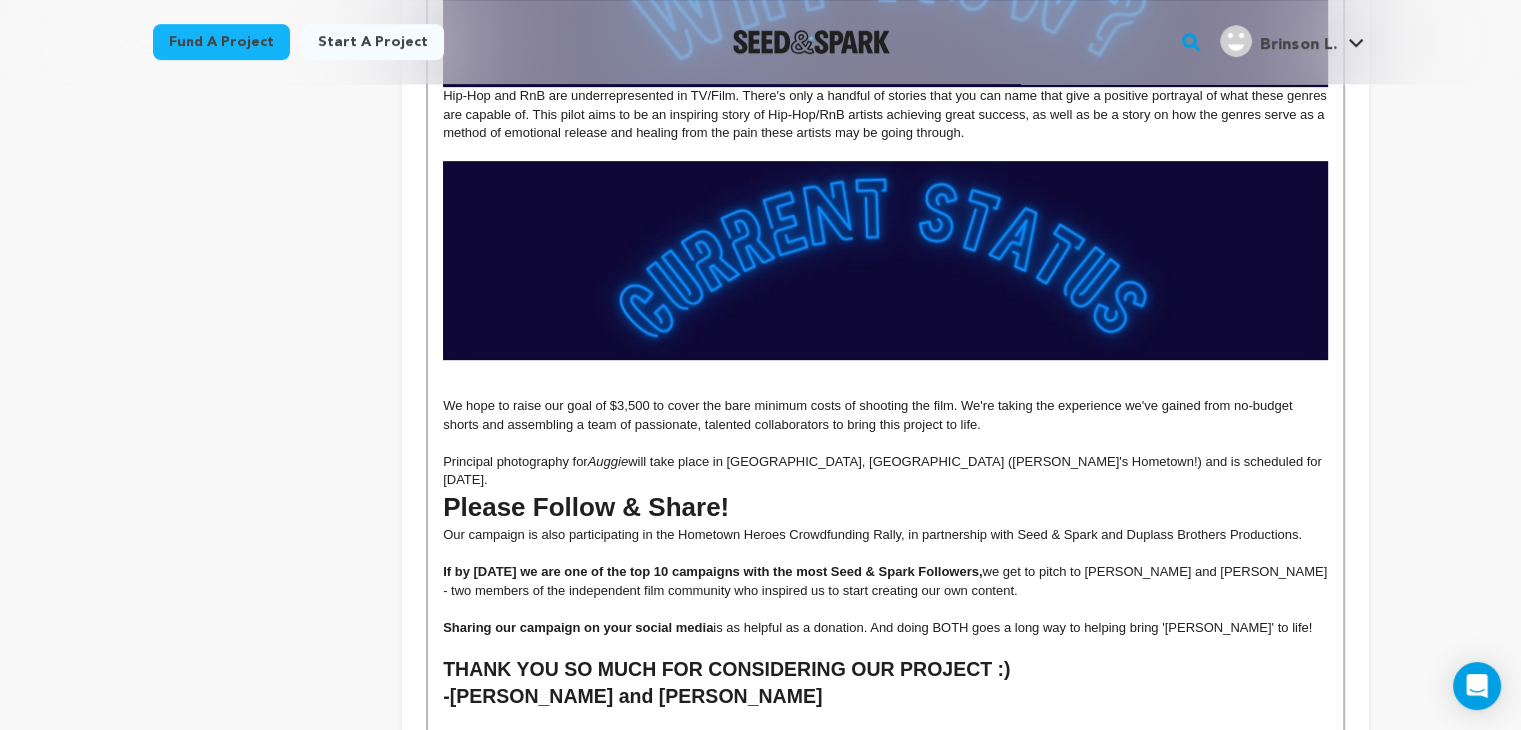 click at bounding box center [885, 369] 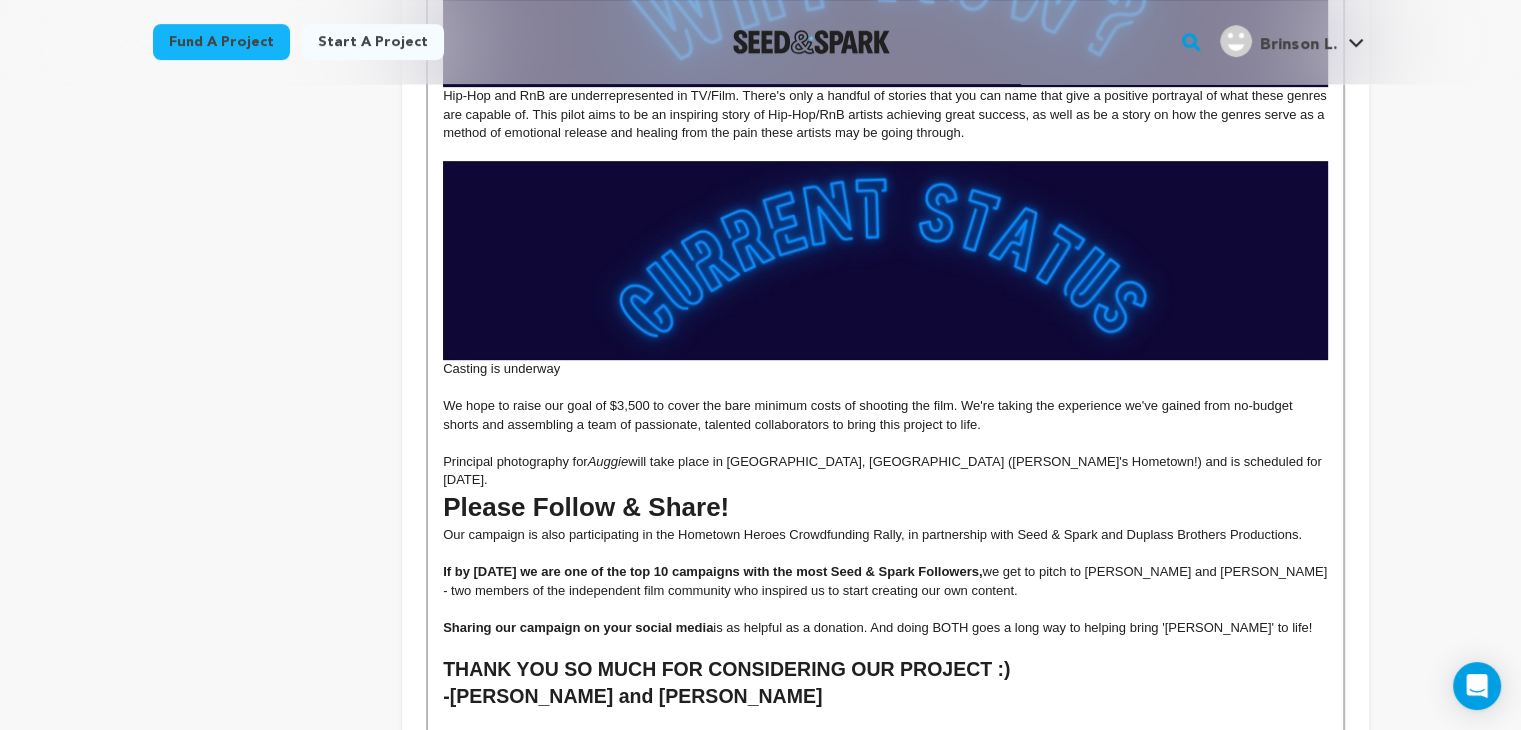 click on "Casting is underway" at bounding box center [885, 369] 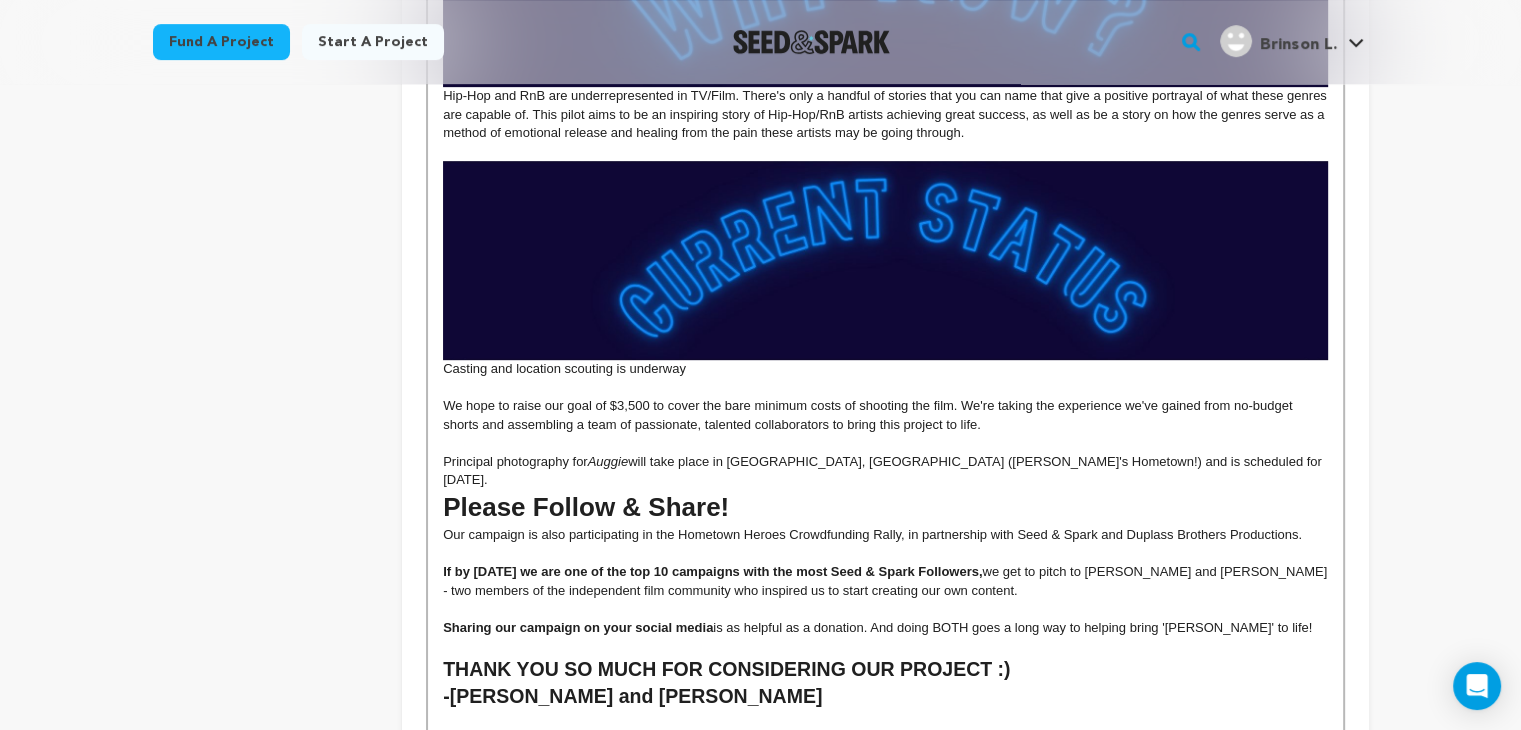 click on "Casting and location scouting is underway" at bounding box center [885, 369] 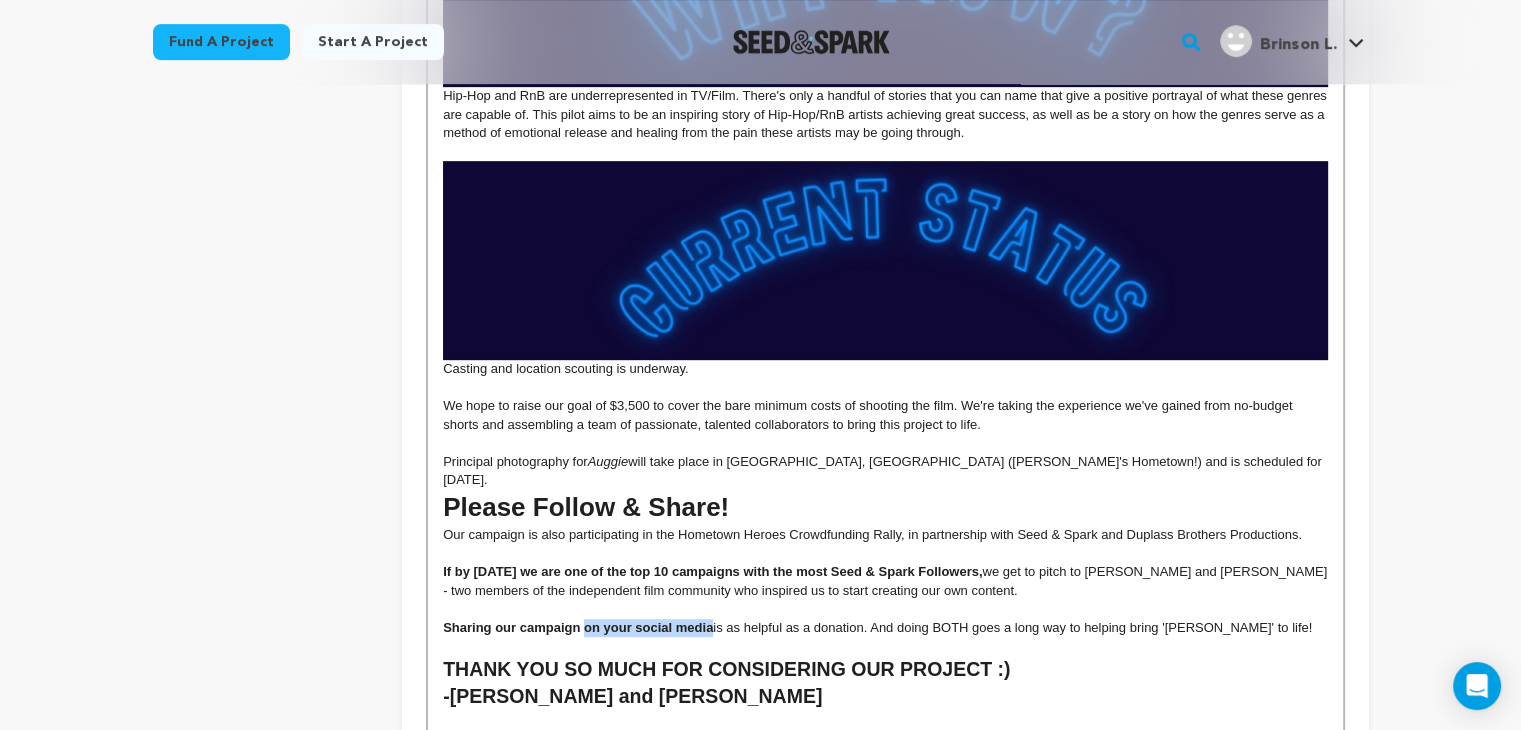 drag, startPoint x: 585, startPoint y: 607, endPoint x: 714, endPoint y: 602, distance: 129.09686 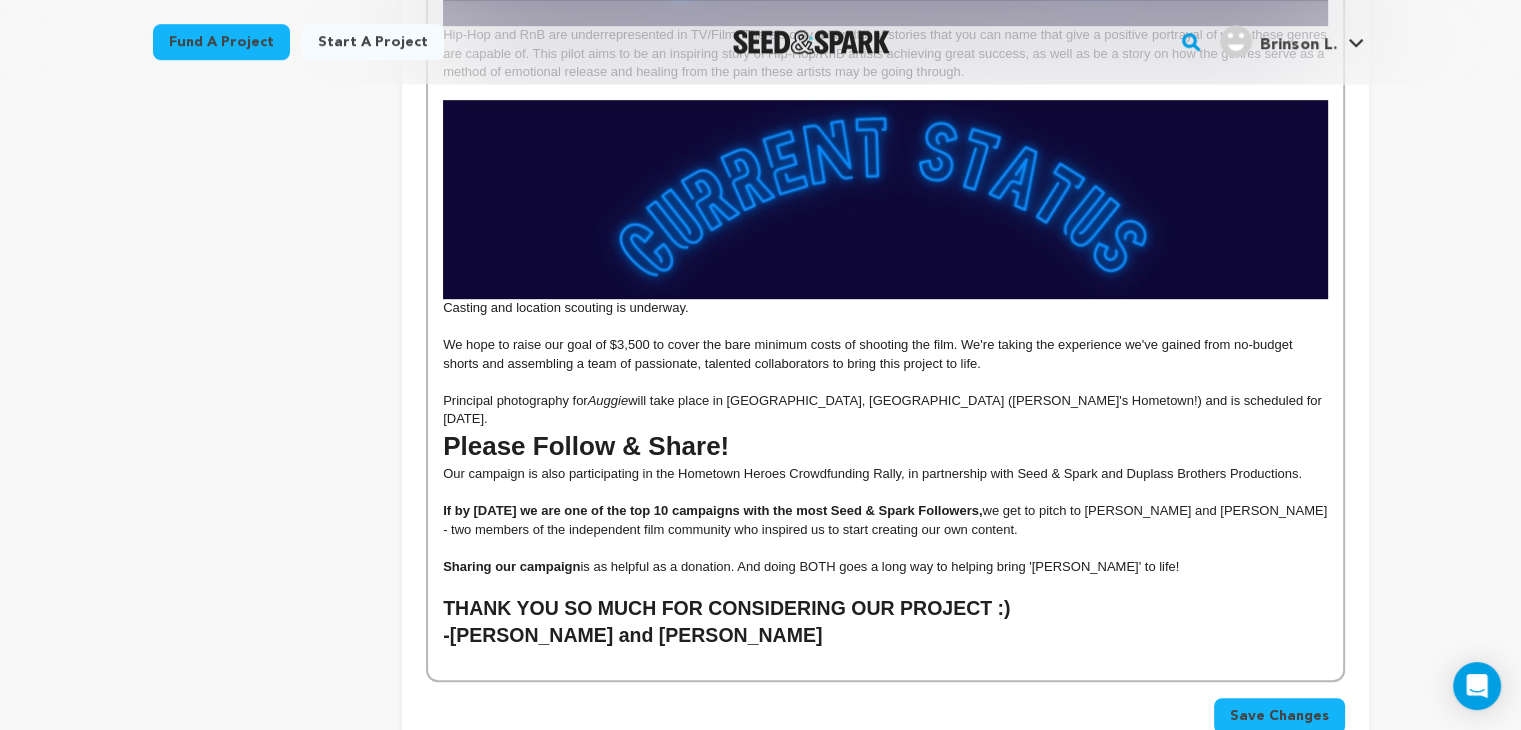 scroll, scrollTop: 1012, scrollLeft: 0, axis: vertical 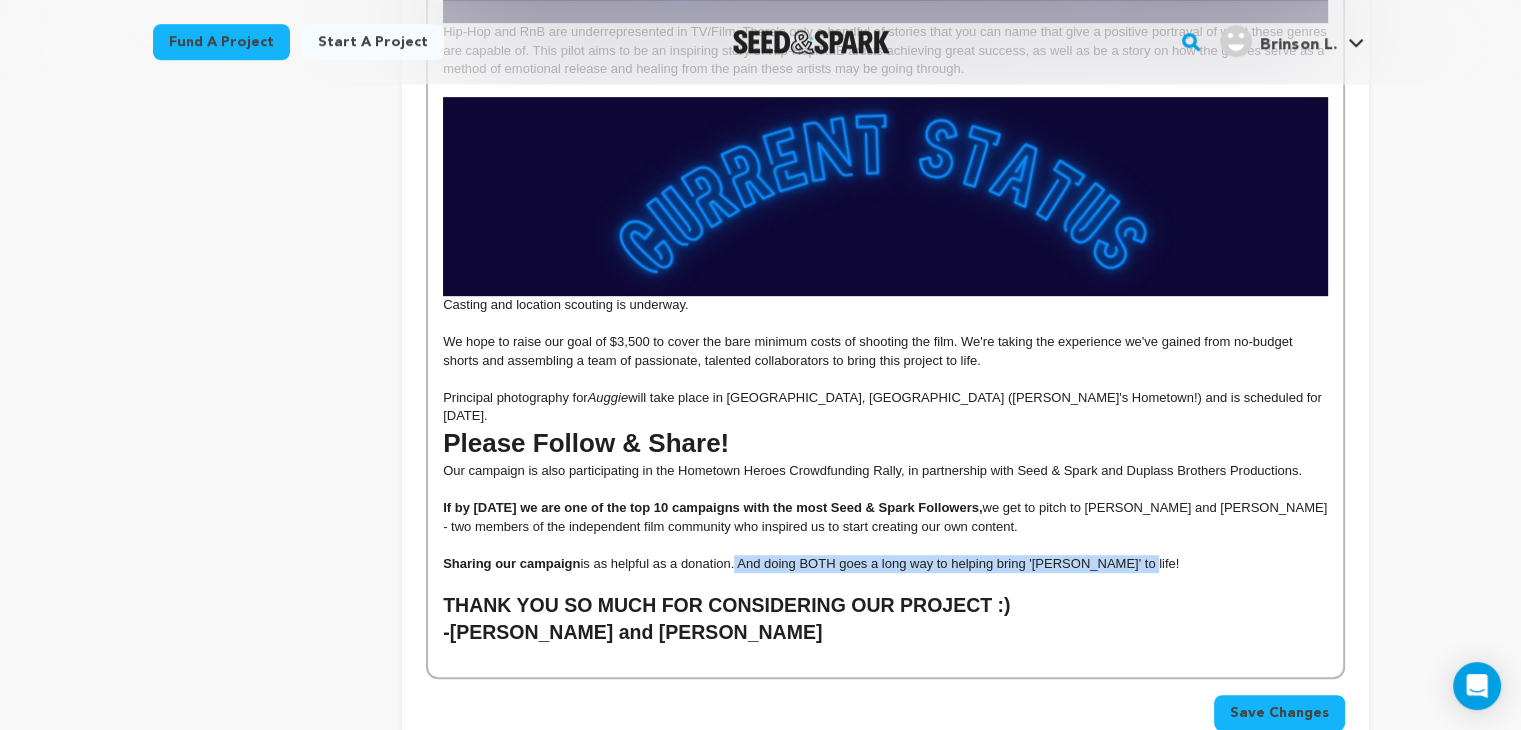drag, startPoint x: 1143, startPoint y: 550, endPoint x: 733, endPoint y: 549, distance: 410.00122 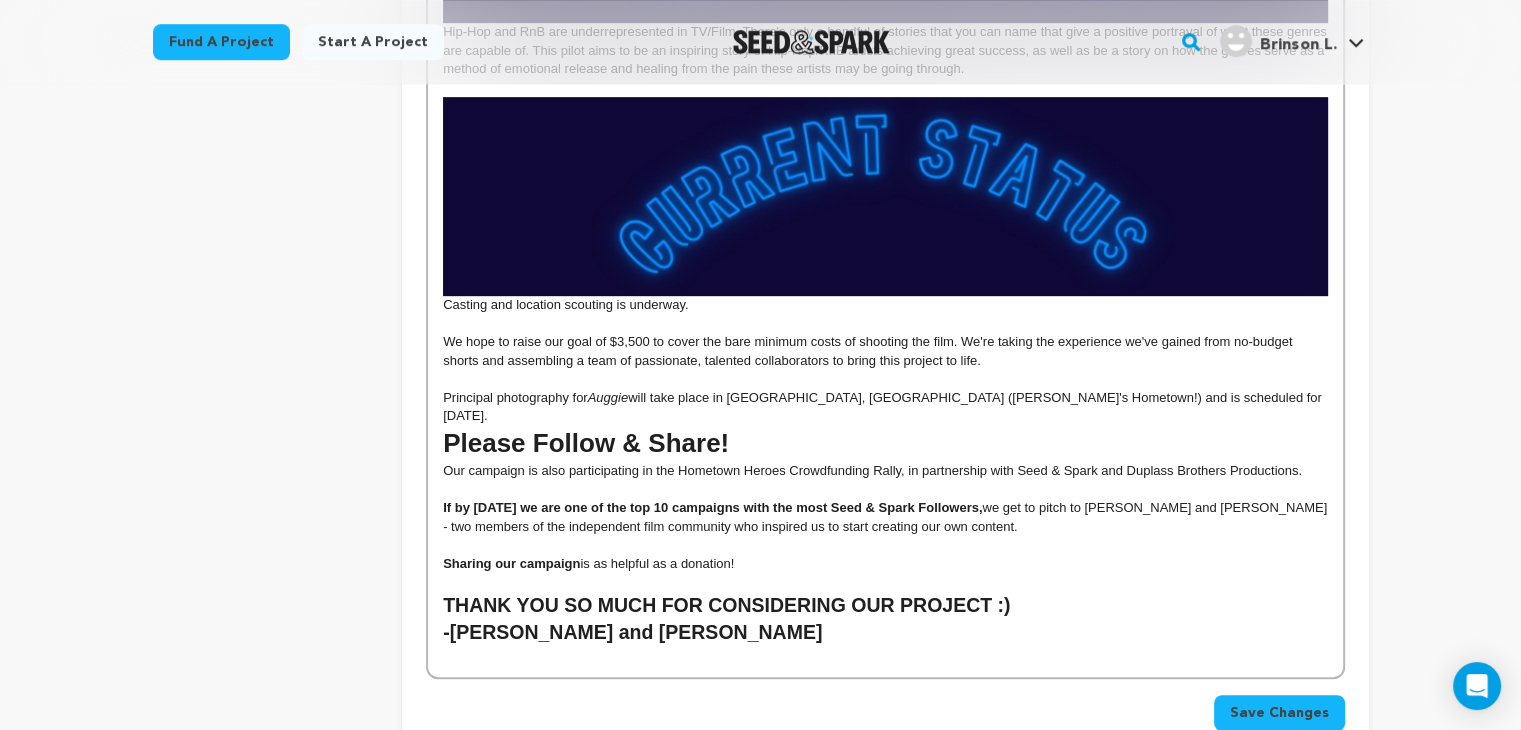 click on "If by October 13th we are one of the top 10 campaigns with the most Seed & Spark Followers,  we get to pitch to Mark and Jay - two members of the independent film community who inspired us to start creating our own content." at bounding box center (885, 517) 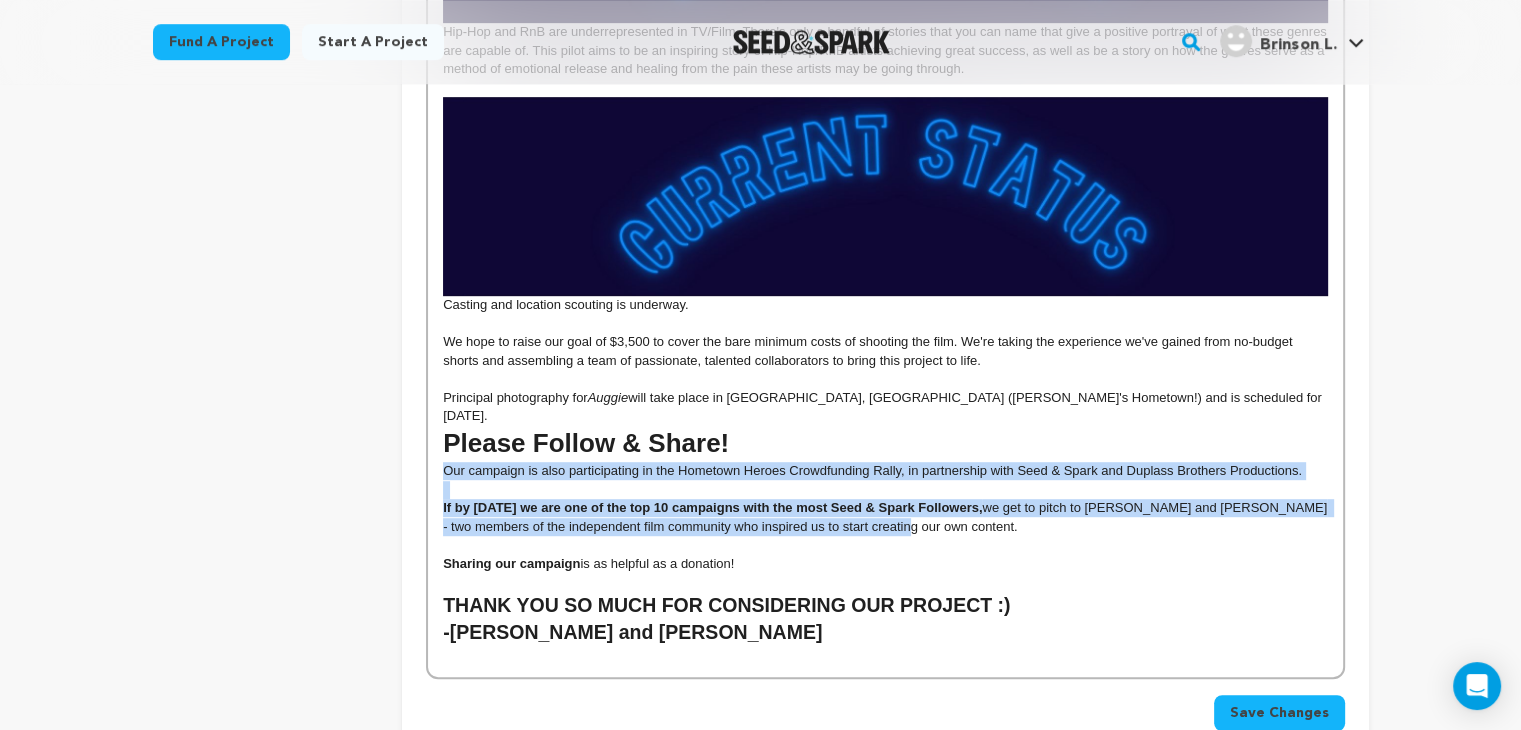 drag, startPoint x: 961, startPoint y: 510, endPoint x: 413, endPoint y: 453, distance: 550.9564 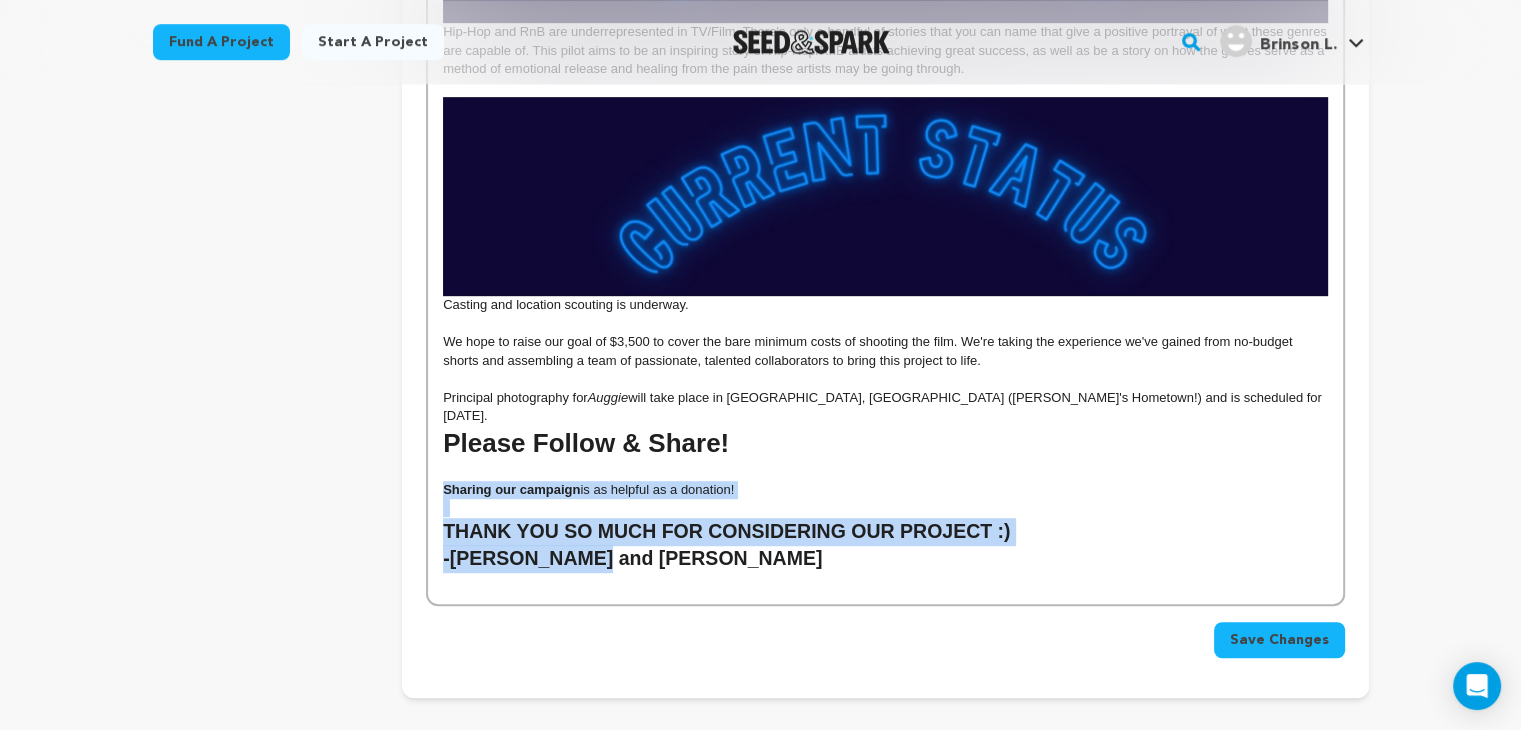 drag, startPoint x: 620, startPoint y: 539, endPoint x: 429, endPoint y: 476, distance: 201.12186 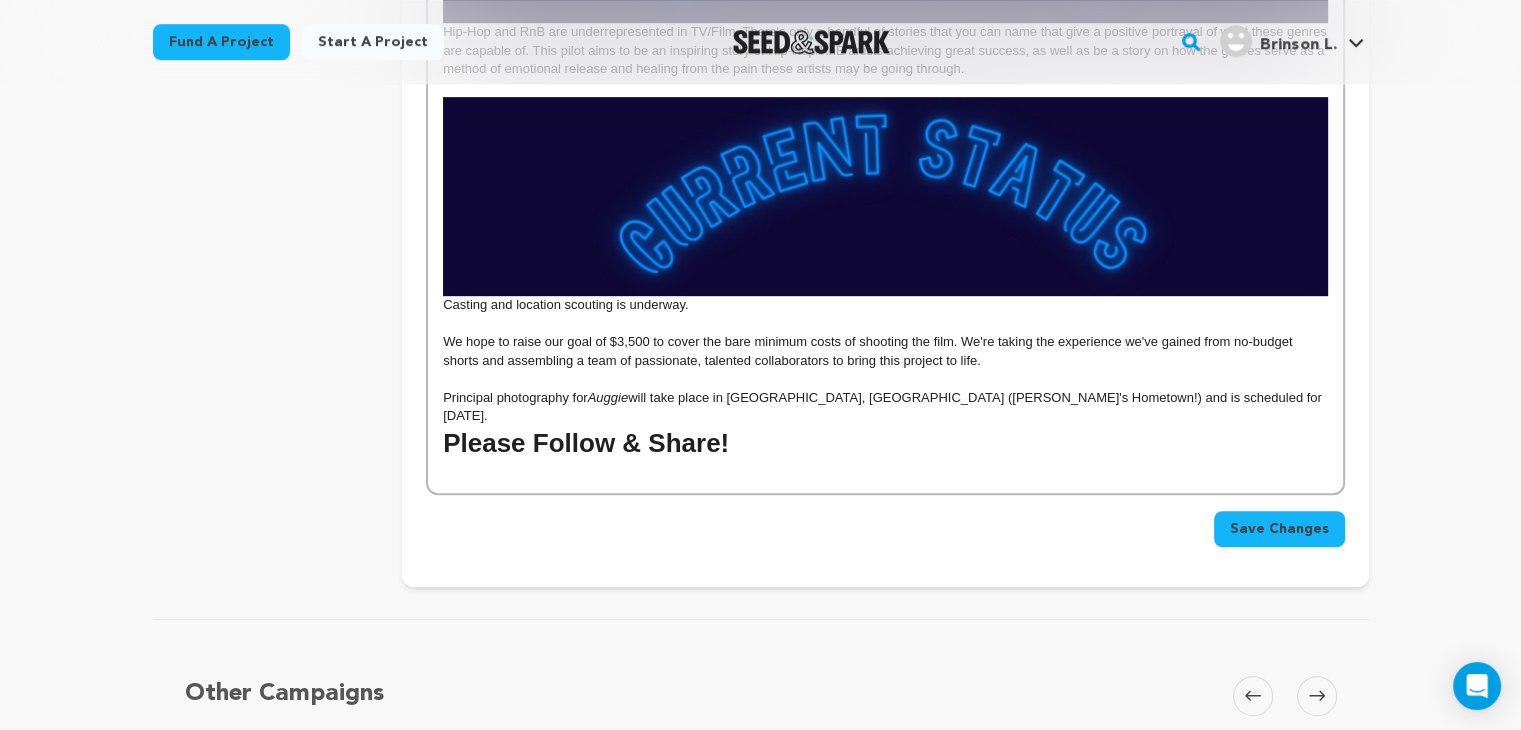 click on "Please Follow & Share!" at bounding box center (885, 443) 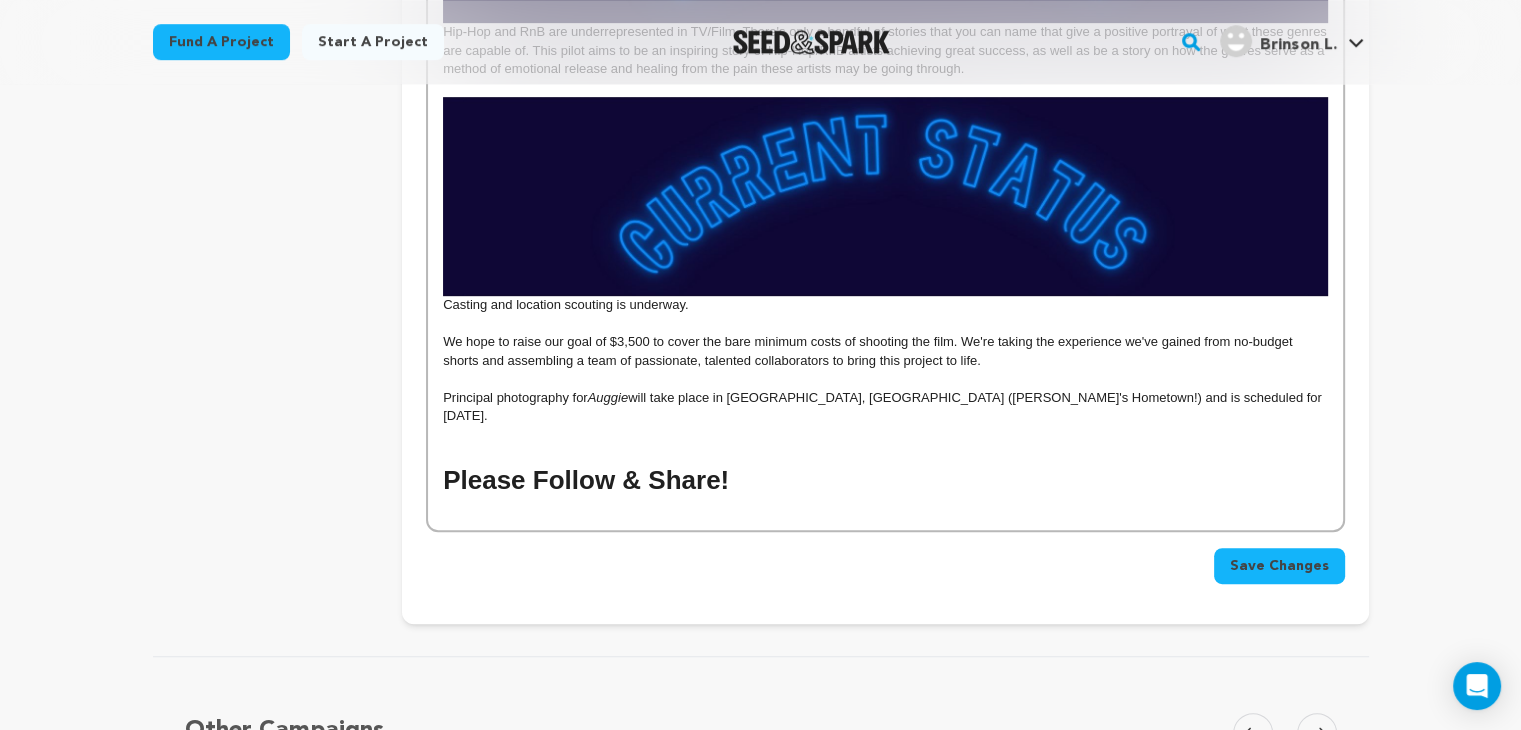 click at bounding box center (885, 443) 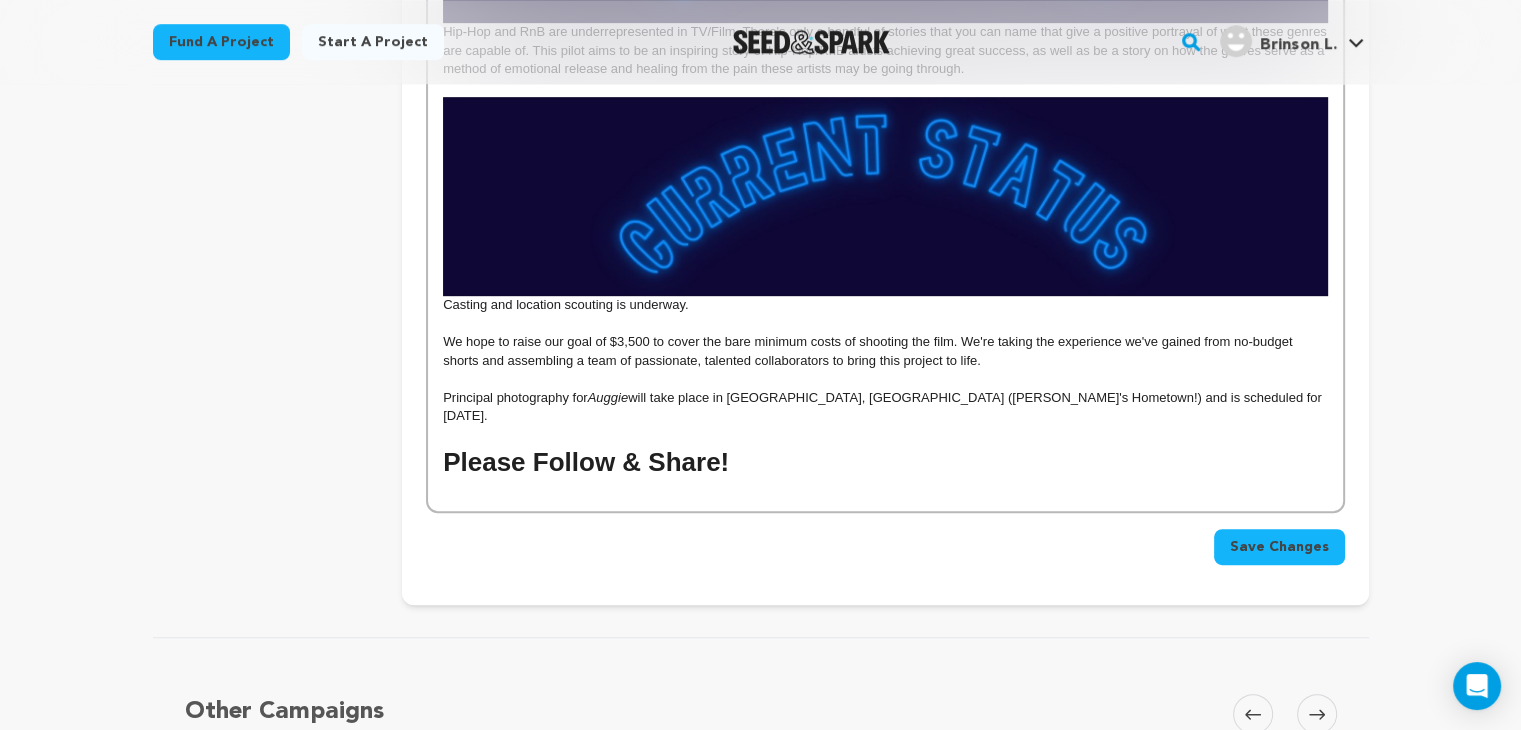 click at bounding box center (885, 434) 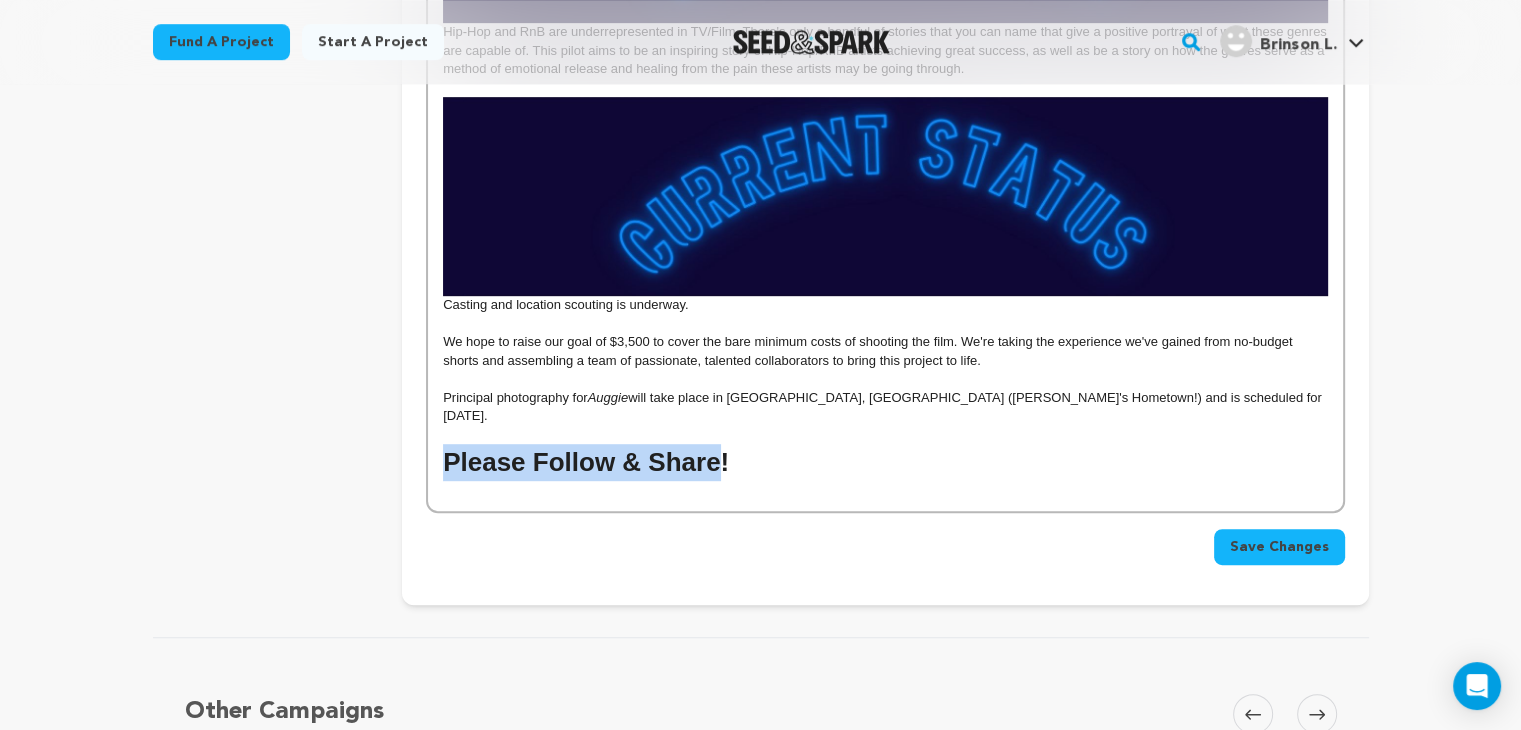 drag, startPoint x: 717, startPoint y: 441, endPoint x: 380, endPoint y: 438, distance: 337.01337 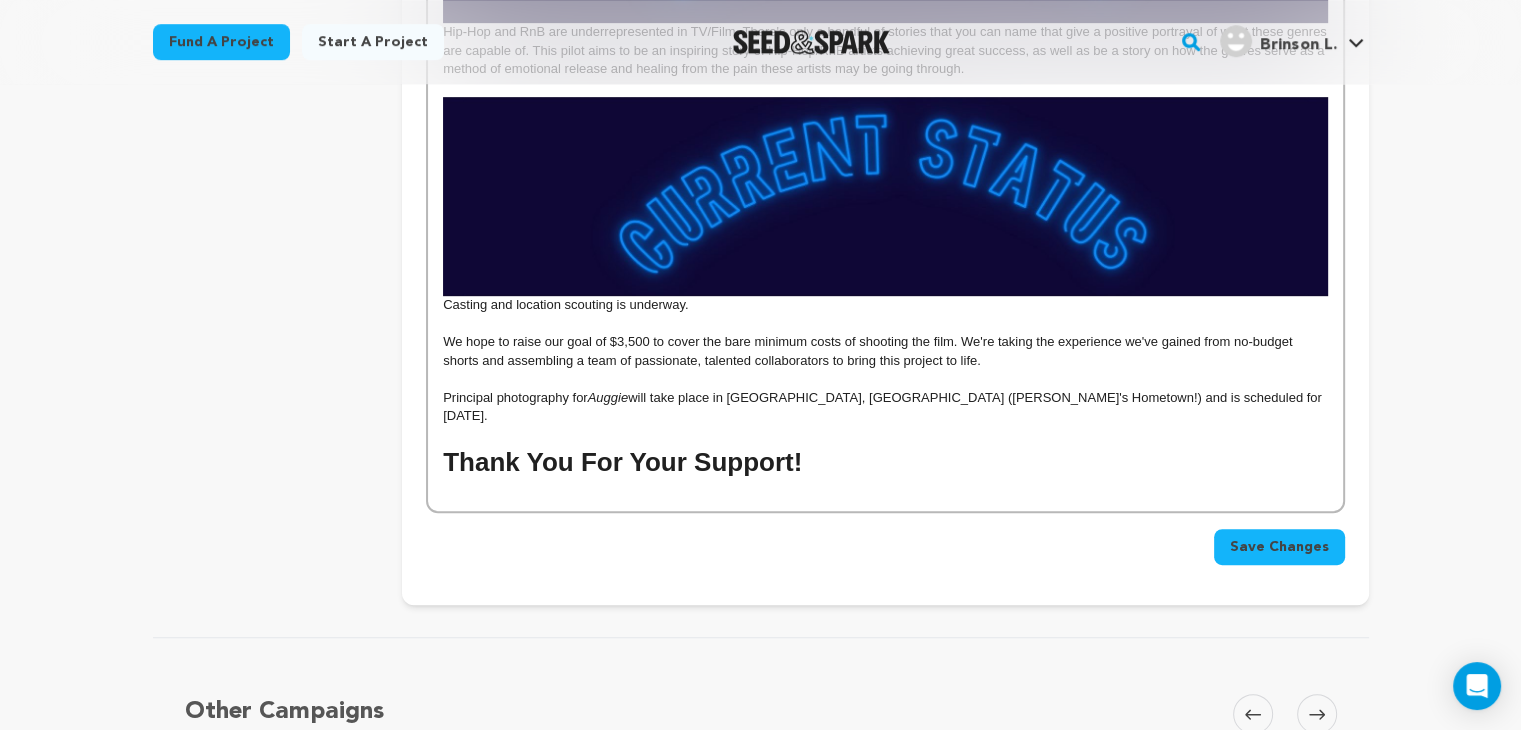 click on "Casting and location scouting is underway." at bounding box center [885, 305] 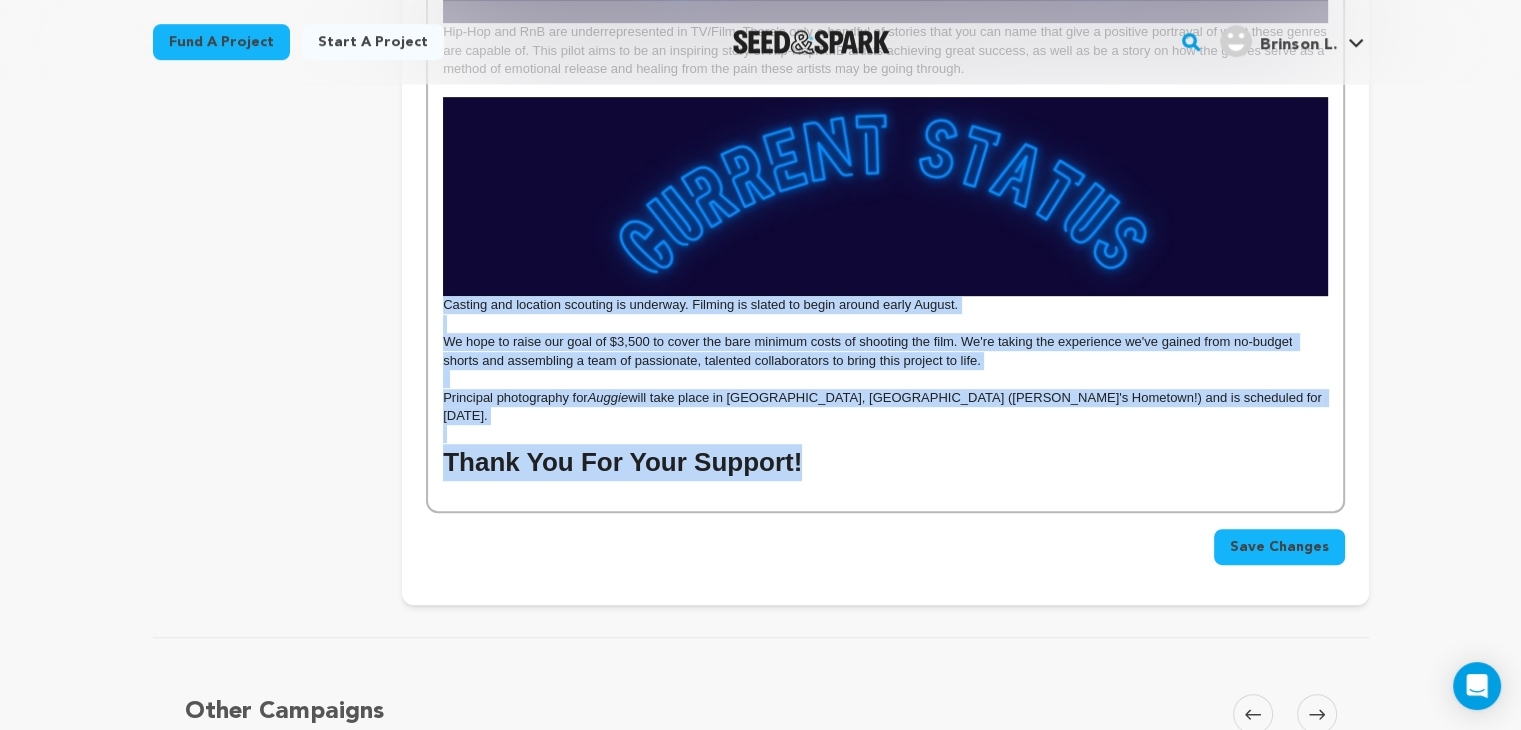 drag, startPoint x: 928, startPoint y: 461, endPoint x: 429, endPoint y: 309, distance: 521.63684 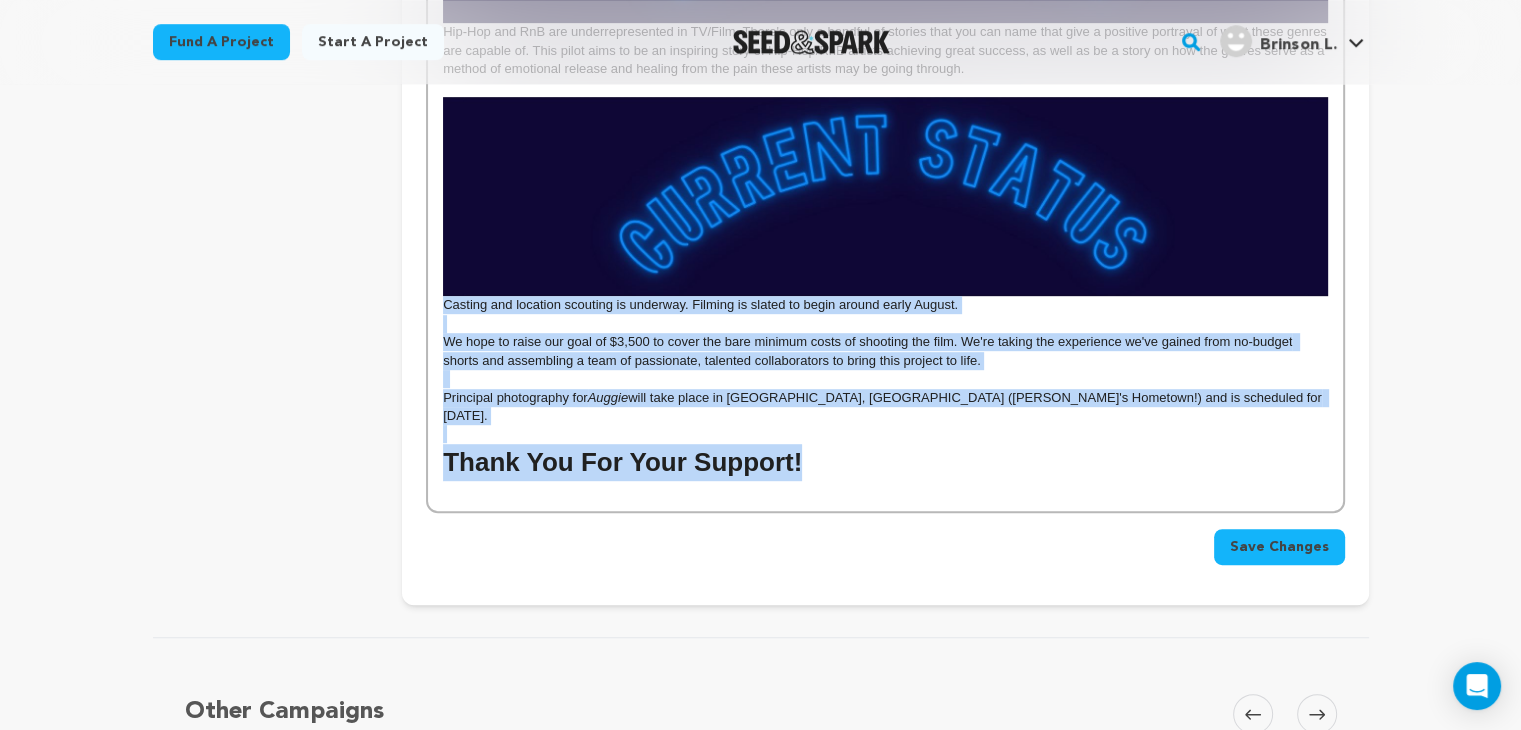 click on "Taking place in Atlanta's music scene,  Icon  centers on five 20-somethings with musical aspirations of their own learning of an upcoming music competition at a well-known label. The one trait Ezra, Taj, Dawn, Gemma, & Kiana share is that they all have great talent. However, a night meant for reunion acts as a wake-up call for them to realize that achieving their true potential and winning the competition means confronting the insecurities holding them back. Hip-Hop and RnB are underrepresented in TV/Film. There's only a handful of stories that you can name that give a positive portrayal of what these genres are capable of. This pilot aims to be an inspiring story of Hip-Hop/RnB artists achieving great success, as well as be a story on how the genres serve as a method of emotional release and healing from the pain these artists may be going through. Casting and location scouting is underway. Filming is slated to begin around early August.   Principal photography for  Auggie Thank You For Your Support!" at bounding box center (885, 17) 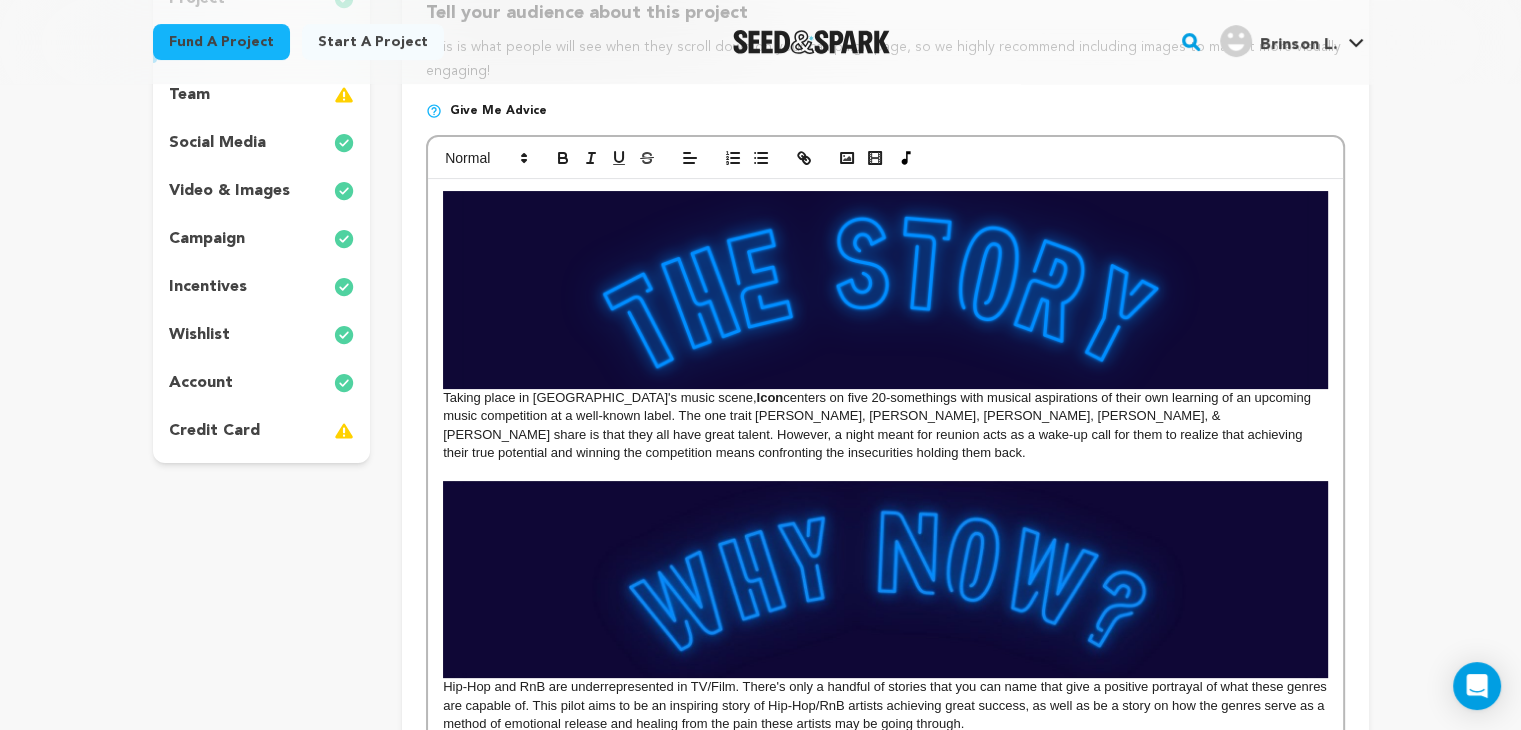 scroll, scrollTop: 342, scrollLeft: 0, axis: vertical 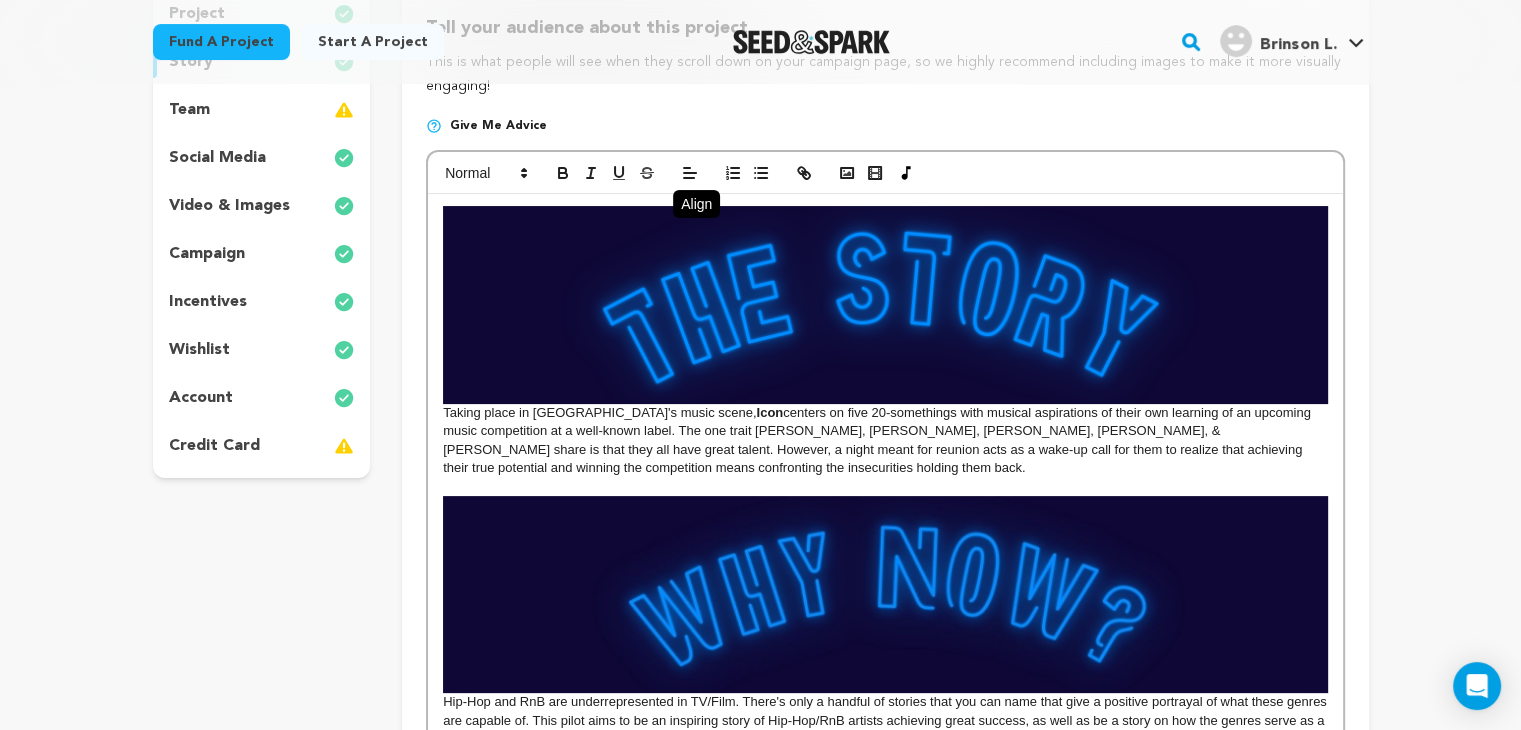 click on "Taking place in Atlanta's music scene,  Icon  centers on five 20-somethings with musical aspirations of their own learning of an upcoming music competition at a well-known label. The one trait Ezra, Taj, Dawn, Gemma, & Kiana share is that they all have great talent. However, a night meant for reunion acts as a wake-up call for them to realize that achieving their true potential and winning the competition means confronting the insecurities holding them back. Casting and location scouting is underway. Filming is slated to begin around early August. We hope to raise our goal of $3,500 to cover the bare minimum costs of shooting the film. We're taking the experience we've gained from no-budget shorts and assembling a team of passionate, talented collaborators to bring this project to life." at bounding box center (885, 666) 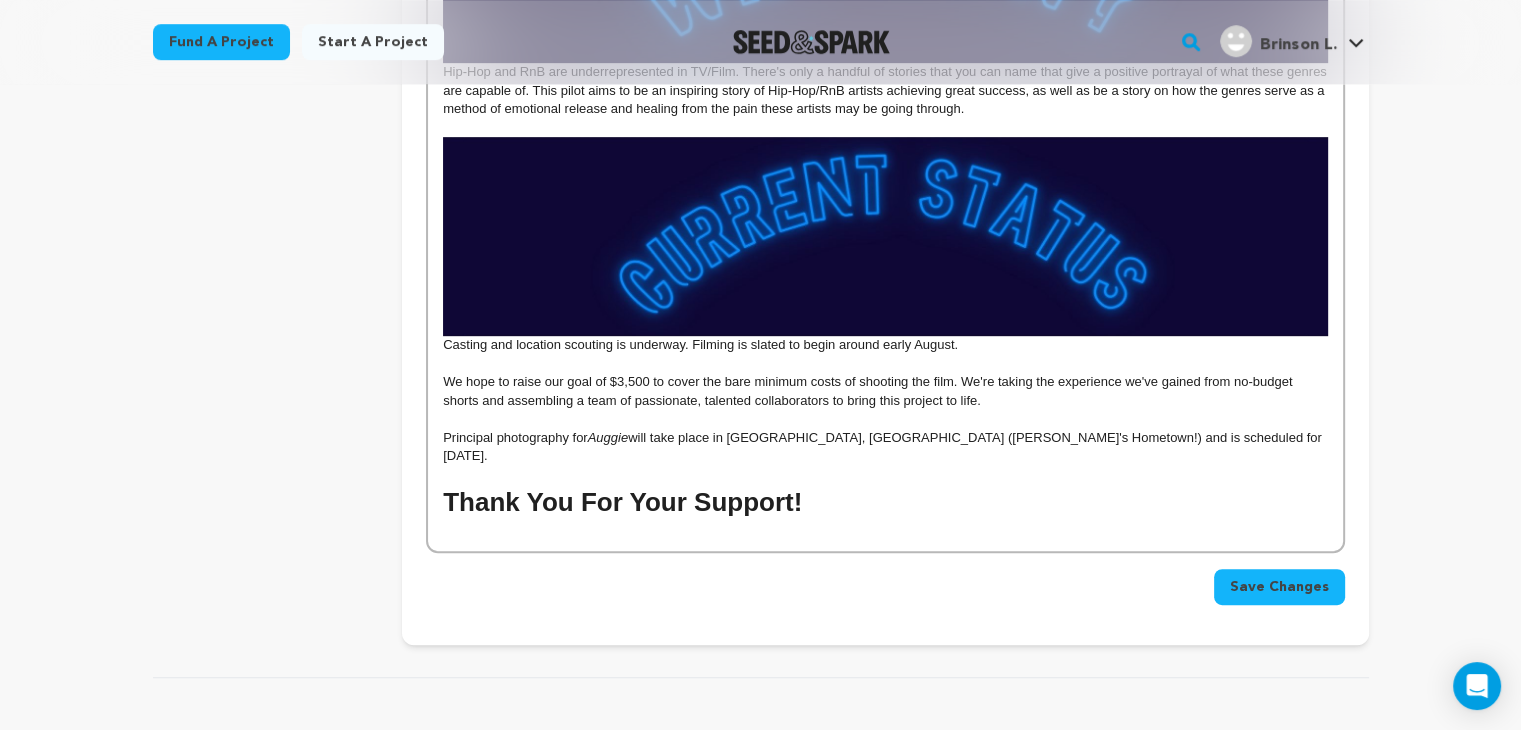 scroll, scrollTop: 974, scrollLeft: 0, axis: vertical 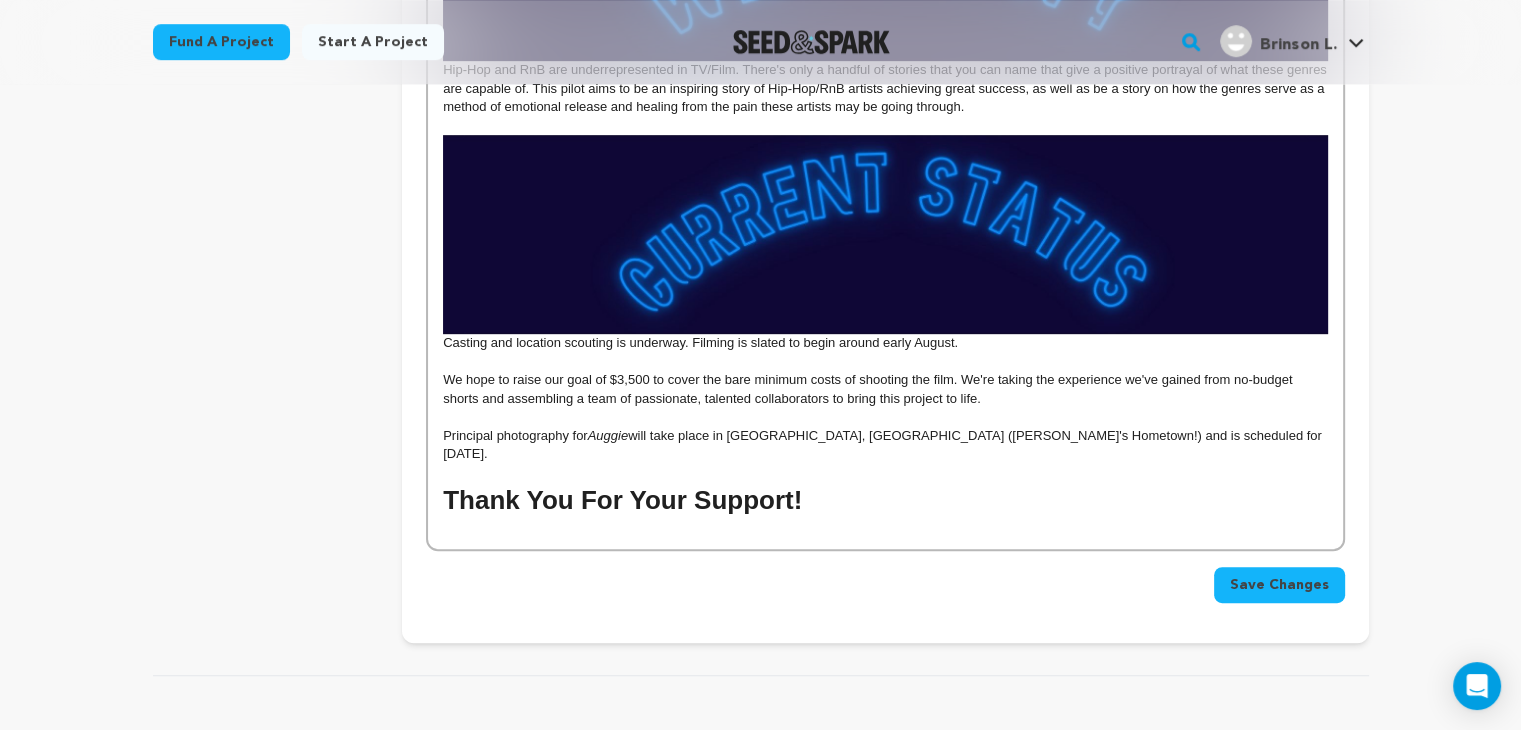 click at bounding box center [885, 472] 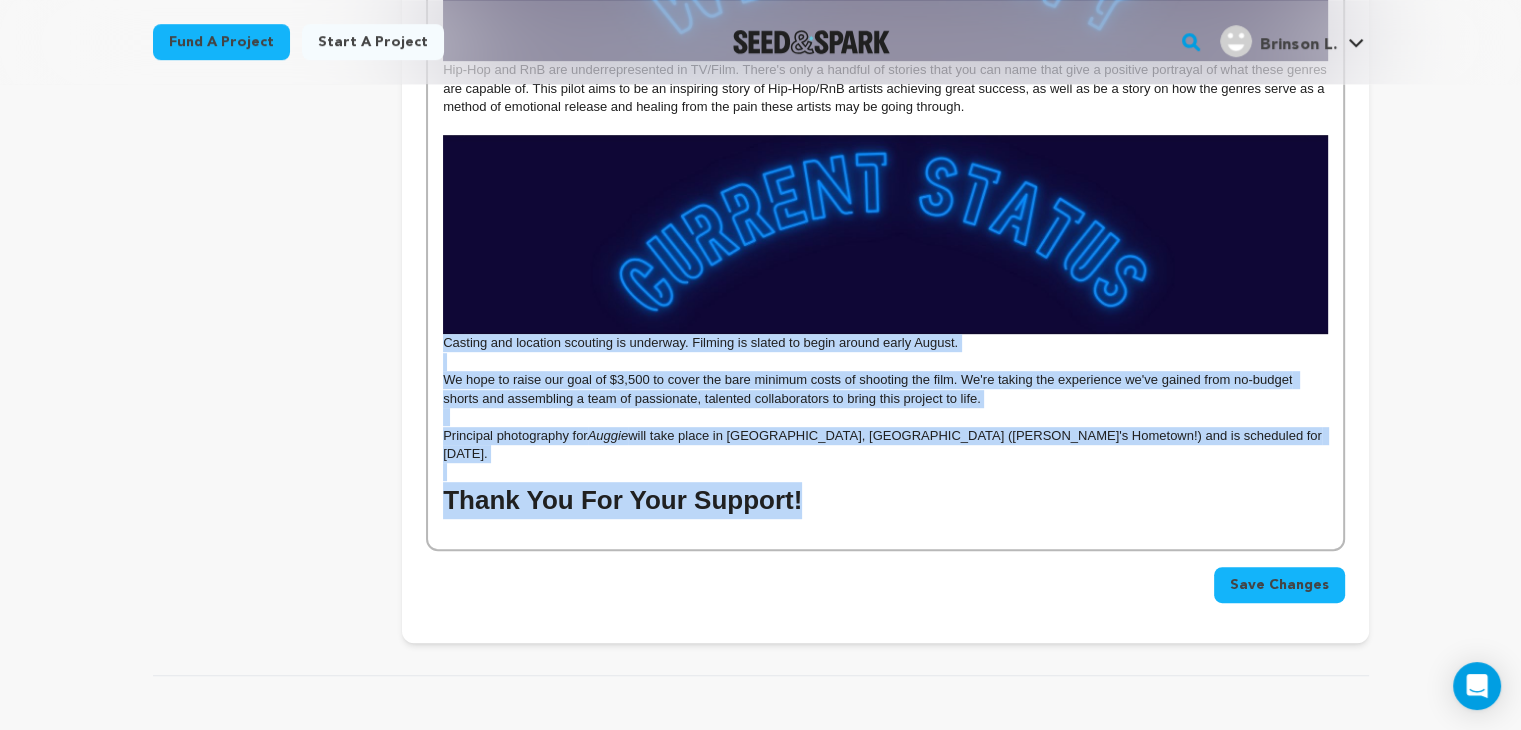 drag, startPoint x: 816, startPoint y: 477, endPoint x: 413, endPoint y: 341, distance: 425.32928 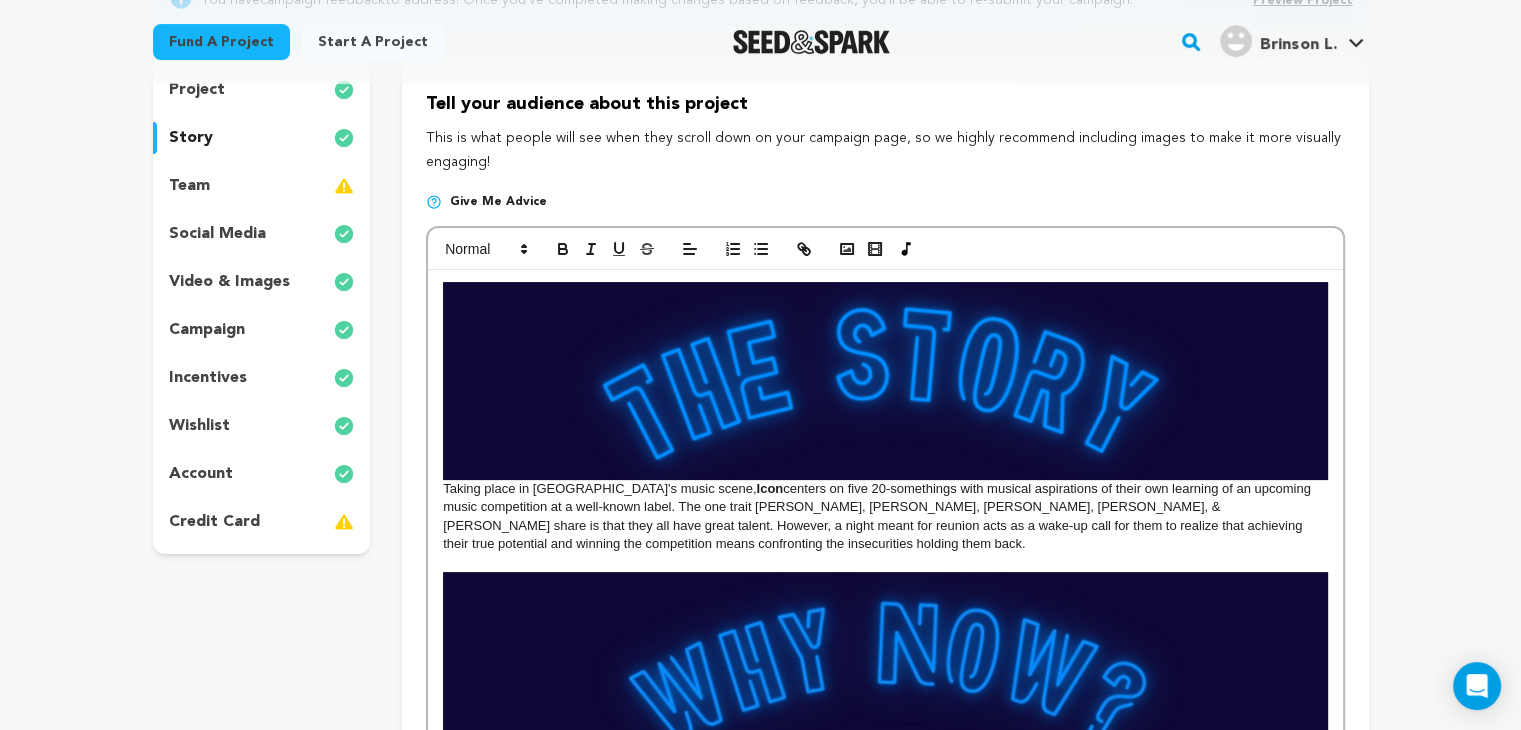 scroll, scrollTop: 264, scrollLeft: 0, axis: vertical 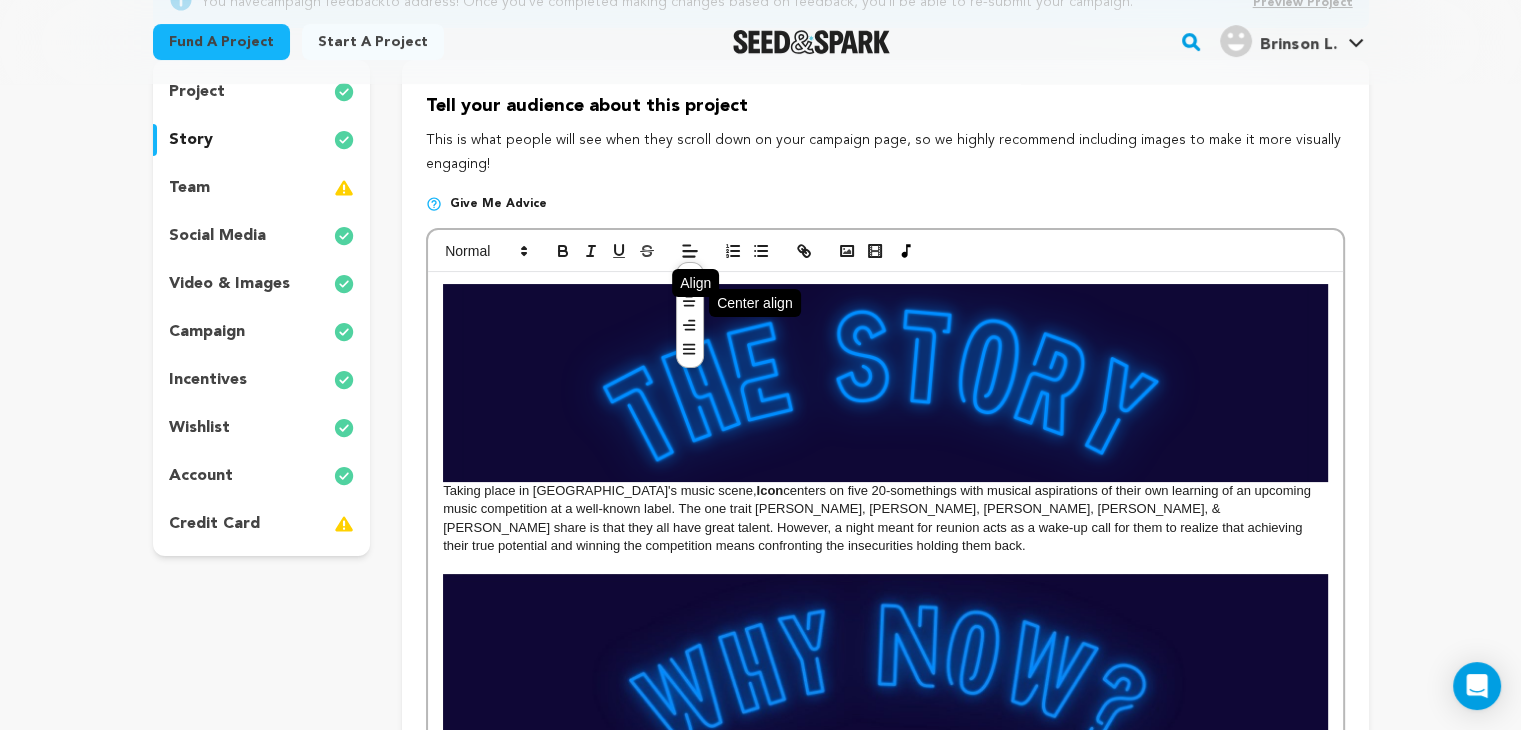 click 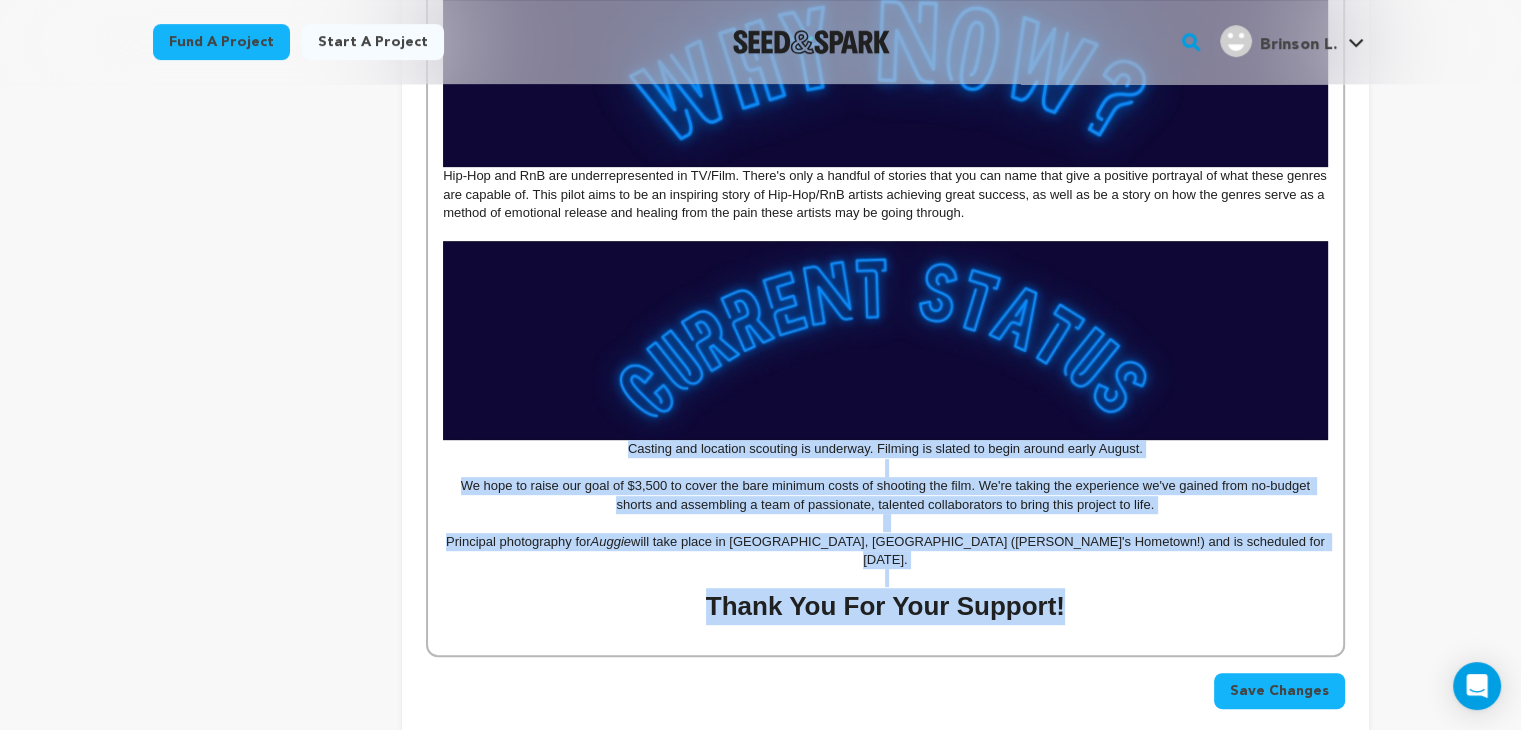 scroll, scrollTop: 869, scrollLeft: 0, axis: vertical 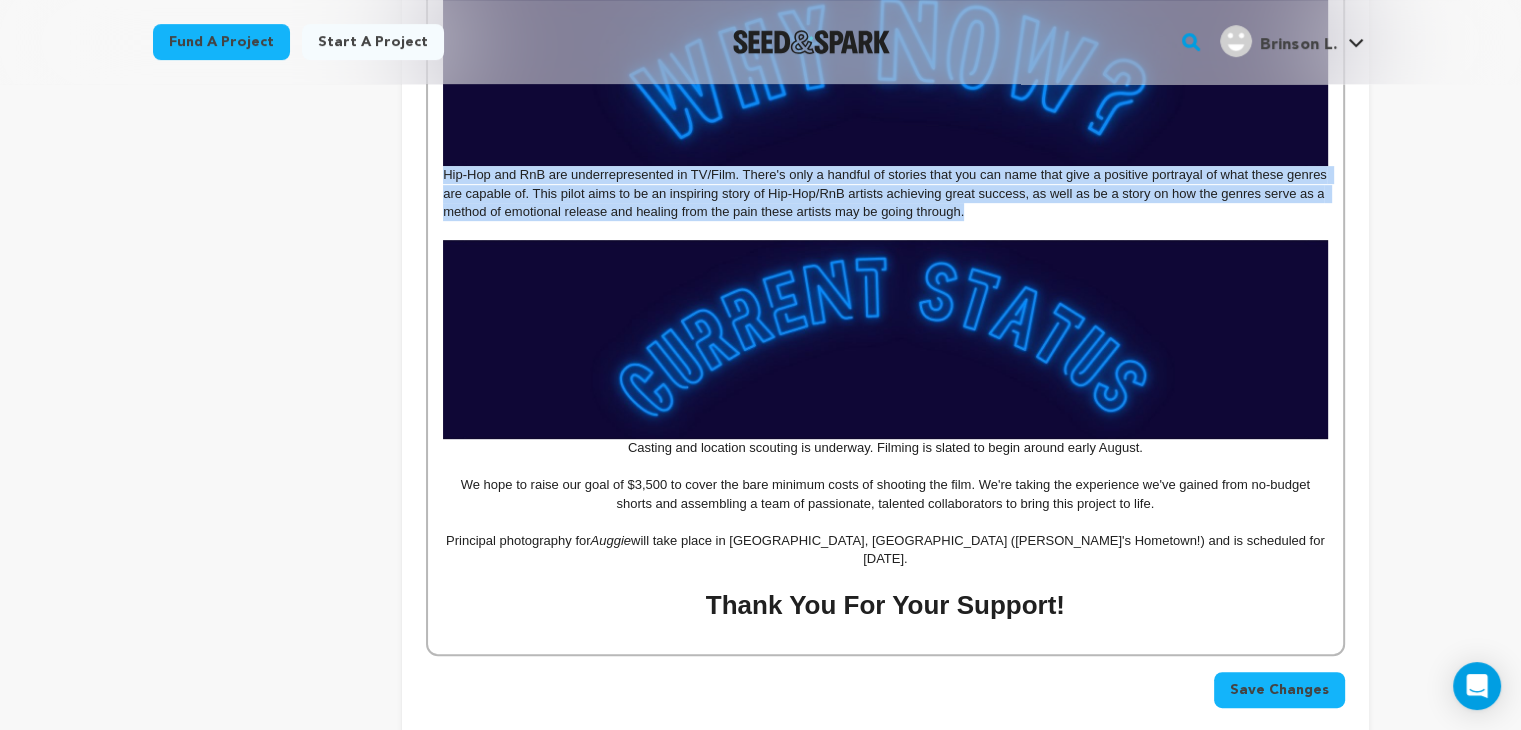 drag, startPoint x: 978, startPoint y: 209, endPoint x: 434, endPoint y: 179, distance: 544.8266 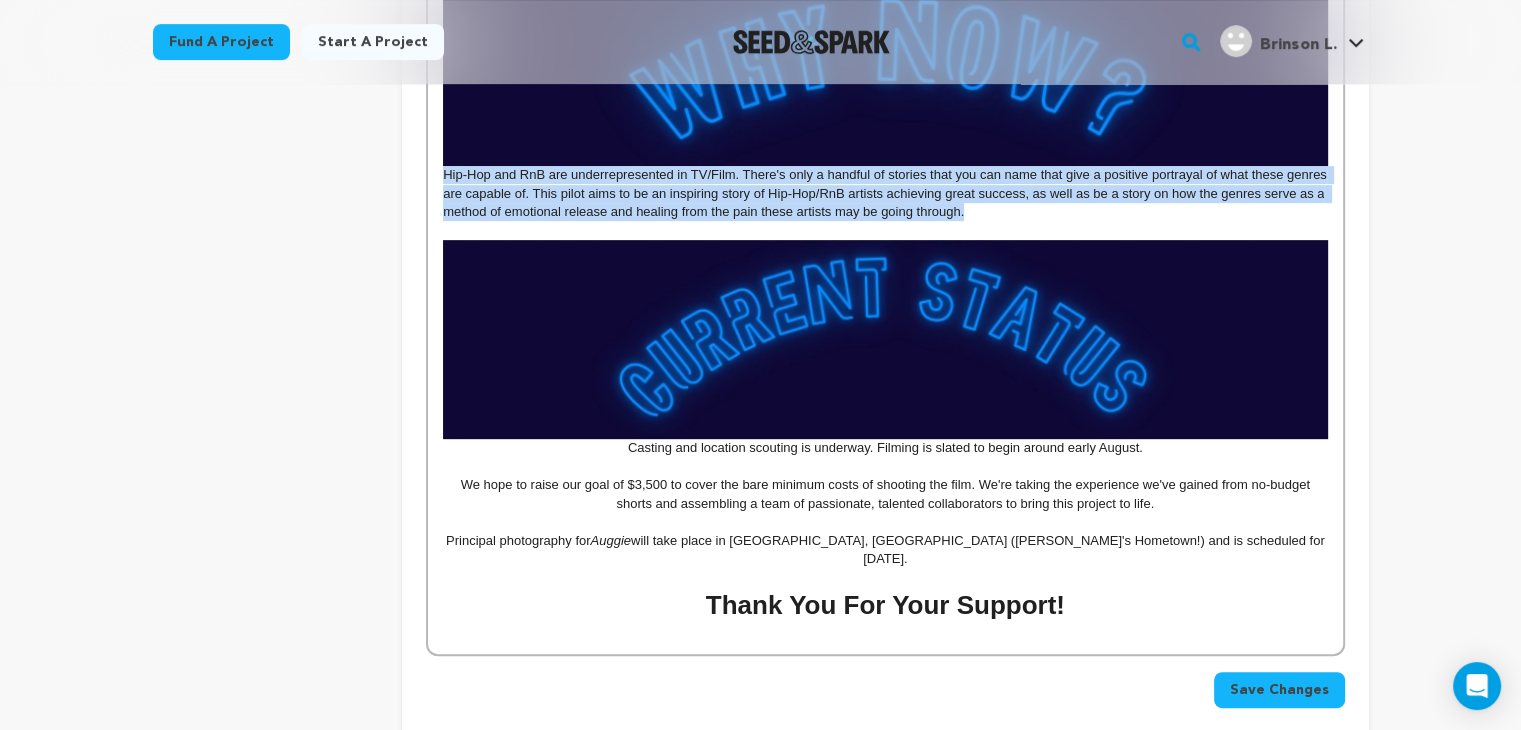 click on "Taking place in Atlanta's music scene,  Icon  centers on five 20-somethings with musical aspirations of their own learning of an upcoming music competition at a well-known label. The one trait Ezra, Taj, Dawn, Gemma, & Kiana share is that they all have great talent. However, a night meant for reunion acts as a wake-up call for them to realize that achieving their true potential and winning the competition means confronting the insecurities holding them back. Hip-Hop and RnB are underrepresented in TV/Film. There's only a handful of stories that you can name that give a positive portrayal of what these genres are capable of. This pilot aims to be an inspiring story of Hip-Hop/RnB artists achieving great success, as well as be a story on how the genres serve as a method of emotional release and healing from the pain these artists may be going through. Casting and location scouting is underway. Filming is slated to begin around early August.   Principal photography for  Auggie Thank You For Your Support!" at bounding box center [885, 160] 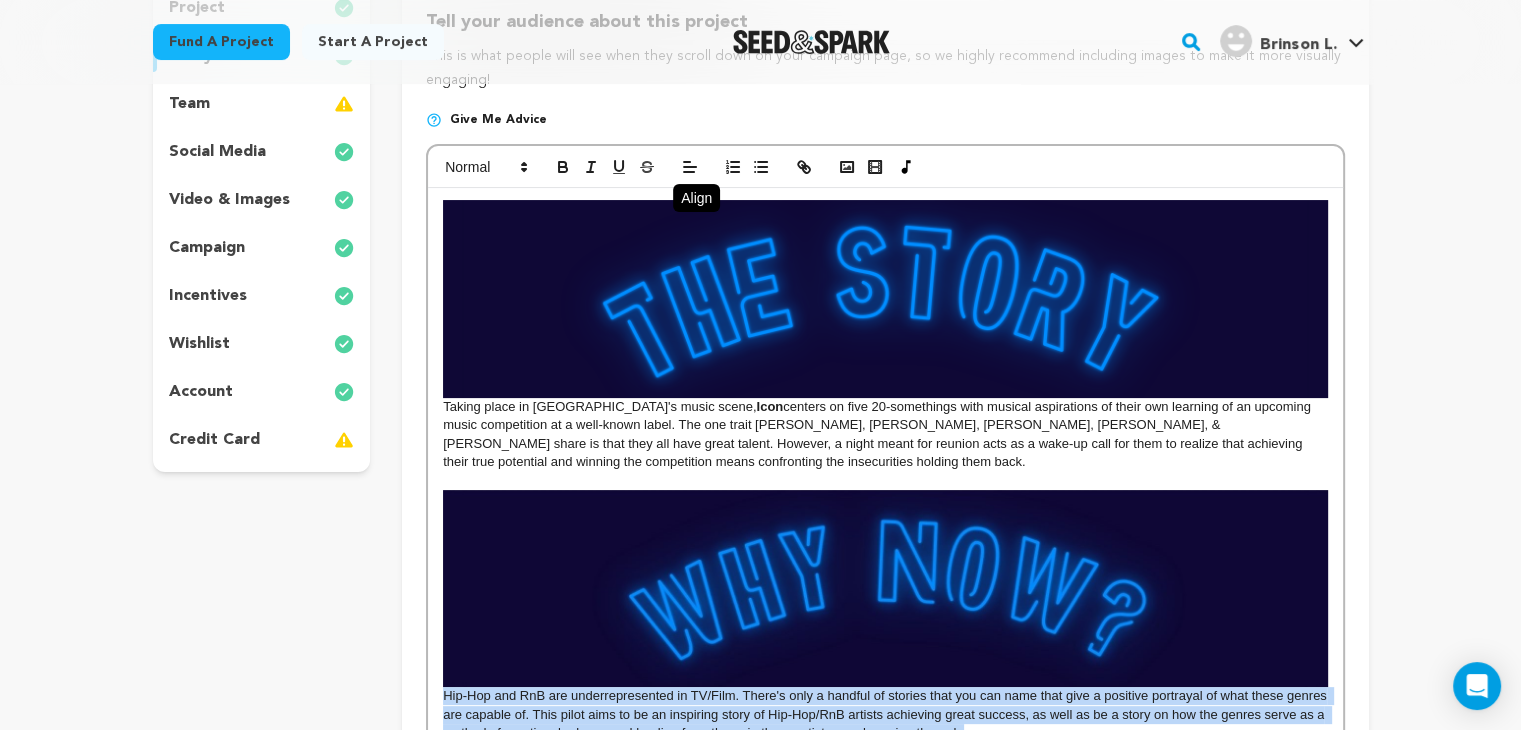scroll, scrollTop: 284, scrollLeft: 0, axis: vertical 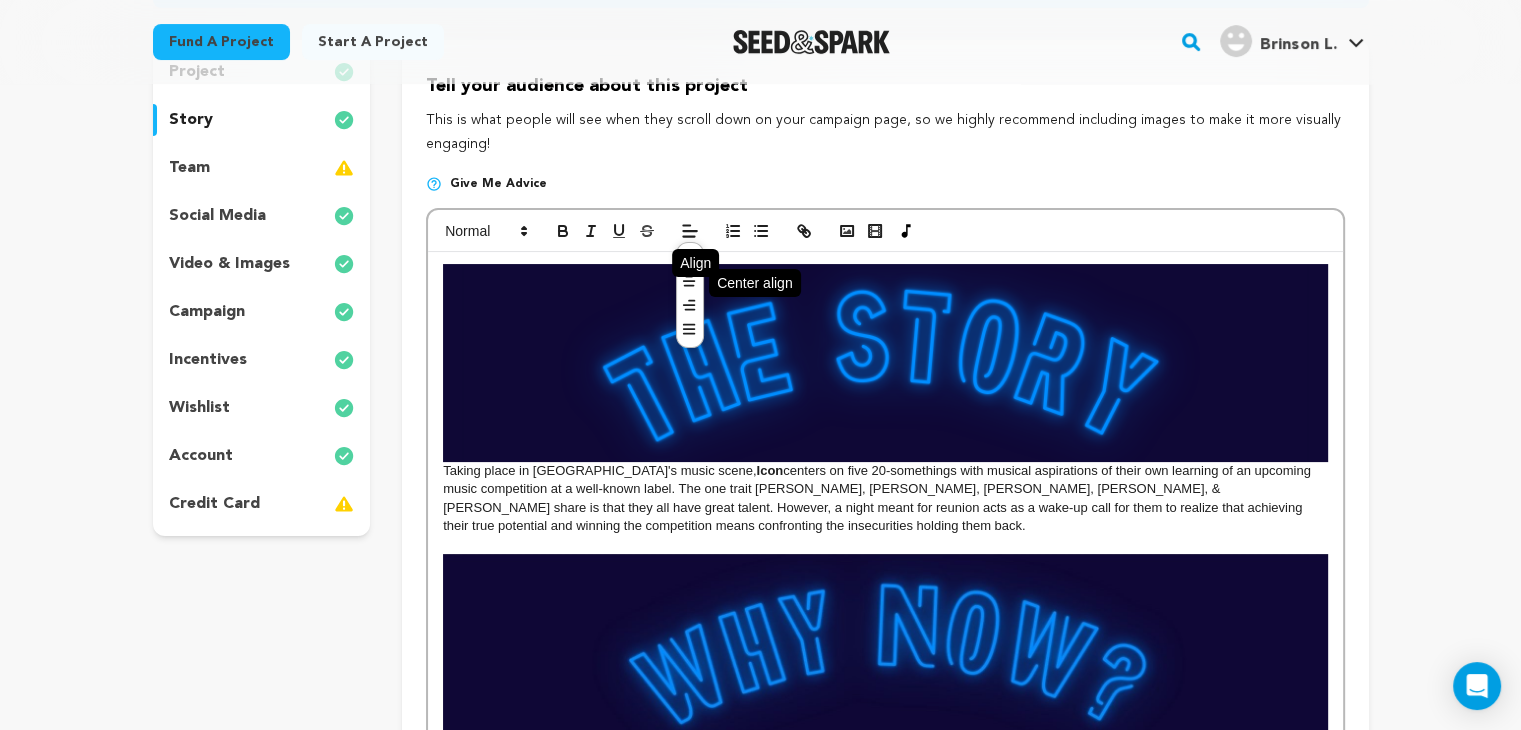 click 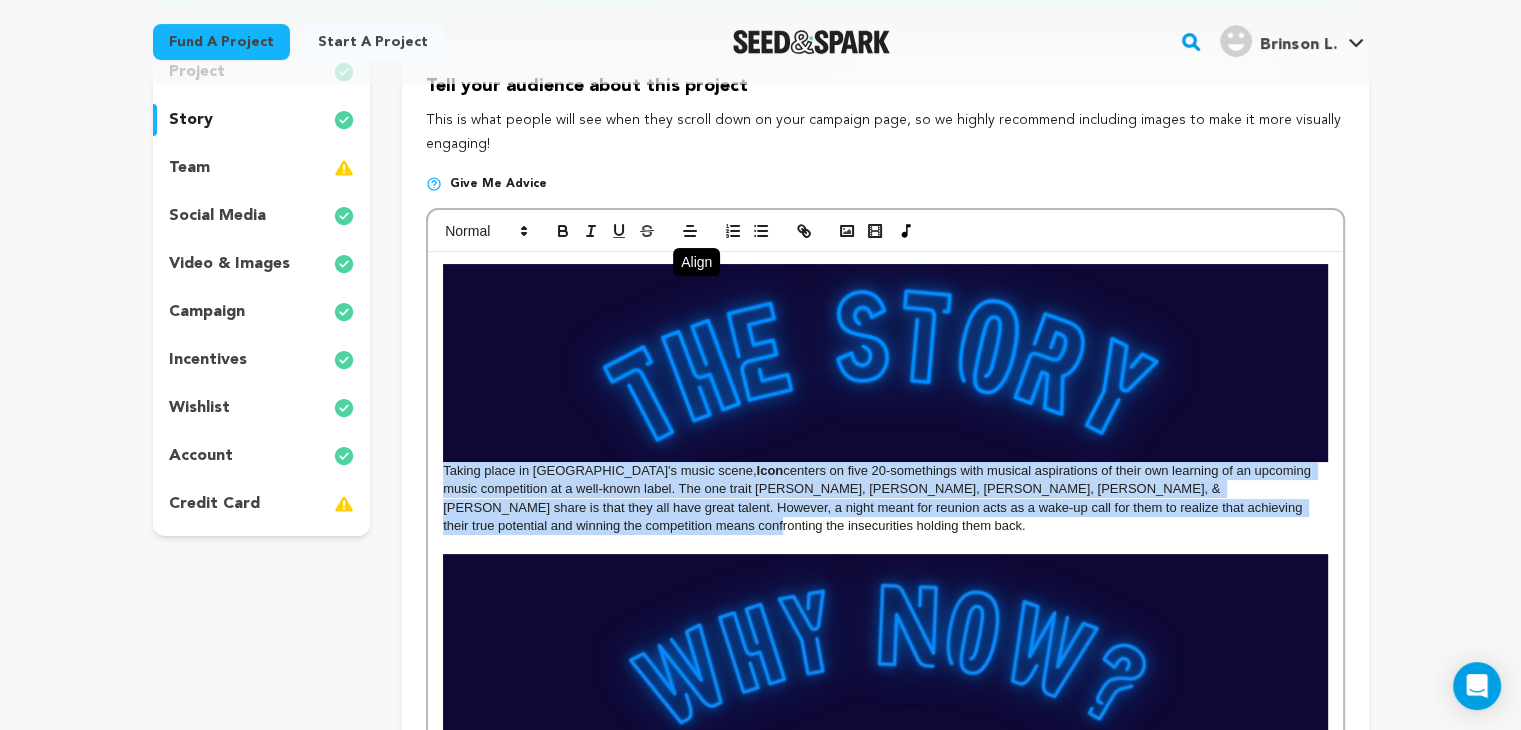 drag, startPoint x: 582, startPoint y: 530, endPoint x: 436, endPoint y: 472, distance: 157.0987 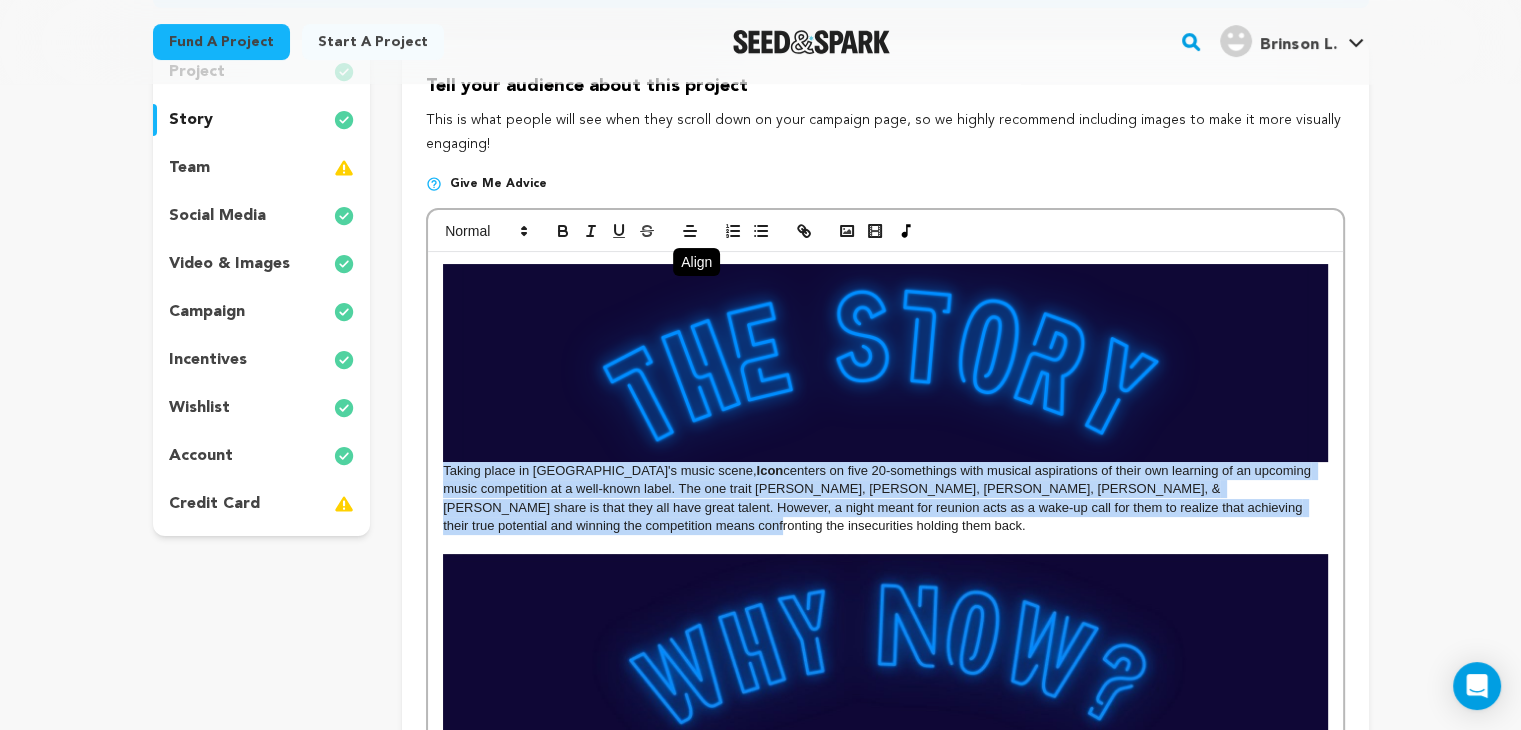 click on "Taking place in Atlanta's music scene,  Icon  centers on five 20-somethings with musical aspirations of their own learning of an upcoming music competition at a well-known label. The one trait Ezra, Taj, Dawn, Gemma, & Kiana share is that they all have great talent. However, a night meant for reunion acts as a wake-up call for them to realize that achieving their true potential and winning the competition means confronting the insecurities holding them back. Hip-Hop and RnB are underrepresented in TV/Film. There's only a handful of stories that you can name that give a positive portrayal of what these genres are capable of. This pilot aims to be an inspiring story of Hip-Hop/RnB artists achieving great success, as well as be a story on how the genres serve as a method of emotional release and healing from the pain these artists may be going through. Casting and location scouting is underway. Filming is slated to begin around early August.   Principal photography for  Auggie Thank You For Your Support!" at bounding box center (885, 745) 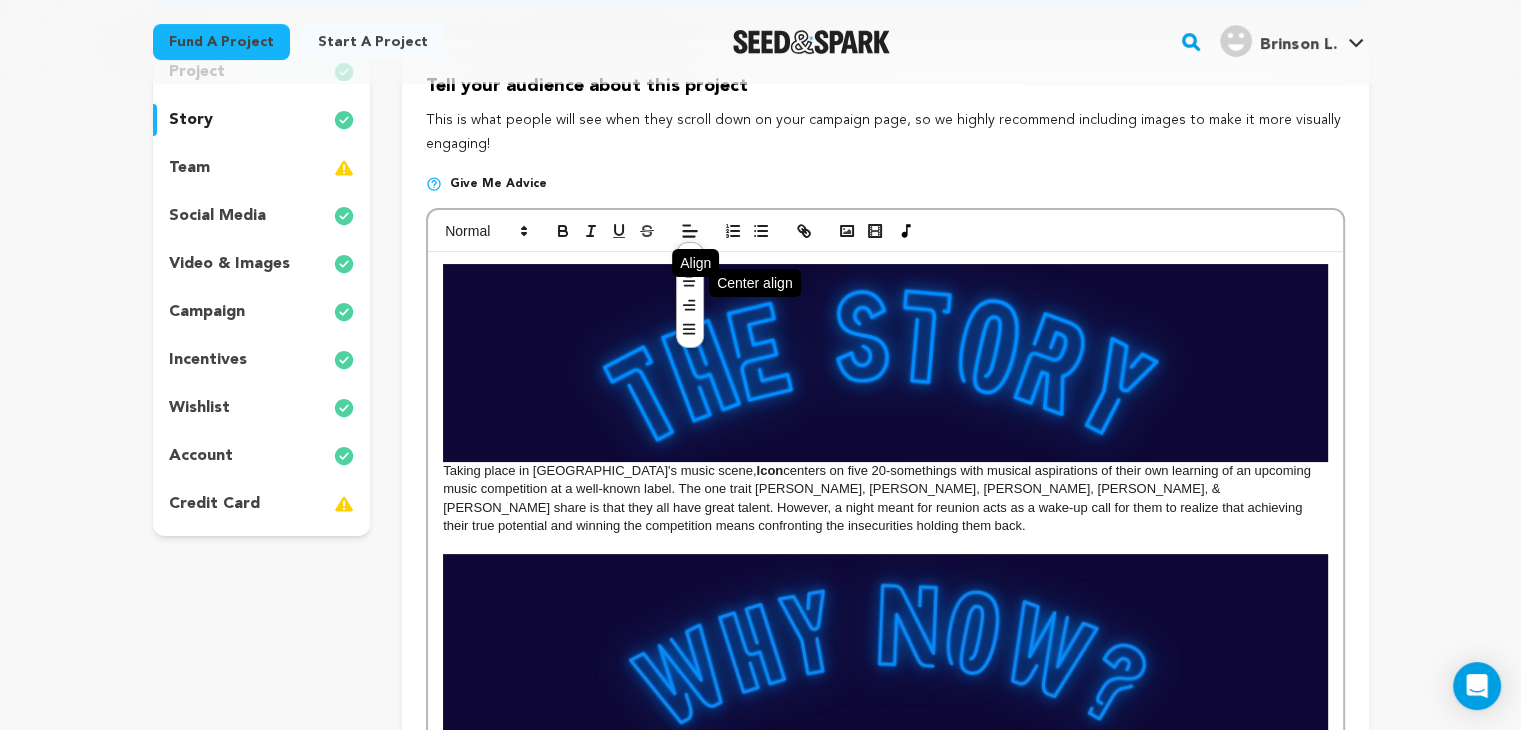 click at bounding box center (689, 283) 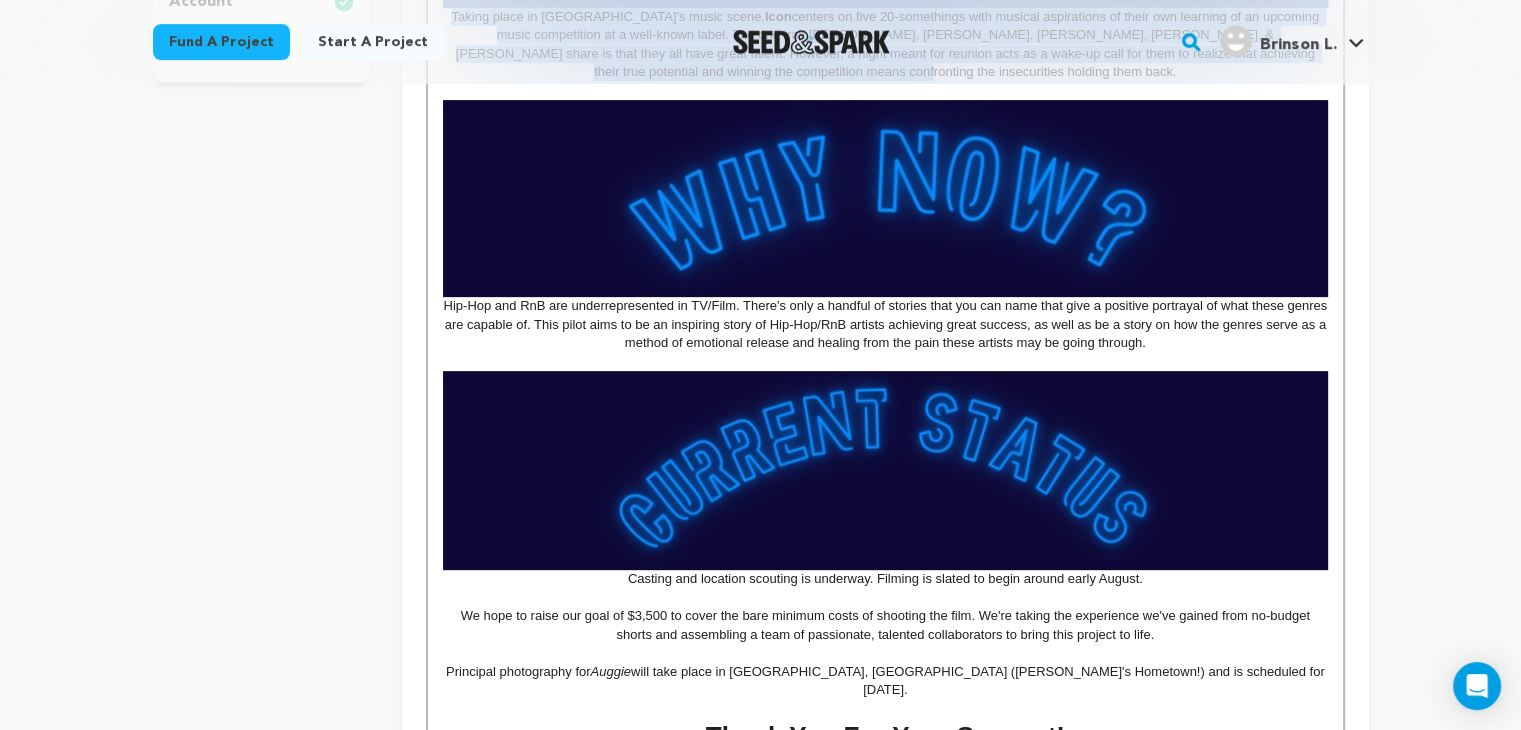 scroll, scrollTop: 929, scrollLeft: 0, axis: vertical 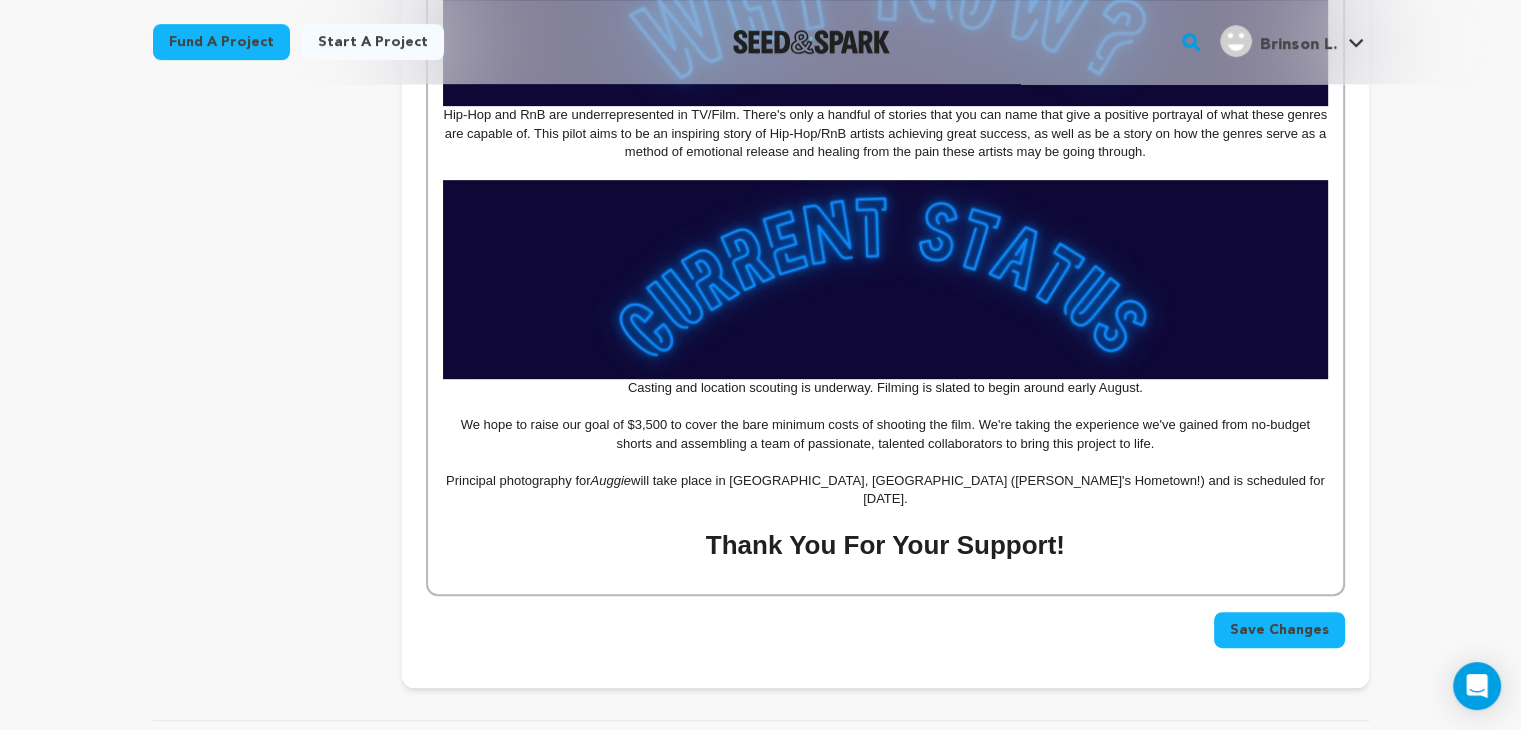 click on "We hope to raise our goal of $3,500 to cover the bare minimum costs of shooting the film. We're taking the experience we've gained from no-budget shorts and assembling a team of passionate, talented collaborators to bring this project to life." at bounding box center [885, 434] 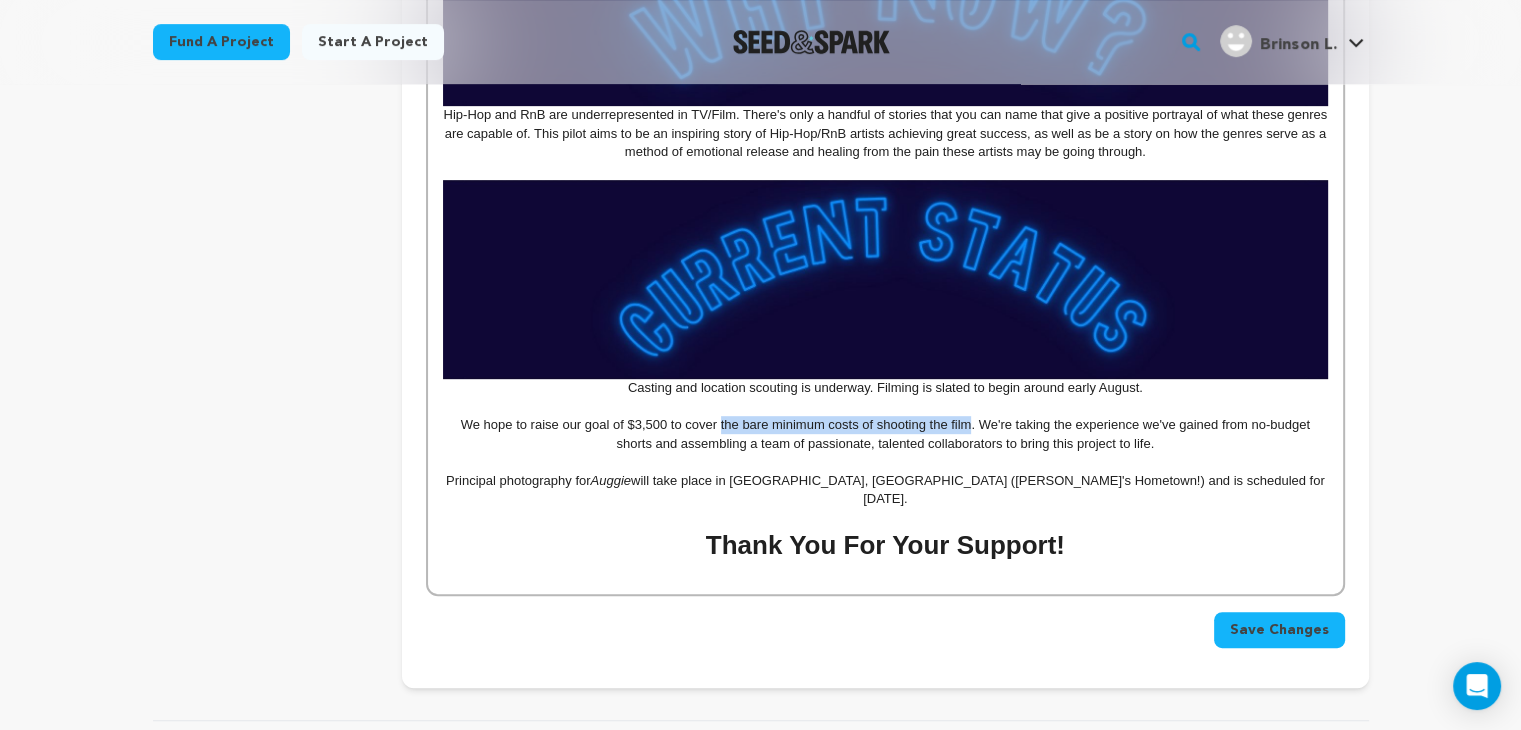 drag, startPoint x: 720, startPoint y: 424, endPoint x: 971, endPoint y: 427, distance: 251.01793 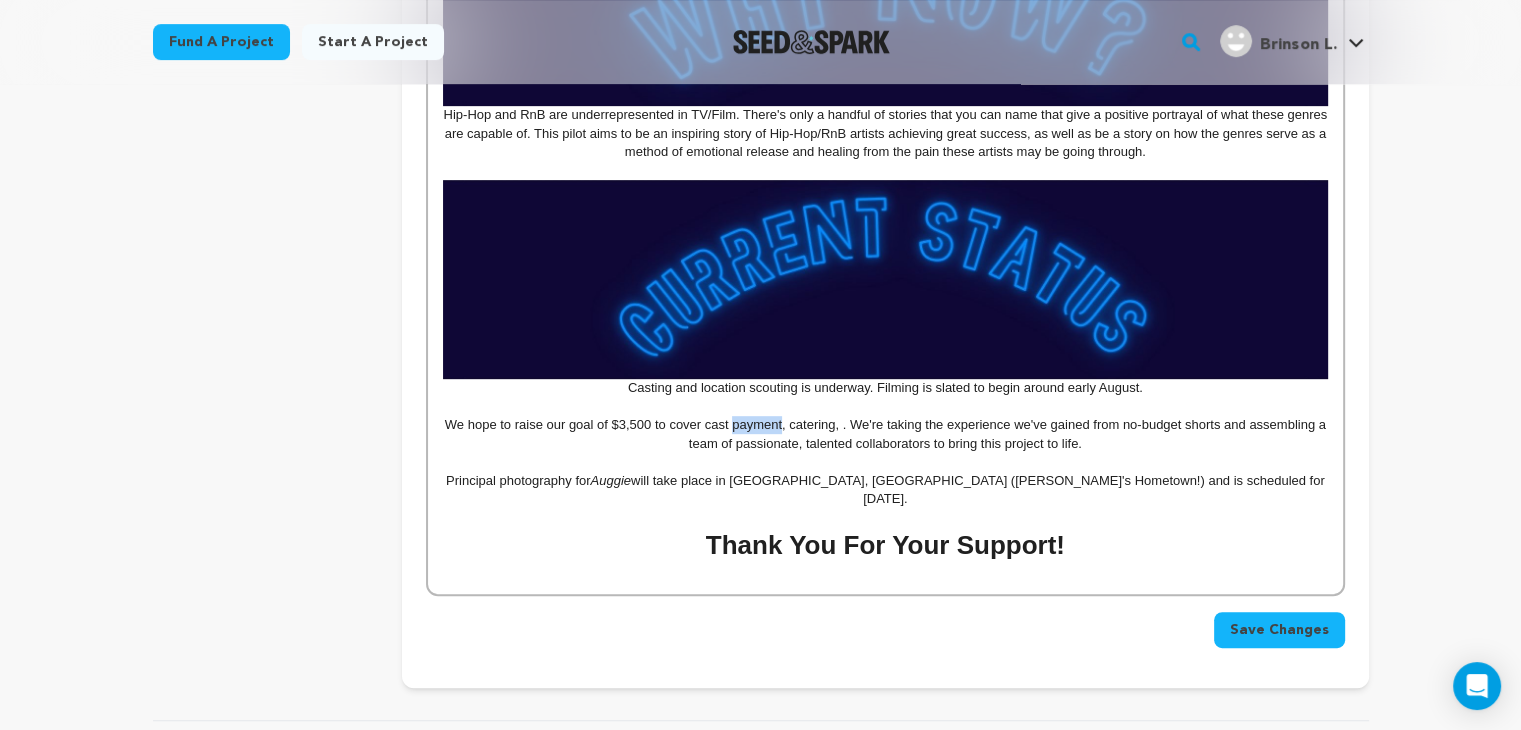 drag, startPoint x: 783, startPoint y: 421, endPoint x: 732, endPoint y: 423, distance: 51.0392 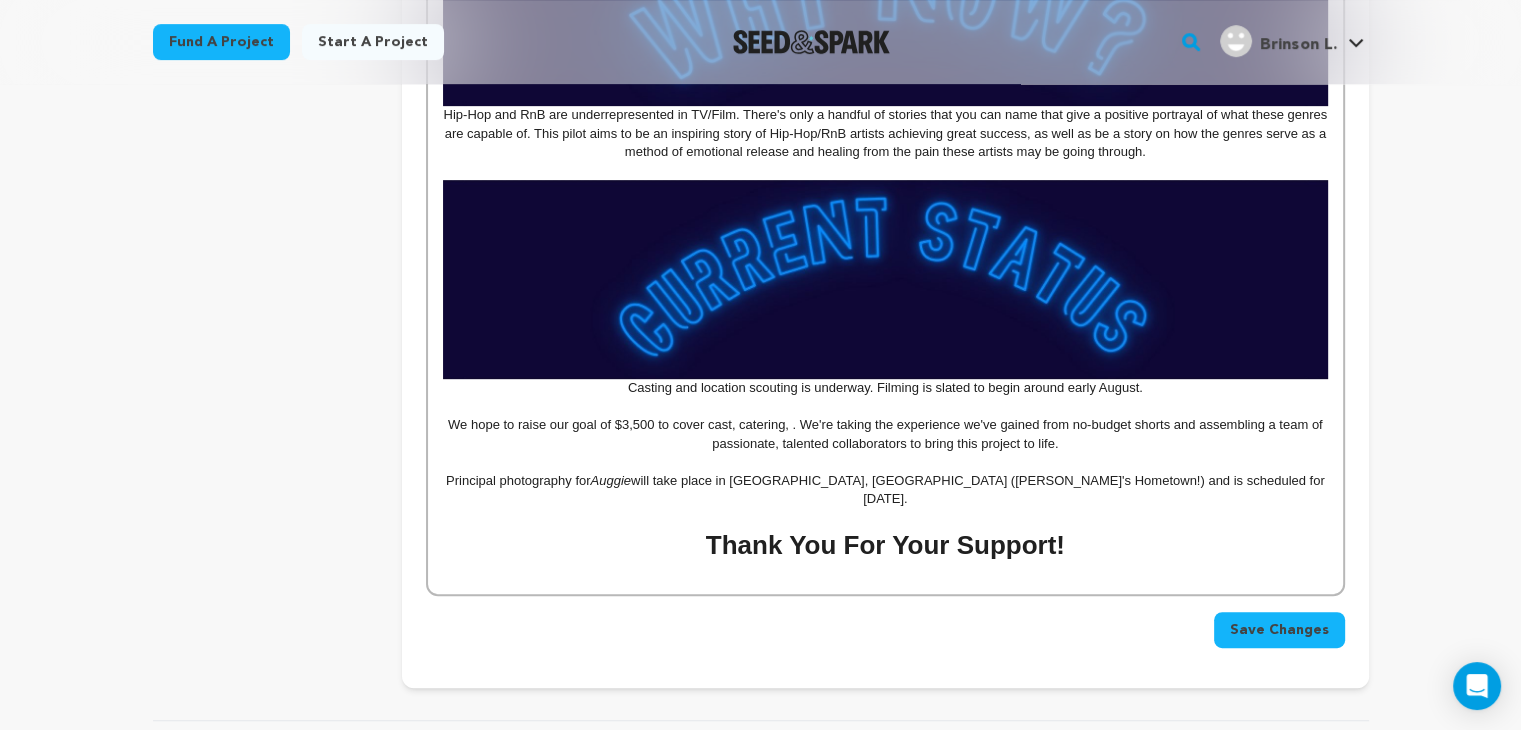 click on "We hope to raise our goal of $3,500 to cover cast, catering, . We're taking the experience we've gained from no-budget shorts and assembling a team of passionate, talented collaborators to bring this project to life." at bounding box center (885, 434) 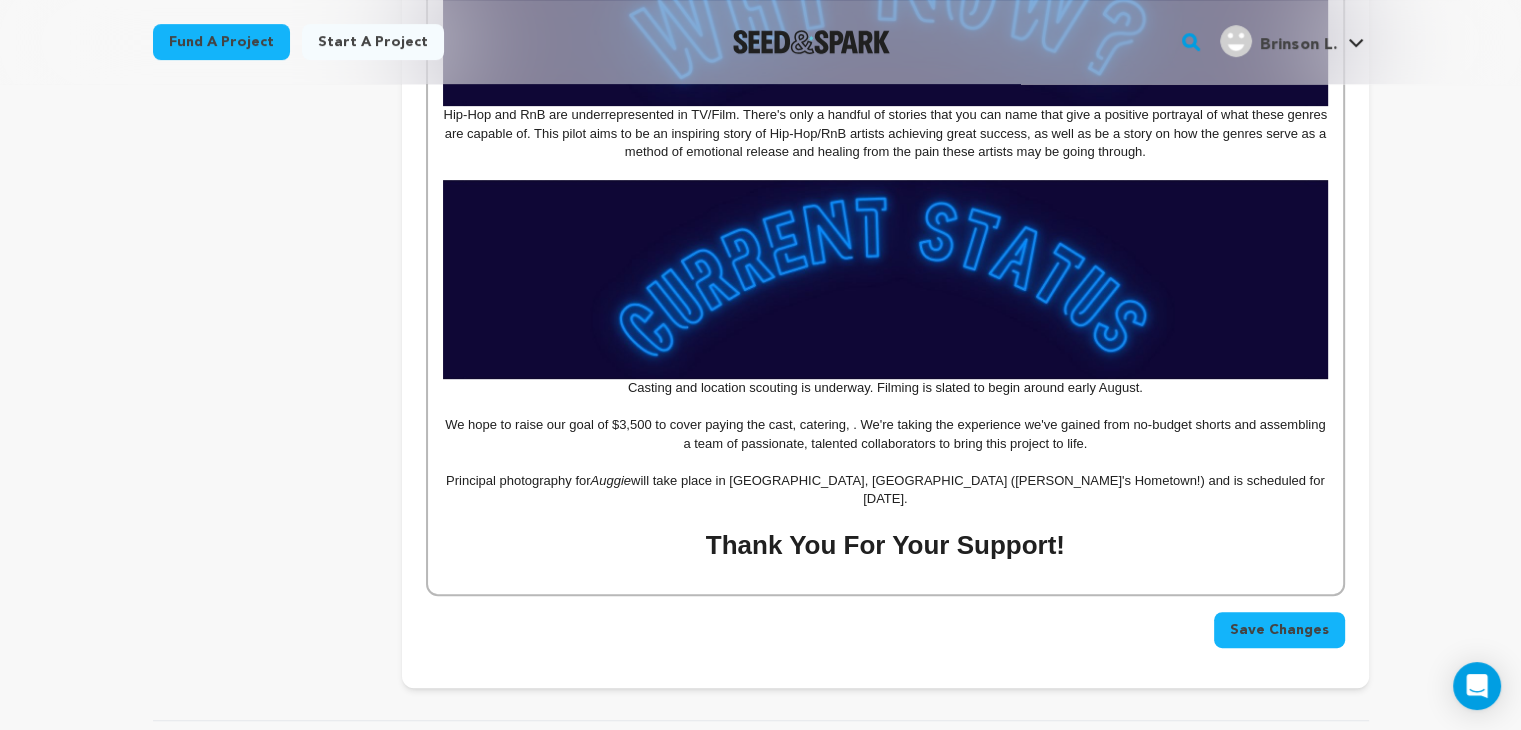 click on "We hope to raise our goal of $3,500 to cover paying the cast, catering, . We're taking the experience we've gained from no-budget shorts and assembling a team of passionate, talented collaborators to bring this project to life." at bounding box center [885, 434] 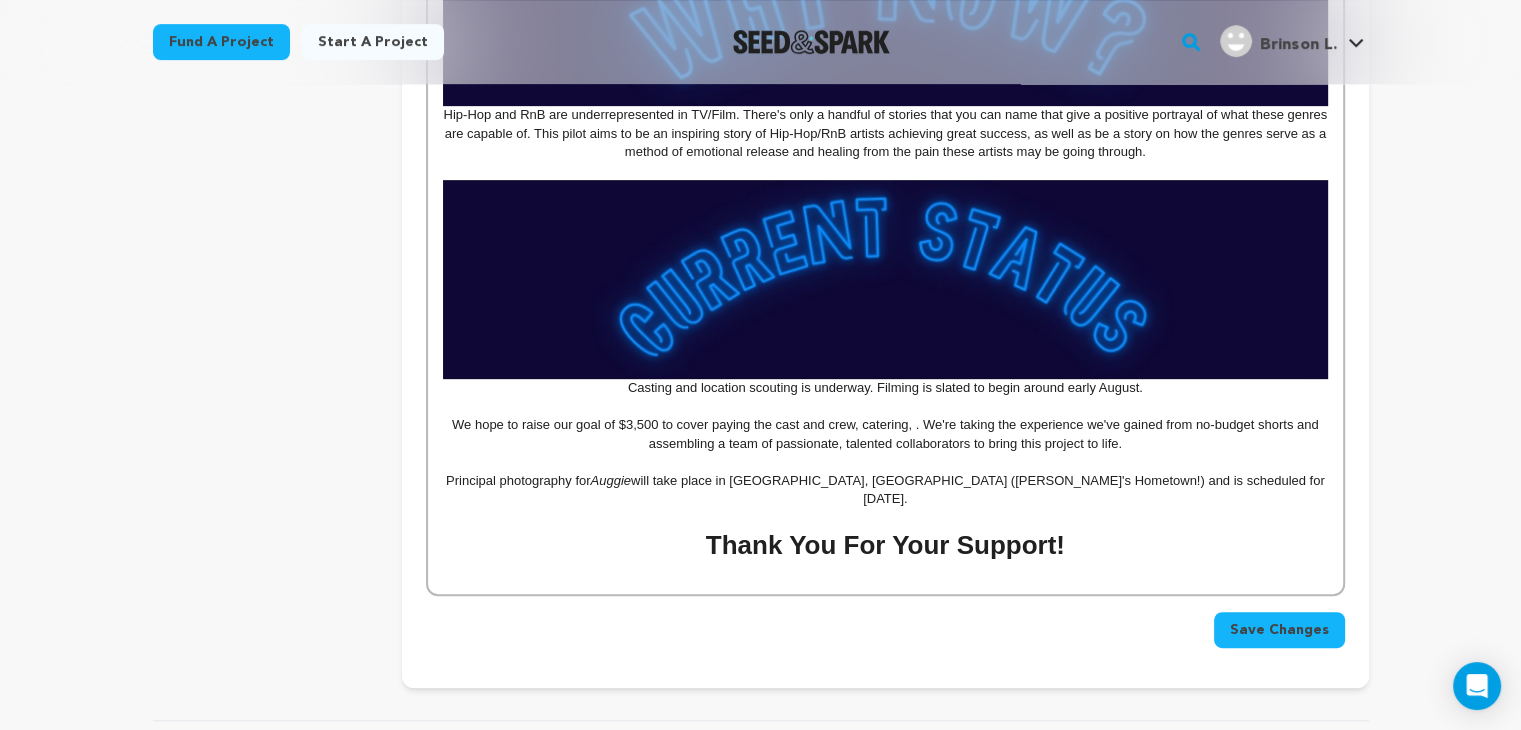 click on "We hope to raise our goal of $3,500 to cover paying the cast and crew, catering, . We're taking the experience we've gained from no-budget shorts and assembling a team of passionate, talented collaborators to bring this project to life." at bounding box center [885, 434] 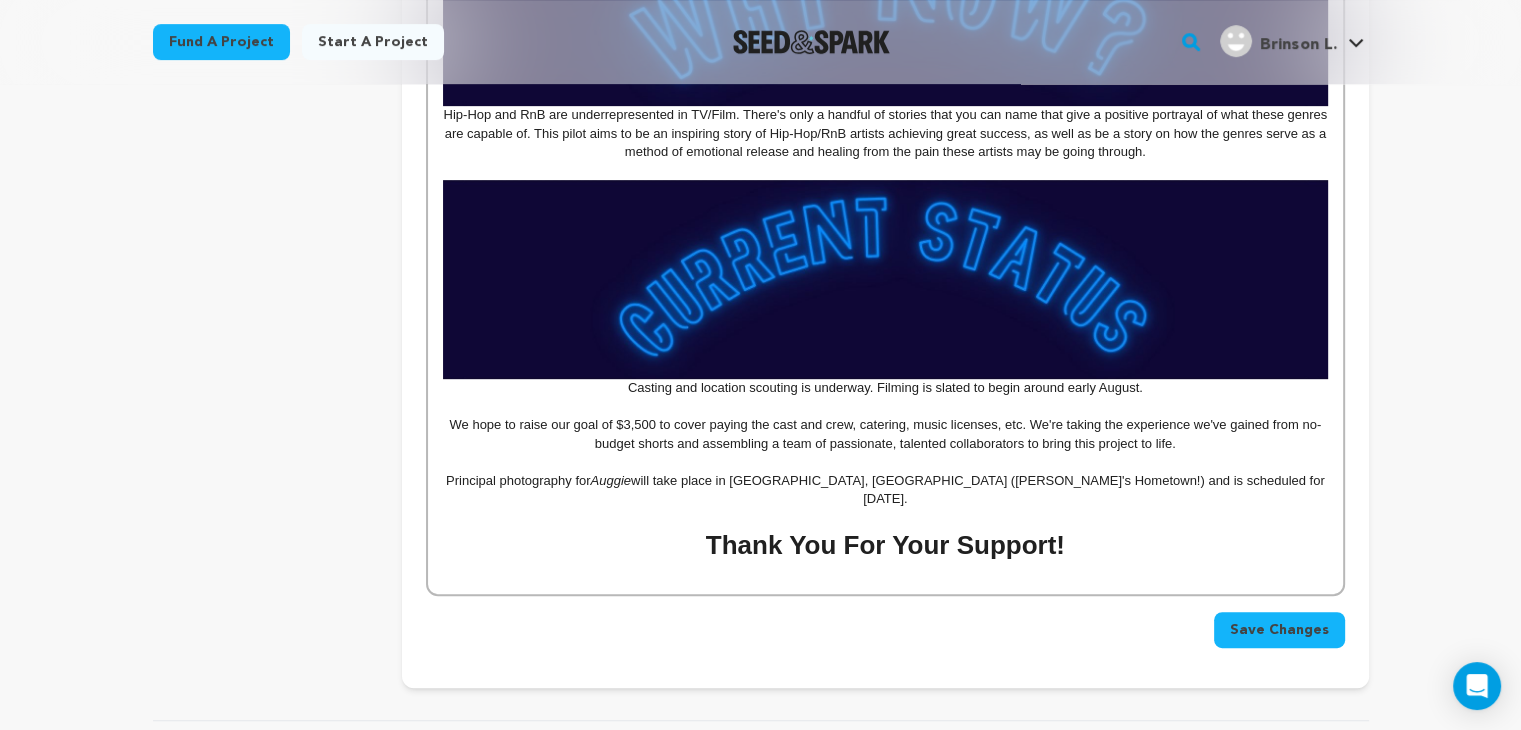 click on "We hope to raise our goal of $3,500 to cover paying the cast and crew, catering, music licenses, etc. We're taking the experience we've gained from no-budget shorts and assembling a team of passionate, talented collaborators to bring this project to life." at bounding box center (885, 434) 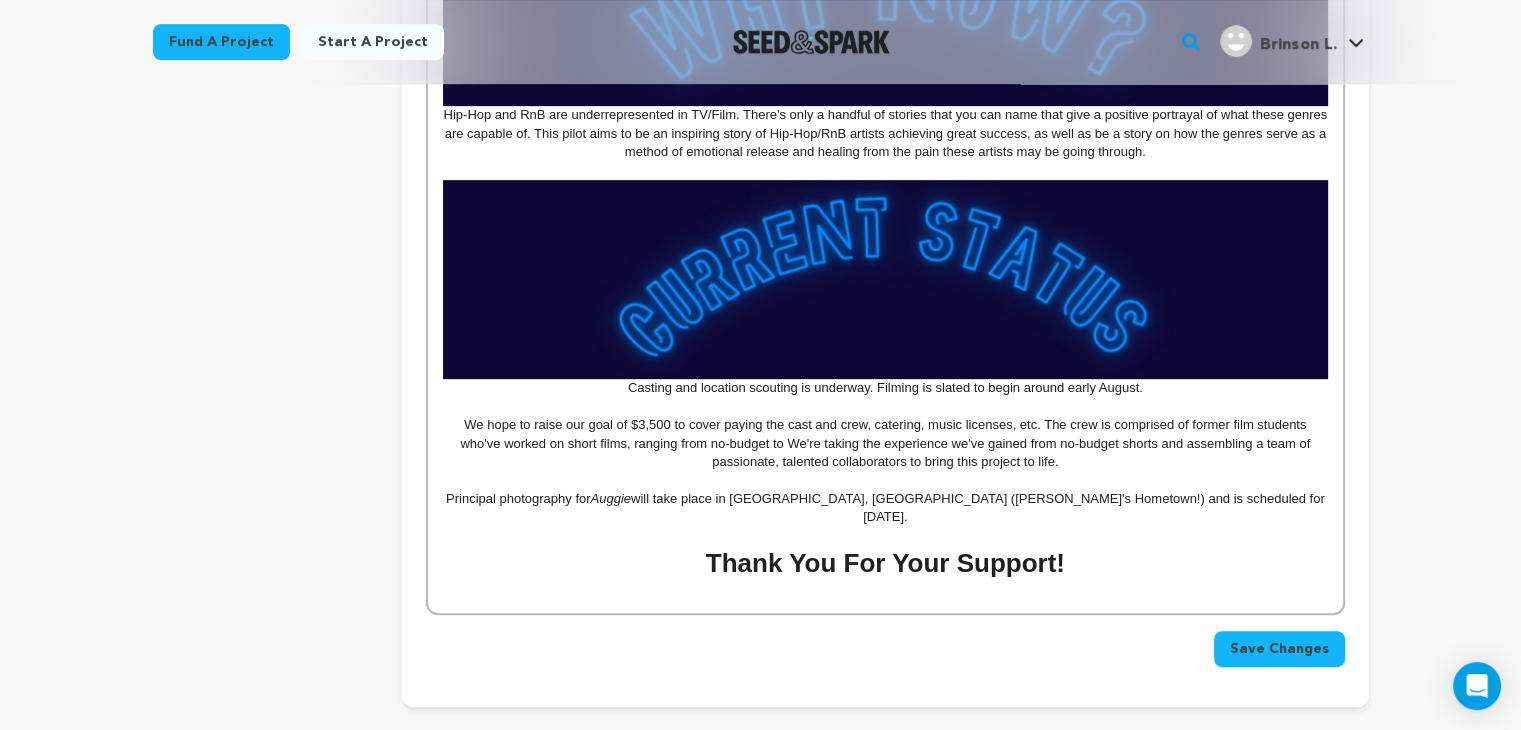 click on "Principal photography for  Auggie  will take place in Fairfield, CT (Marc's Hometown!) and is scheduled for January, 2018." at bounding box center (885, 508) 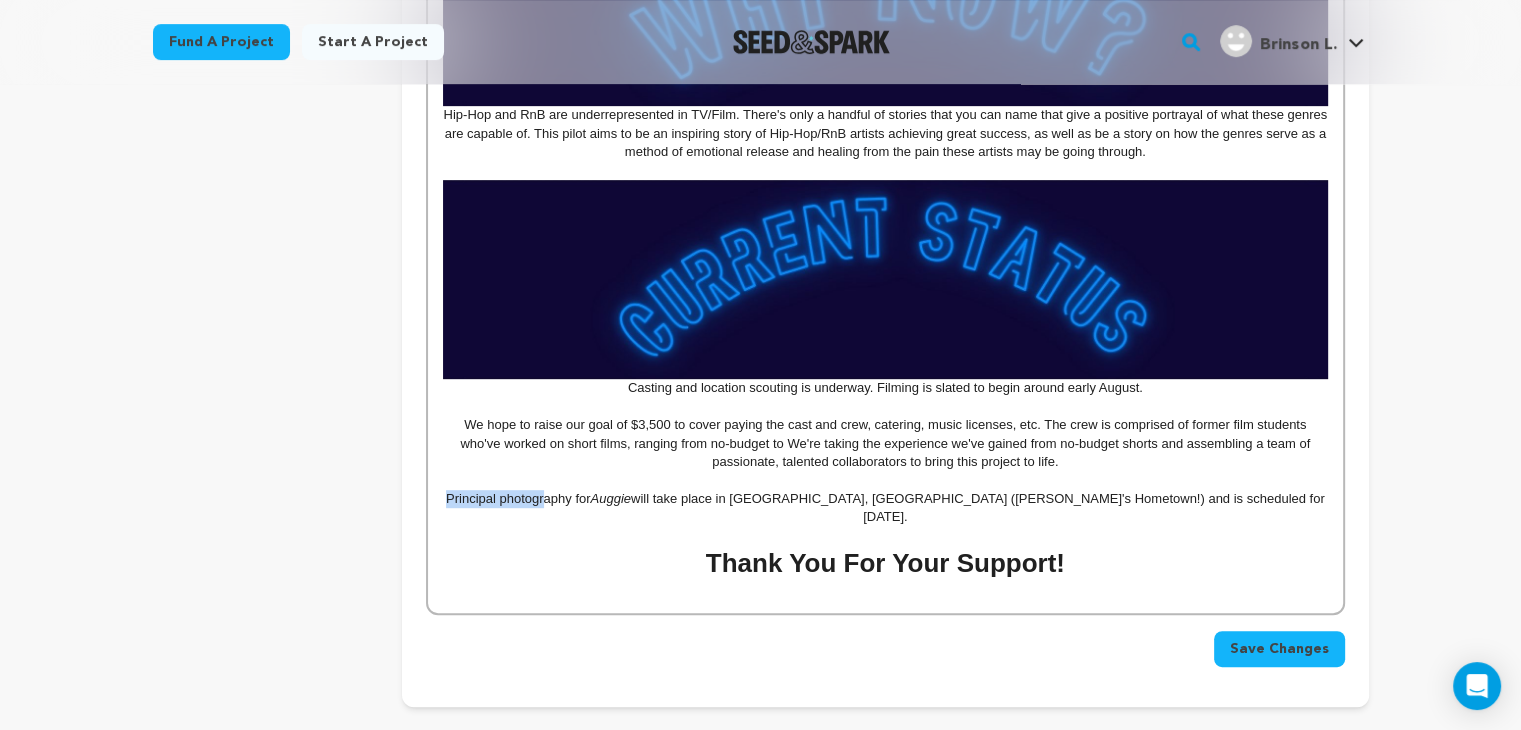 drag, startPoint x: 520, startPoint y: 503, endPoint x: 640, endPoint y: 497, distance: 120.14991 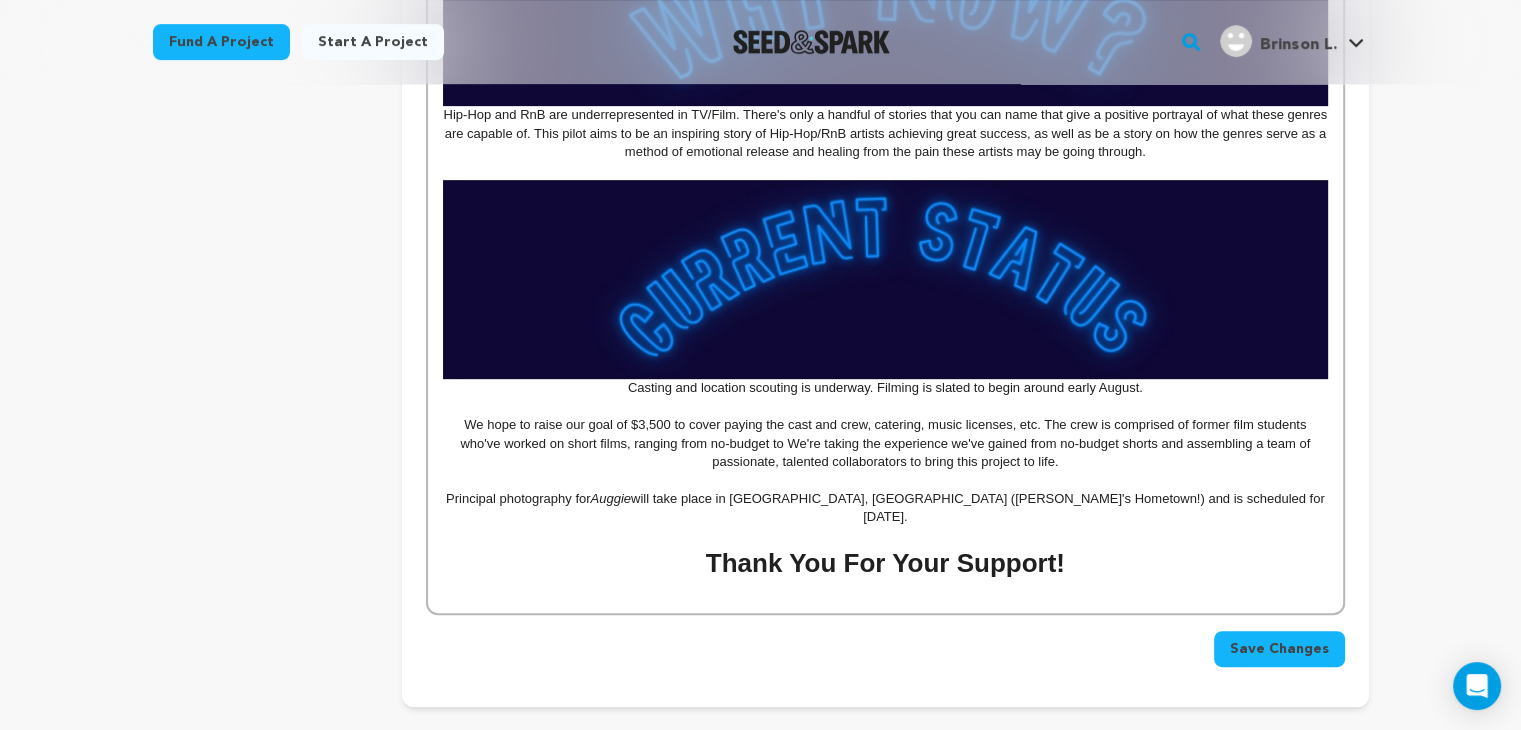 click on "Casting and location scouting is underway. Filming is slated to begin around early August." at bounding box center [885, 388] 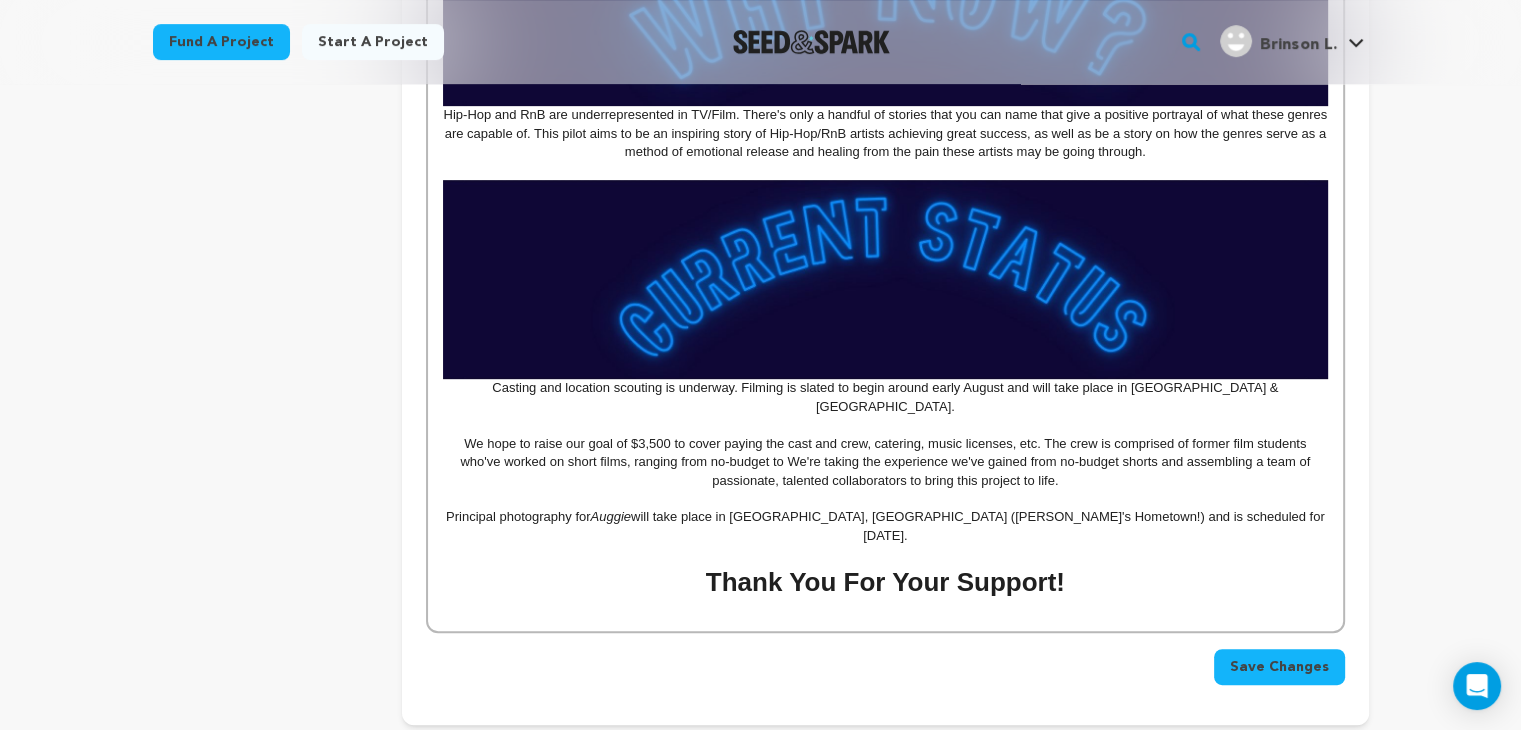 click on "Casting and location scouting is underway. Filming is slated to begin around early August and will take place in Atlanta & Statesboro." at bounding box center (885, 397) 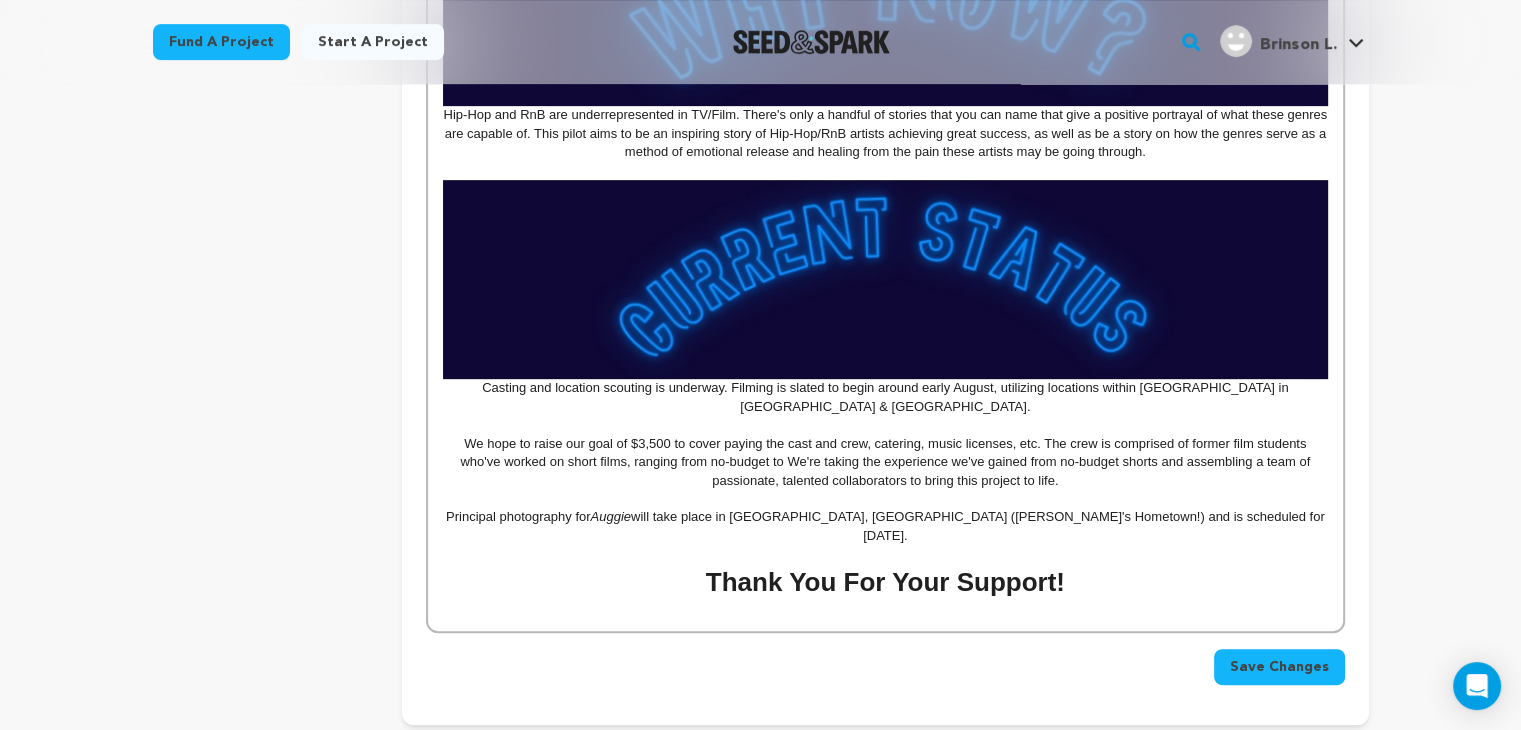 click on "Casting and location scouting is underway. Filming is slated to begin around early August, utilizing locations within ake place in Atlanta & Statesboro." at bounding box center [885, 397] 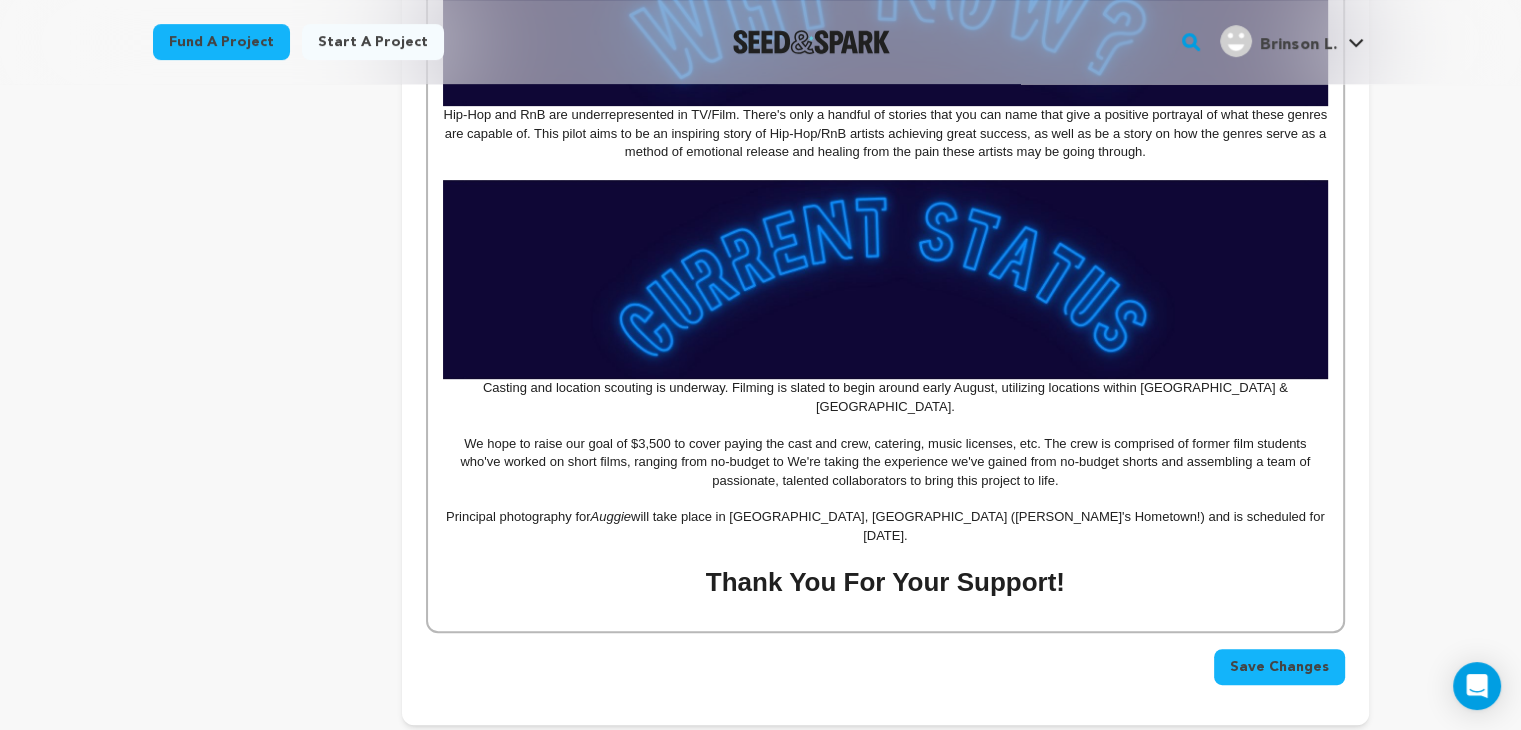 click on "We hope to raise our goal of $3,500 to cover paying the cast and crew, catering, music licenses, etc. The crew is comprised of former film students who've worked on short films, ranging from no-budget to We're taking the experience we've gained from no-budget shorts and assembling a team of passionate, talented collaborators to bring this project to life." at bounding box center [885, 462] 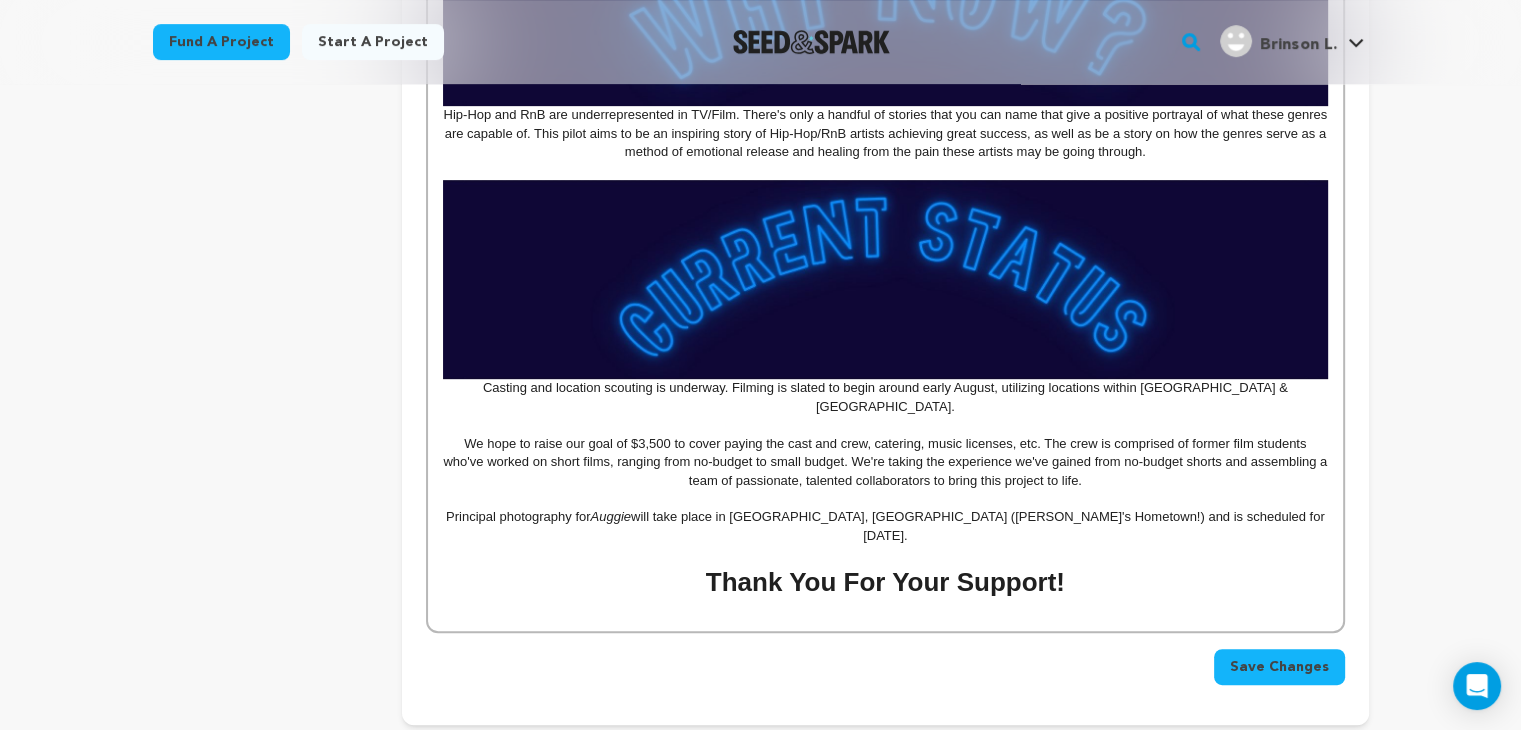 drag, startPoint x: 1092, startPoint y: 466, endPoint x: 853, endPoint y: 446, distance: 239.83536 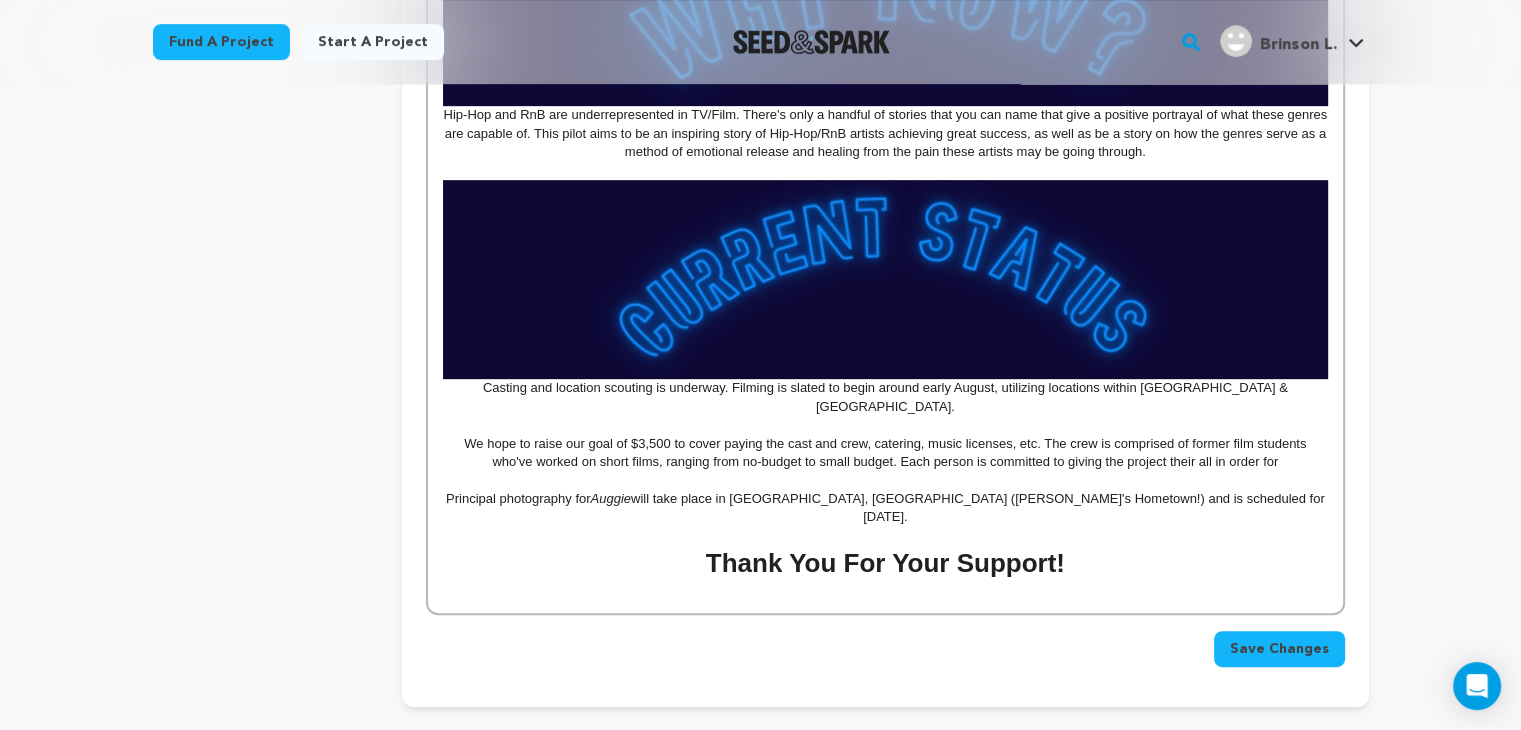 drag, startPoint x: 1298, startPoint y: 442, endPoint x: 900, endPoint y: 442, distance: 398 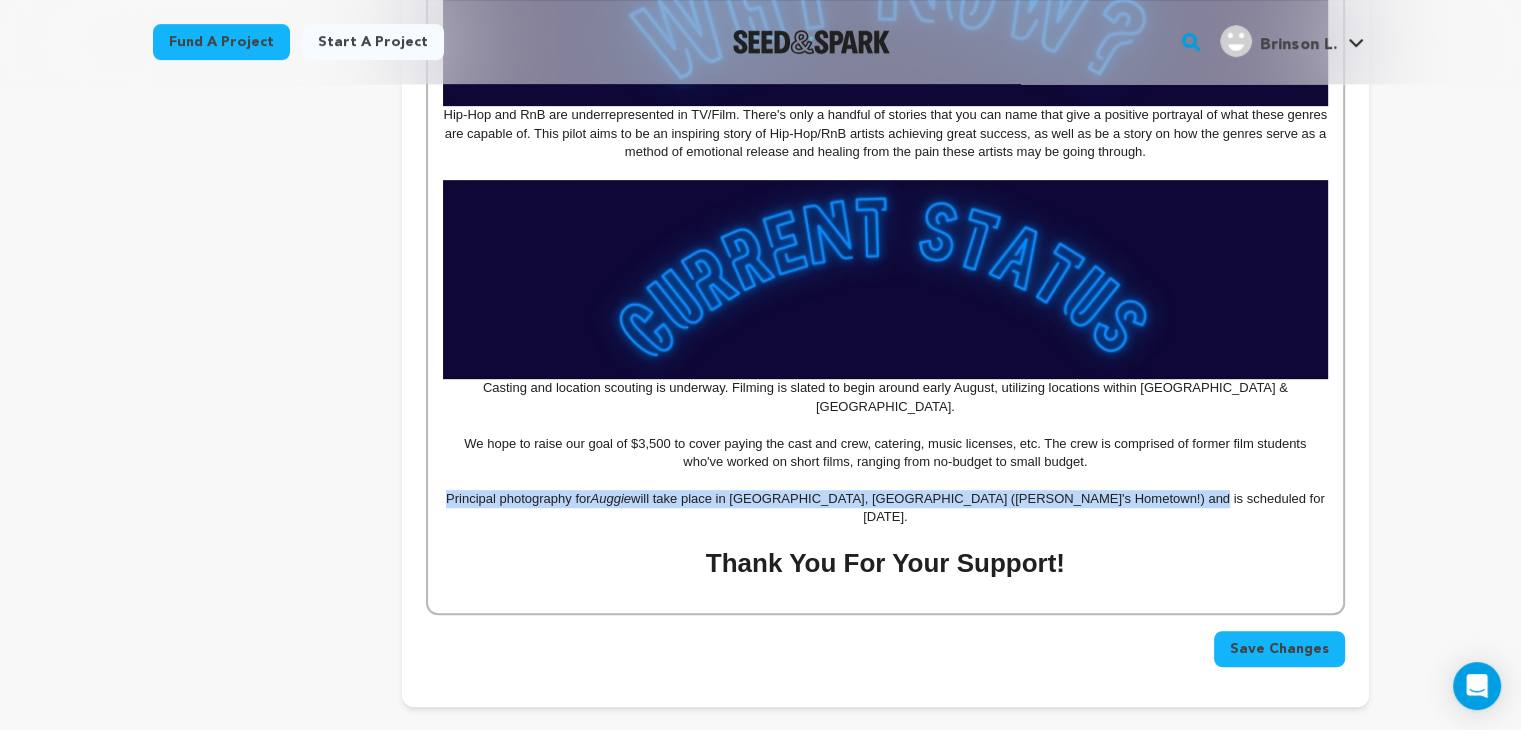 drag, startPoint x: 1224, startPoint y: 478, endPoint x: 525, endPoint y: 481, distance: 699.0064 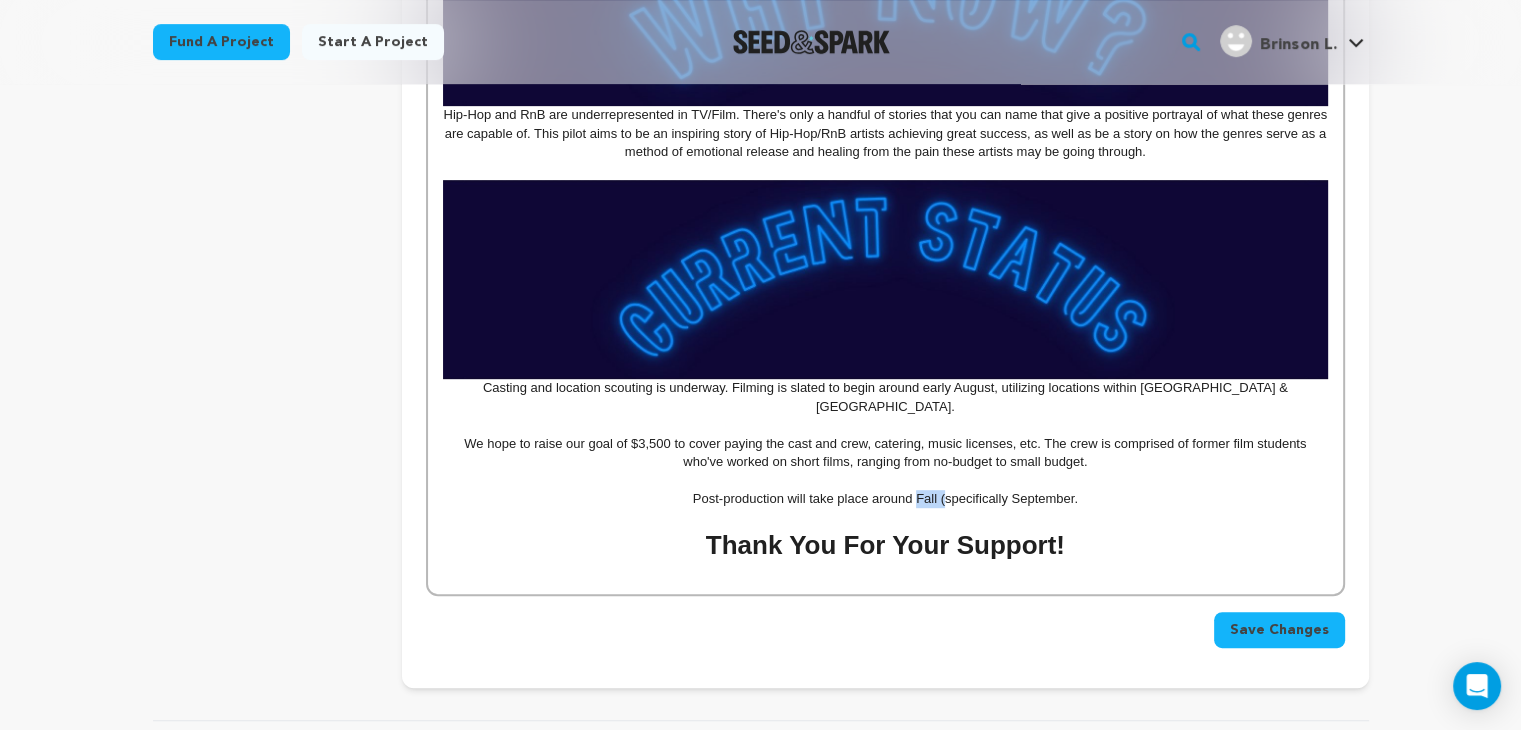 drag, startPoint x: 945, startPoint y: 476, endPoint x: 914, endPoint y: 476, distance: 31 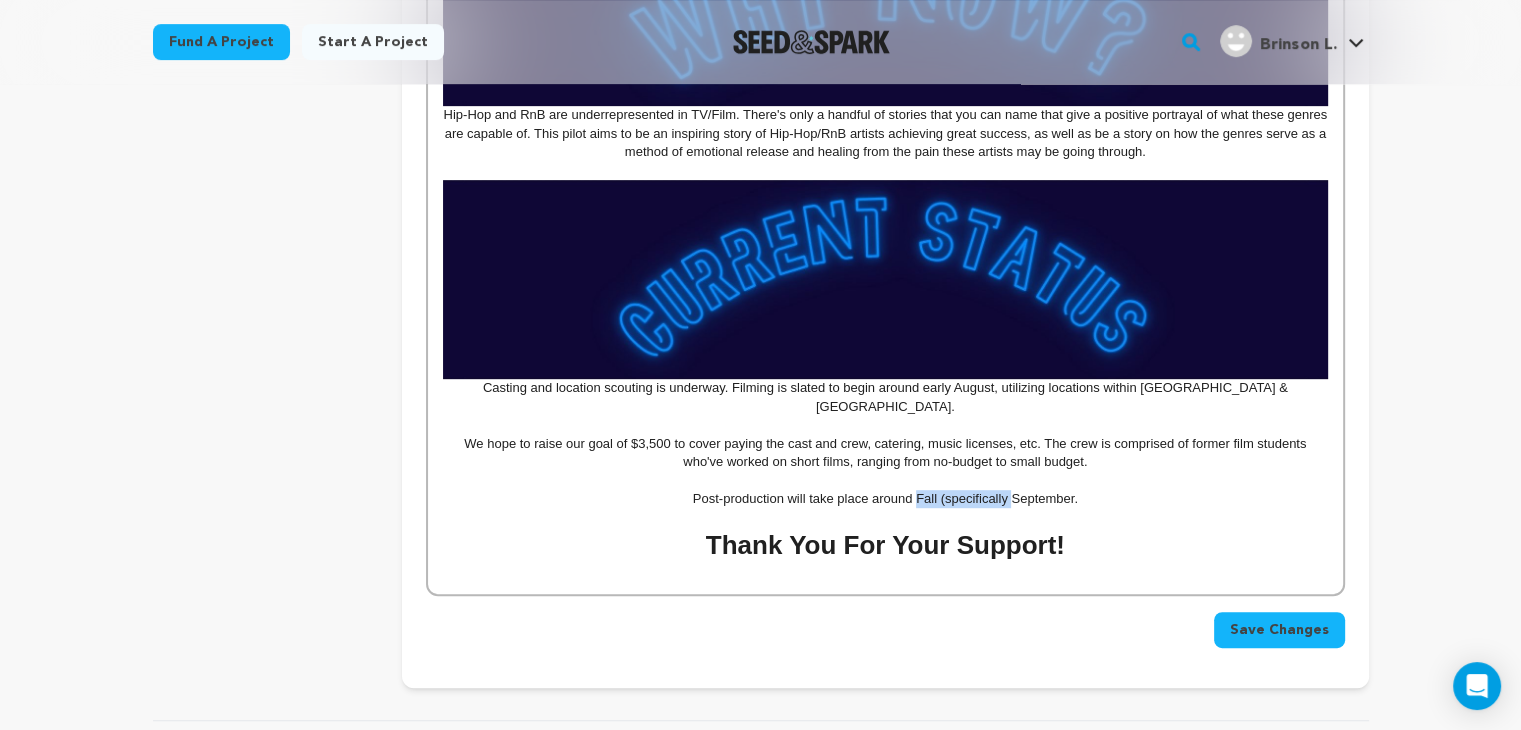 drag, startPoint x: 1012, startPoint y: 480, endPoint x: 914, endPoint y: 479, distance: 98.005104 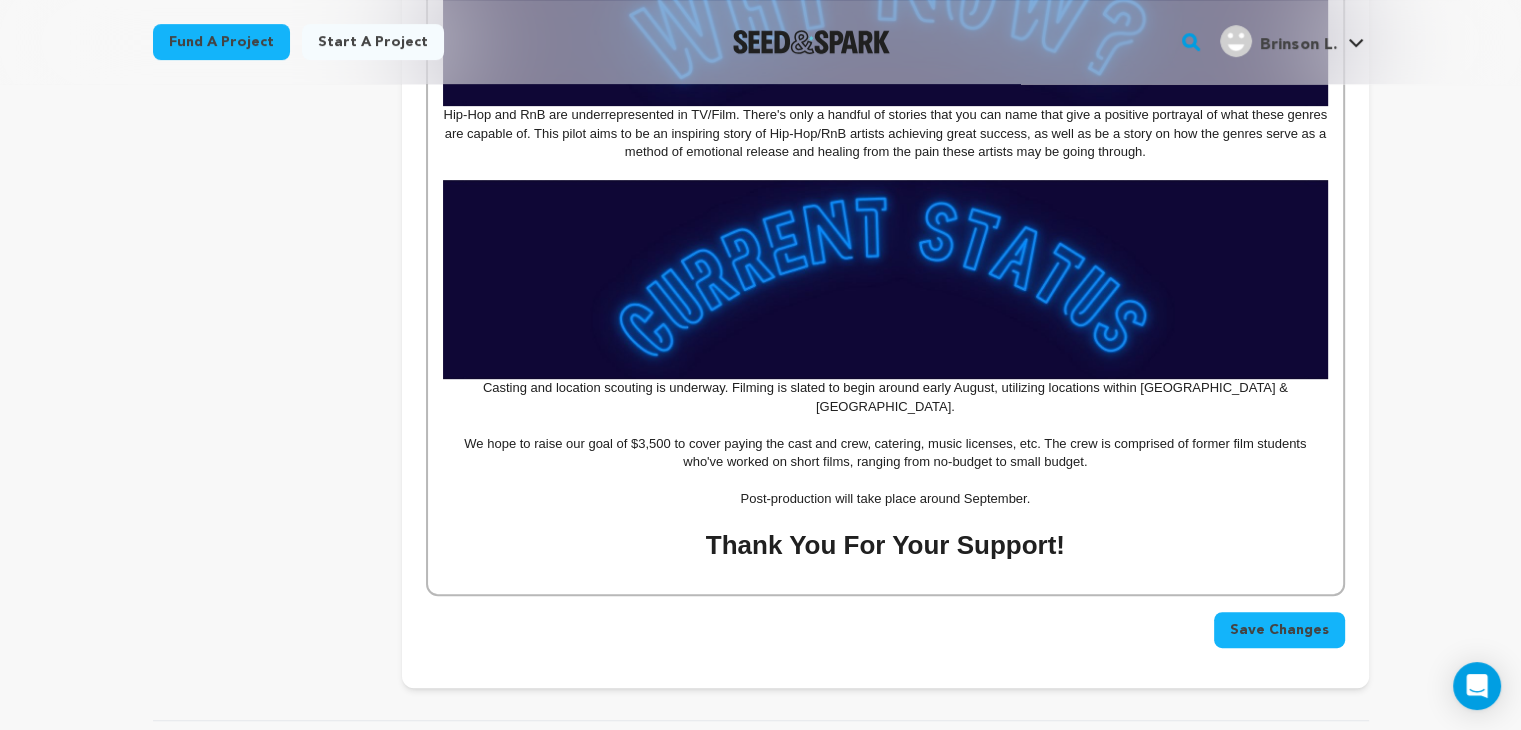 click on "Post-production will take place around September." at bounding box center [885, 499] 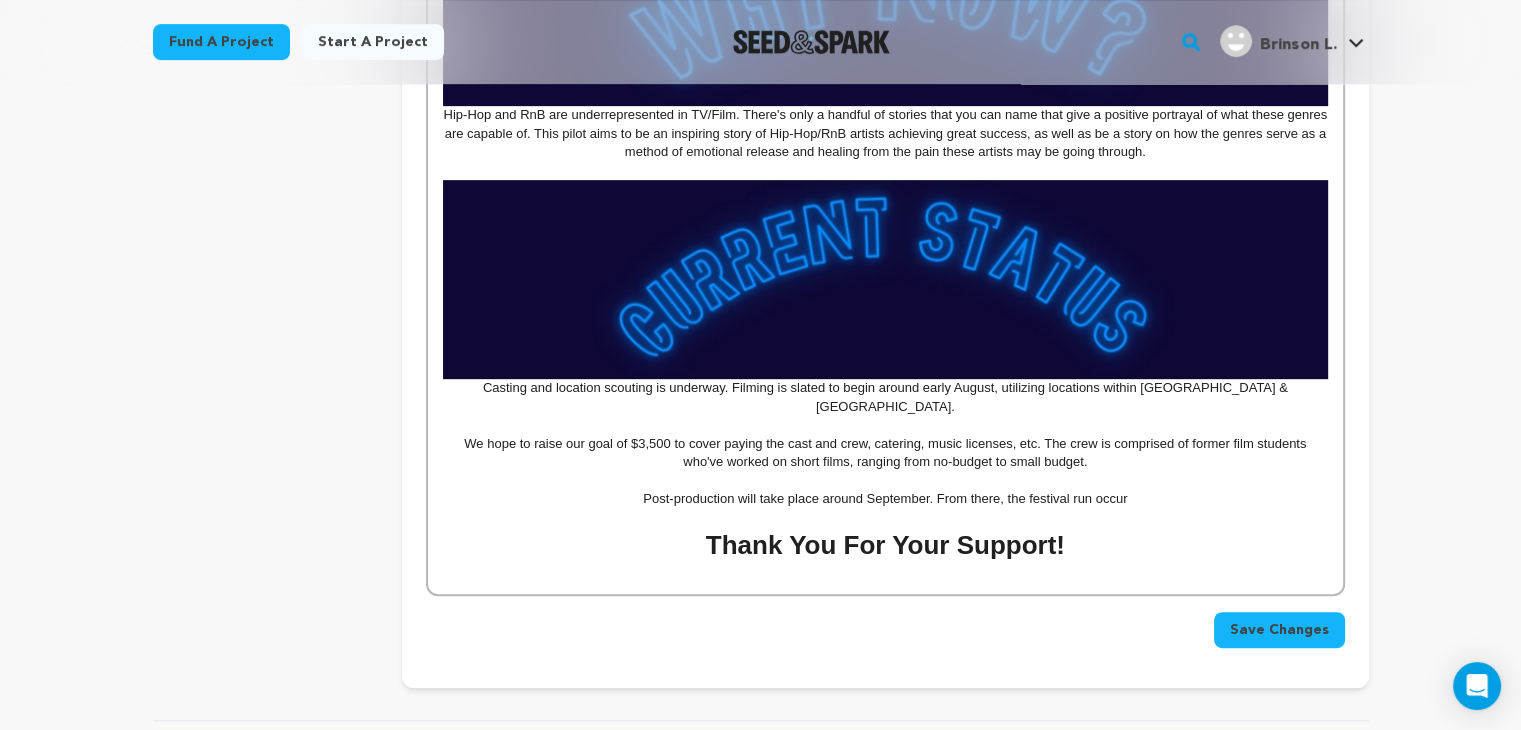 click on "Post-production will take place around September. From there, the festival run occur" at bounding box center [885, 499] 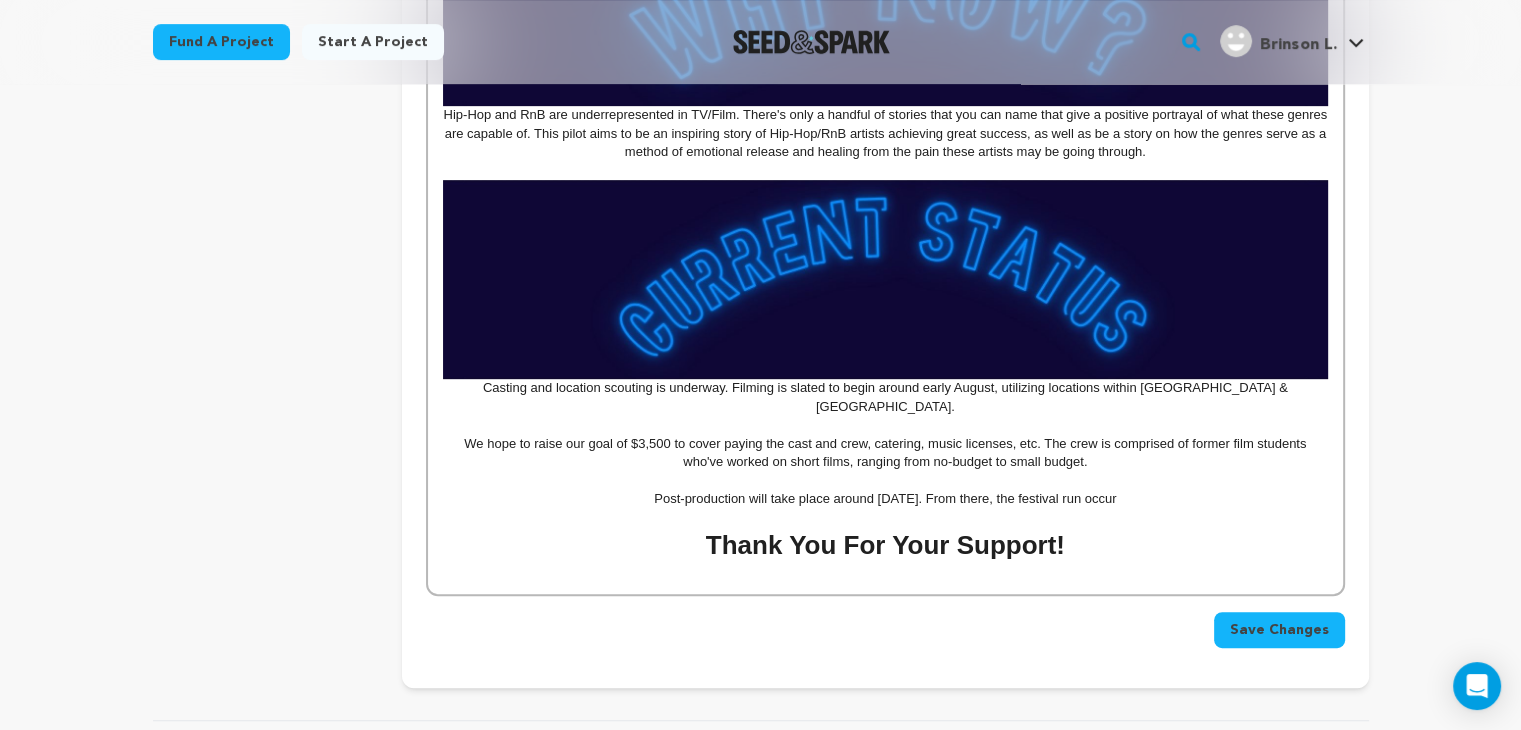 drag, startPoint x: 1178, startPoint y: 484, endPoint x: 950, endPoint y: 481, distance: 228.01973 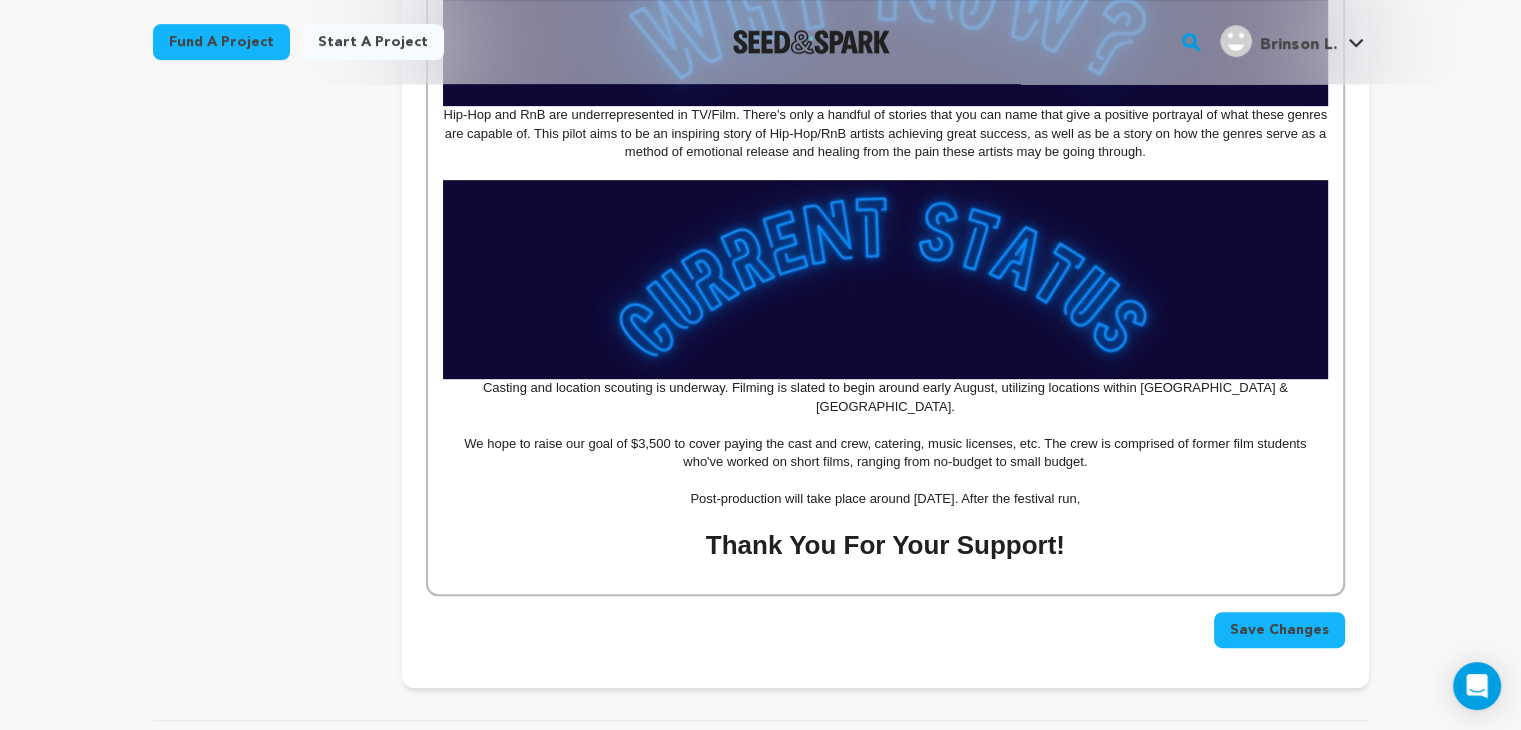 drag, startPoint x: 1118, startPoint y: 480, endPoint x: 988, endPoint y: 479, distance: 130.00385 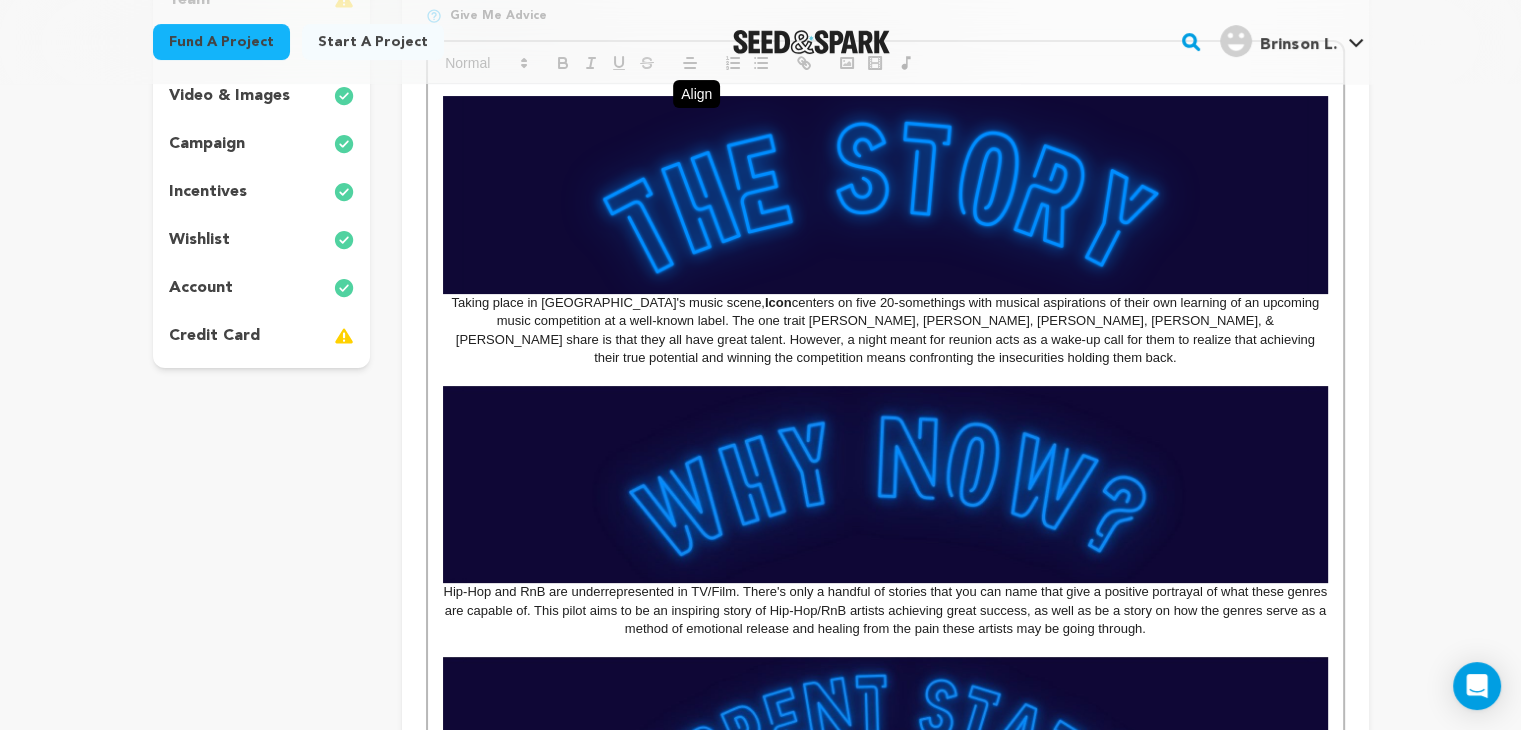 scroll, scrollTop: 453, scrollLeft: 0, axis: vertical 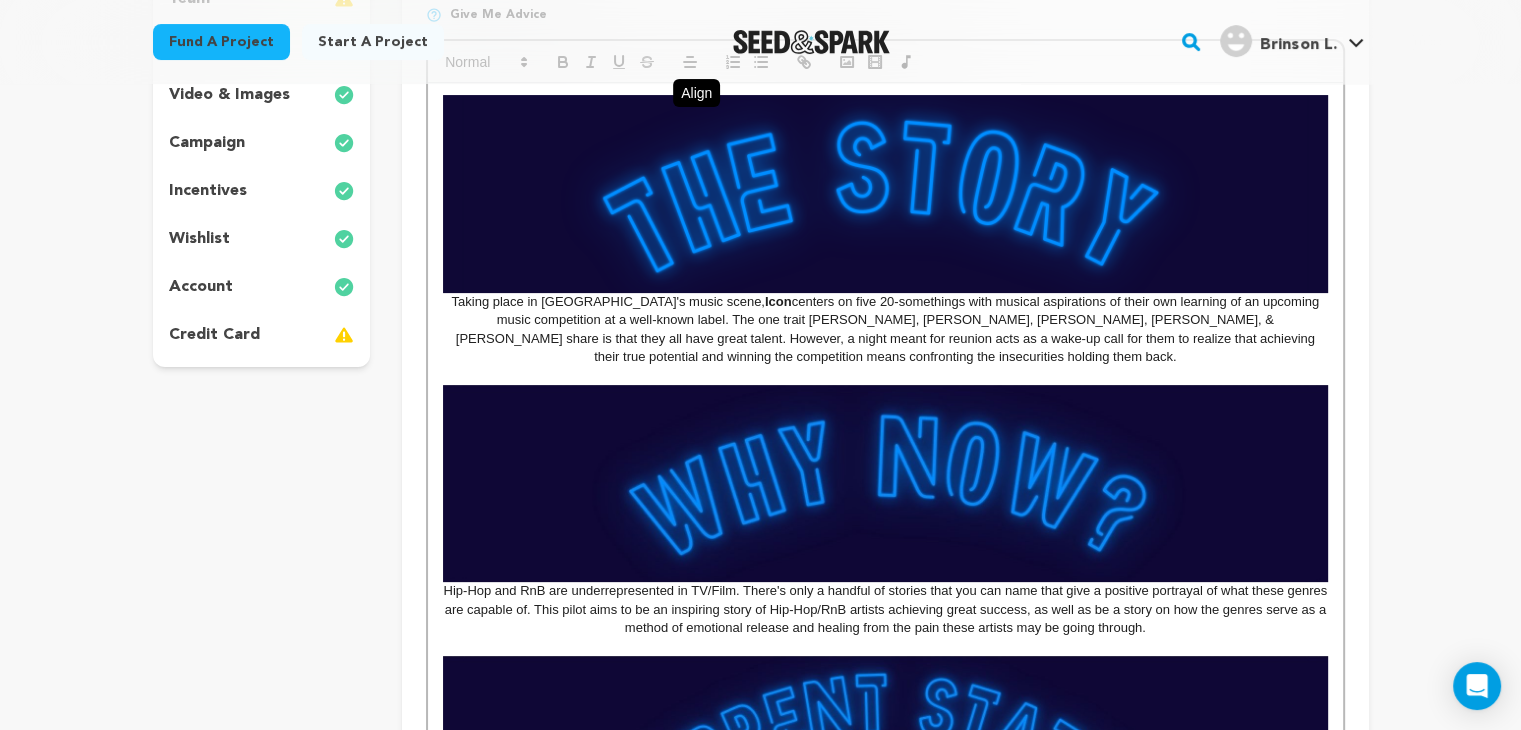 click on "Taking place in Atlanta's music scene,  Icon  centers on five 20-somethings with musical aspirations of their own learning of an upcoming music competition at a well-known label. The one trait Ezra, Taj, Dawn, Gemma, & Kiana share is that they all have great talent. However, a night meant for reunion acts as a wake-up call for them to realize that achieving their true potential and winning the competition means confronting the insecurities holding them back." at bounding box center (885, 230) 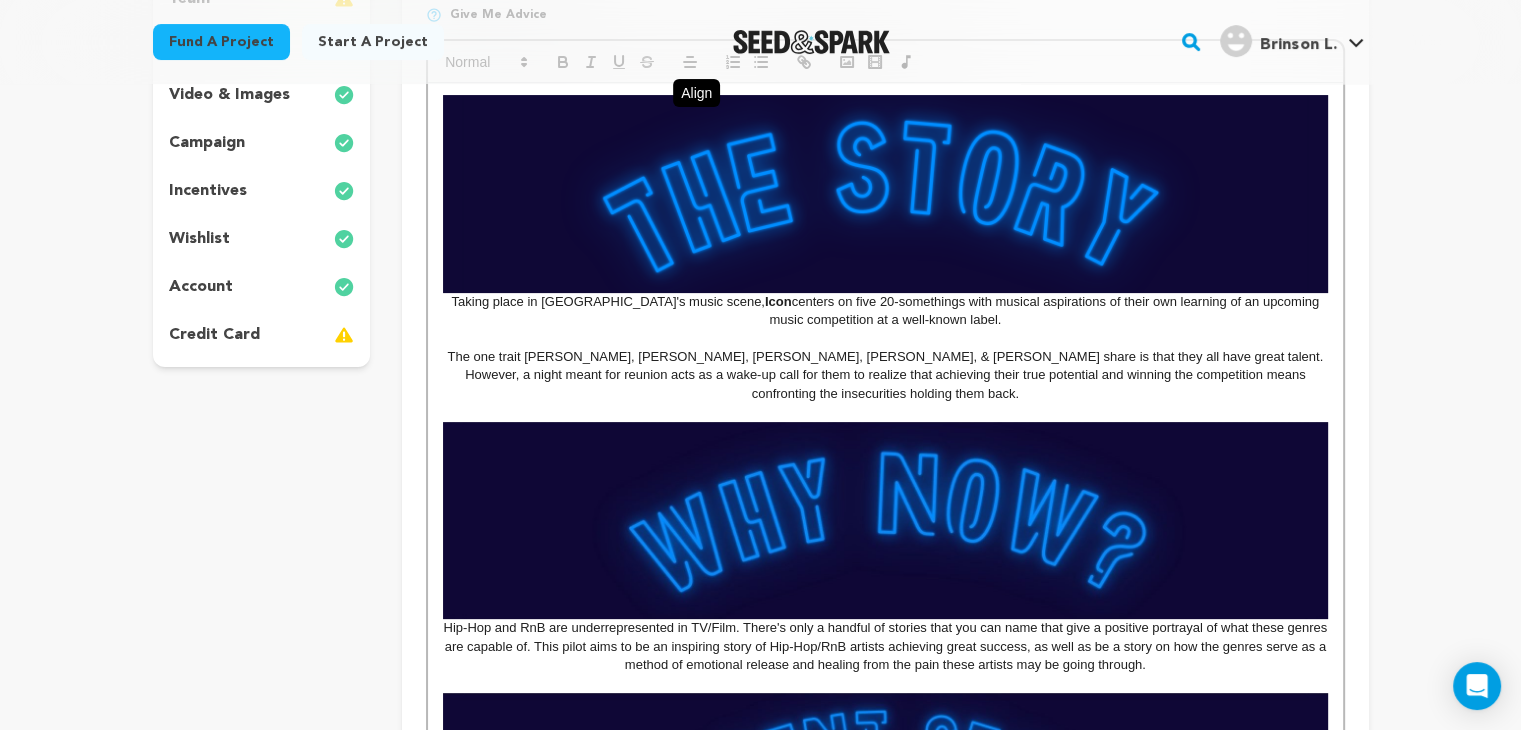 click at bounding box center [885, 339] 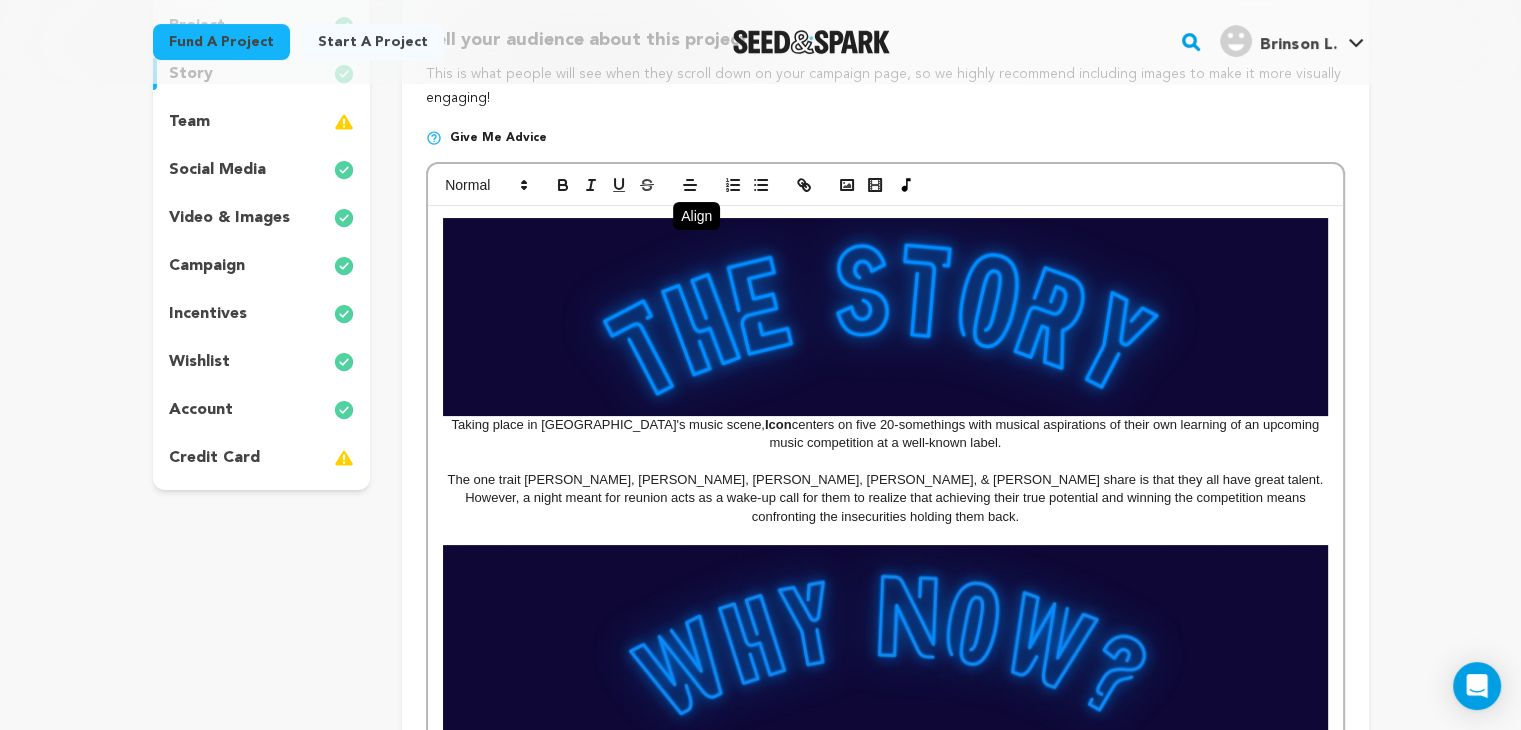 scroll, scrollTop: 328, scrollLeft: 0, axis: vertical 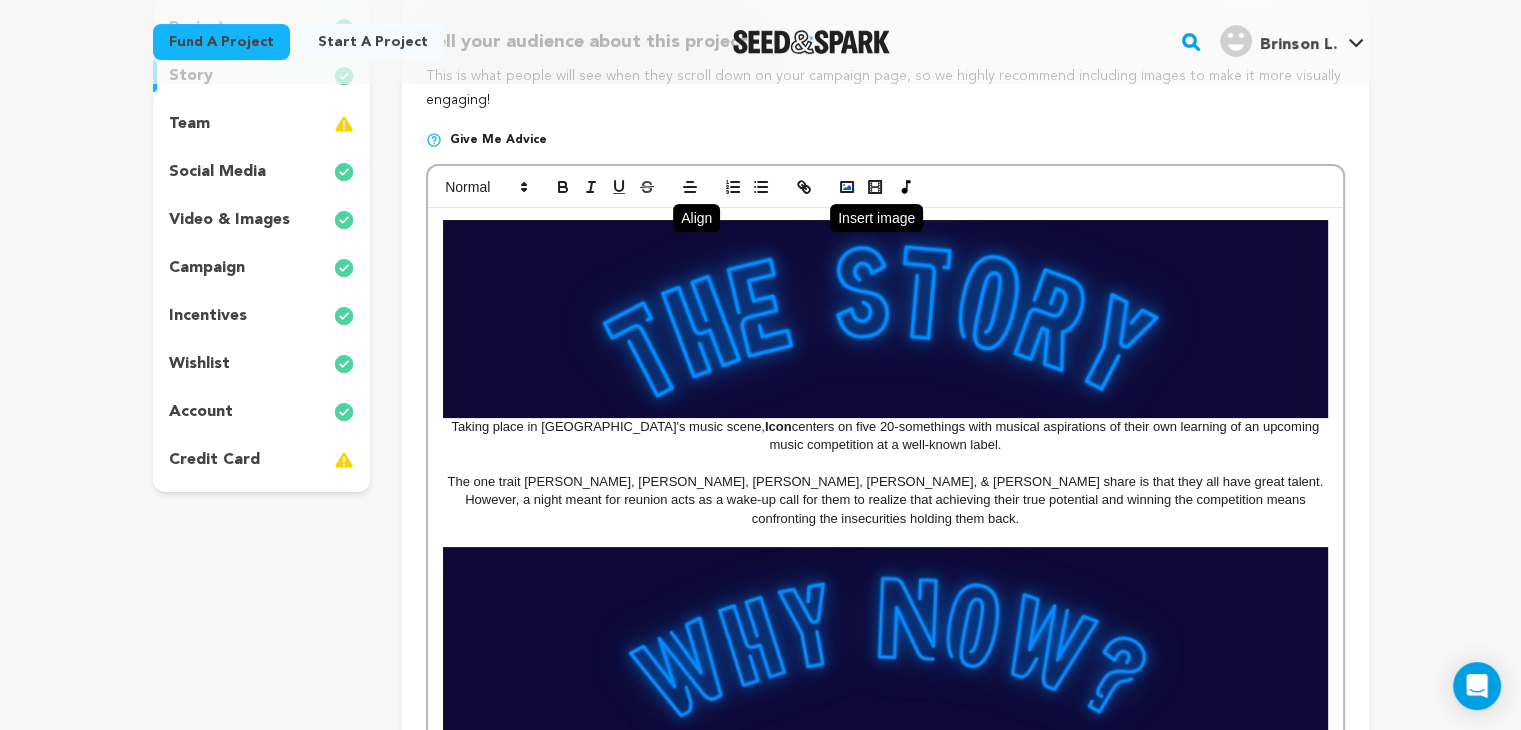 click at bounding box center (847, 187) 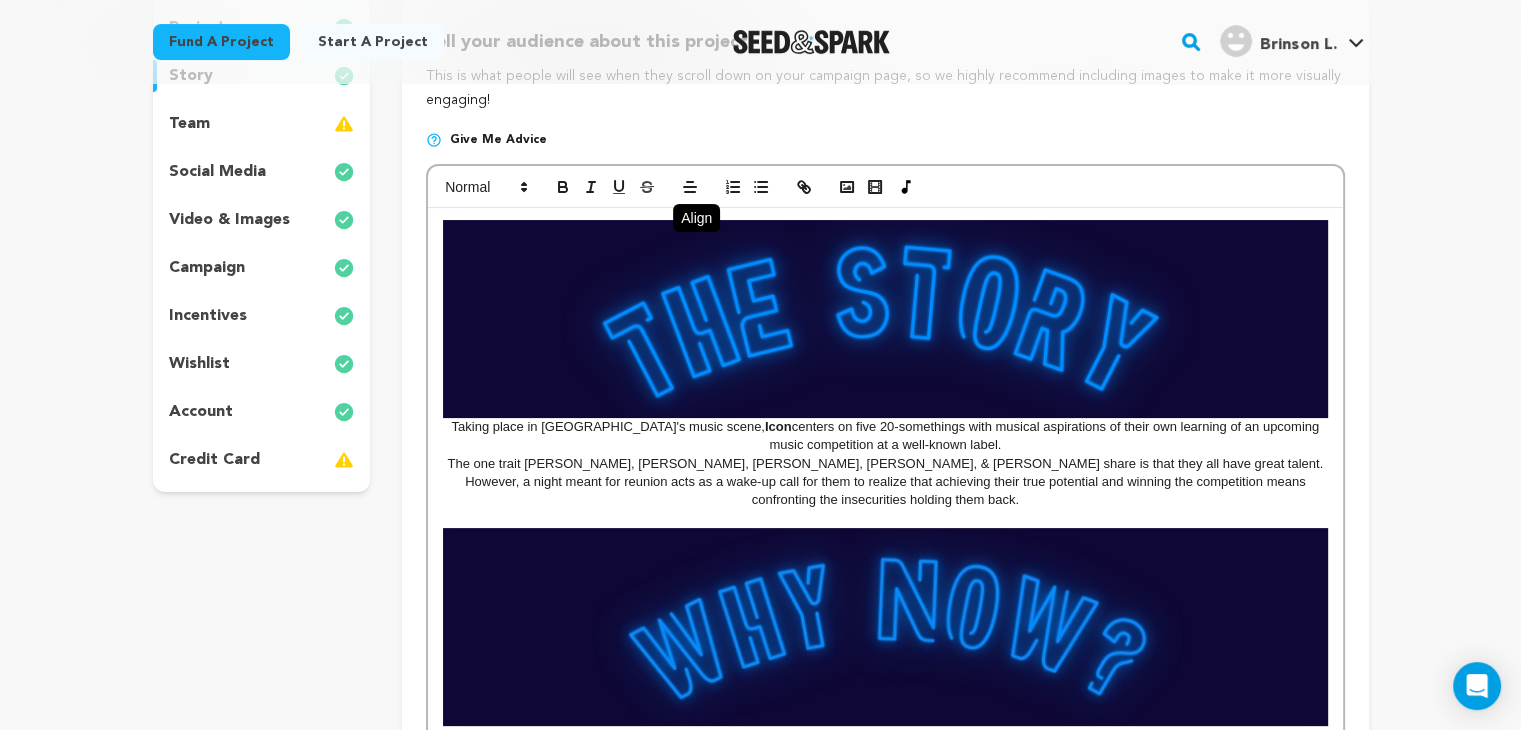 click on "Taking place in Atlanta's music scene,  Icon  centers on five 20-somethings with musical aspirations of their own learning of an upcoming music competition at a well-known label." at bounding box center [885, 337] 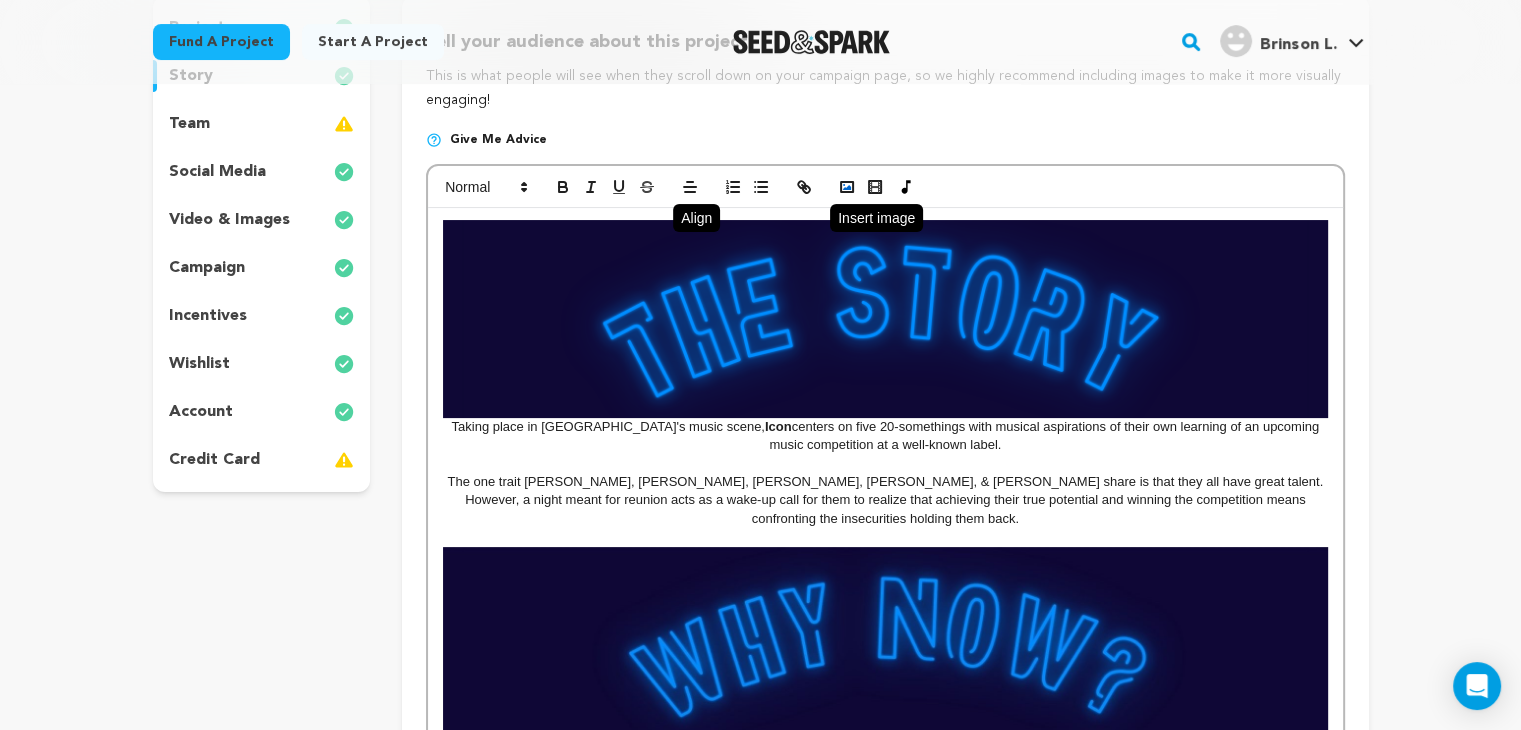 click 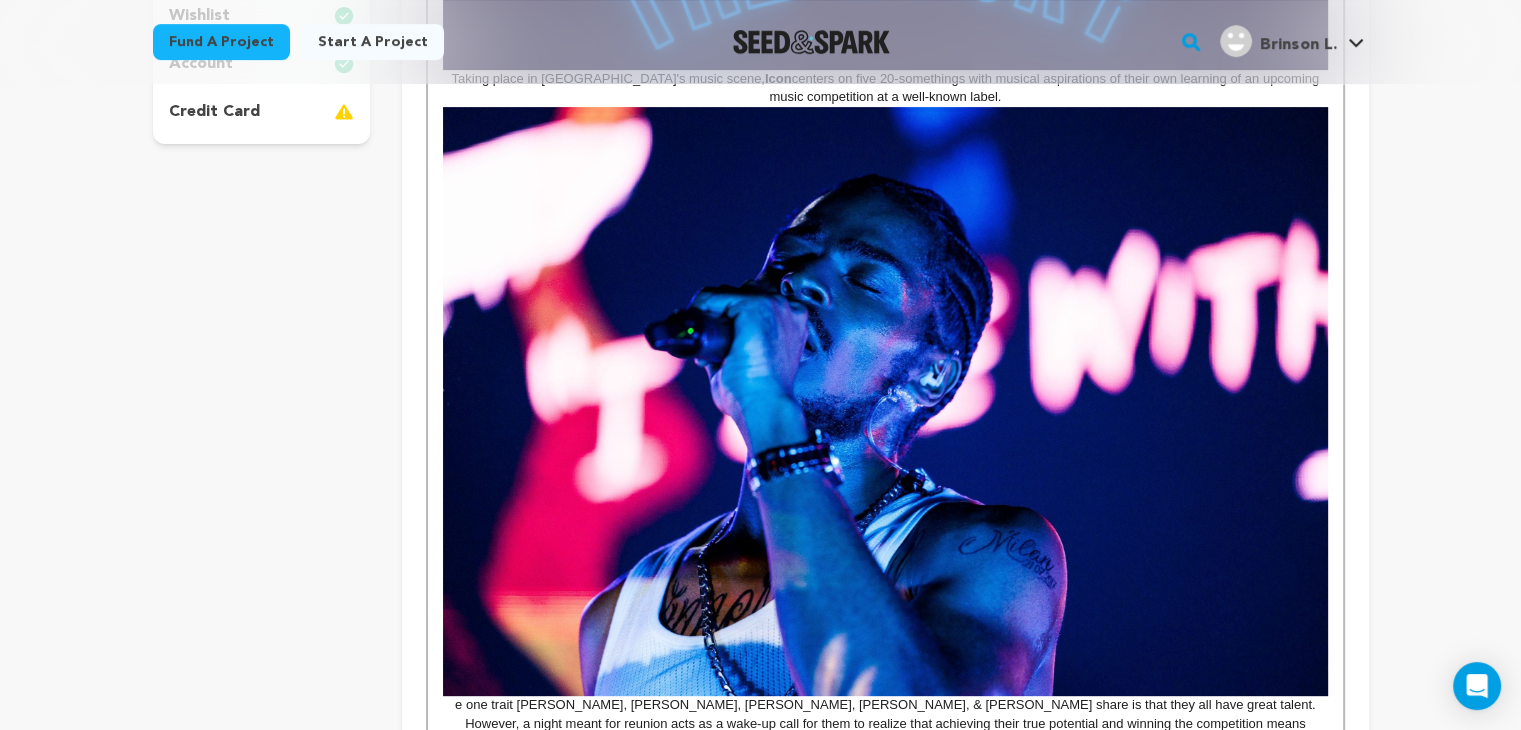 scroll, scrollTop: 776, scrollLeft: 0, axis: vertical 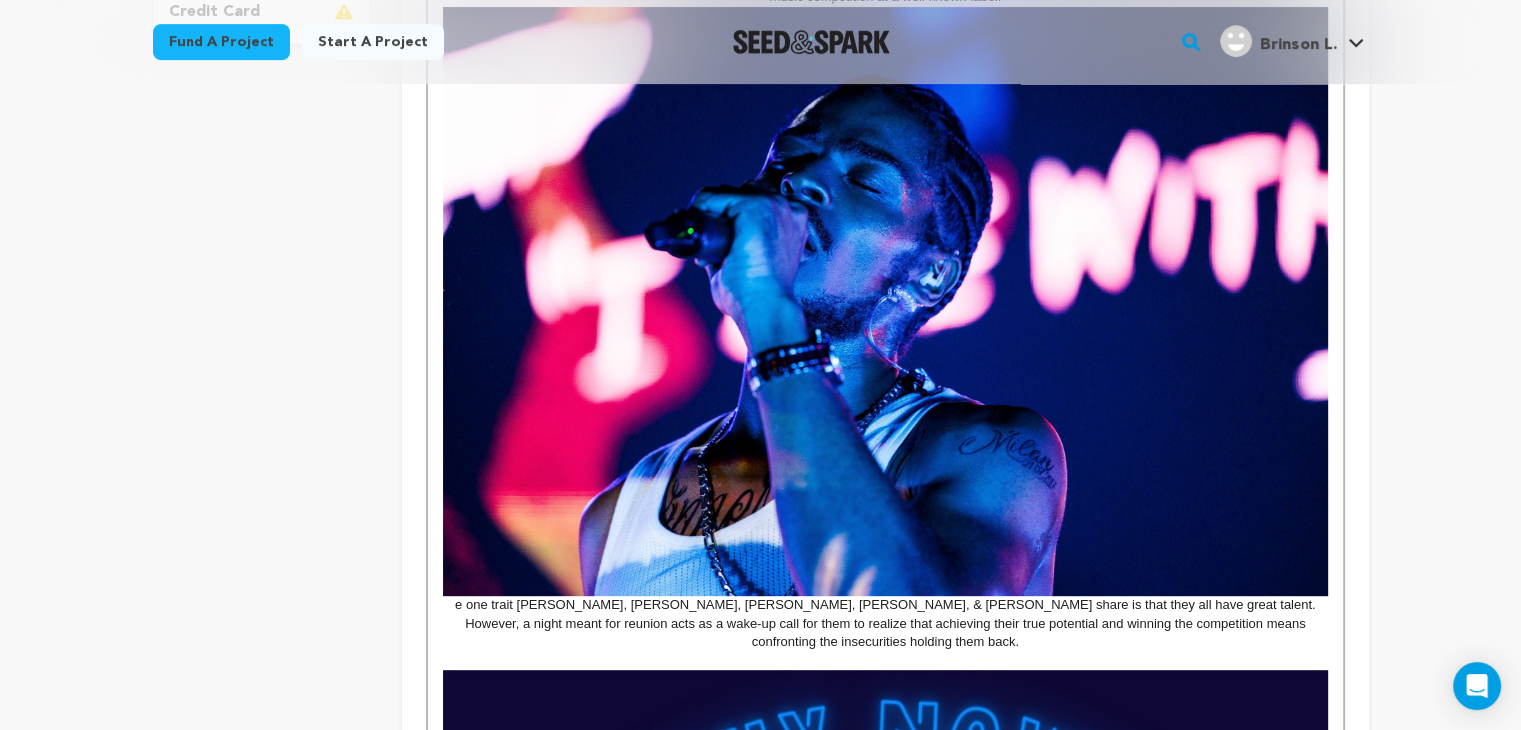 click at bounding box center [885, 302] 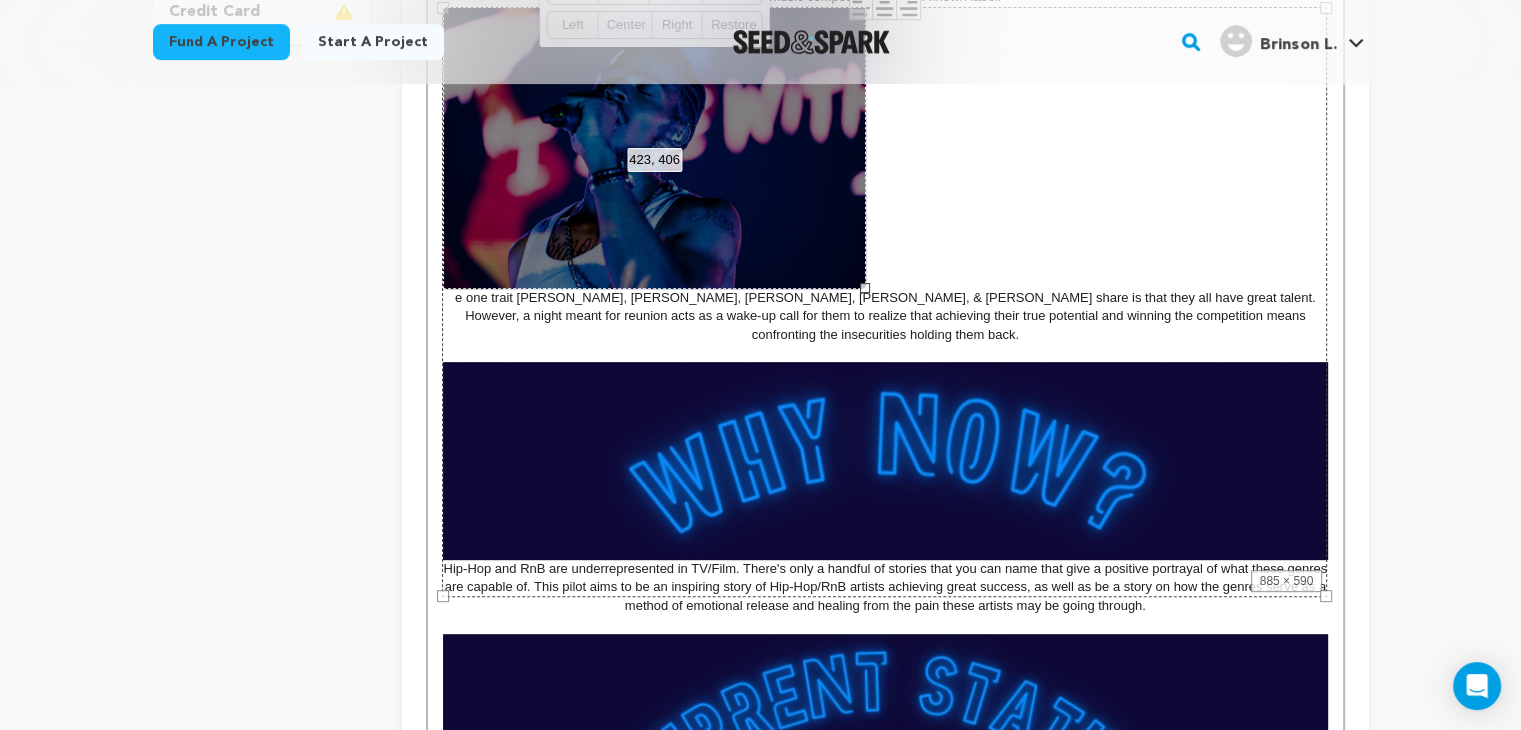 drag, startPoint x: 1327, startPoint y: 598, endPoint x: 865, endPoint y: 414, distance: 497.29266 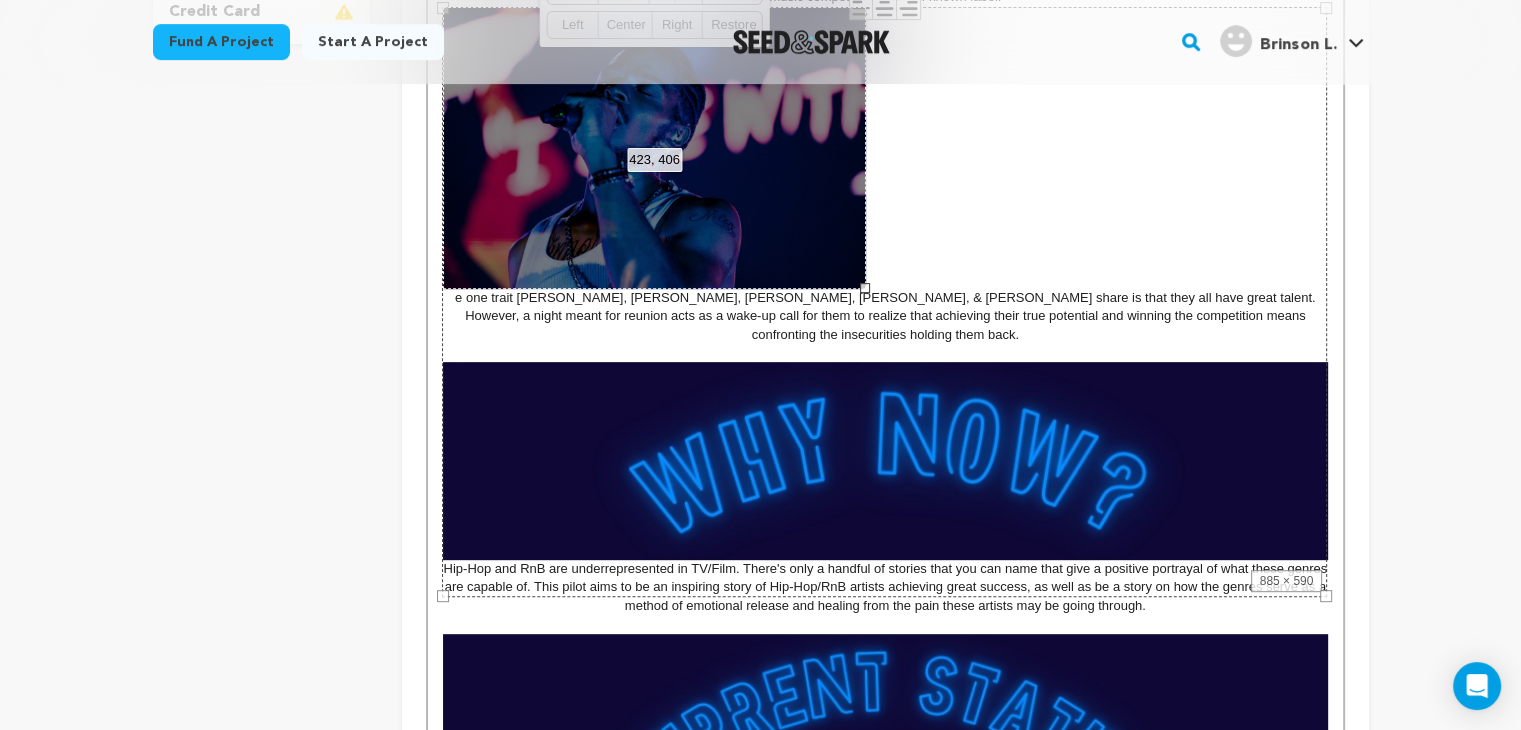 click on "Taking place in Atlanta's music scene,  Icon  centers on five 20-somethings with musical aspirations of their own learning of an upcoming music competition at a well-known label.  e one trait Ezra, Taj, Dawn, Gemma, & Kiana share is that they all have great talent. However, a night meant for reunion acts as a wake-up call for them to realize that achieving their true potential and winning the competition means confronting the insecurities holding them back. Hip-Hop and RnB are underrepresented in TV/Film. There's only a handful of stories that you can name that give a positive portrayal of what these genres are capable of. This pilot aims to be an inspiring story of Hip-Hop/RnB artists achieving great success, as well as be a story on how the genres serve as a method of emotional release and healing from the pain these artists may be going through. Casting and location scouting is underway. Filming is slated to begin around early August, utilizing locations within Atlanta & Statesboro.   885 × 590" at bounding box center (885, 404) 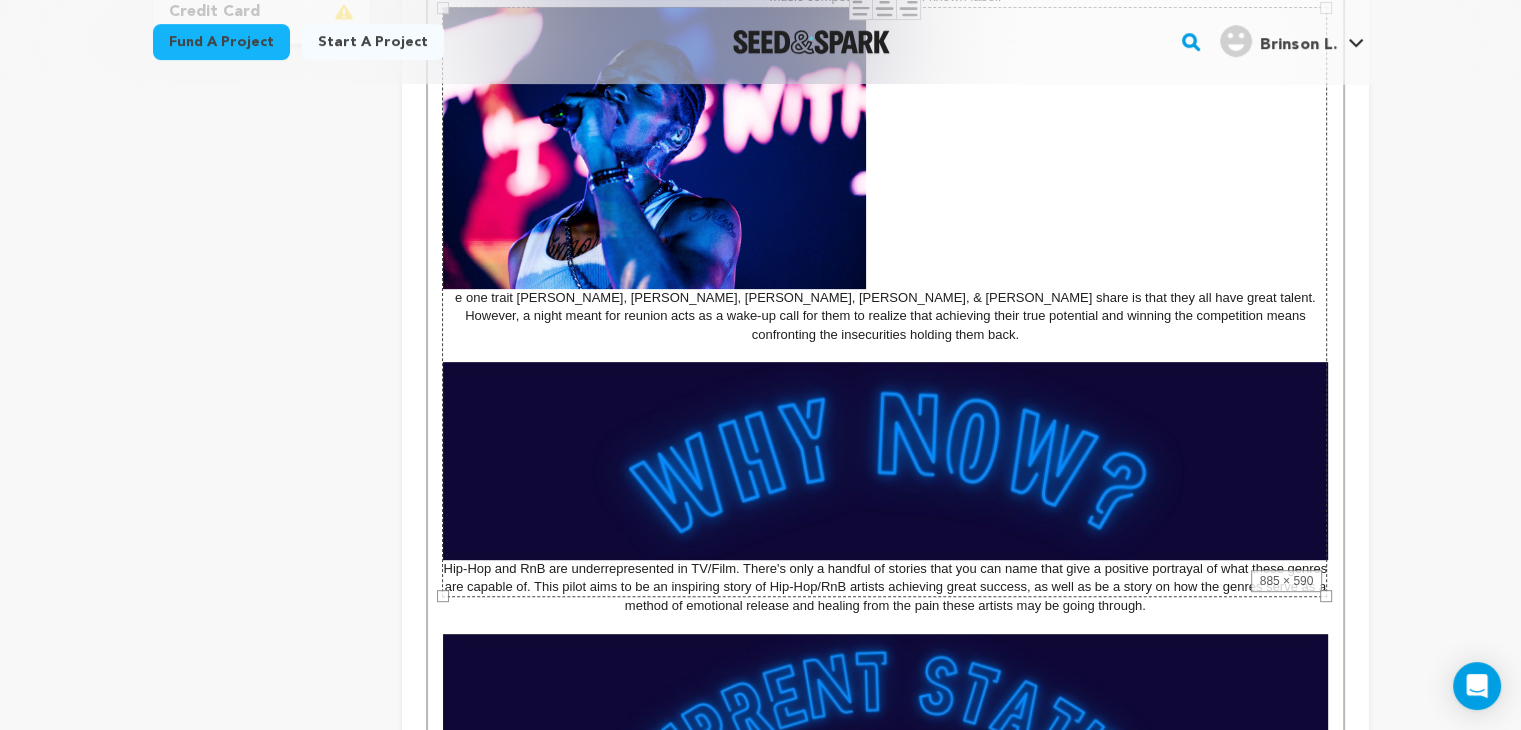 click on "885 × 590" at bounding box center (884, 302) 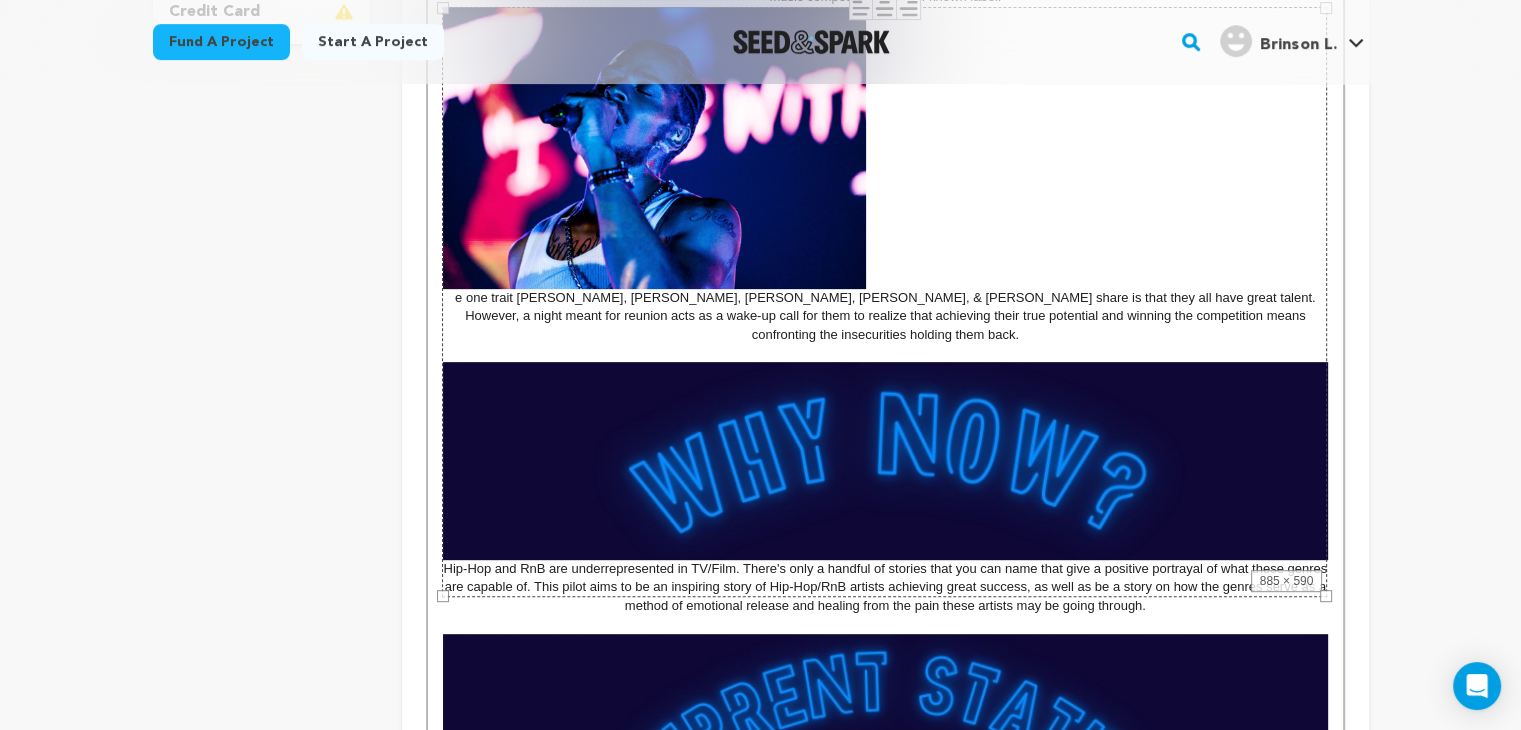 click on "885 × 590" at bounding box center [884, 302] 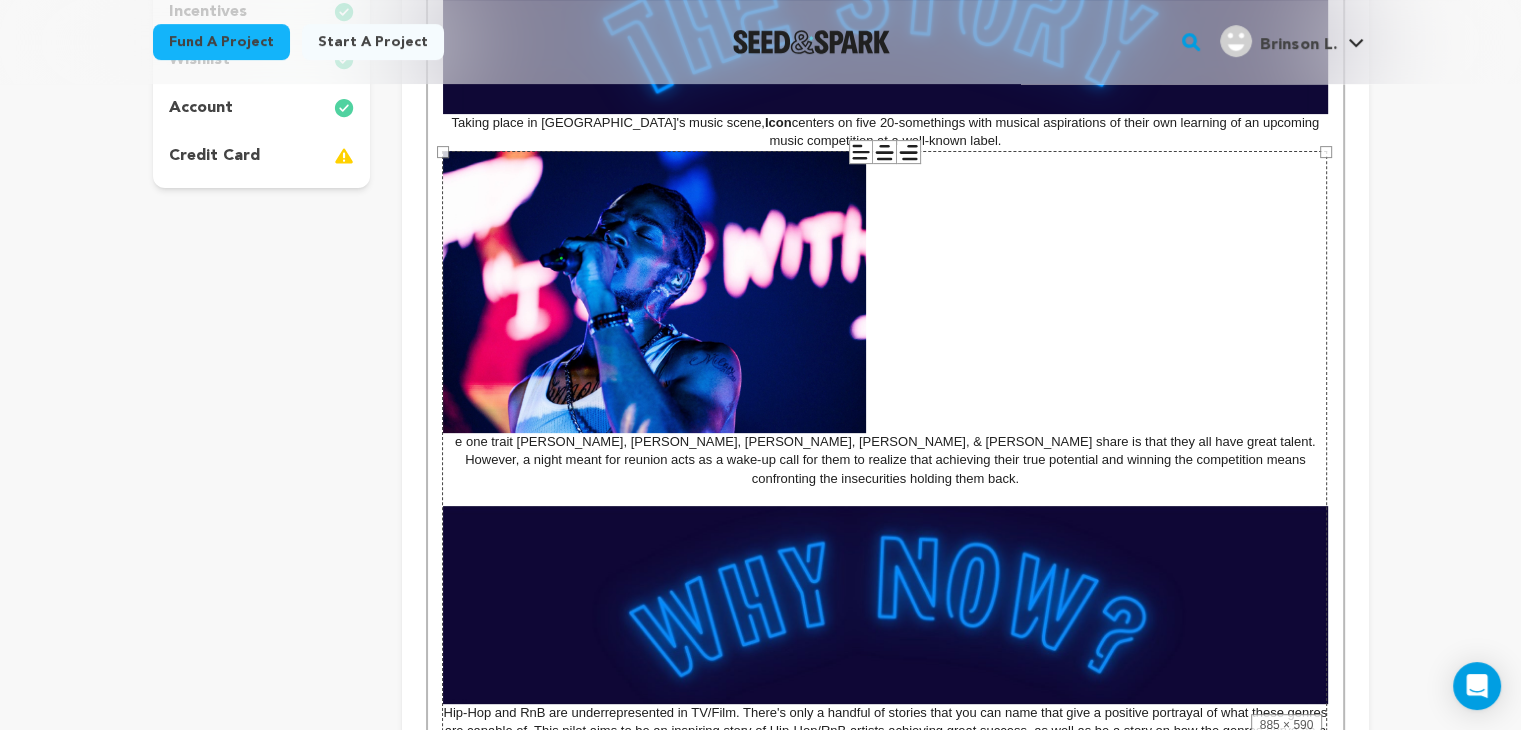 scroll, scrollTop: 628, scrollLeft: 0, axis: vertical 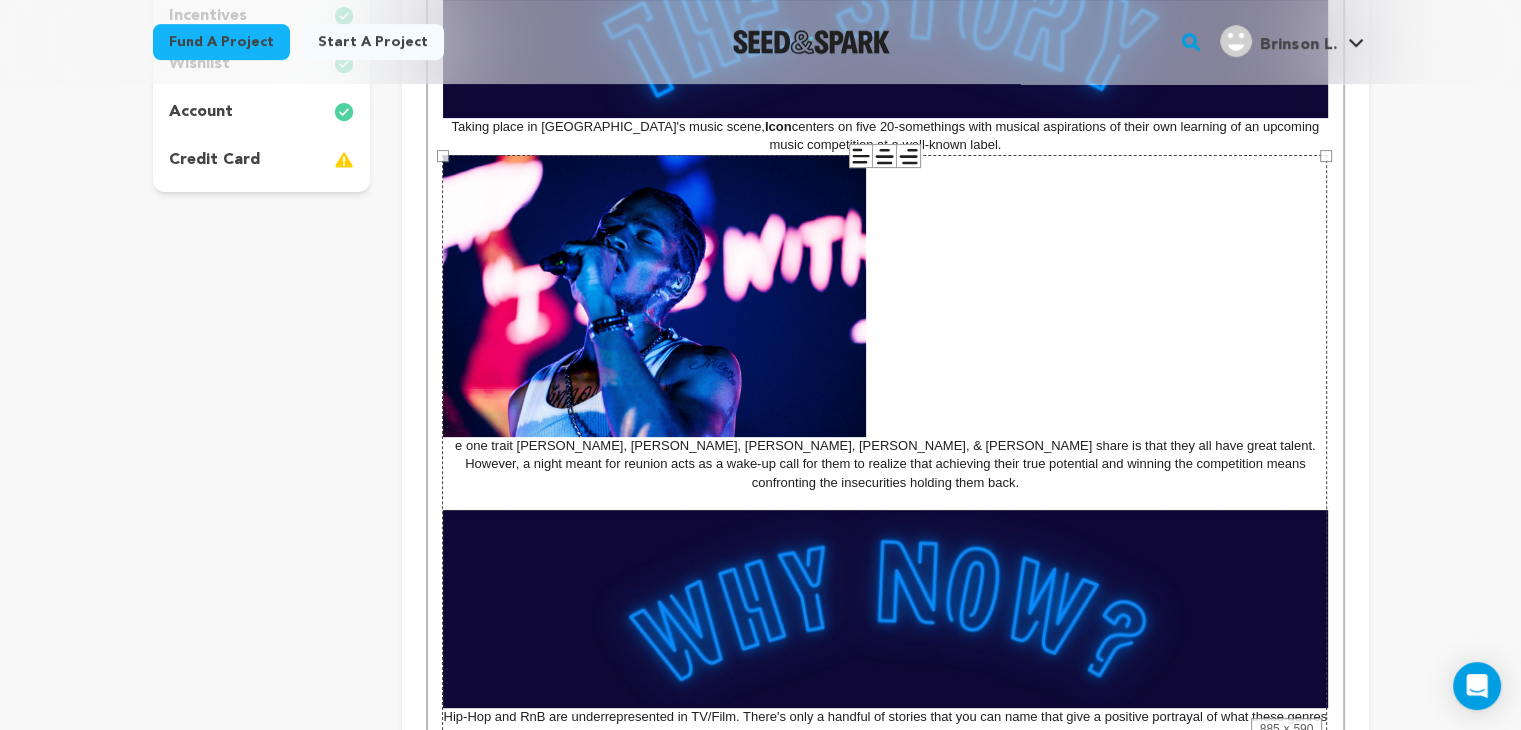 click on "Taking place in Atlanta's music scene,  Icon  centers on five 20-somethings with musical aspirations of their own learning of an upcoming music competition at a well-known label." at bounding box center [885, 37] 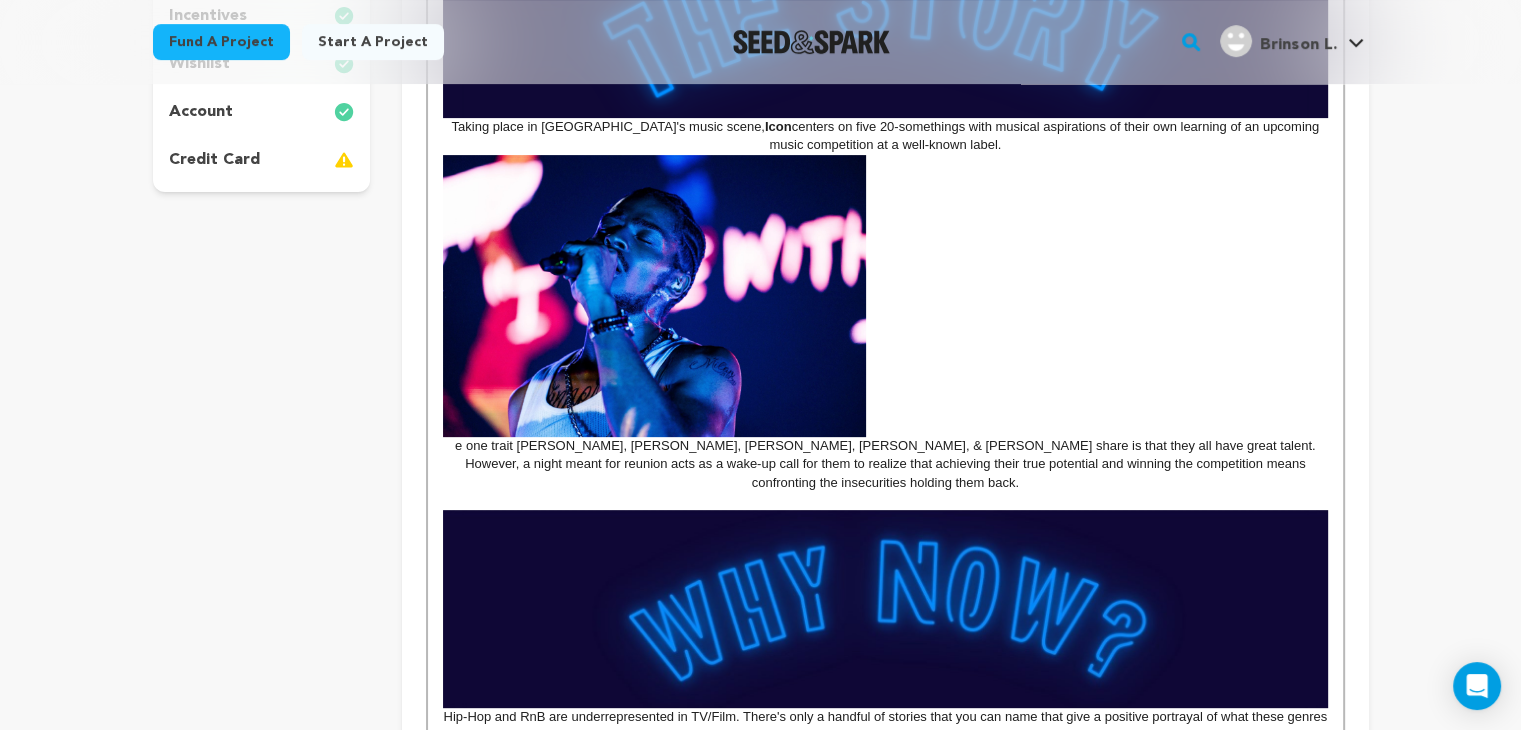 click on "Taking place in Atlanta's music scene,  Icon  centers on five 20-somethings with musical aspirations of their own learning of an upcoming music competition at a well-known label.  e one trait Ezra, Taj, Dawn, Gemma, & Kiana share is that they all have great talent. However, a night meant for reunion acts as a wake-up call for them to realize that achieving their true potential and winning the competition means confronting the insecurities holding them back. Hip-Hop and RnB are underrepresented in TV/Film. There's only a handful of stories that you can name that give a positive portrayal of what these genres are capable of. This pilot aims to be an inspiring story of Hip-Hop/RnB artists achieving great success, as well as be a story on how the genres serve as a method of emotional release and healing from the pain these artists may be going through. Casting and location scouting is underway. Filming is slated to begin around early August, utilizing locations within Atlanta & Statesboro." at bounding box center (885, 552) 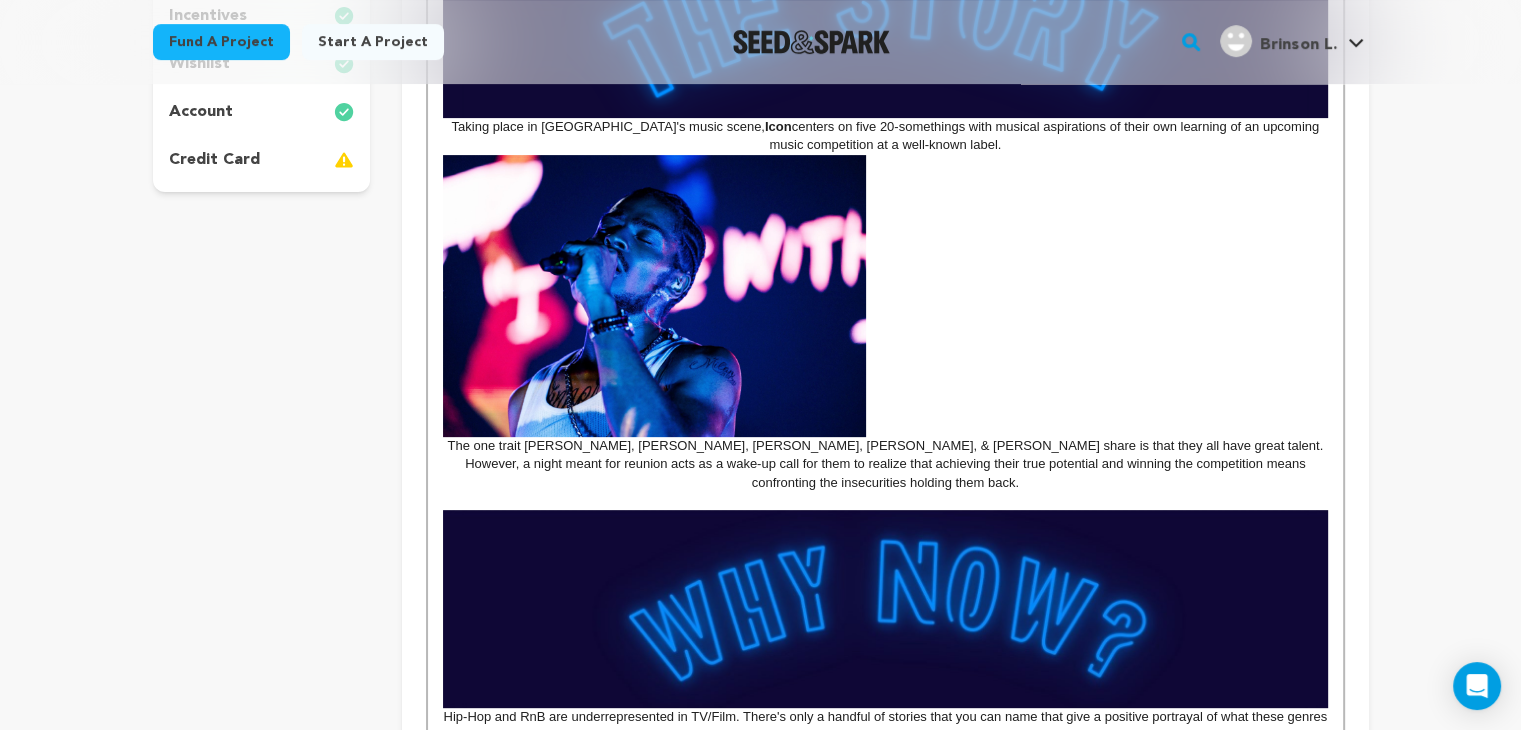 click on "The one trait Ezra, Taj, Dawn, Gemma, & Kiana share is that they all have great talent. However, a night meant for reunion acts as a wake-up call for them to realize that achieving their true potential and winning the competition means confronting the insecurities holding them back." at bounding box center [885, 323] 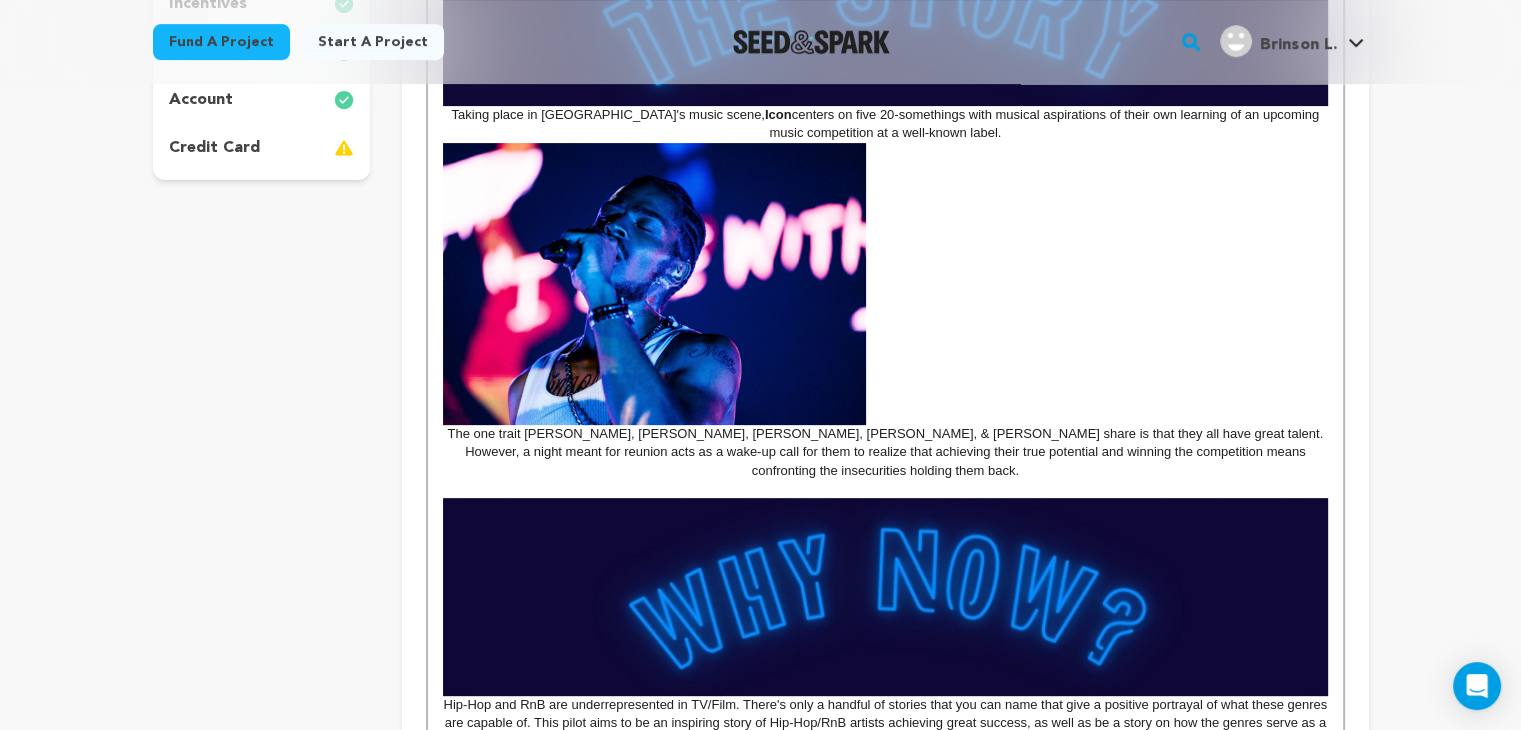 scroll, scrollTop: 624, scrollLeft: 0, axis: vertical 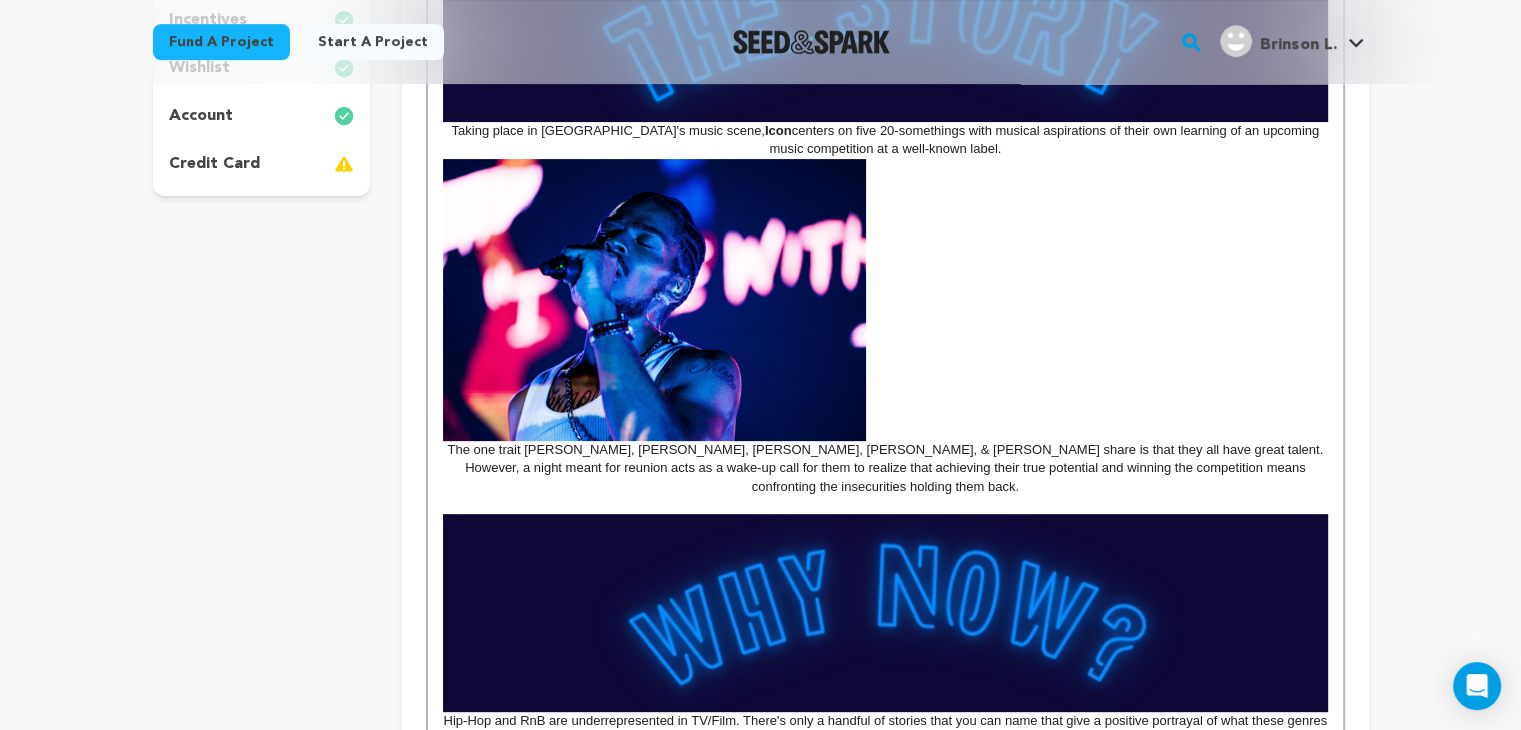 click on "The one trait Ezra, Taj, Dawn, Gemma, & Kiana share is that they all have great talent. However, a night meant for reunion acts as a wake-up call for them to realize that achieving their true potential and winning the competition means confronting the insecurities holding them back." at bounding box center [885, 327] 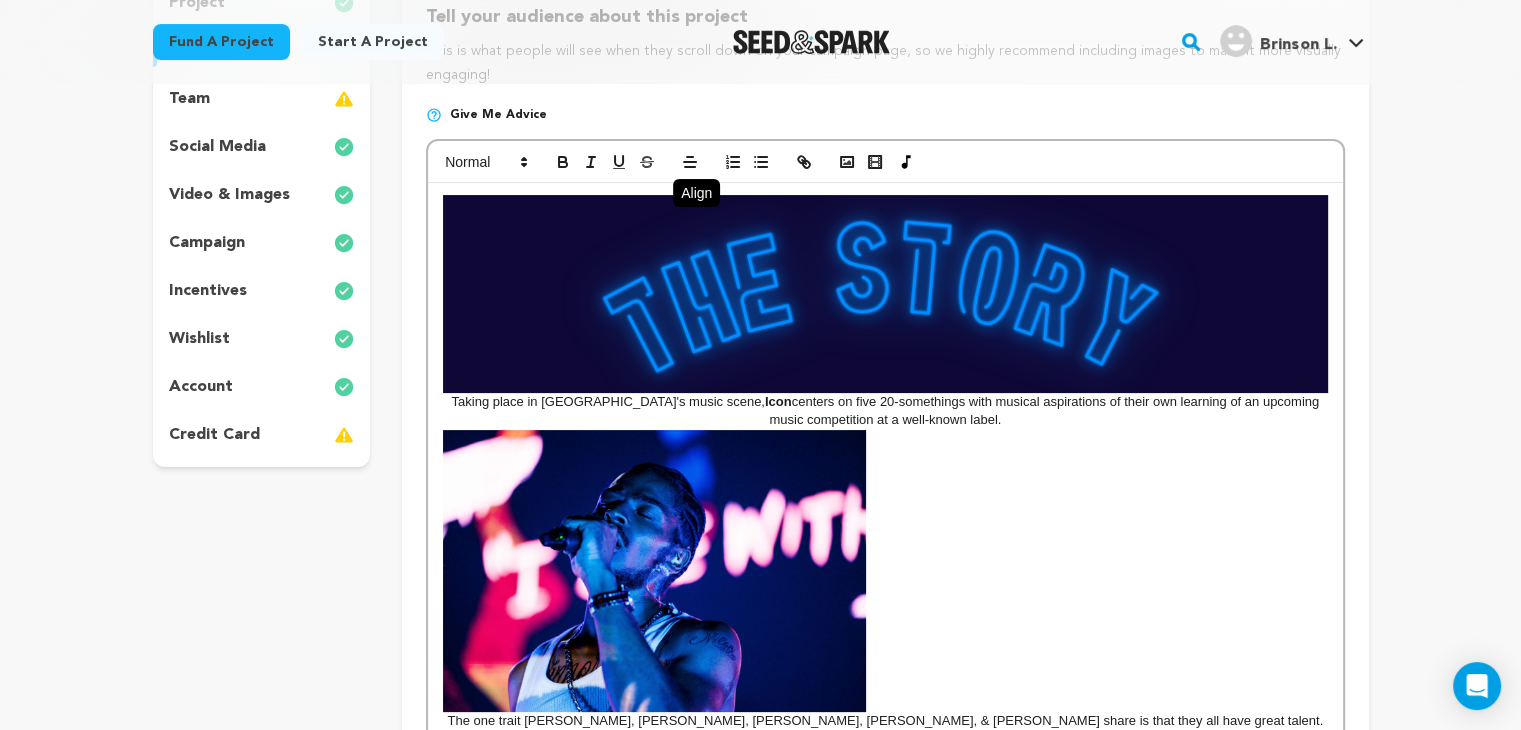 scroll, scrollTop: 242, scrollLeft: 0, axis: vertical 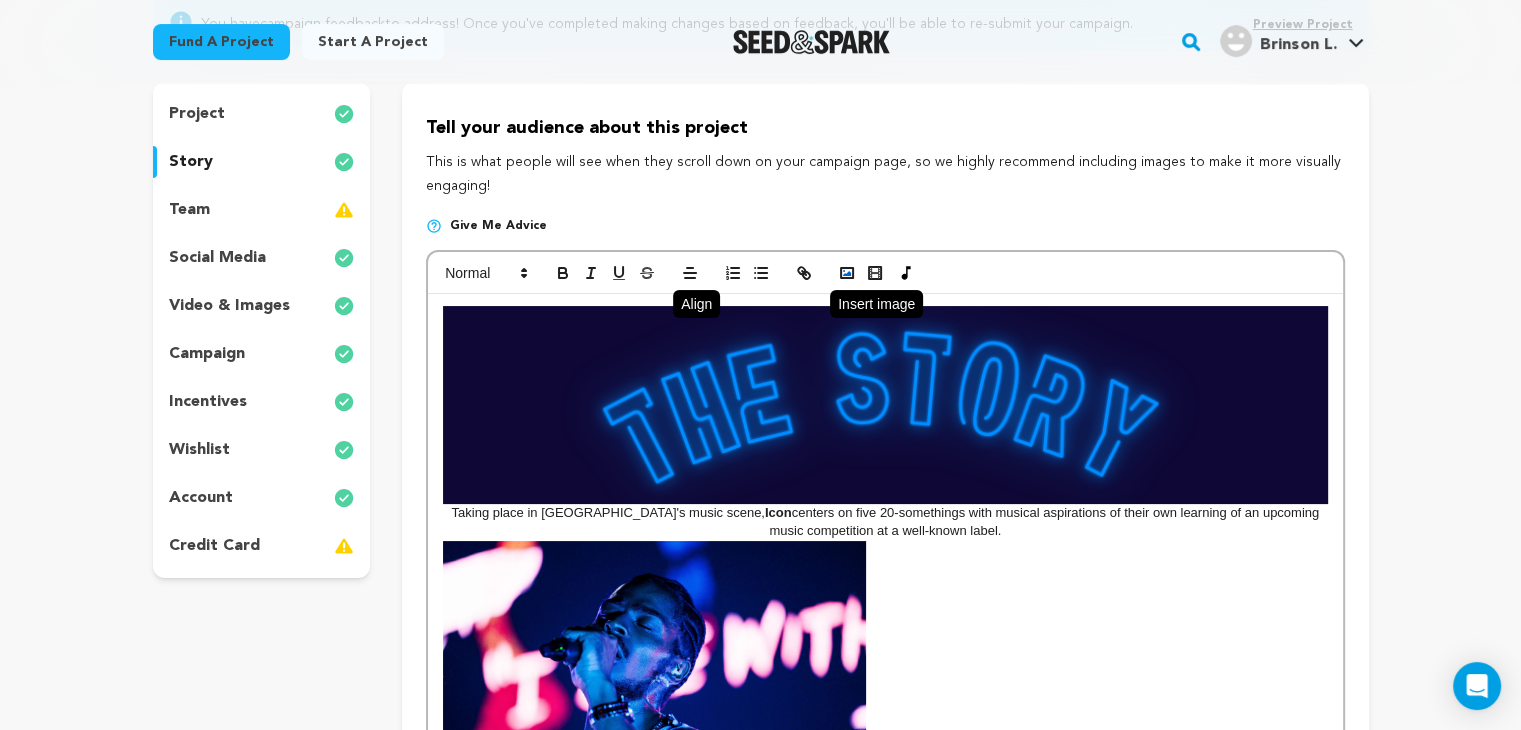 click at bounding box center [847, 273] 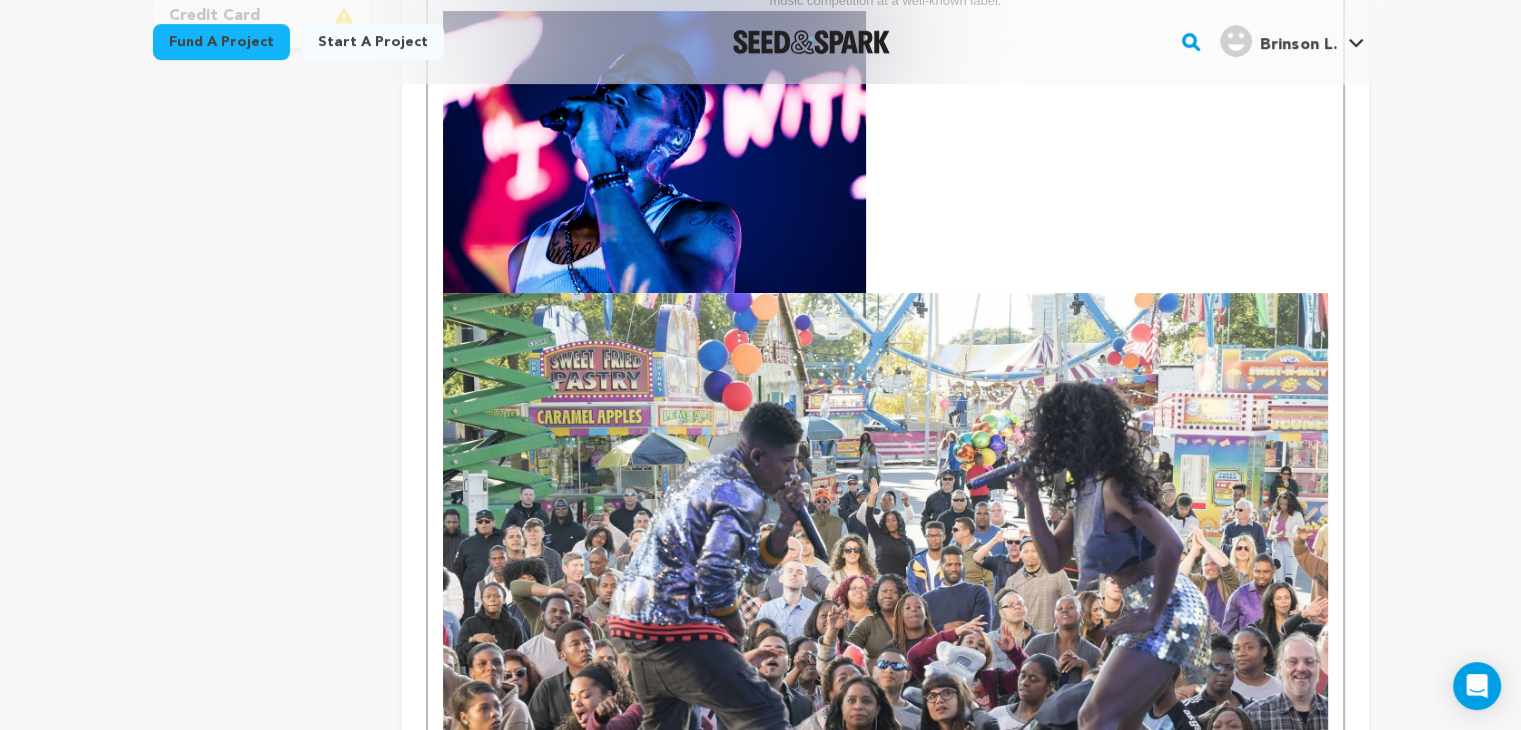 click at bounding box center [885, 599] 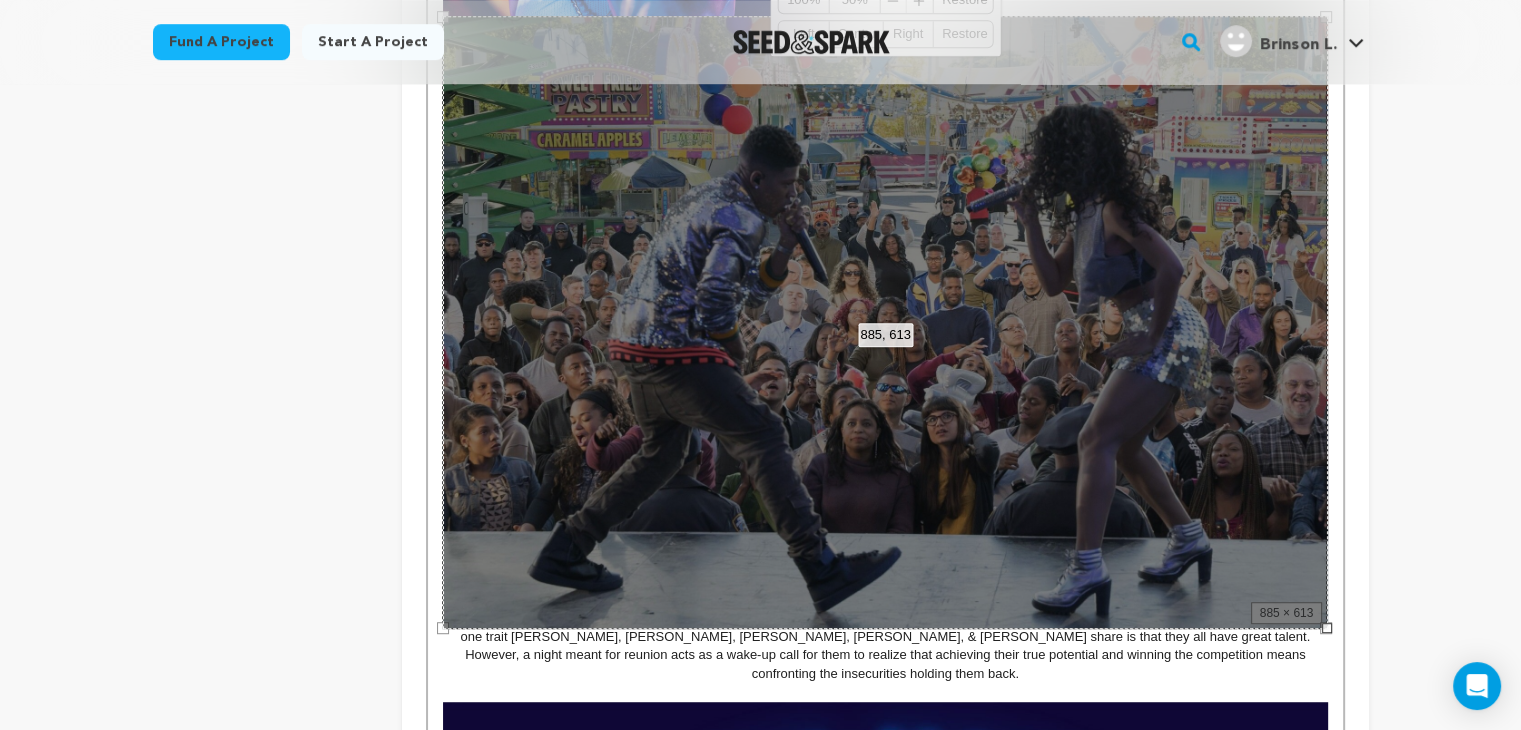 scroll, scrollTop: 1052, scrollLeft: 0, axis: vertical 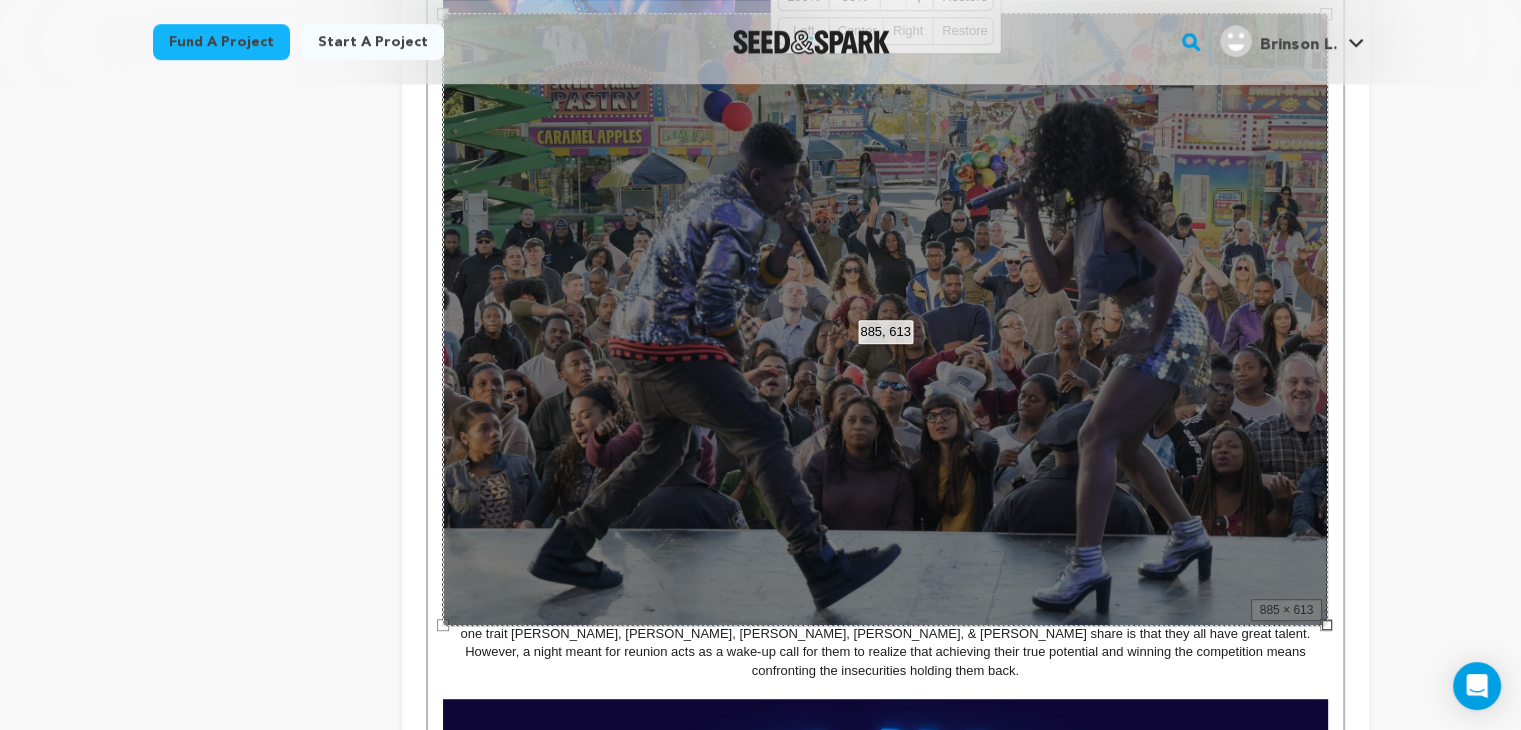 drag, startPoint x: 447, startPoint y: 622, endPoint x: 770, endPoint y: 385, distance: 400.622 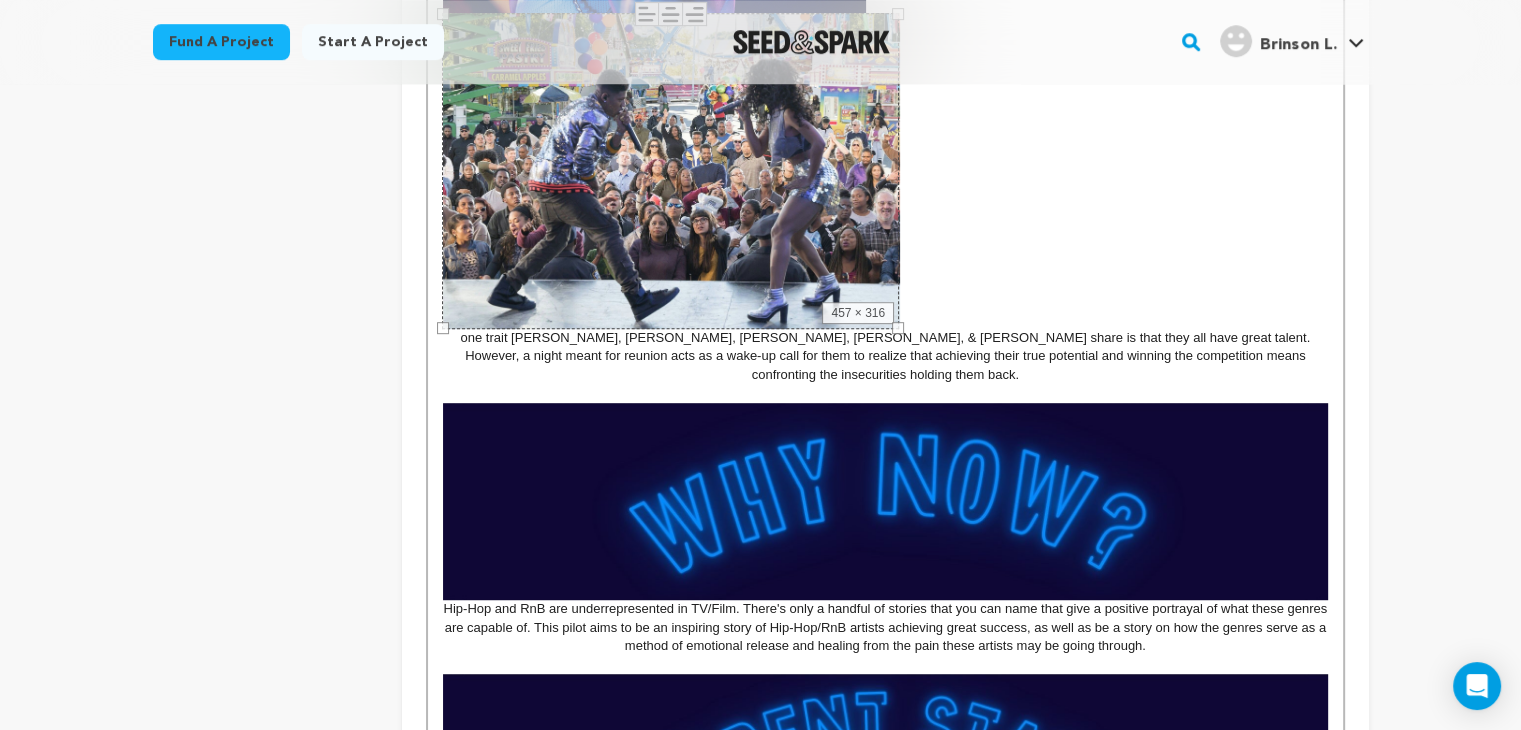 drag, startPoint x: 442, startPoint y: 626, endPoint x: 871, endPoint y: 262, distance: 562.6162 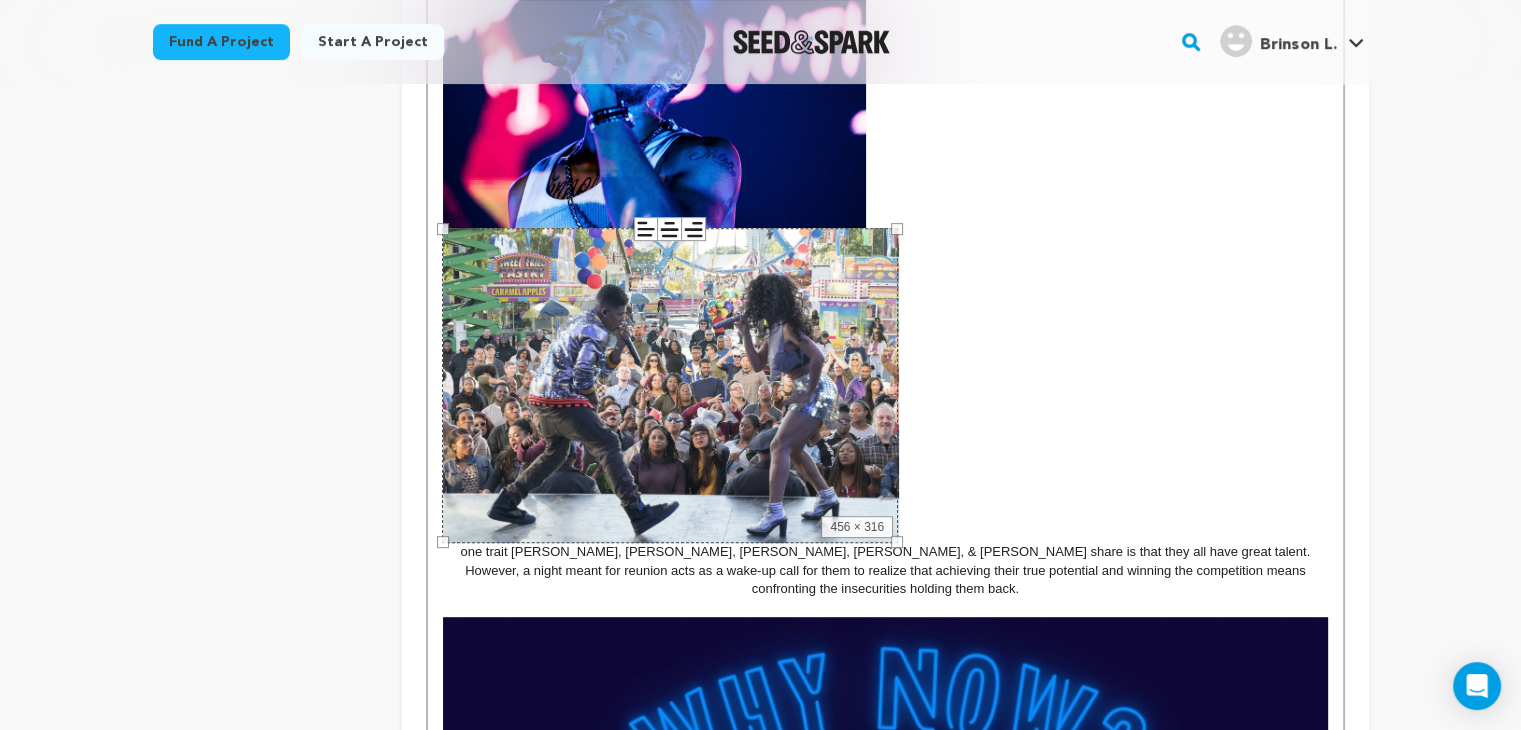 scroll, scrollTop: 836, scrollLeft: 0, axis: vertical 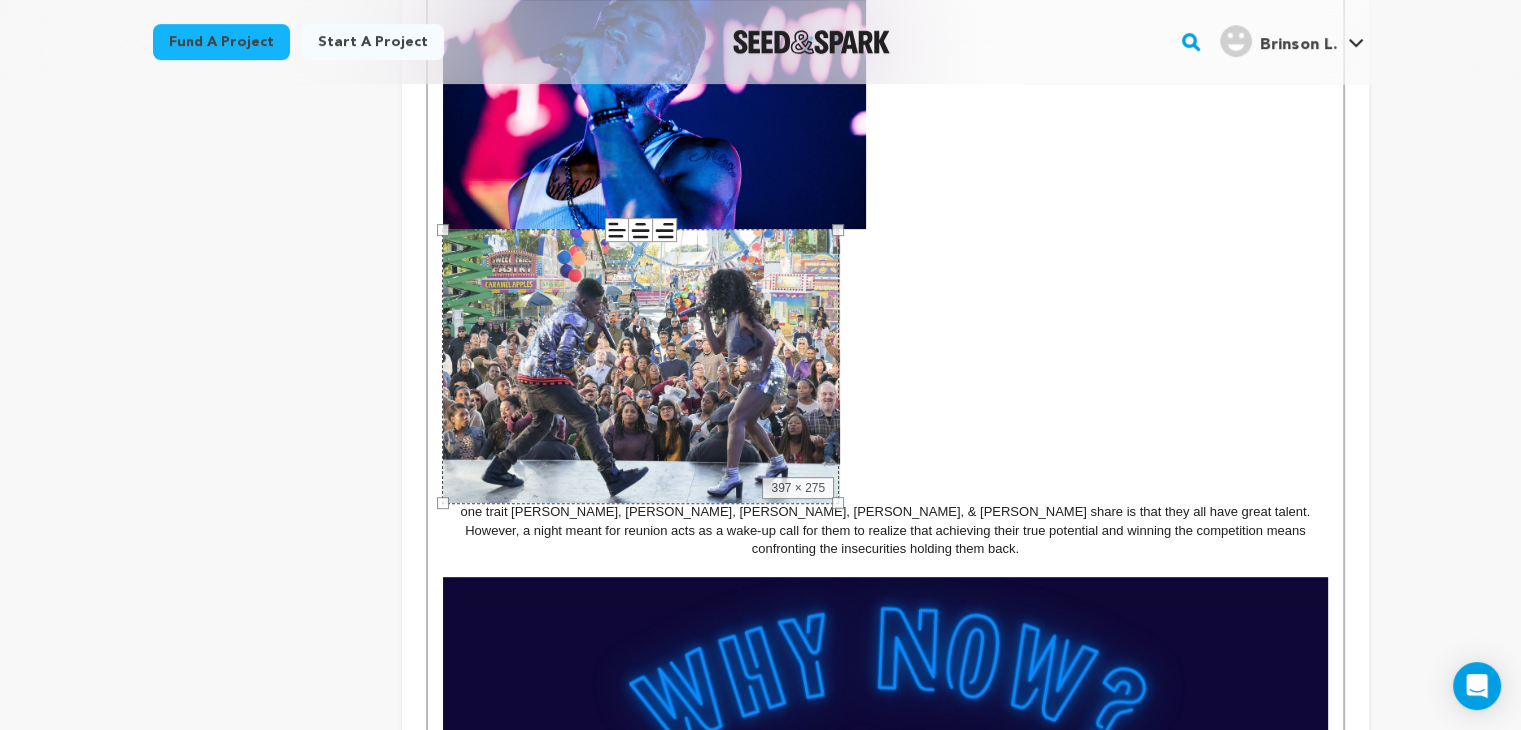 drag, startPoint x: 894, startPoint y: 229, endPoint x: 806, endPoint y: 295, distance: 110 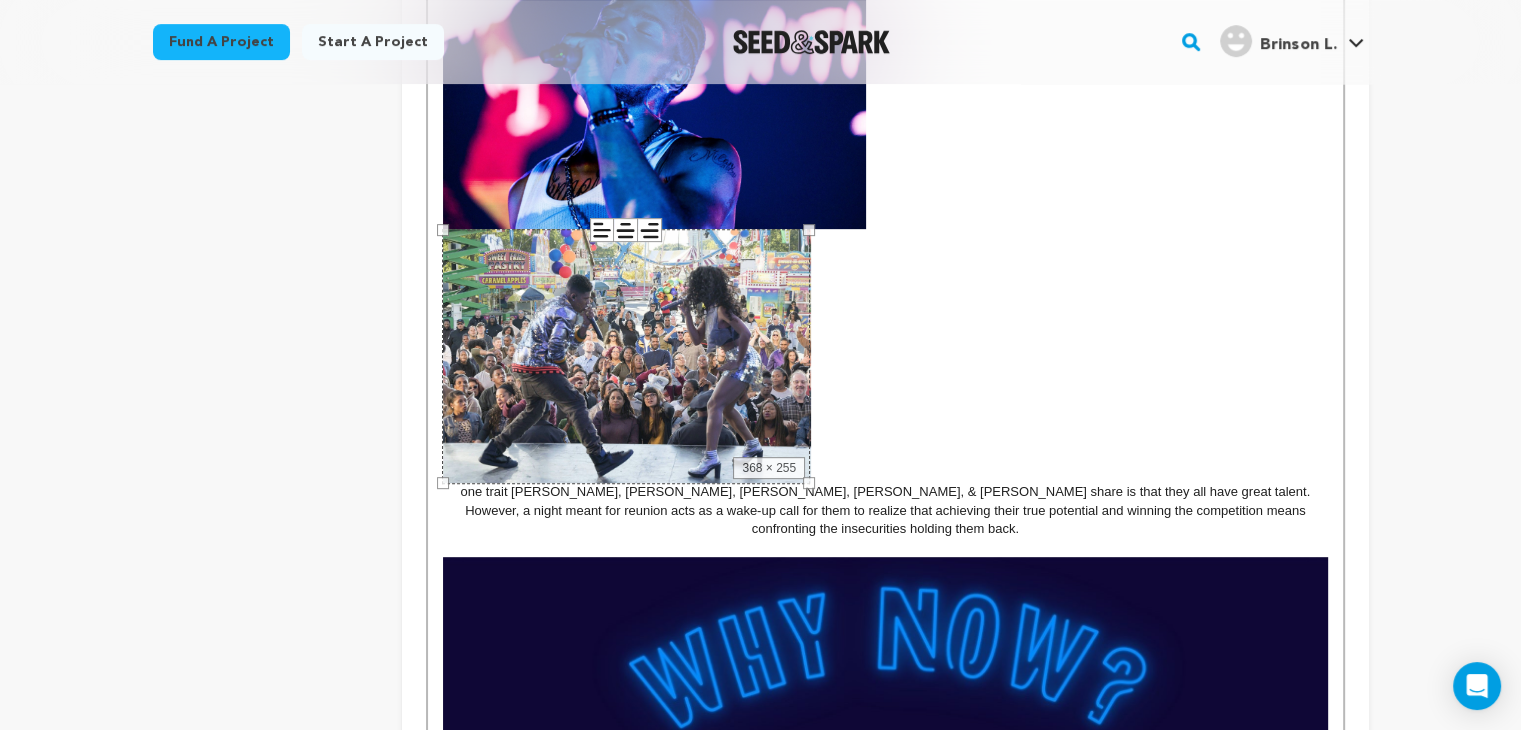 drag, startPoint x: 761, startPoint y: 310, endPoint x: 1014, endPoint y: 161, distance: 293.6154 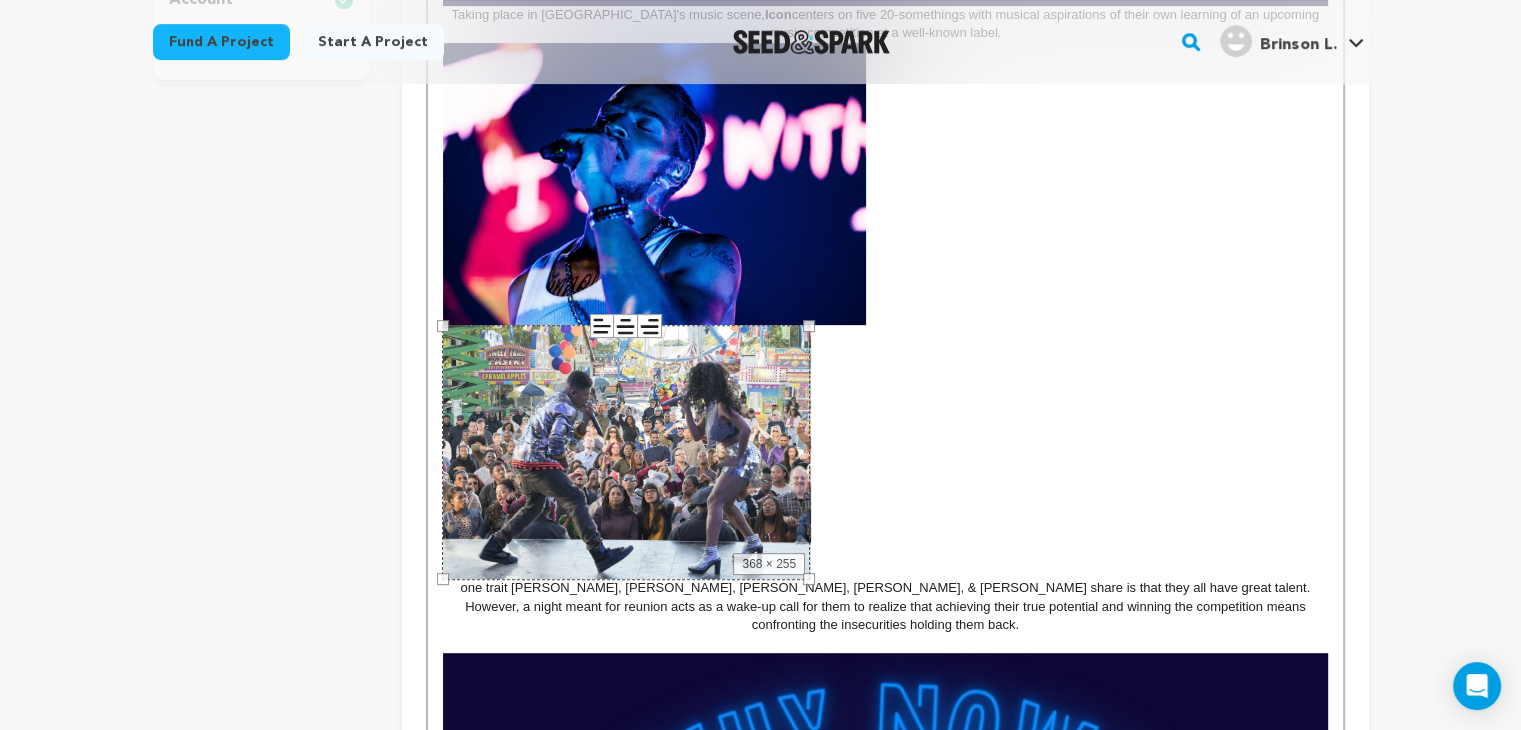 scroll, scrollTop: 732, scrollLeft: 0, axis: vertical 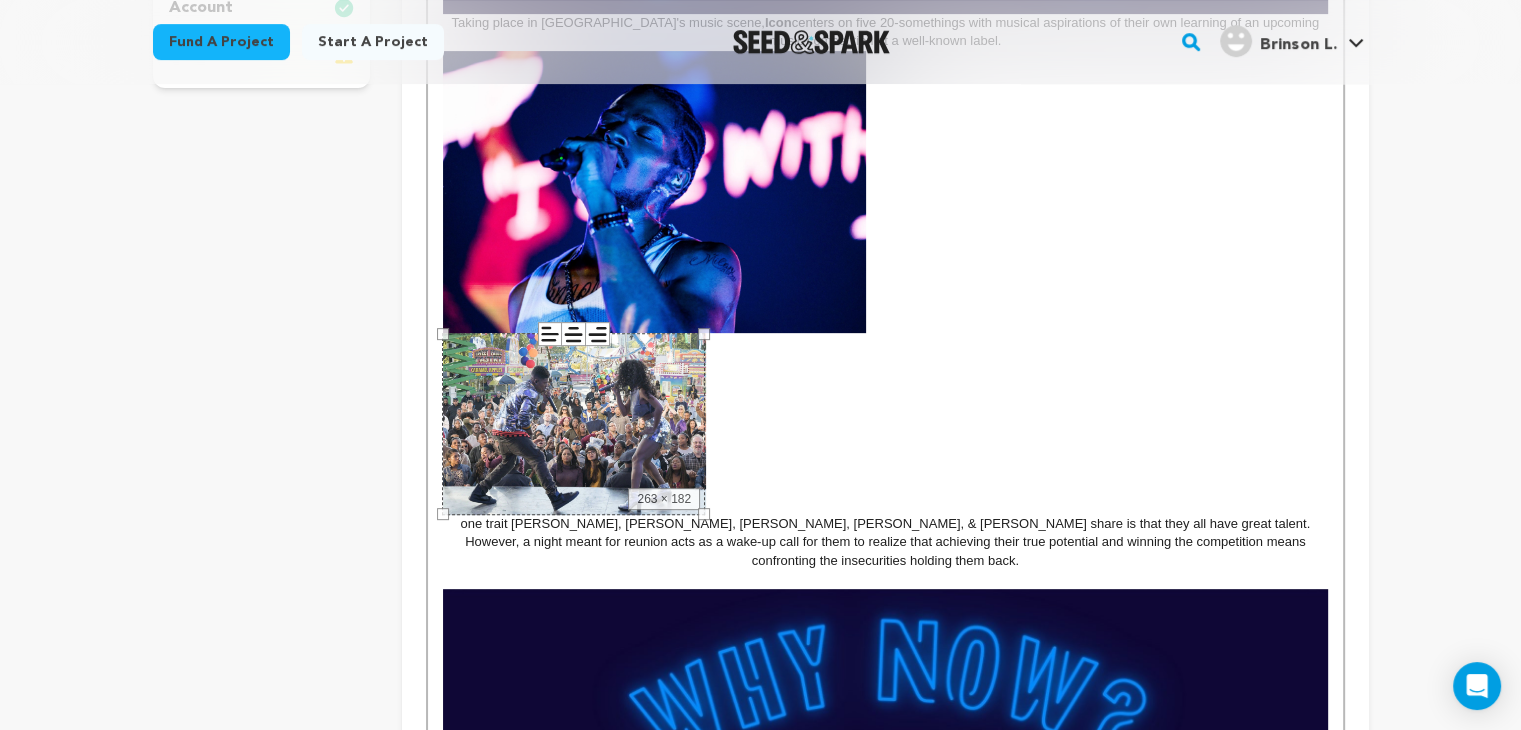drag, startPoint x: 812, startPoint y: 334, endPoint x: 706, endPoint y: 453, distance: 159.36436 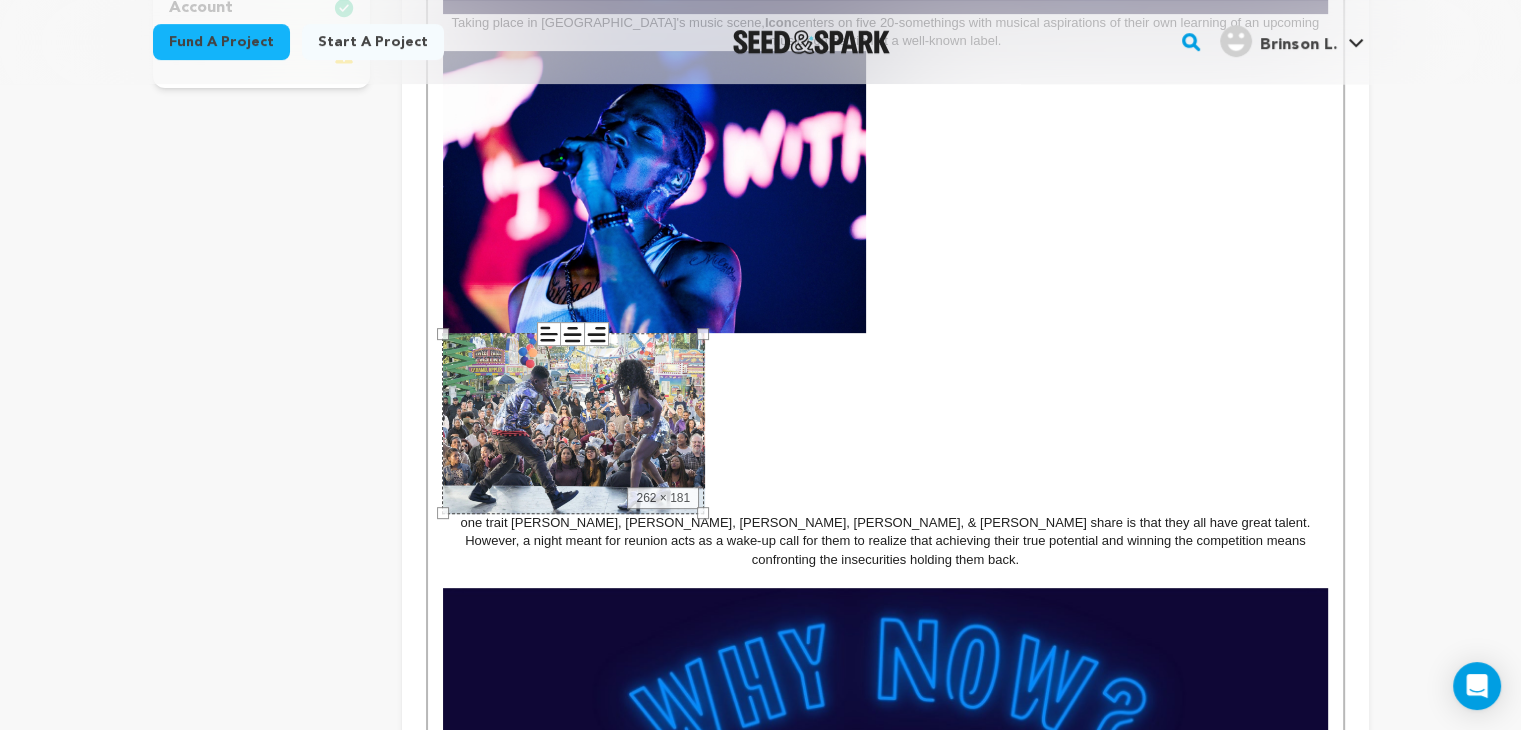 click 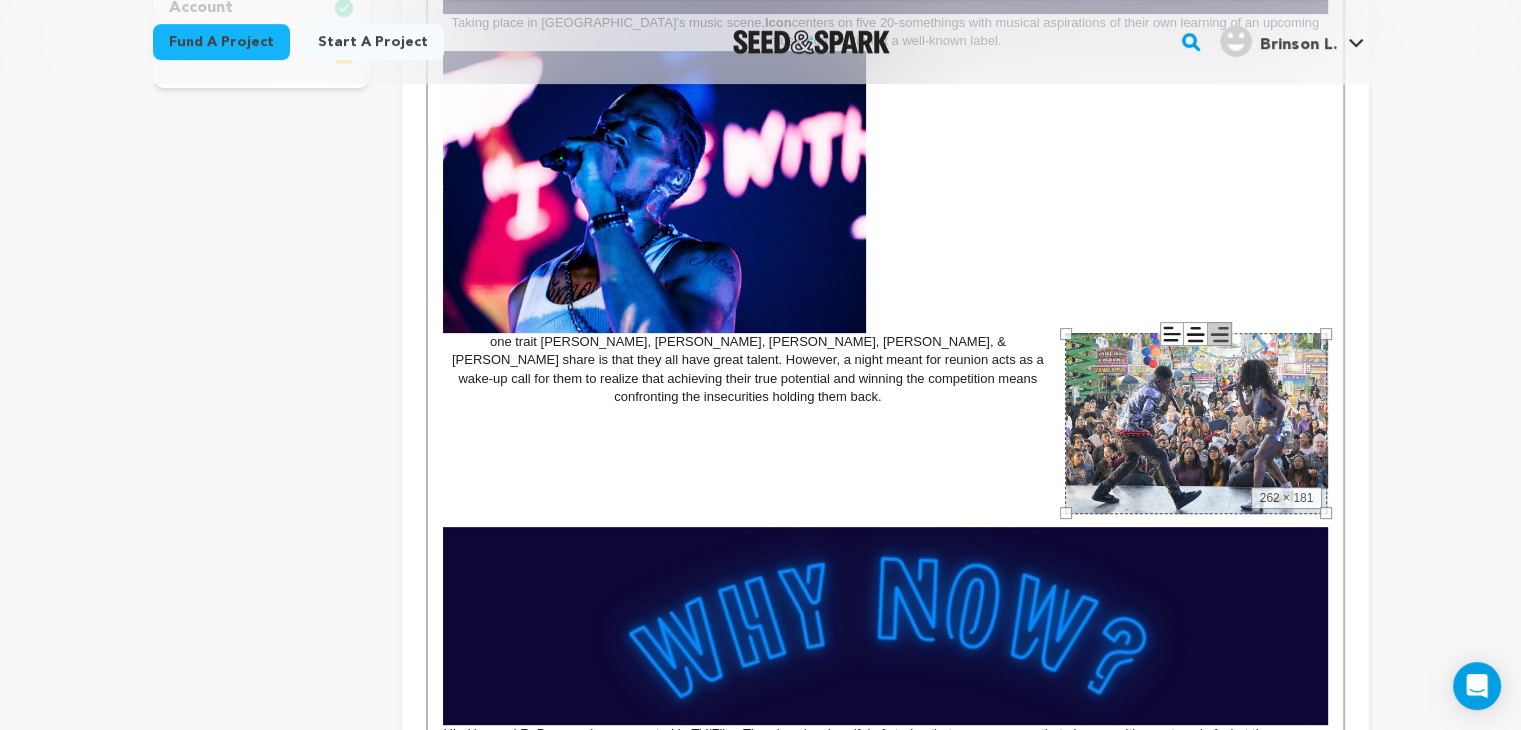 drag, startPoint x: 1184, startPoint y: 390, endPoint x: 1148, endPoint y: 194, distance: 199.2787 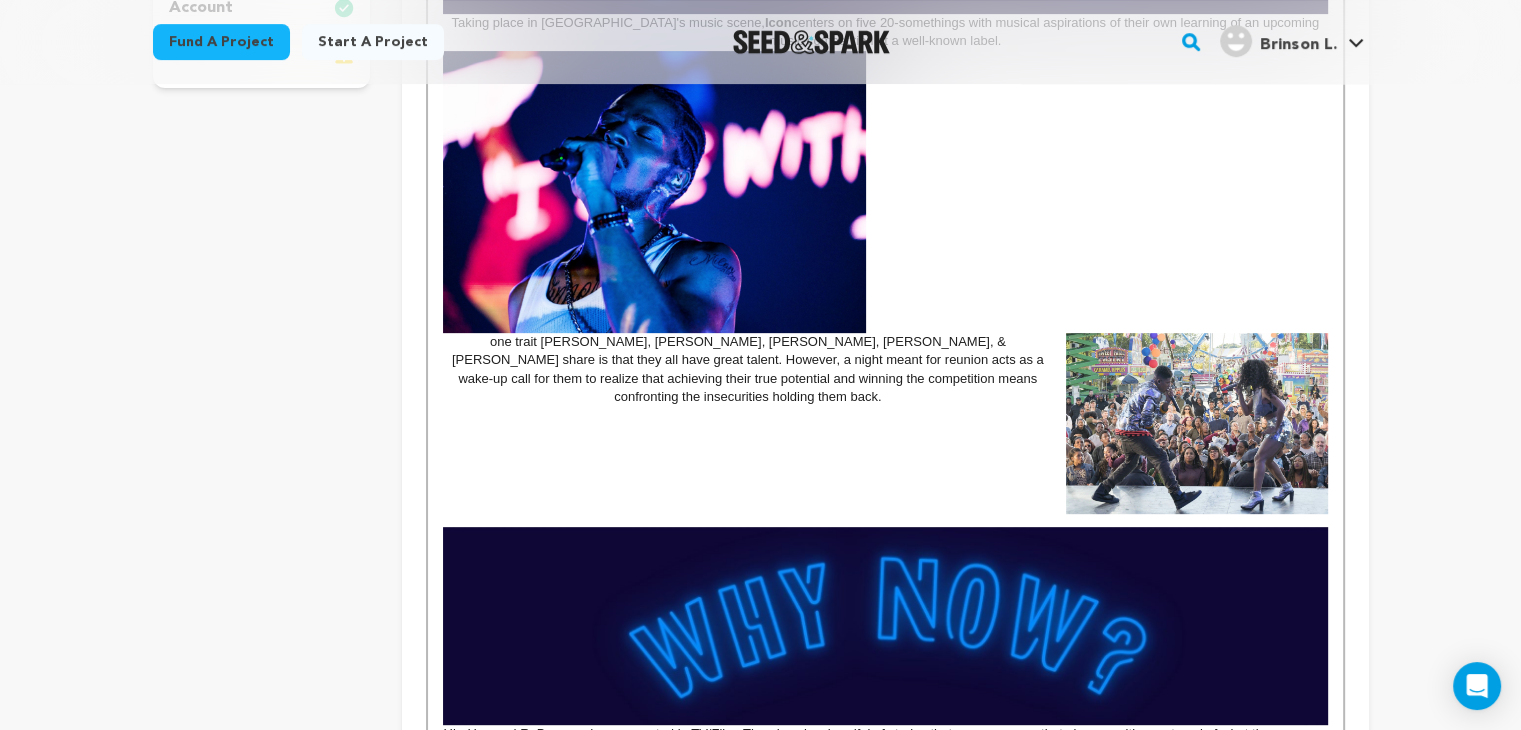 click at bounding box center [1197, 423] 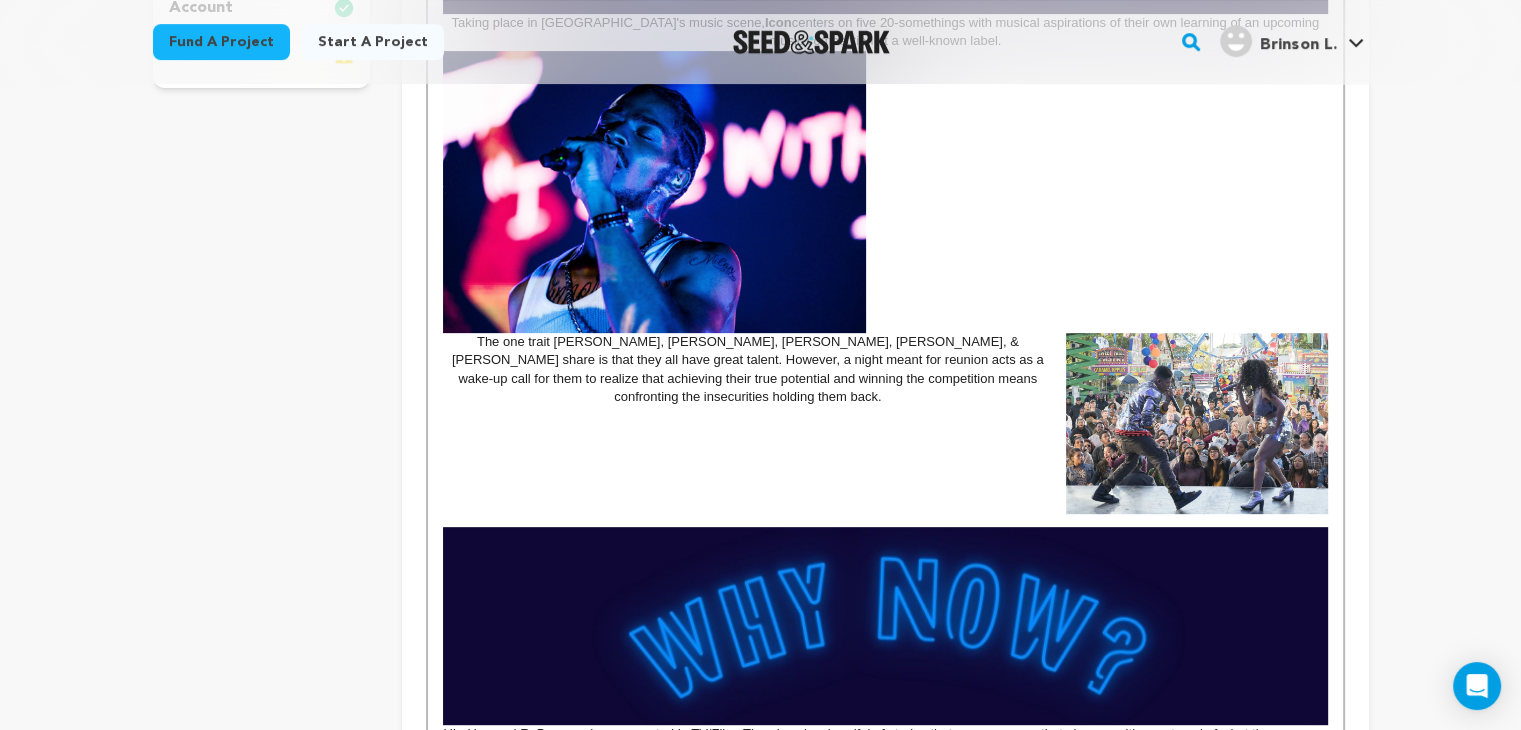 click at bounding box center [885, 415] 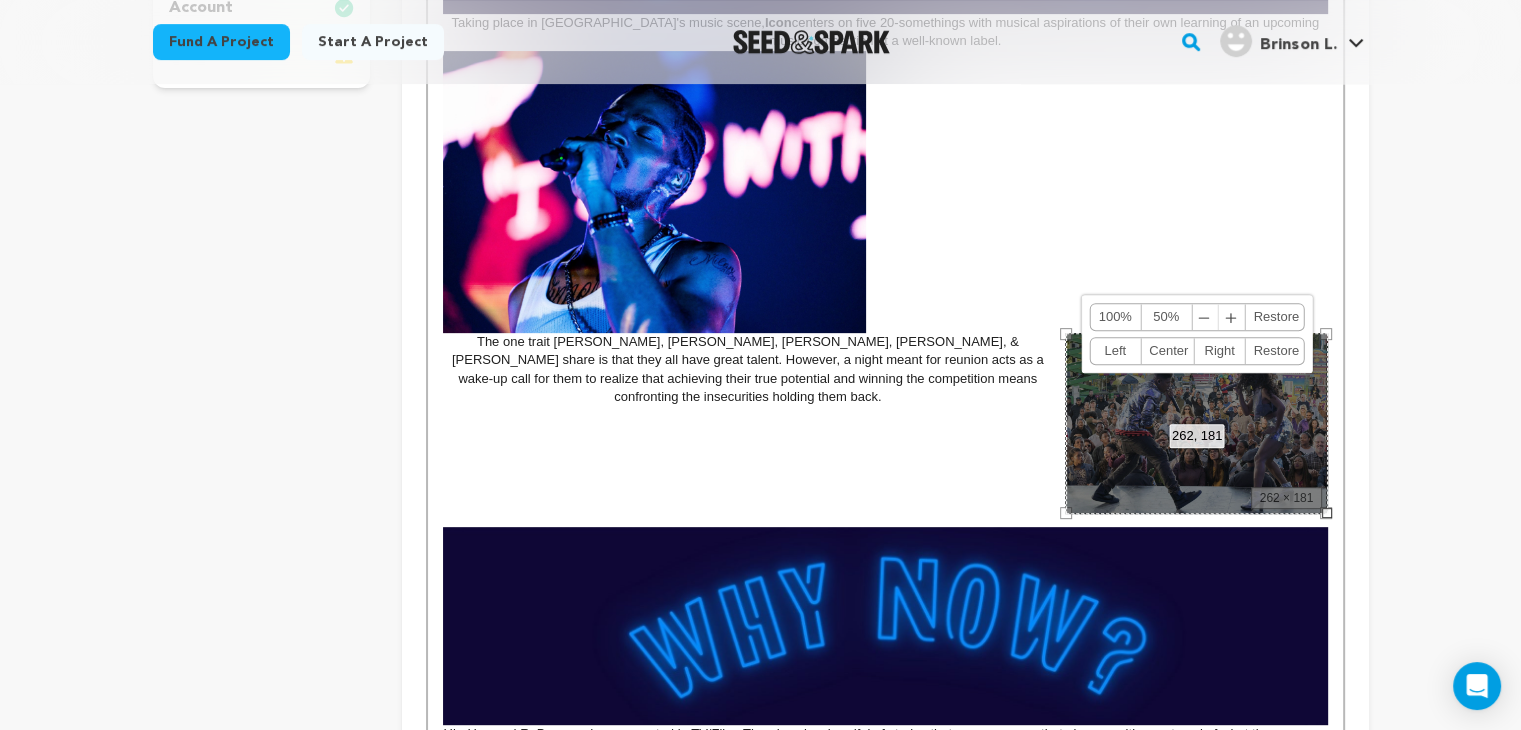 click on "Left" at bounding box center (1115, 351) 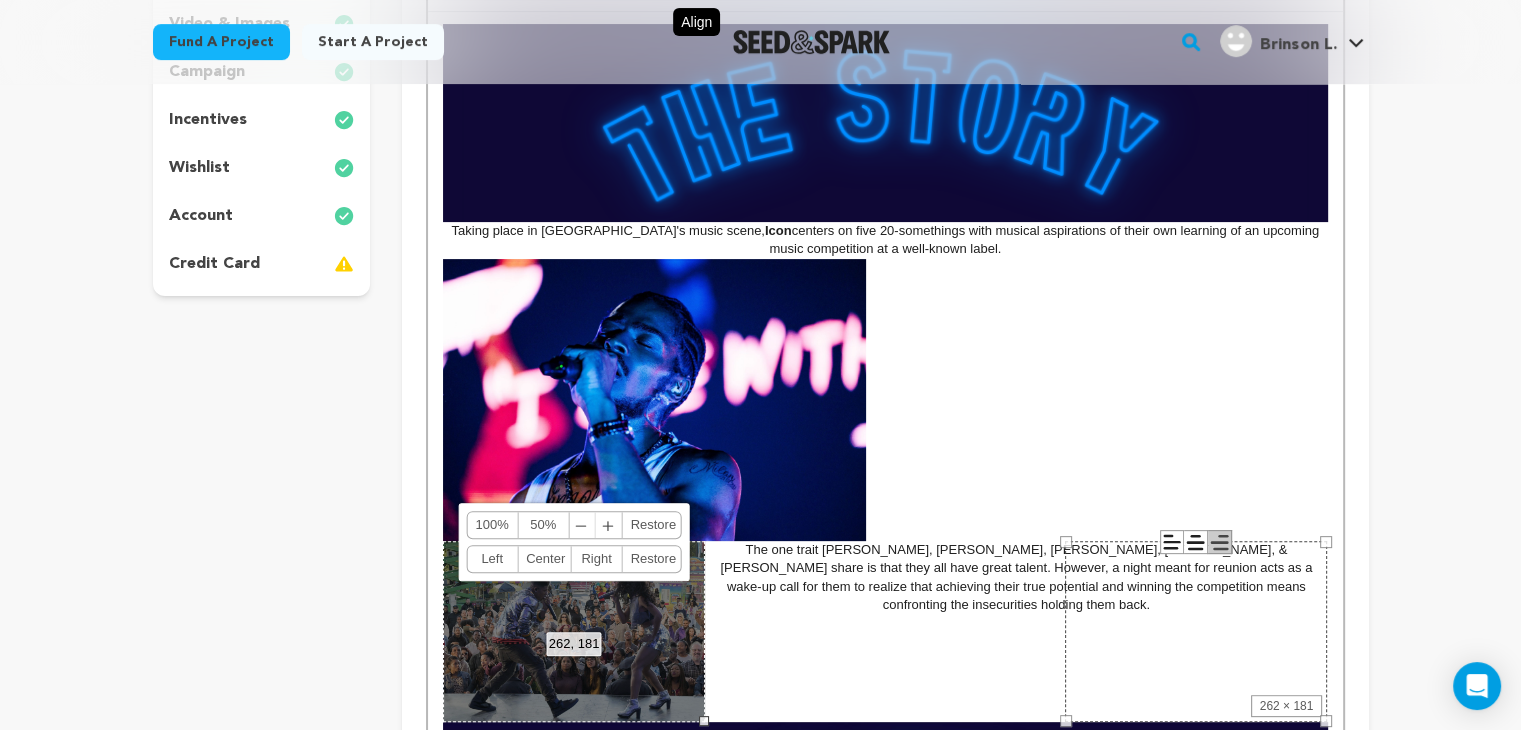 scroll, scrollTop: 522, scrollLeft: 0, axis: vertical 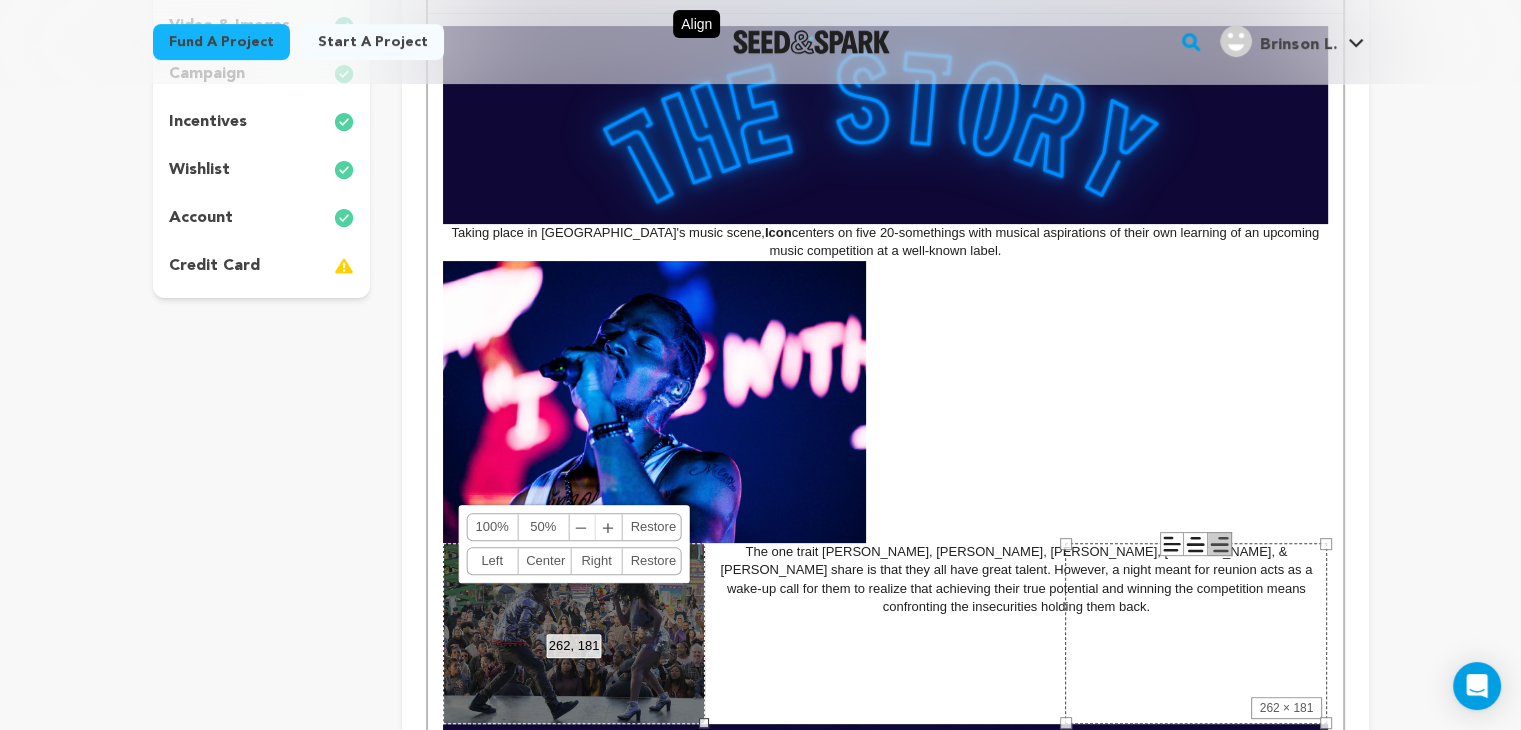 click at bounding box center [654, 402] 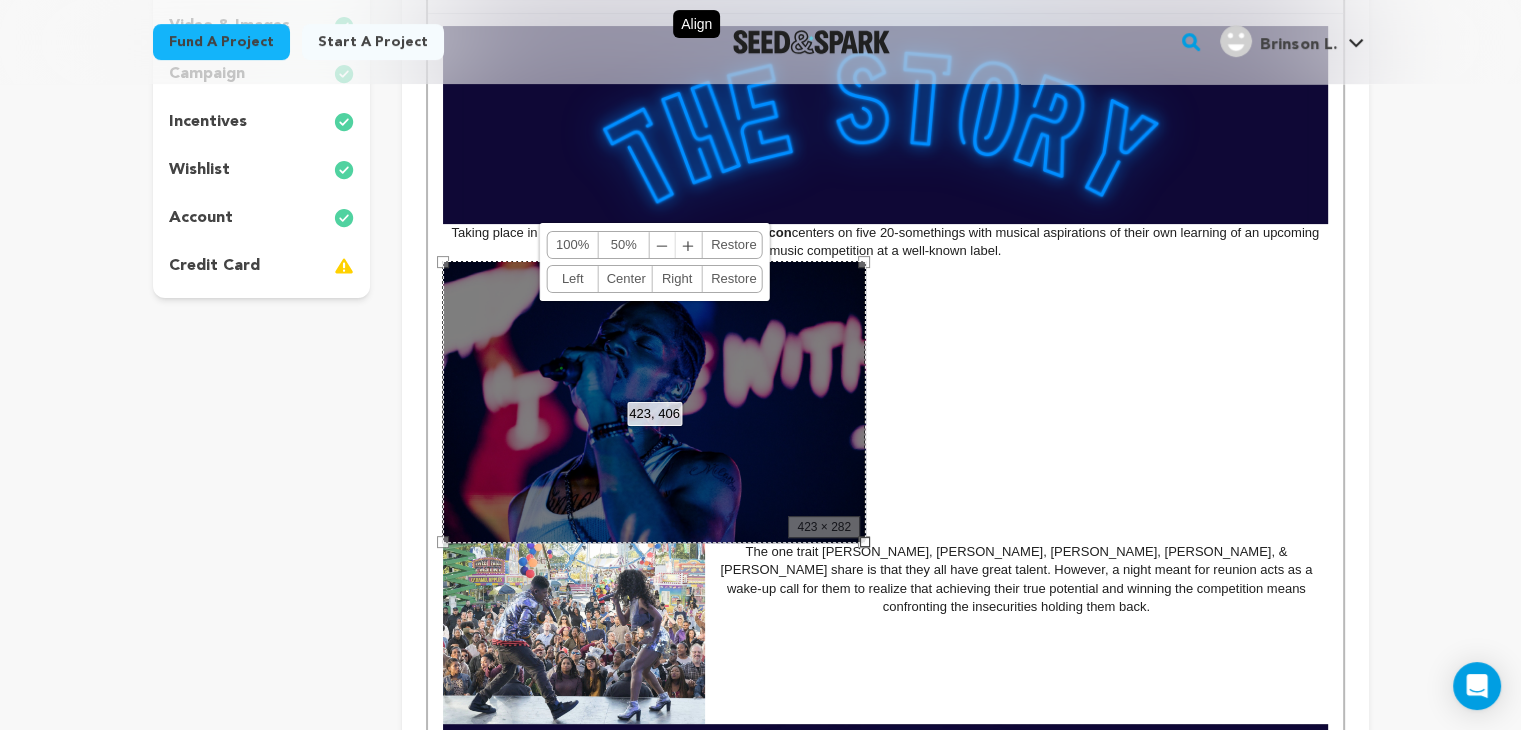 drag, startPoint x: 866, startPoint y: 539, endPoint x: 788, endPoint y: 497, distance: 88.588936 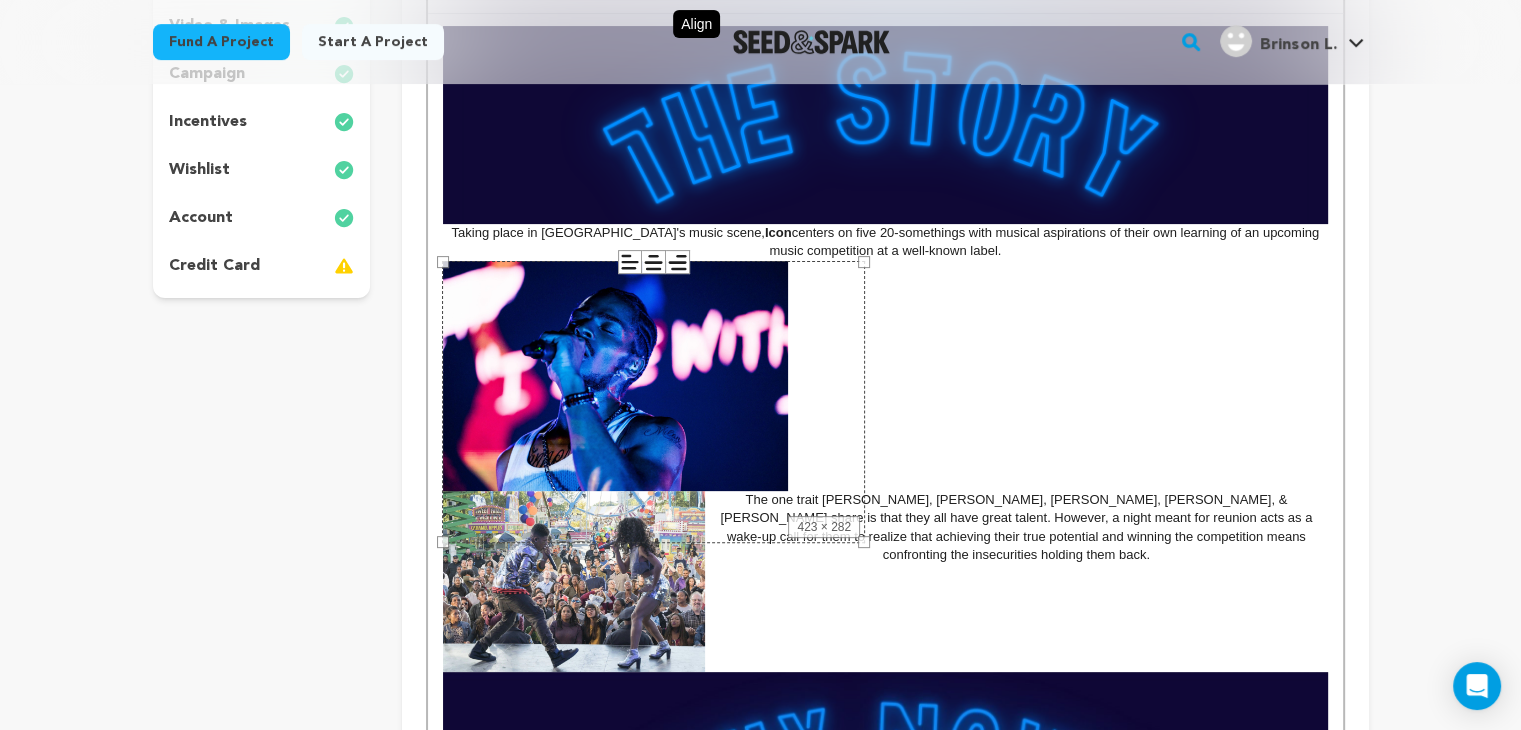 click at bounding box center (574, 581) 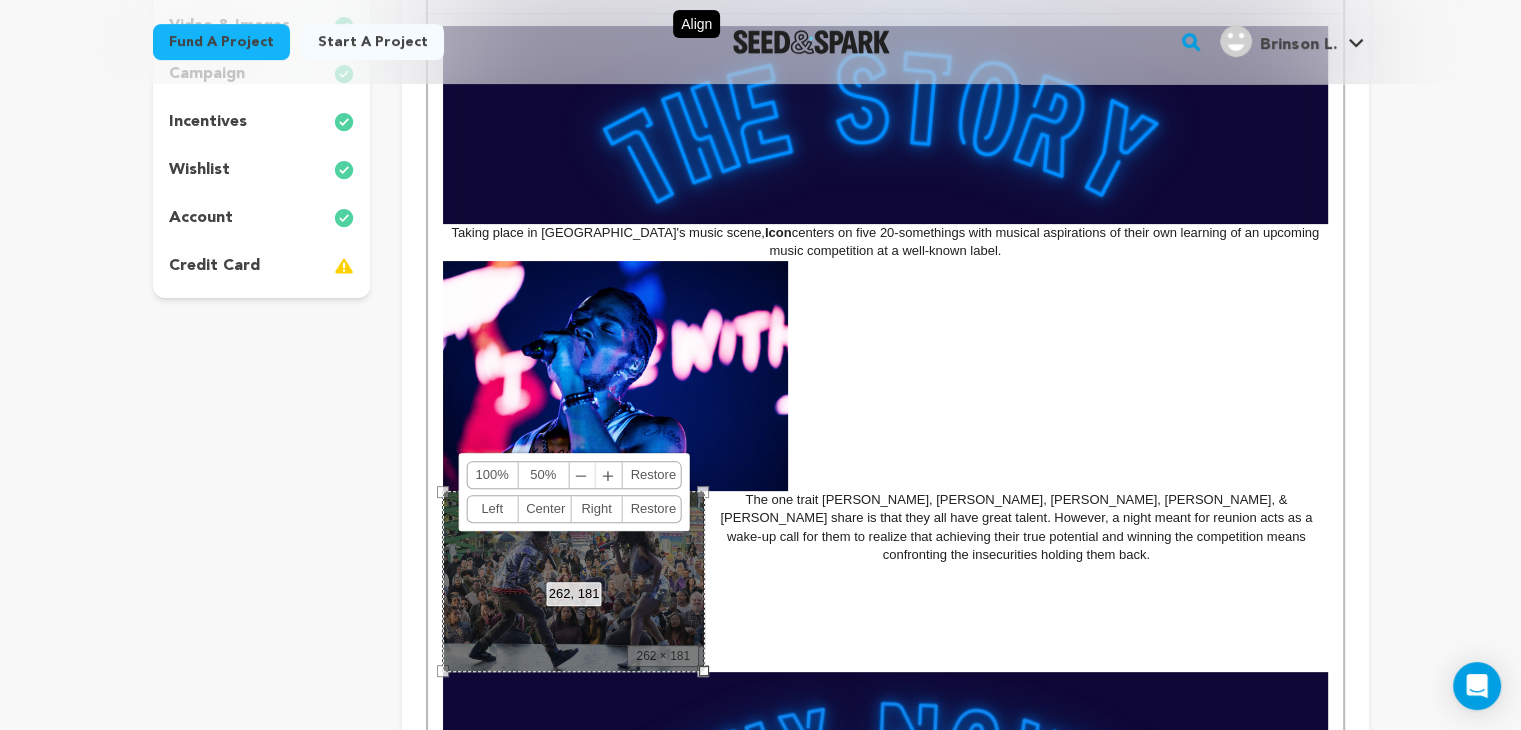 drag, startPoint x: 664, startPoint y: 582, endPoint x: 948, endPoint y: 366, distance: 356.80807 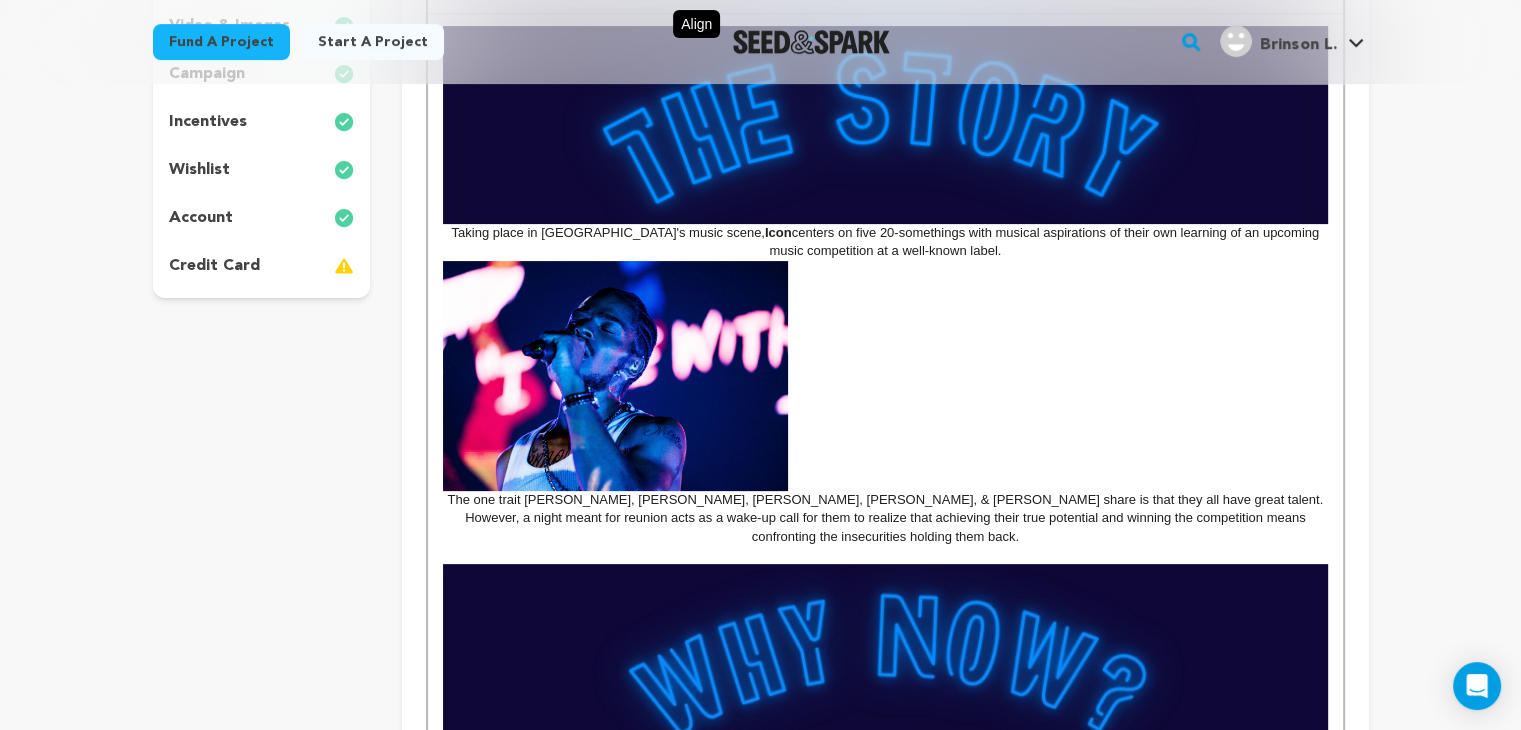 click on "The one trait Ezra, Taj, Dawn, Gemma, & Kiana share is that they all have great talent. However, a night meant for reunion acts as a wake-up call for them to realize that achieving their true potential and winning the competition means confronting the insecurities holding them back." at bounding box center [885, 403] 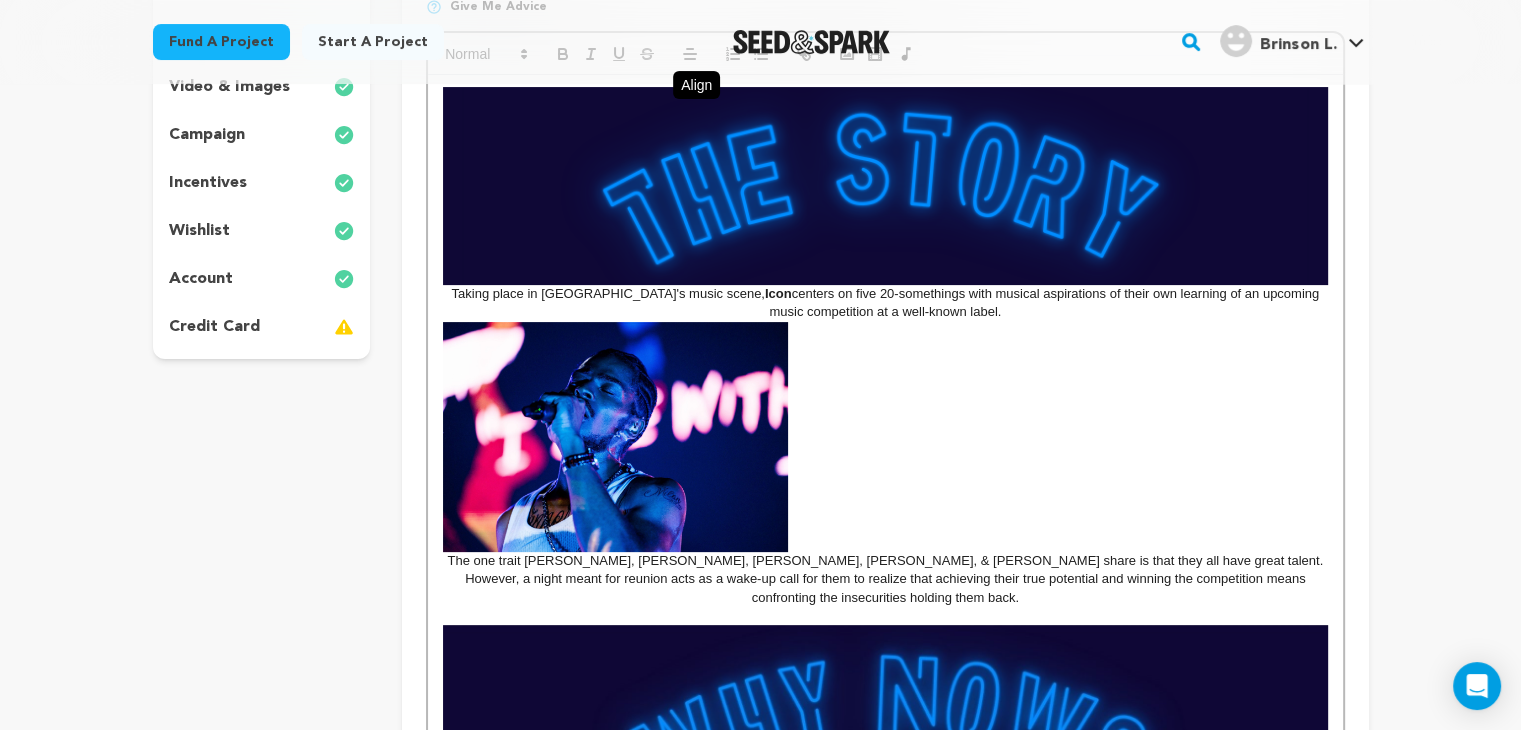 scroll, scrollTop: 453, scrollLeft: 0, axis: vertical 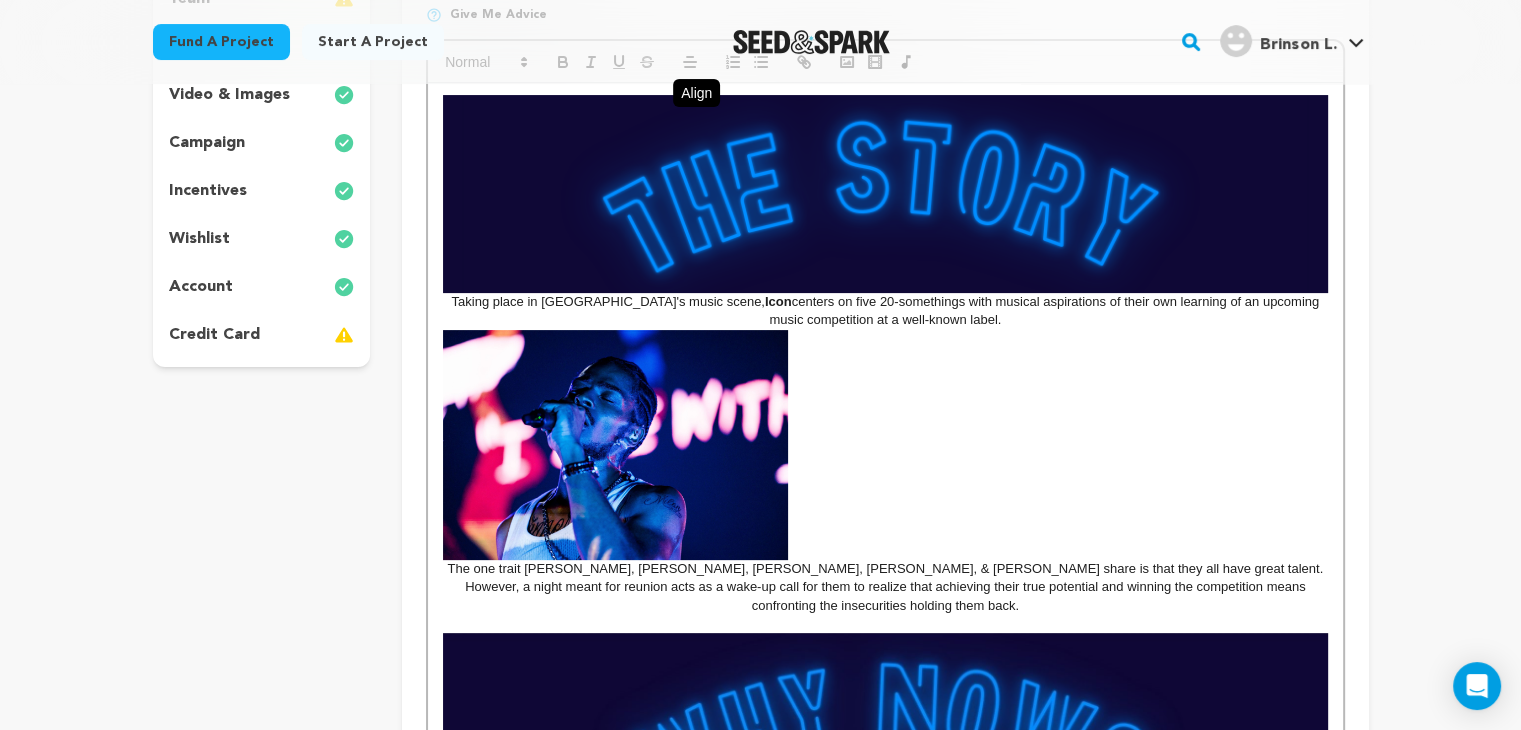 click on "The one trait Ezra, Taj, Dawn, Gemma, & Kiana share is that they all have great talent. However, a night meant for reunion acts as a wake-up call for them to realize that achieving their true potential and winning the competition means confronting the insecurities holding them back." at bounding box center (885, 472) 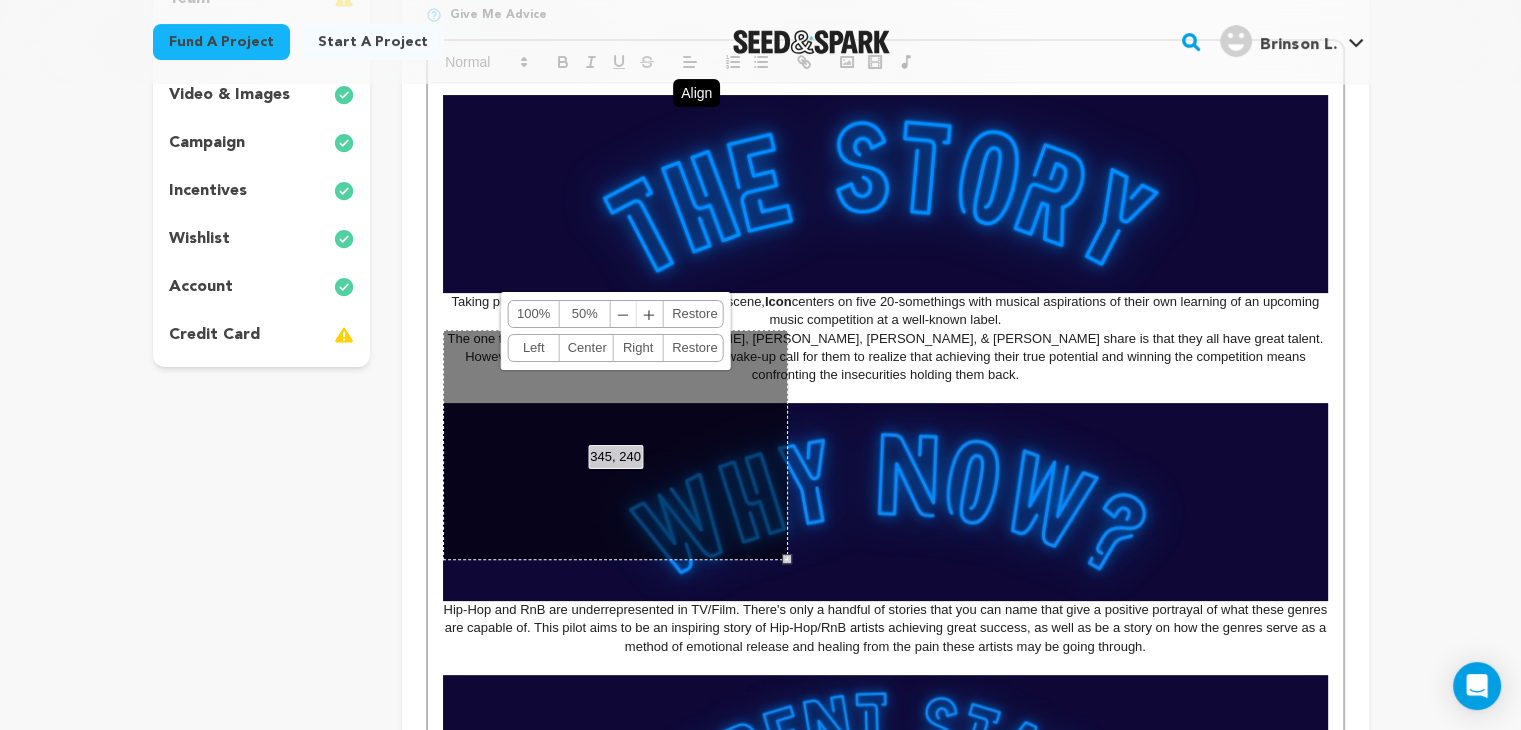 click at bounding box center [885, 502] 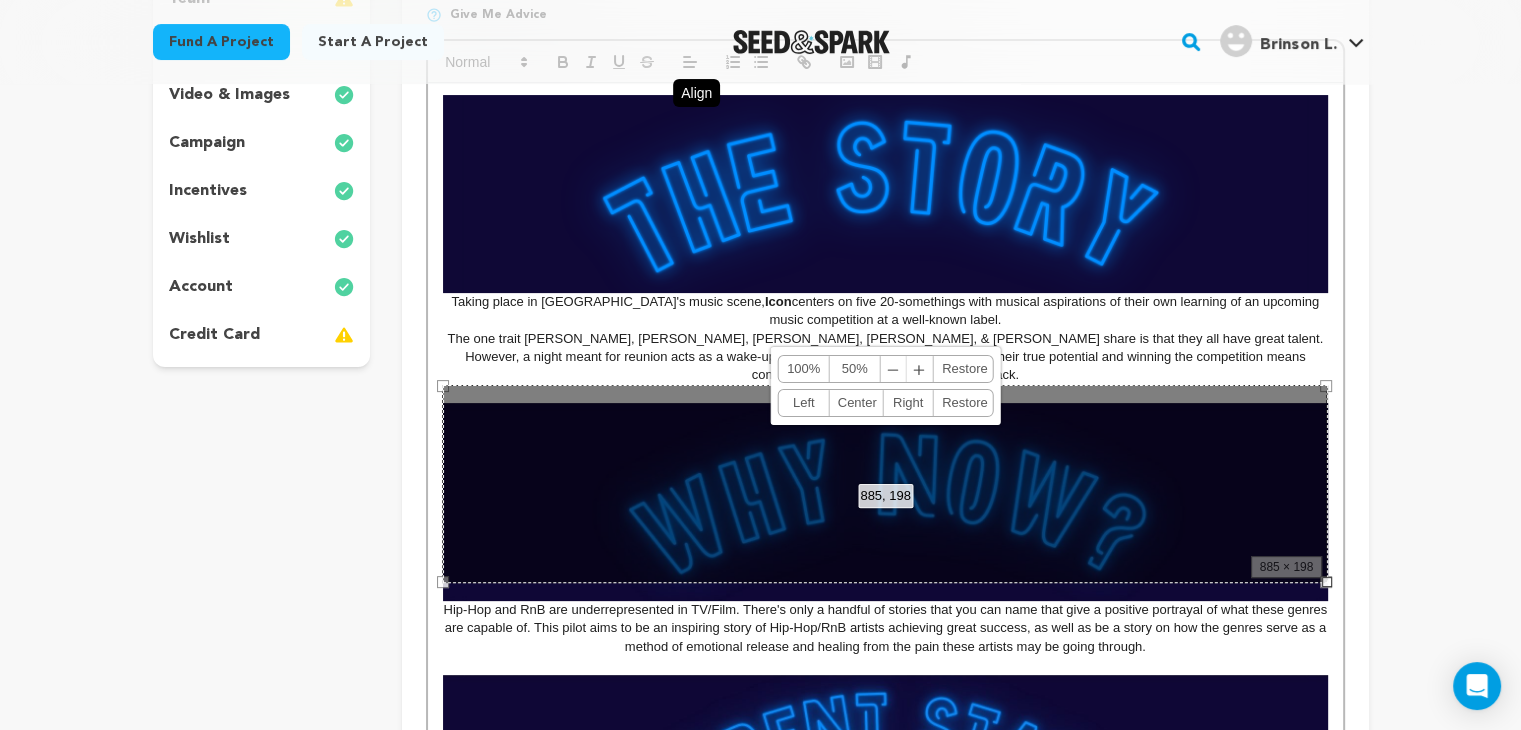 click on "Taking place in Atlanta's music scene,  Icon  centers on five 20-somethings with musical aspirations of their own learning of an upcoming music competition at a well-known label." at bounding box center [885, 212] 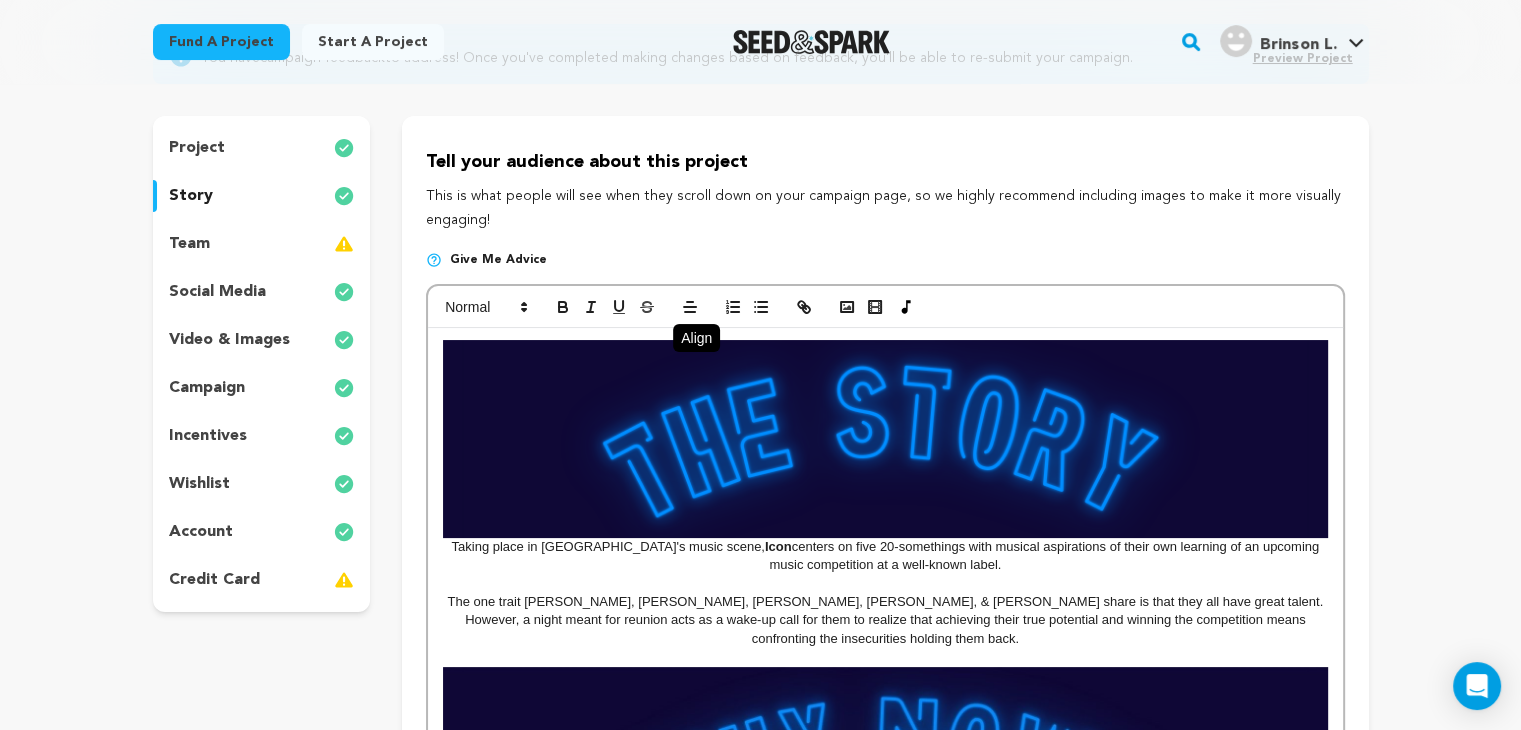 scroll, scrollTop: 204, scrollLeft: 0, axis: vertical 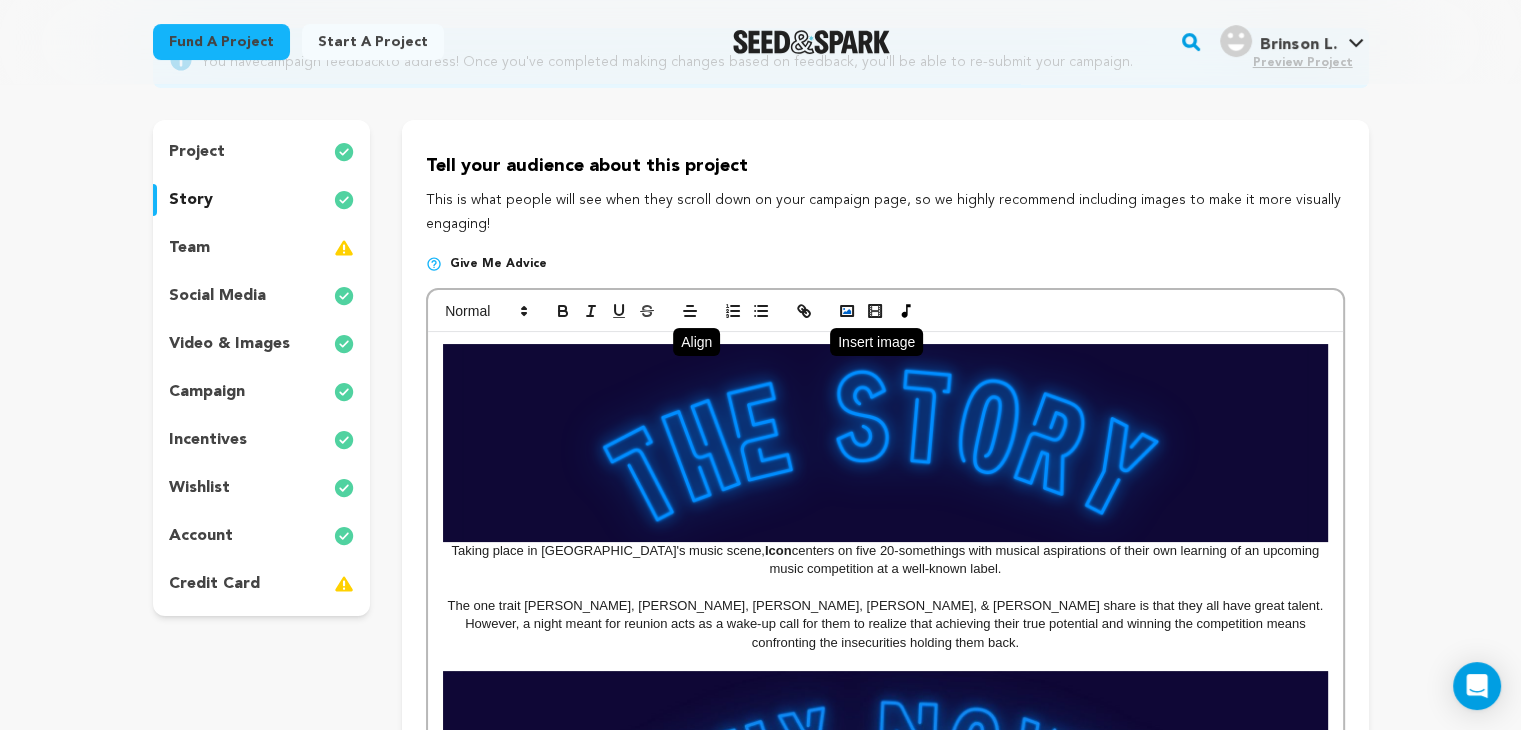 click 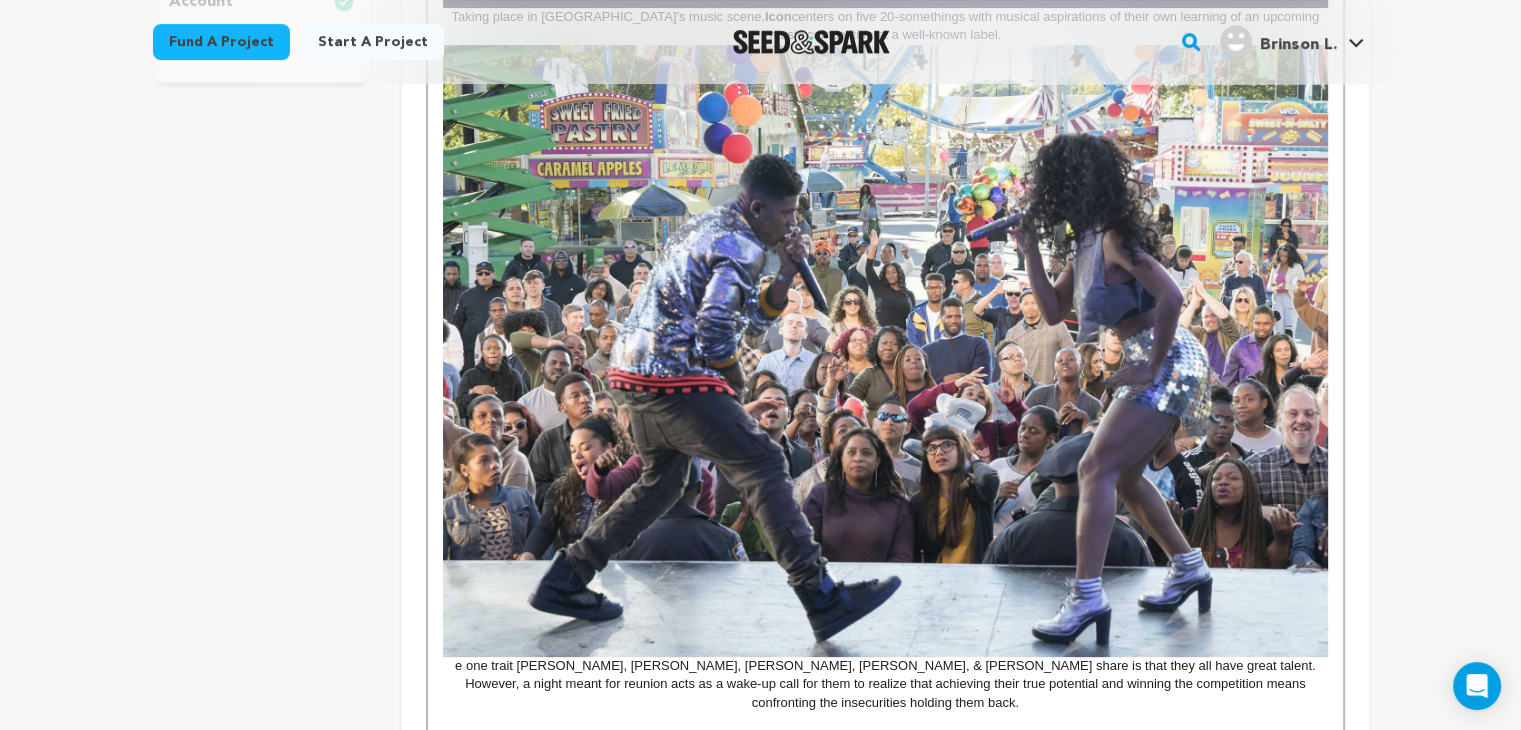 scroll, scrollTop: 748, scrollLeft: 0, axis: vertical 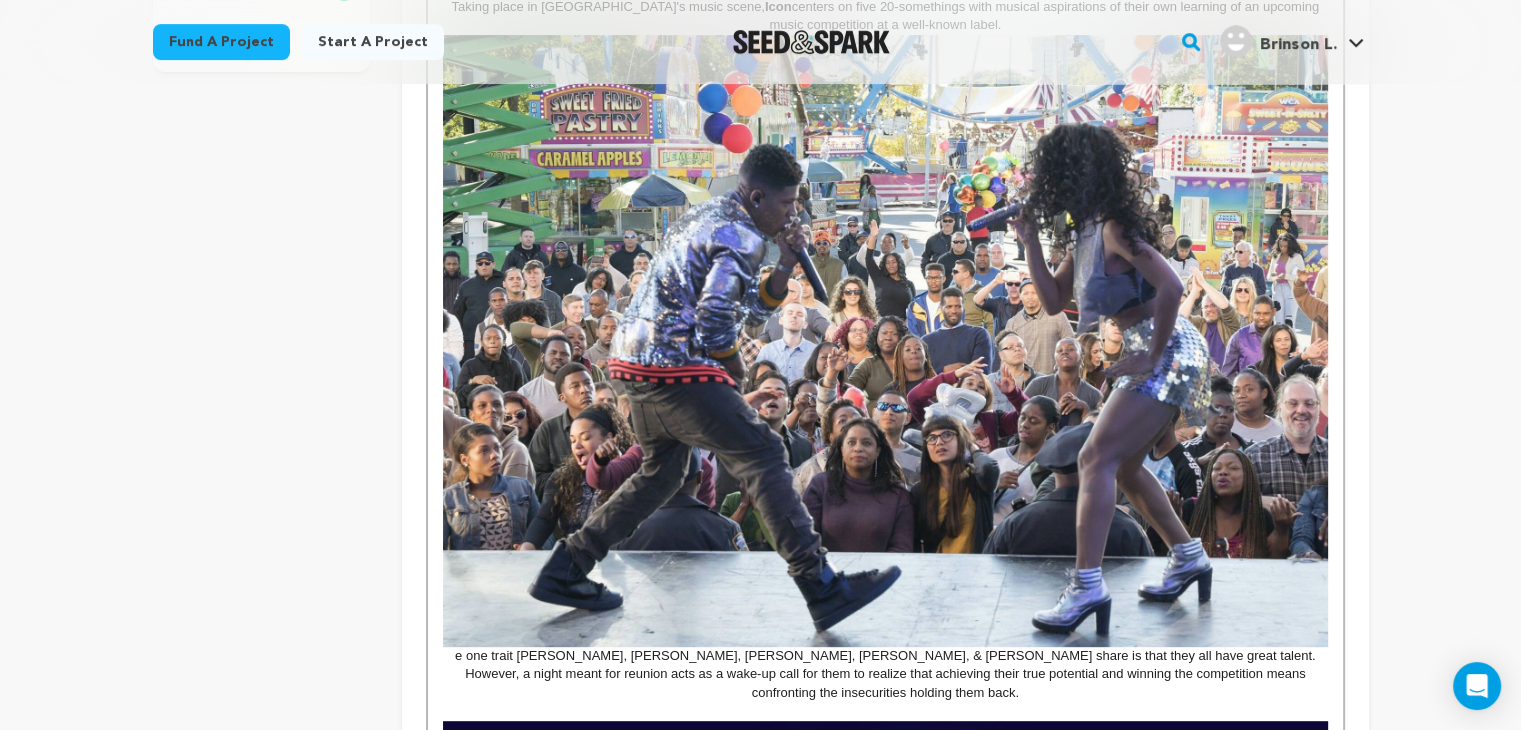 click at bounding box center [885, 341] 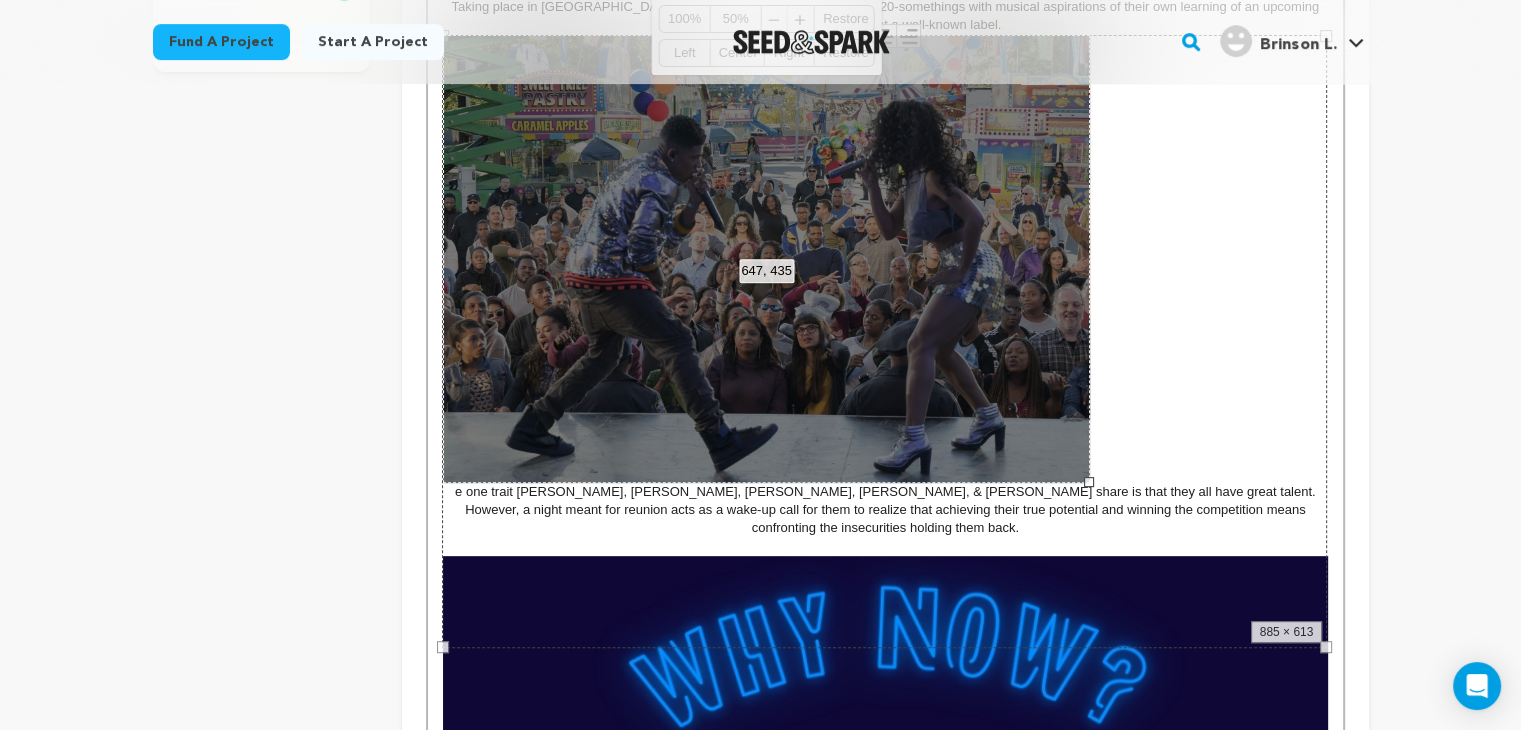drag, startPoint x: 1328, startPoint y: 643, endPoint x: 1046, endPoint y: 413, distance: 363.9011 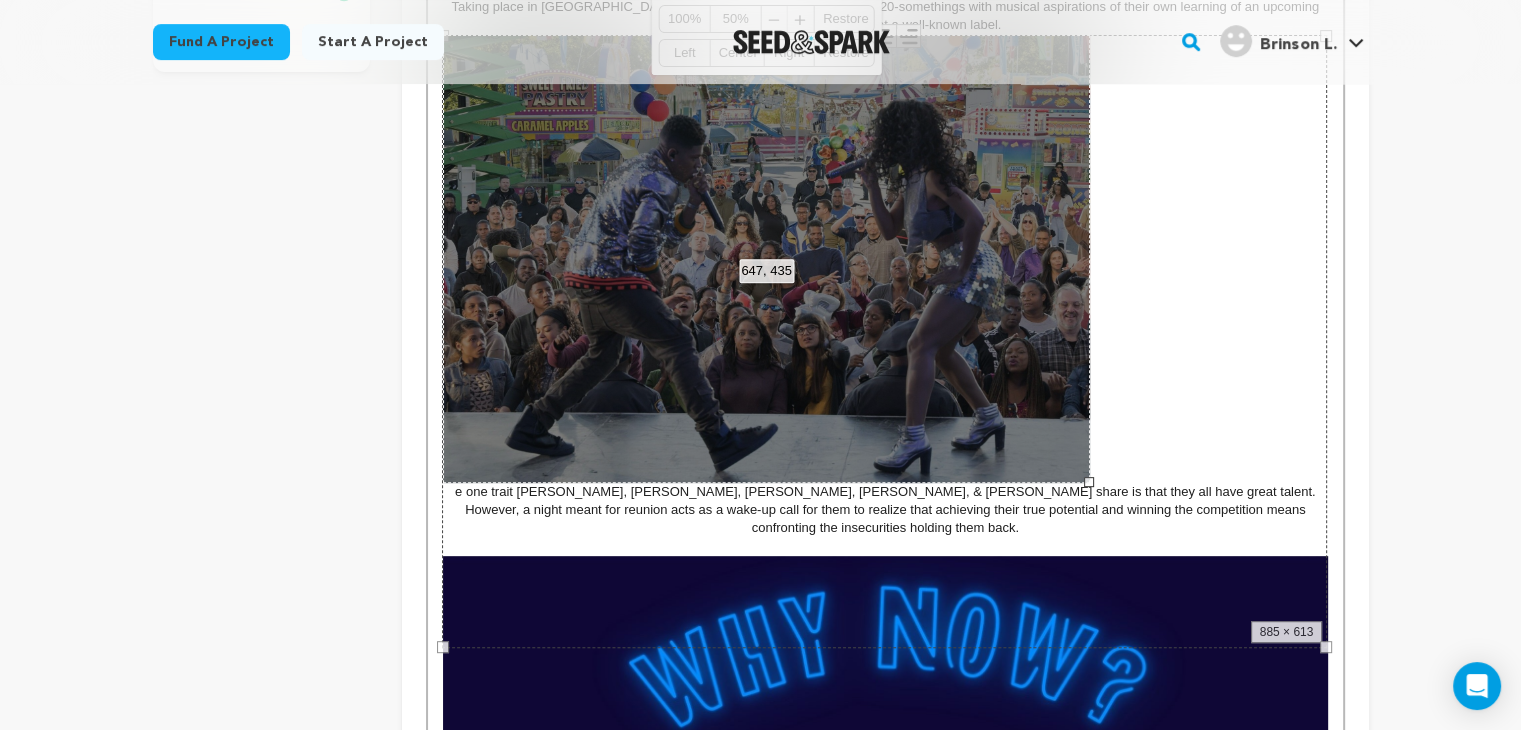 click on "Taking place in Atlanta's music scene,  Icon  centers on five 20-somethings with musical aspirations of their own learning of an upcoming music competition at a well-known label.  e one trait Ezra, Taj, Dawn, Gemma, & Kiana share is that they all have great talent. However, a night meant for reunion acts as a wake-up call for them to realize that achieving their true potential and winning the competition means confronting the insecurities holding them back. Hip-Hop and RnB are underrepresented in TV/Film. There's only a handful of stories that you can name that give a positive portrayal of what these genres are capable of. This pilot aims to be an inspiring story of Hip-Hop/RnB artists achieving great success, as well as be a story on how the genres serve as a method of emotional release and healing from the pain these artists may be going through. Casting and location scouting is underway. Filming is slated to begin around early August, utilizing locations within Atlanta & Statesboro.   885 × 613" at bounding box center [885, 514] 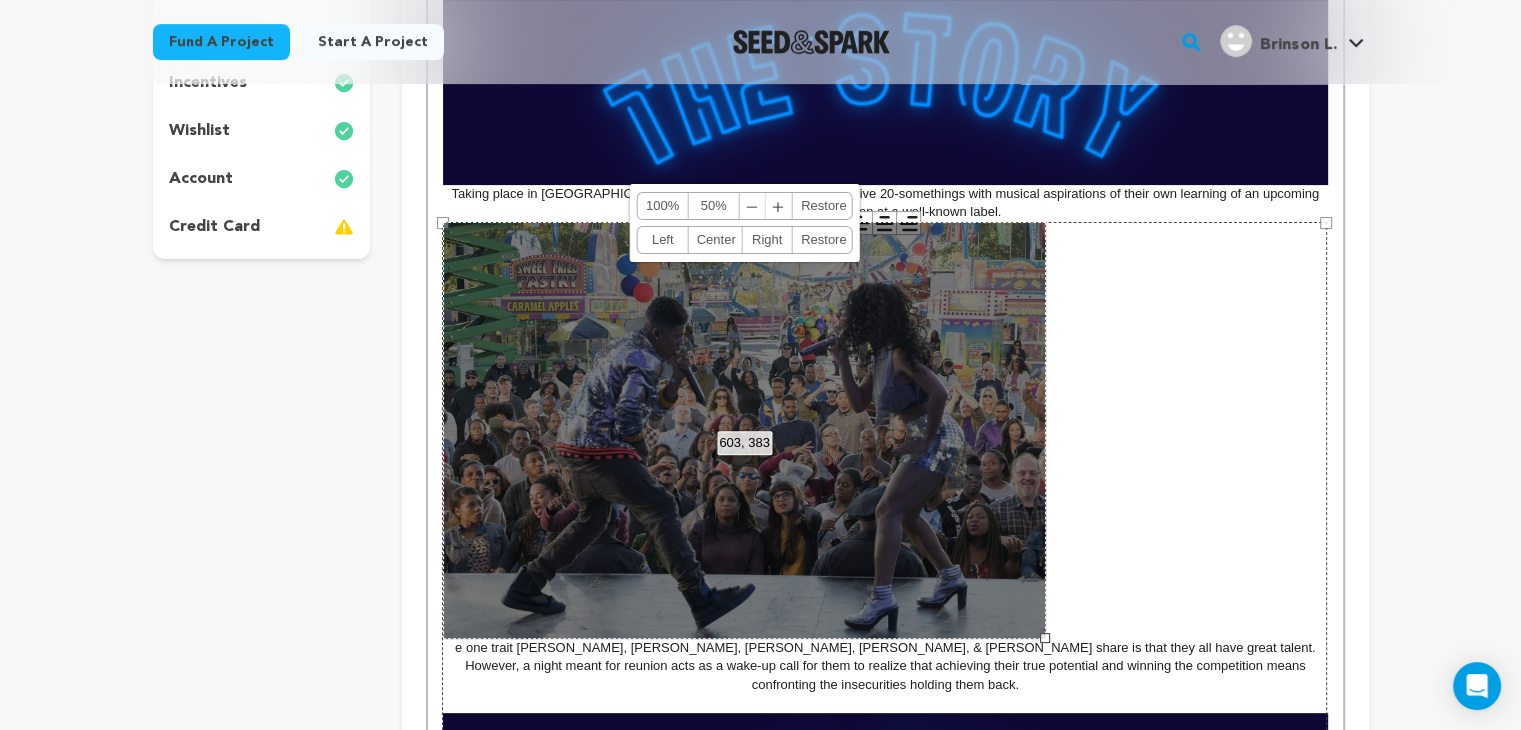 scroll, scrollTop: 562, scrollLeft: 0, axis: vertical 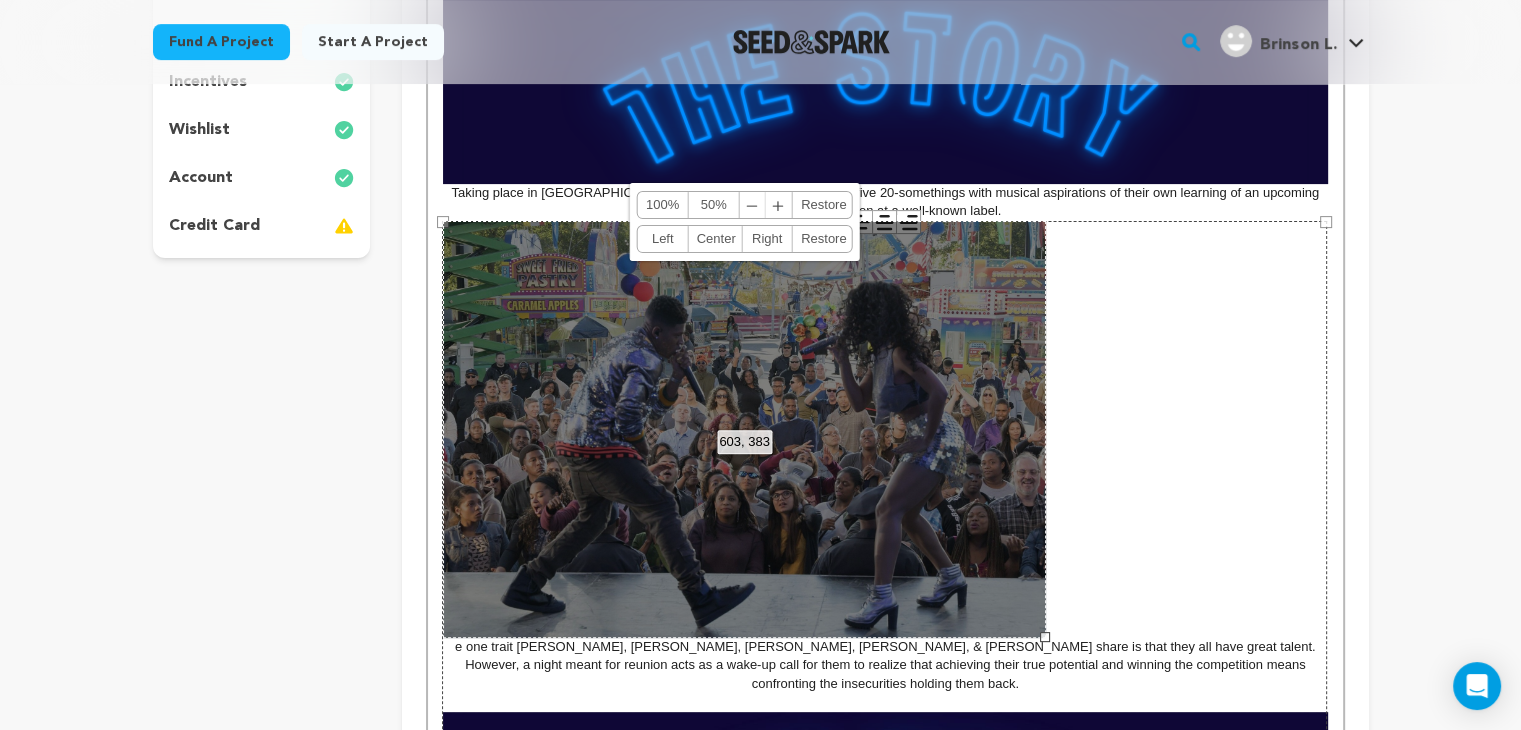 click on "Center" at bounding box center [715, 239] 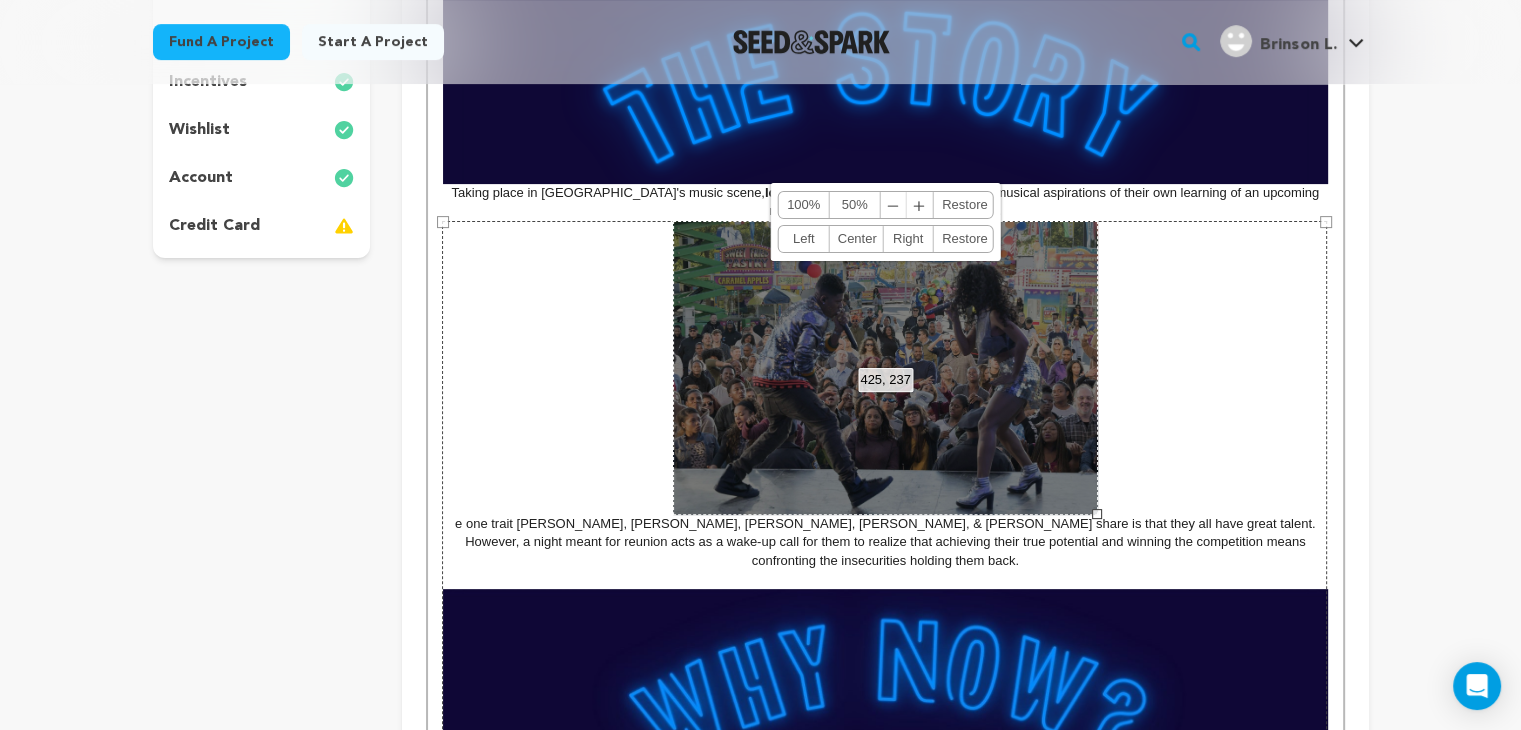 drag, startPoint x: 1189, startPoint y: 635, endPoint x: 1006, endPoint y: 451, distance: 259.50916 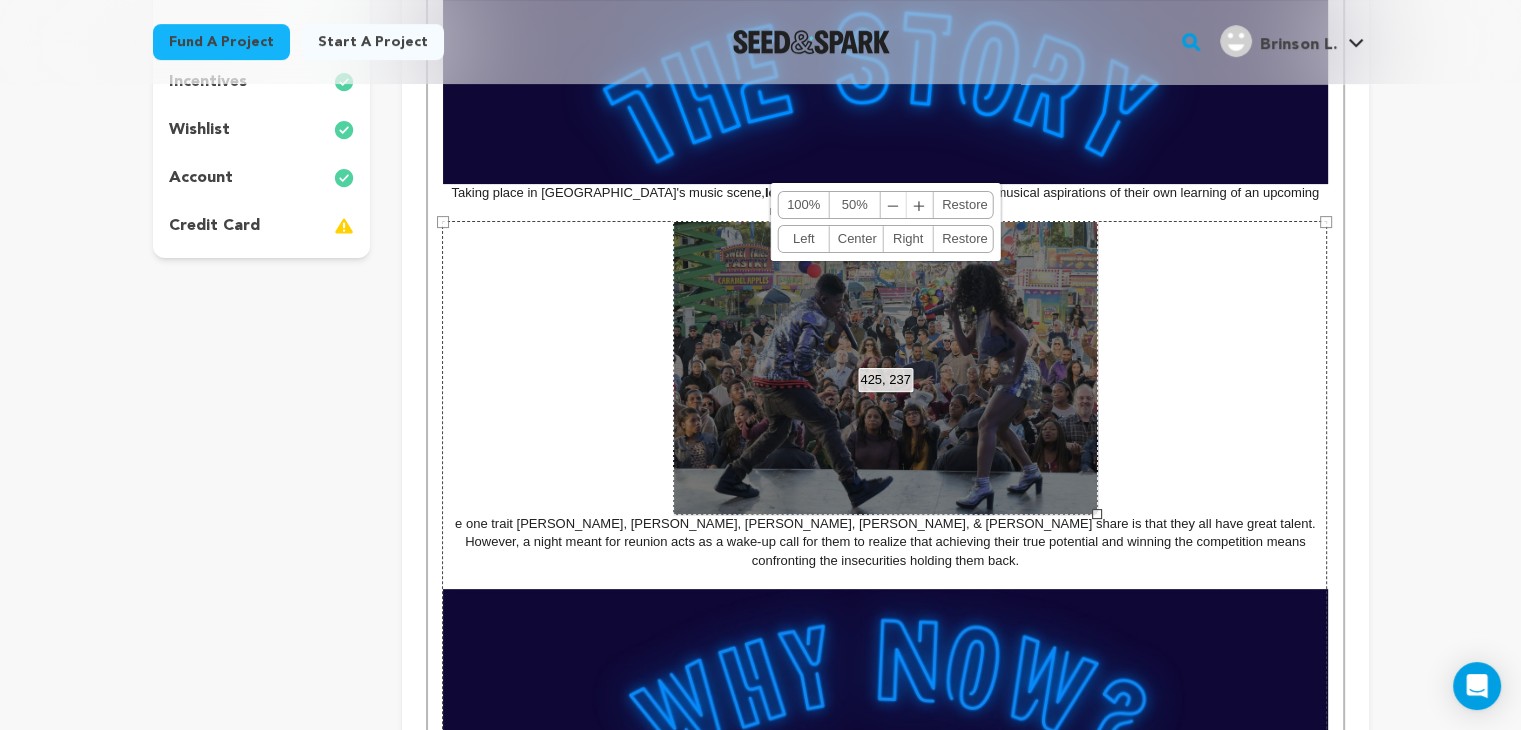 click on "425, 237
100%
50%
﹣
﹢
Restore
Left
Center
Right
Restore" at bounding box center [885, 368] 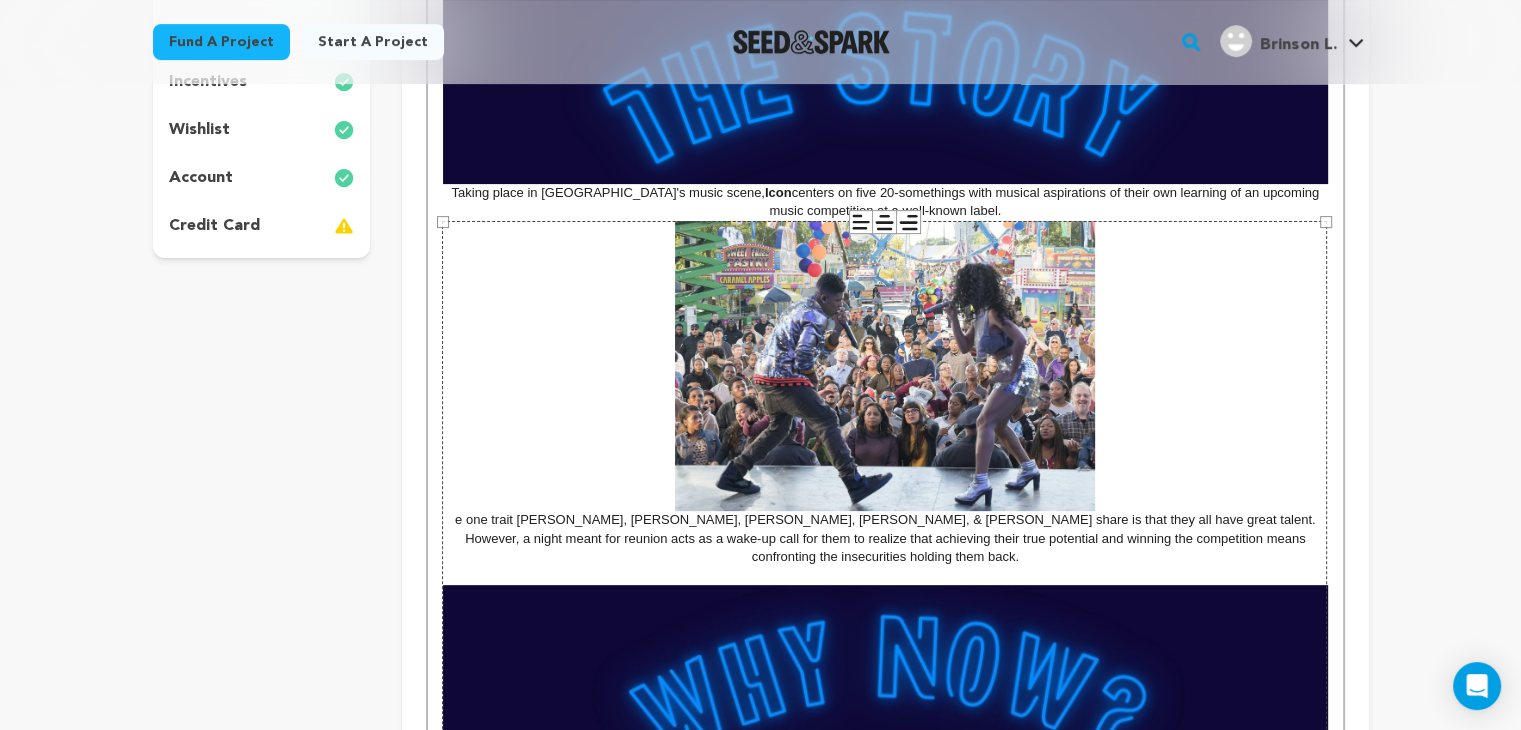 click on "885 × 613" at bounding box center [884, 527] 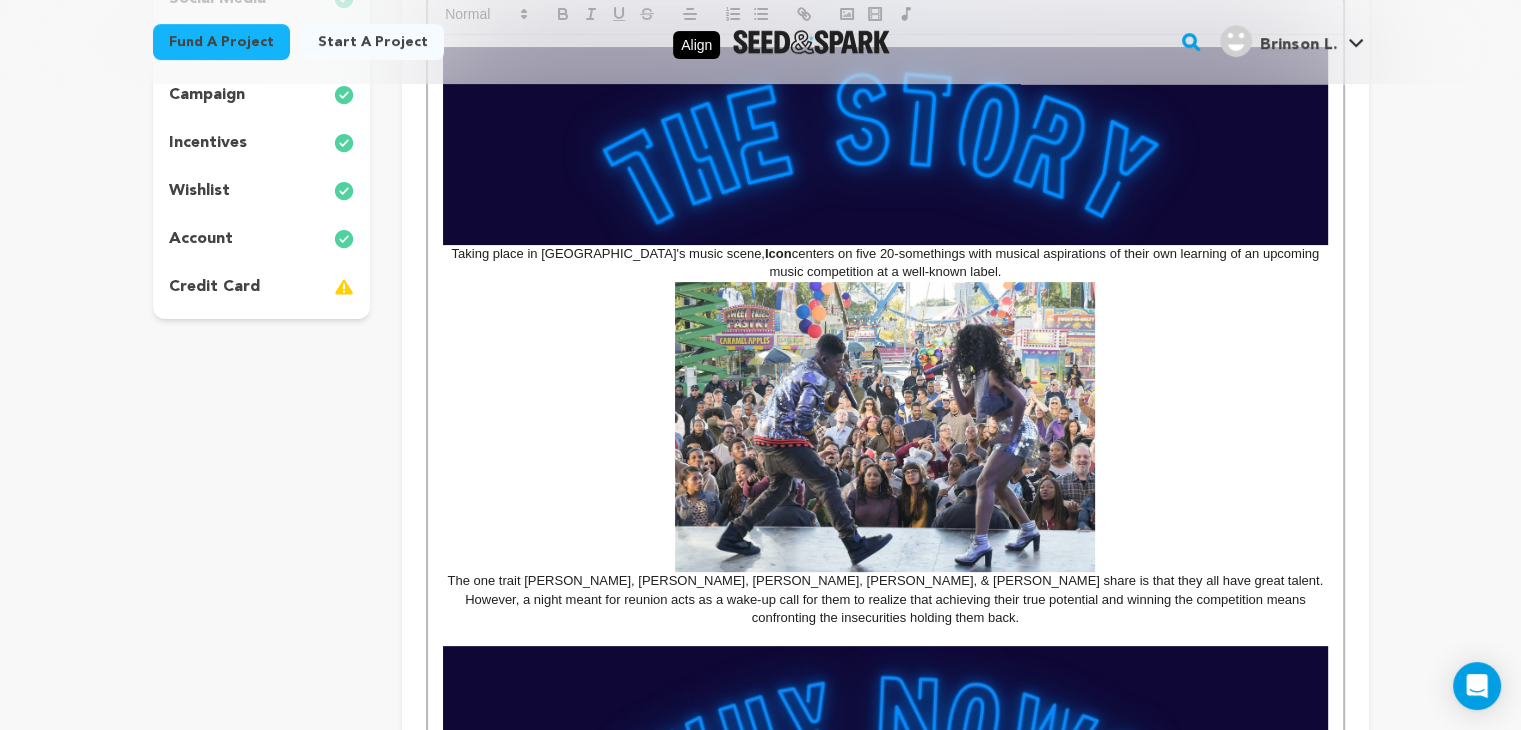scroll, scrollTop: 500, scrollLeft: 0, axis: vertical 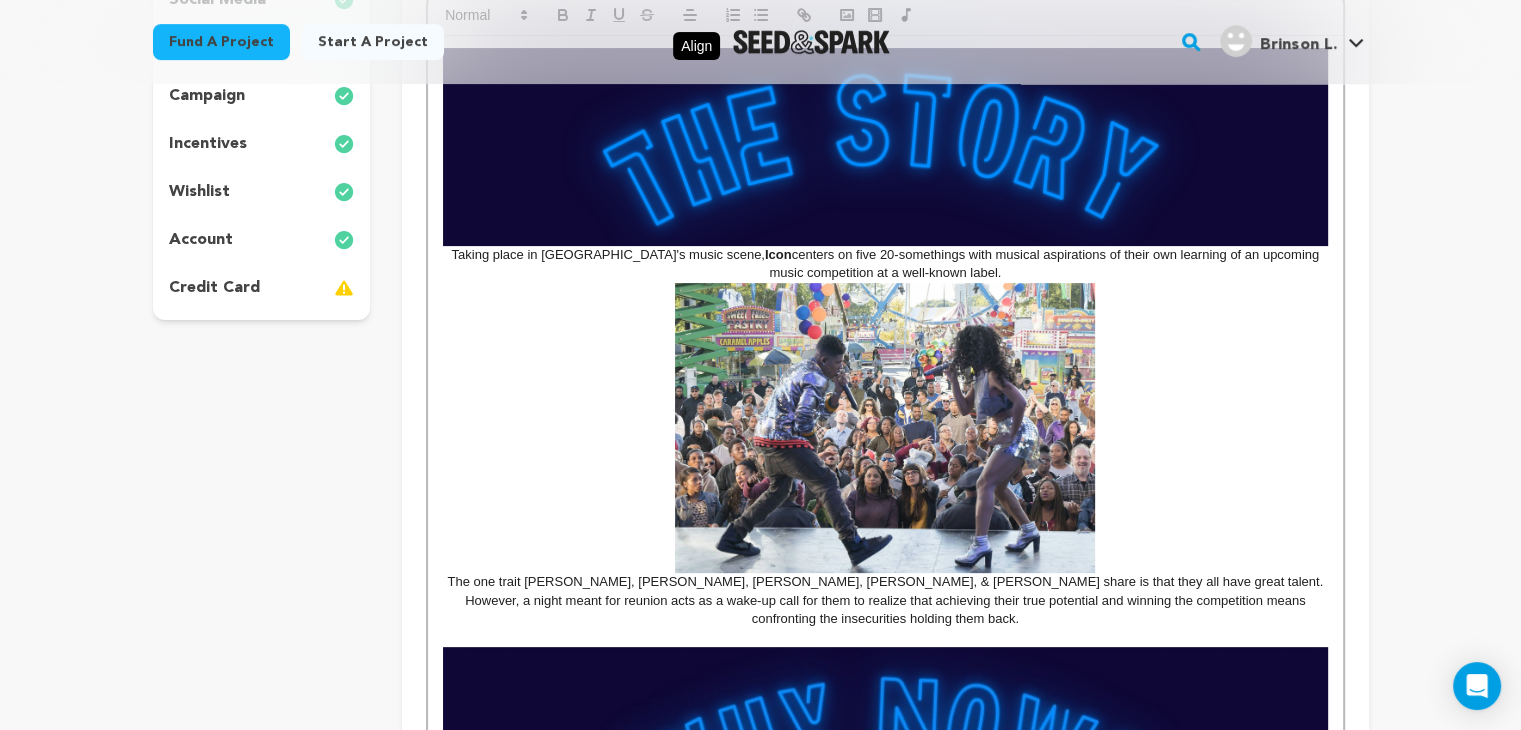 click on "The one trait Ezra, Taj, Dawn, Gemma, & Kiana share is that they all have great talent. However, a night meant for reunion acts as a wake-up call for them to realize that achieving their true potential and winning the competition means confronting the insecurities holding them back." at bounding box center (885, 456) 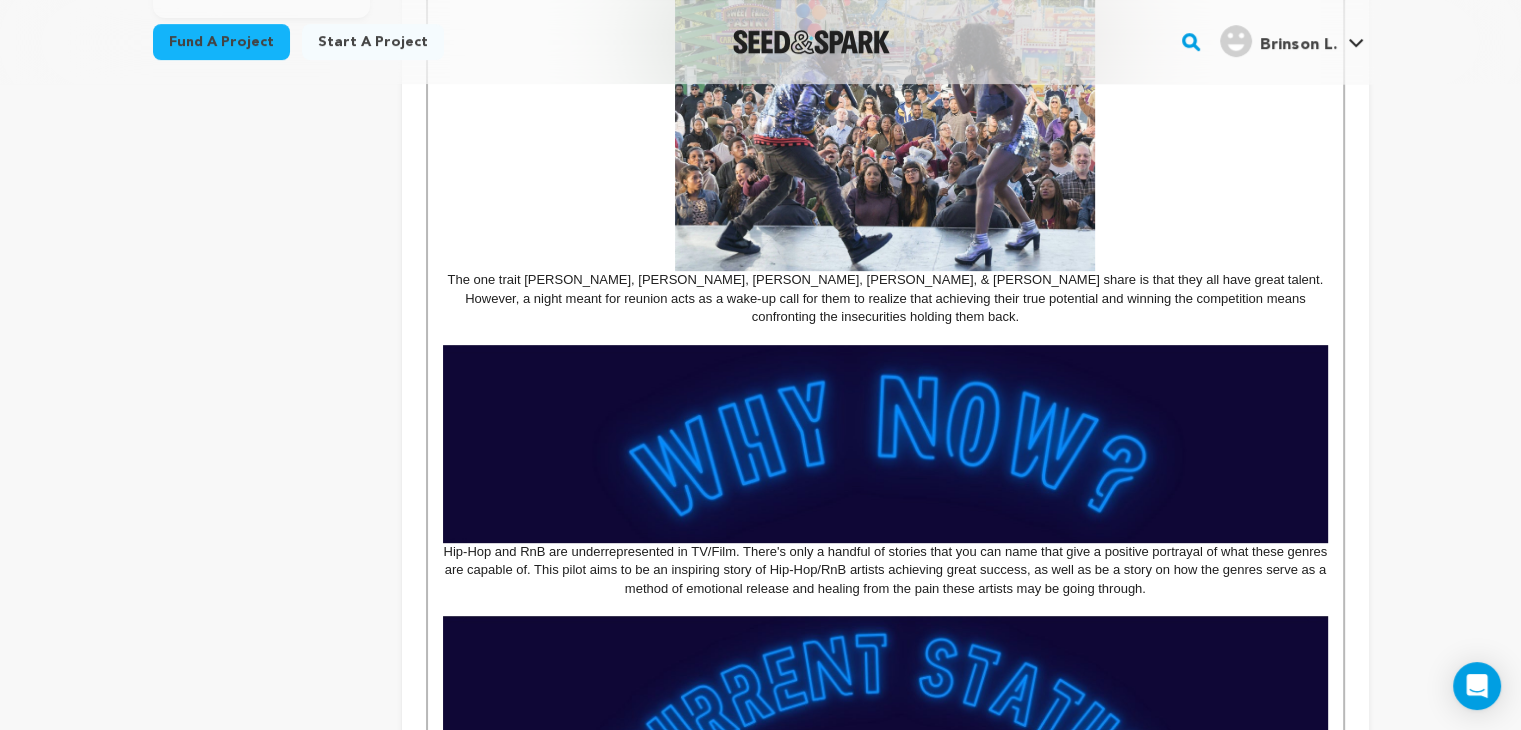 scroll, scrollTop: 1172, scrollLeft: 0, axis: vertical 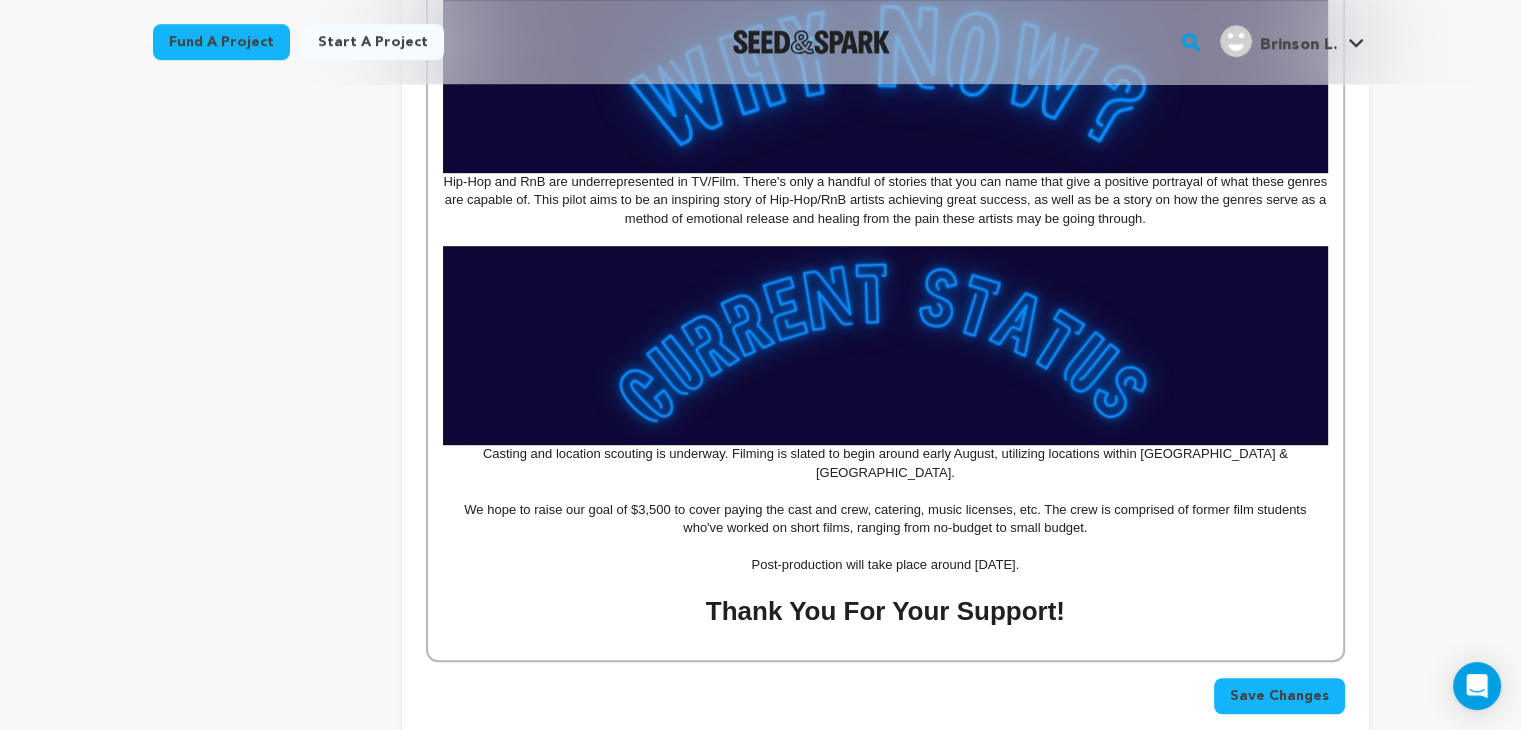 click on "Post-production will take place around September 2025." at bounding box center [885, 565] 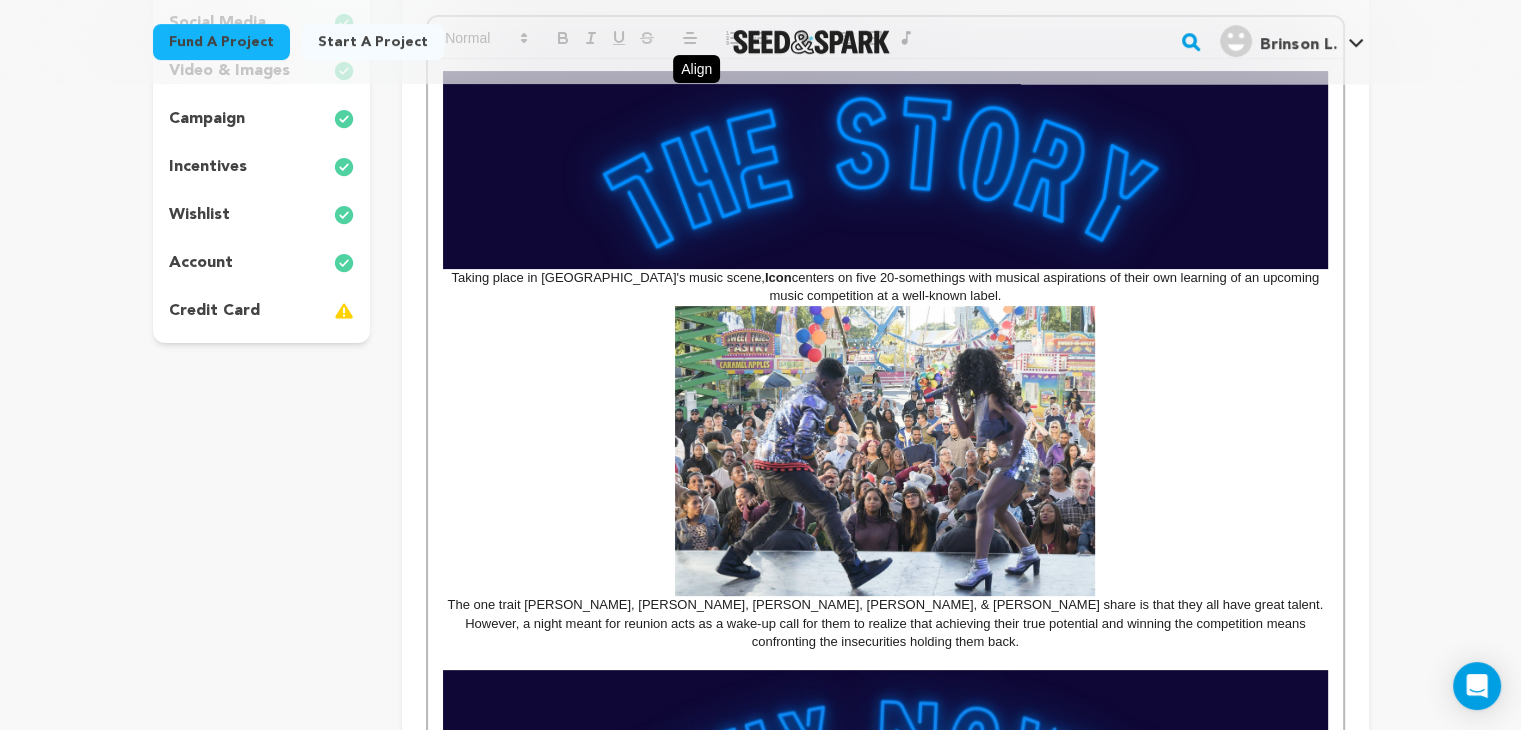 scroll, scrollTop: 480, scrollLeft: 0, axis: vertical 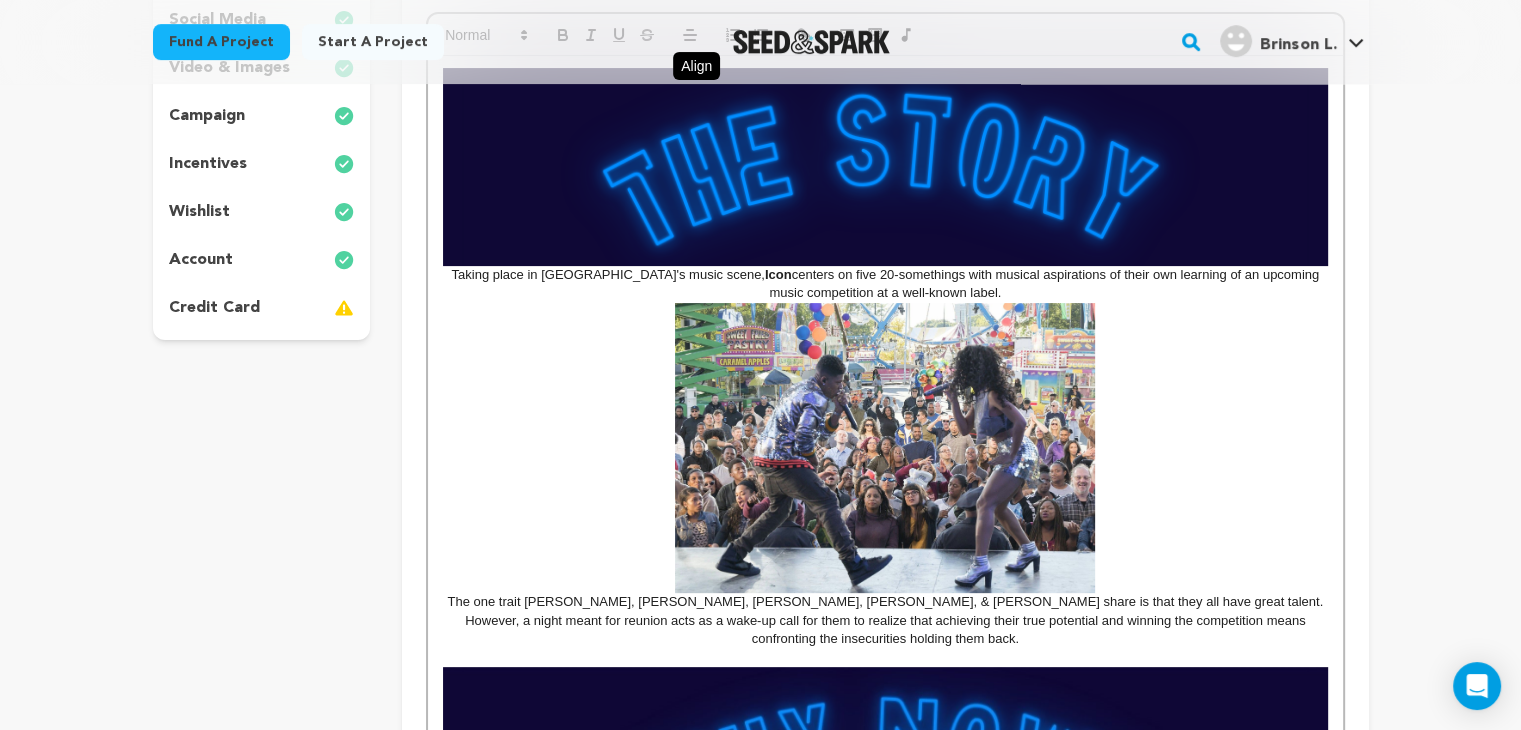 click at bounding box center (885, 448) 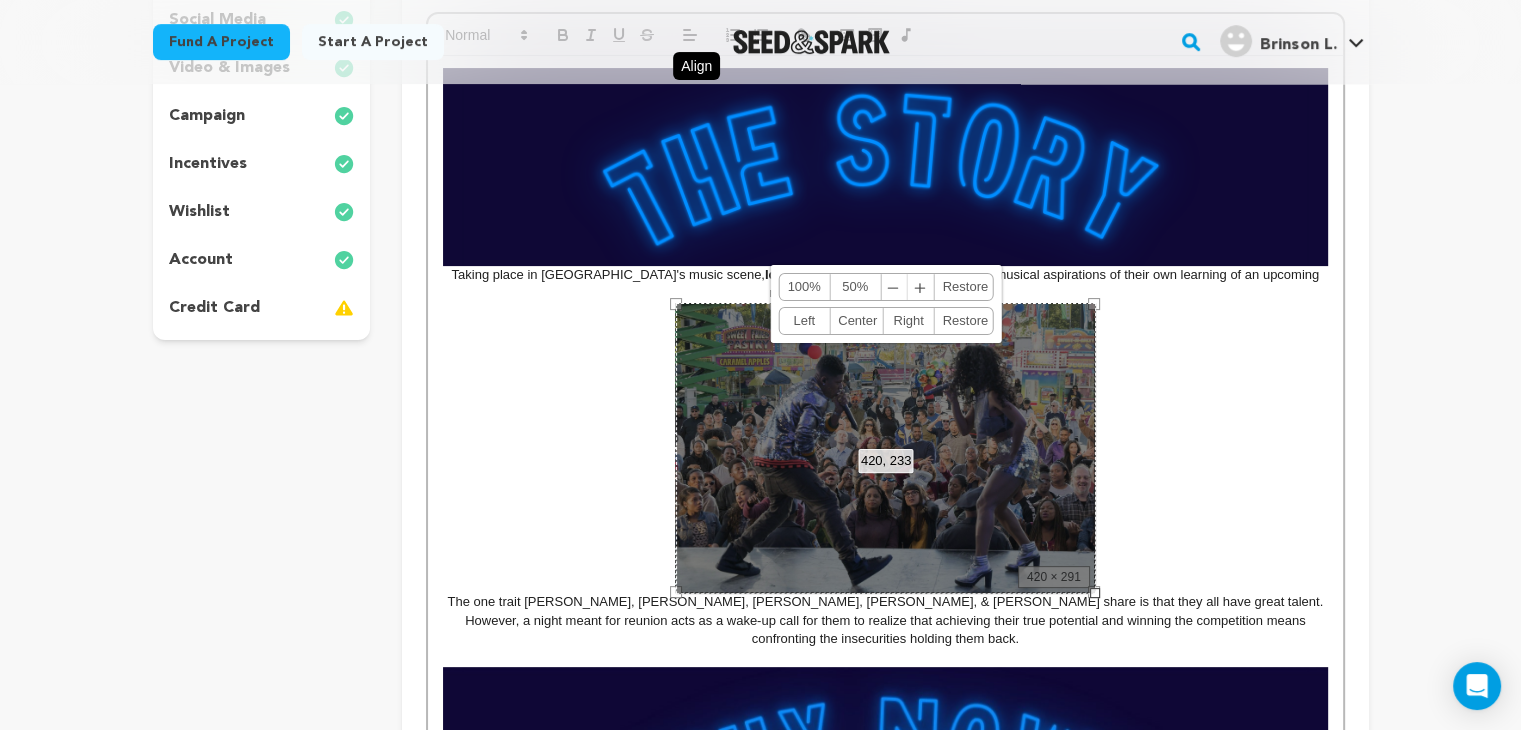 scroll, scrollTop: 336, scrollLeft: 0, axis: vertical 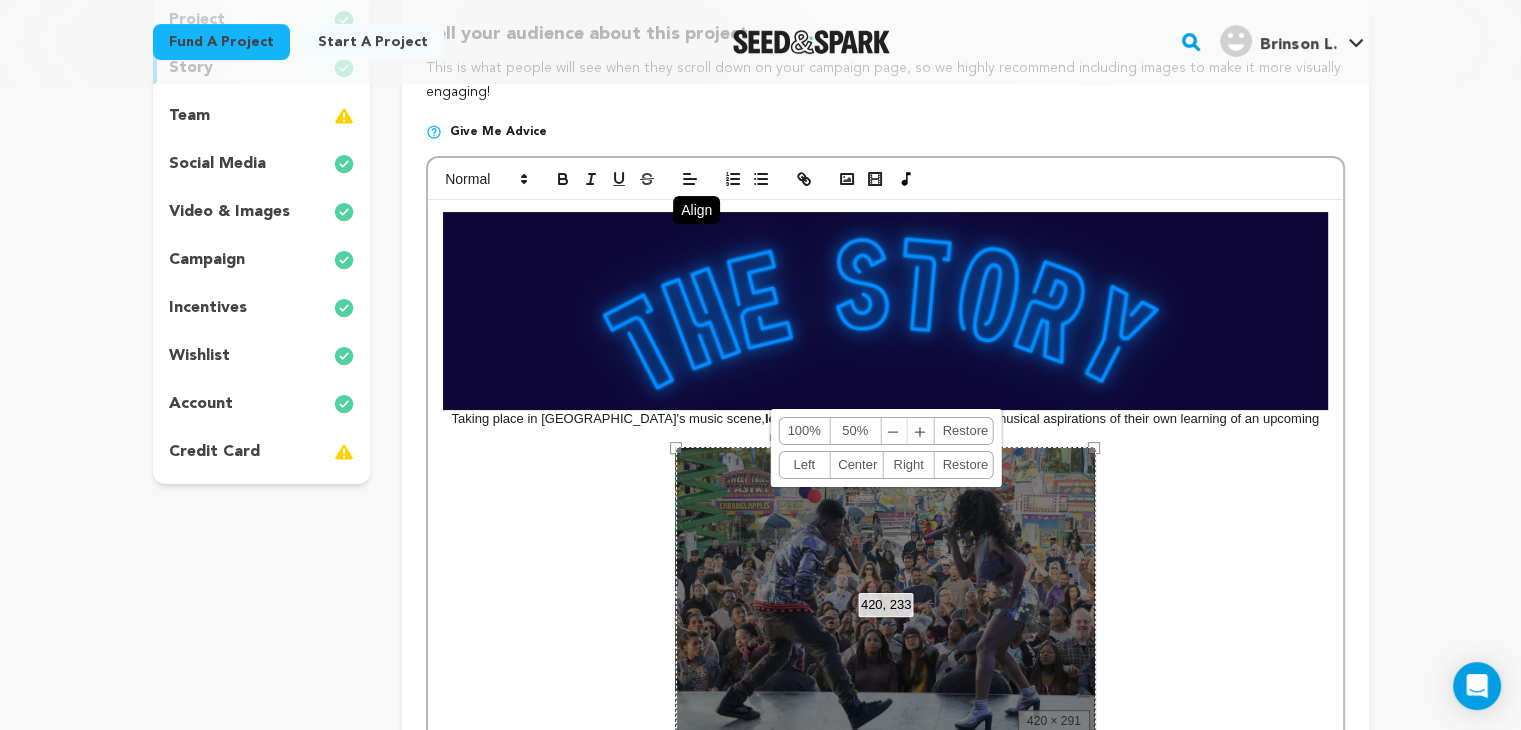 click on "The one trait Ezra, Taj, Dawn, Gemma, & Kiana share is that they all have great talent. However, a night meant for reunion acts as a wake-up call for them to realize that achieving their true potential and winning the competition means confronting the insecurities holding them back." at bounding box center [885, 620] 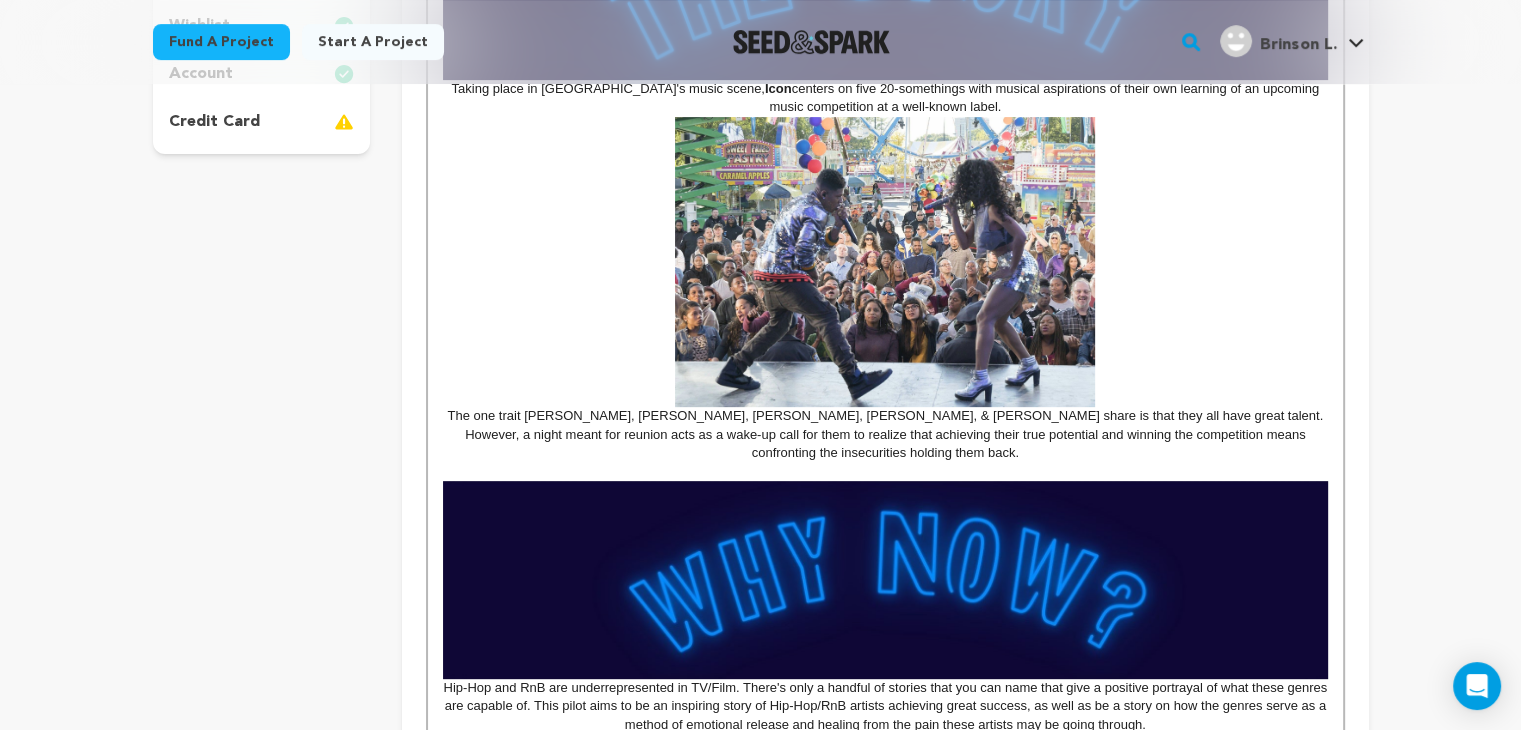 scroll, scrollTop: 668, scrollLeft: 0, axis: vertical 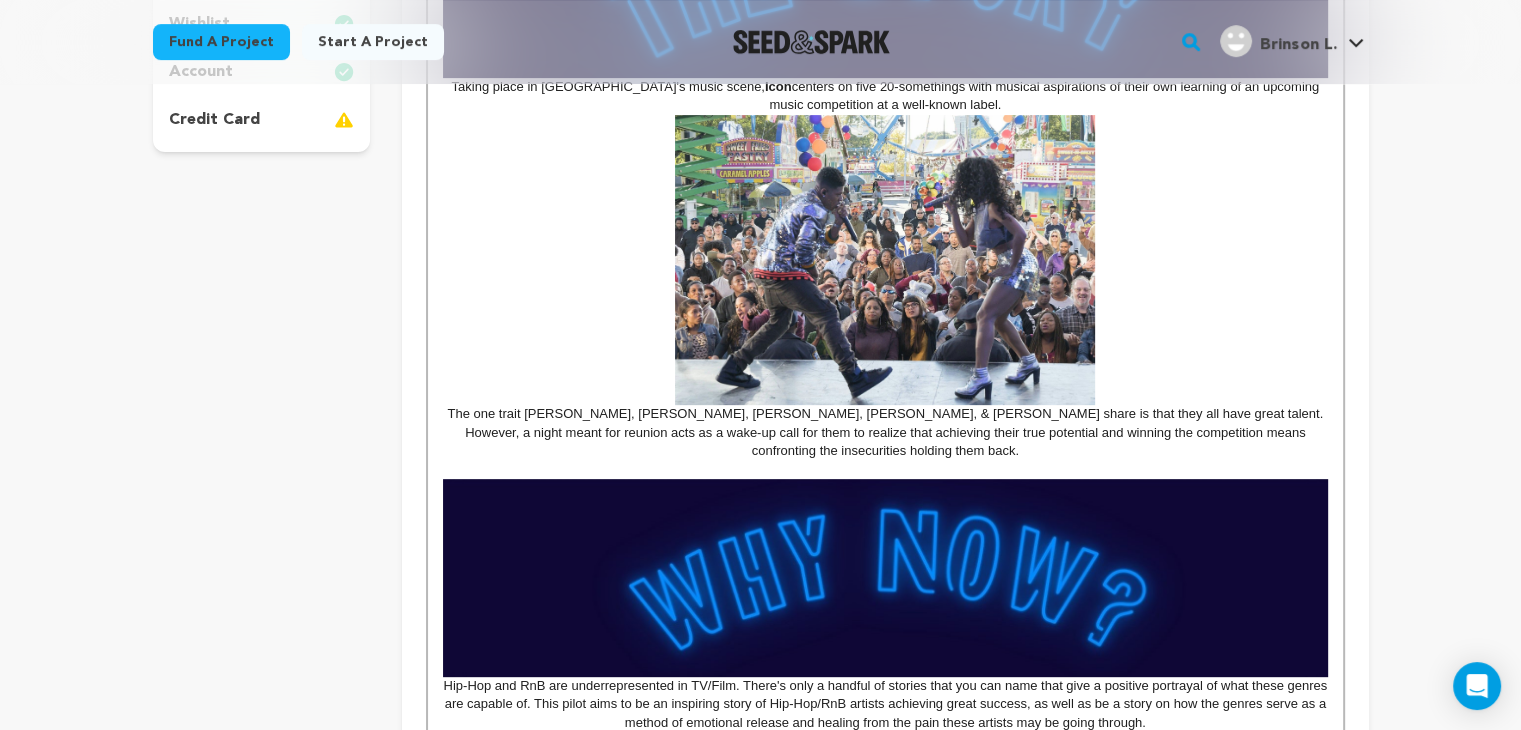 click on "The one trait Ezra, Taj, Dawn, Gemma, & Kiana share is that they all have great talent. However, a night meant for reunion acts as a wake-up call for them to realize that achieving their true potential and winning the competition means confronting the insecurities holding them back." at bounding box center (885, 288) 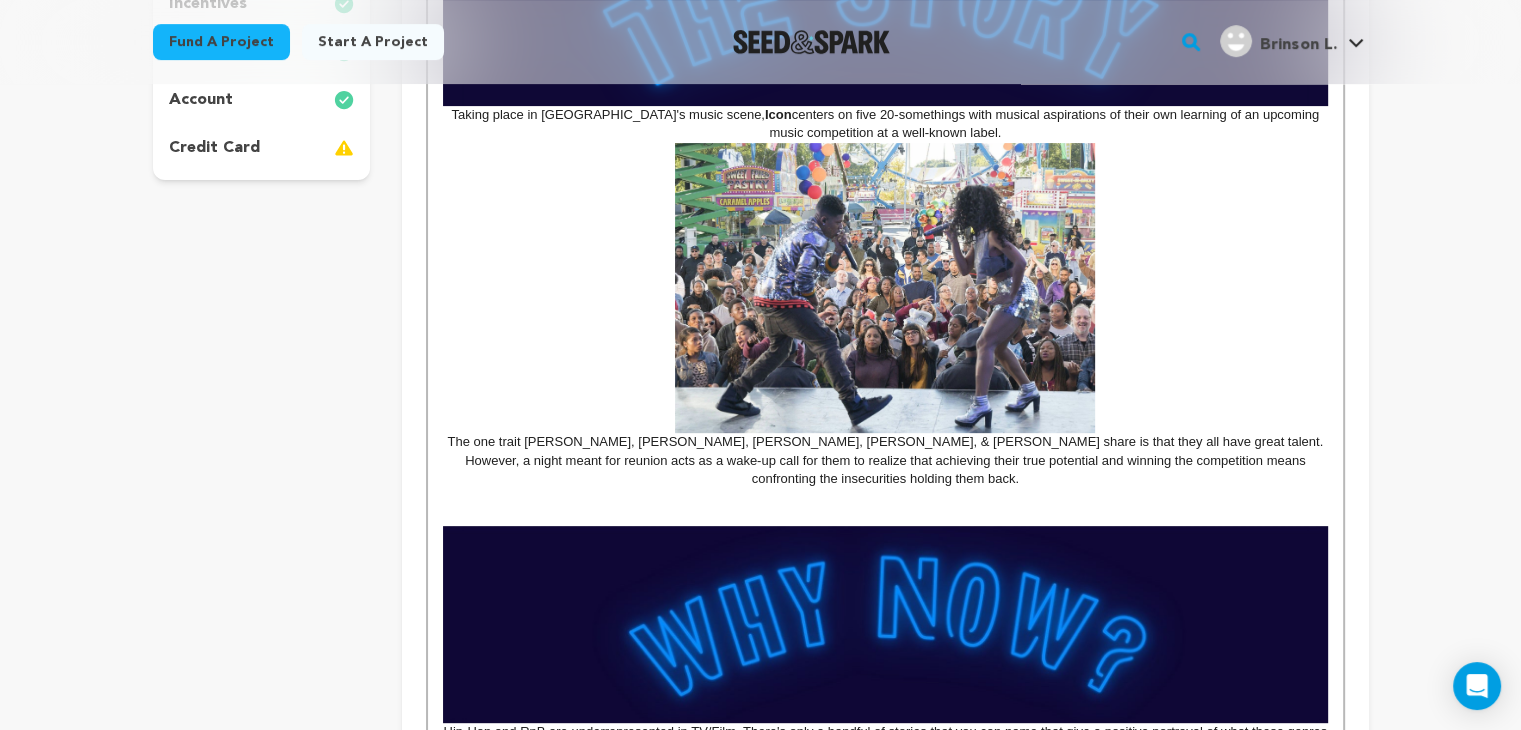 scroll, scrollTop: 672, scrollLeft: 0, axis: vertical 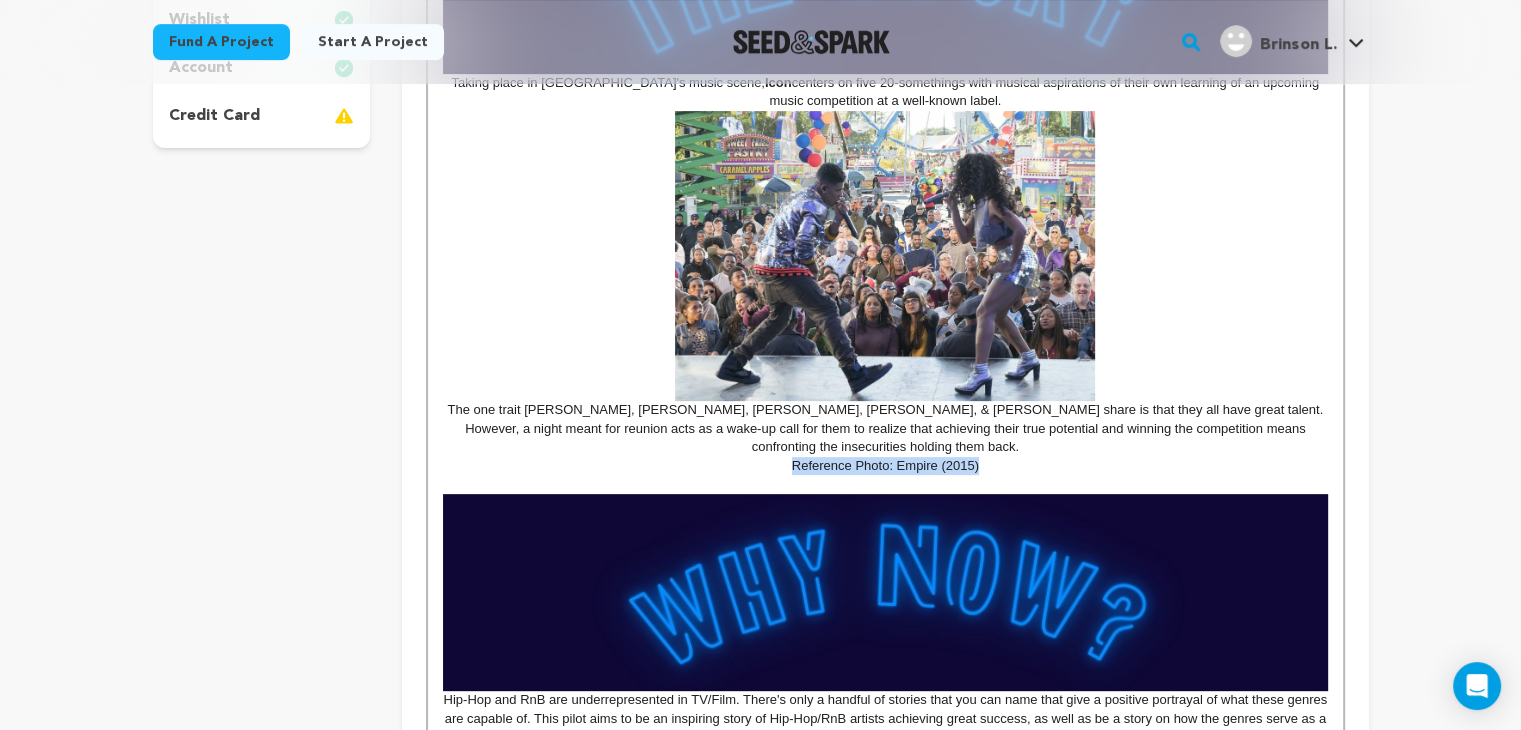 drag, startPoint x: 997, startPoint y: 454, endPoint x: 790, endPoint y: 451, distance: 207.02174 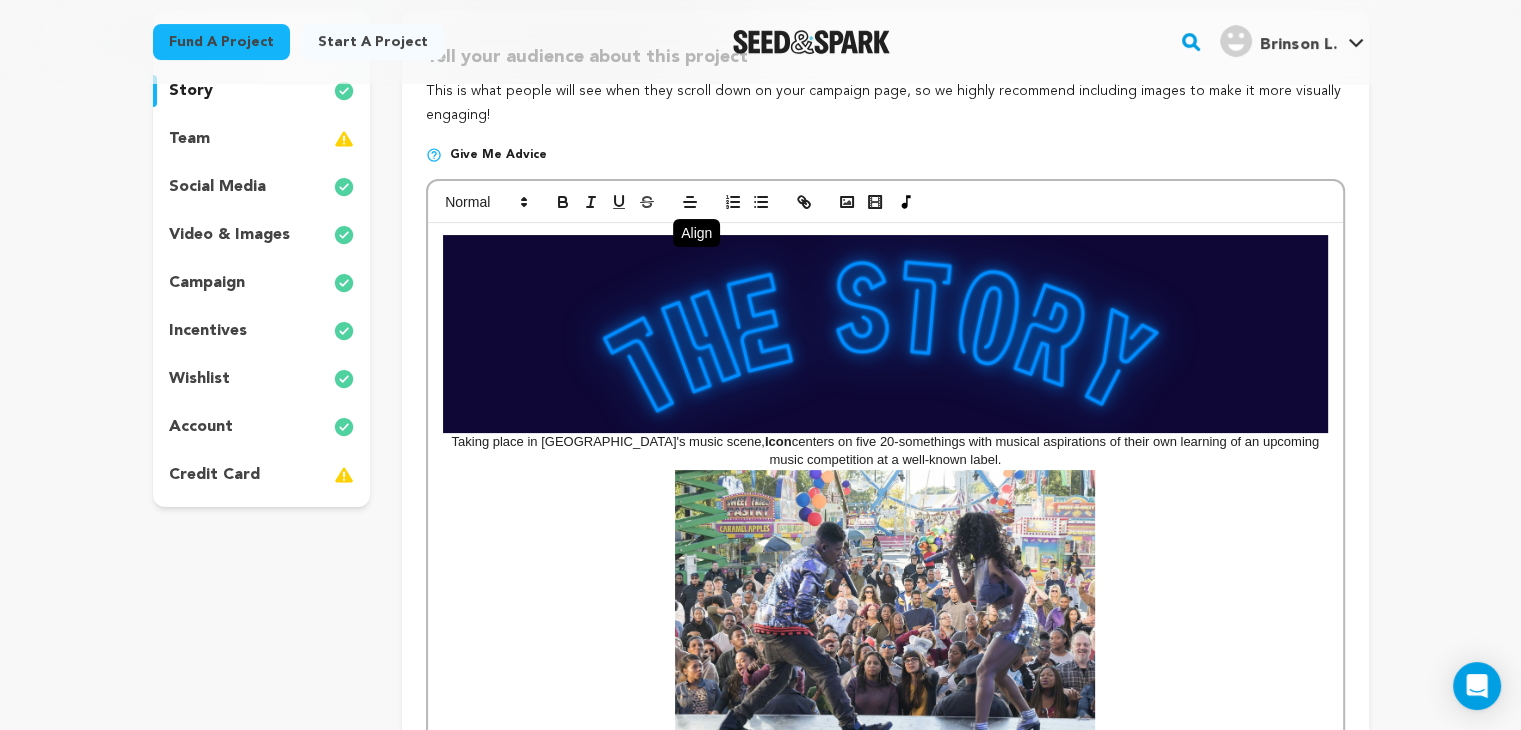scroll, scrollTop: 310, scrollLeft: 0, axis: vertical 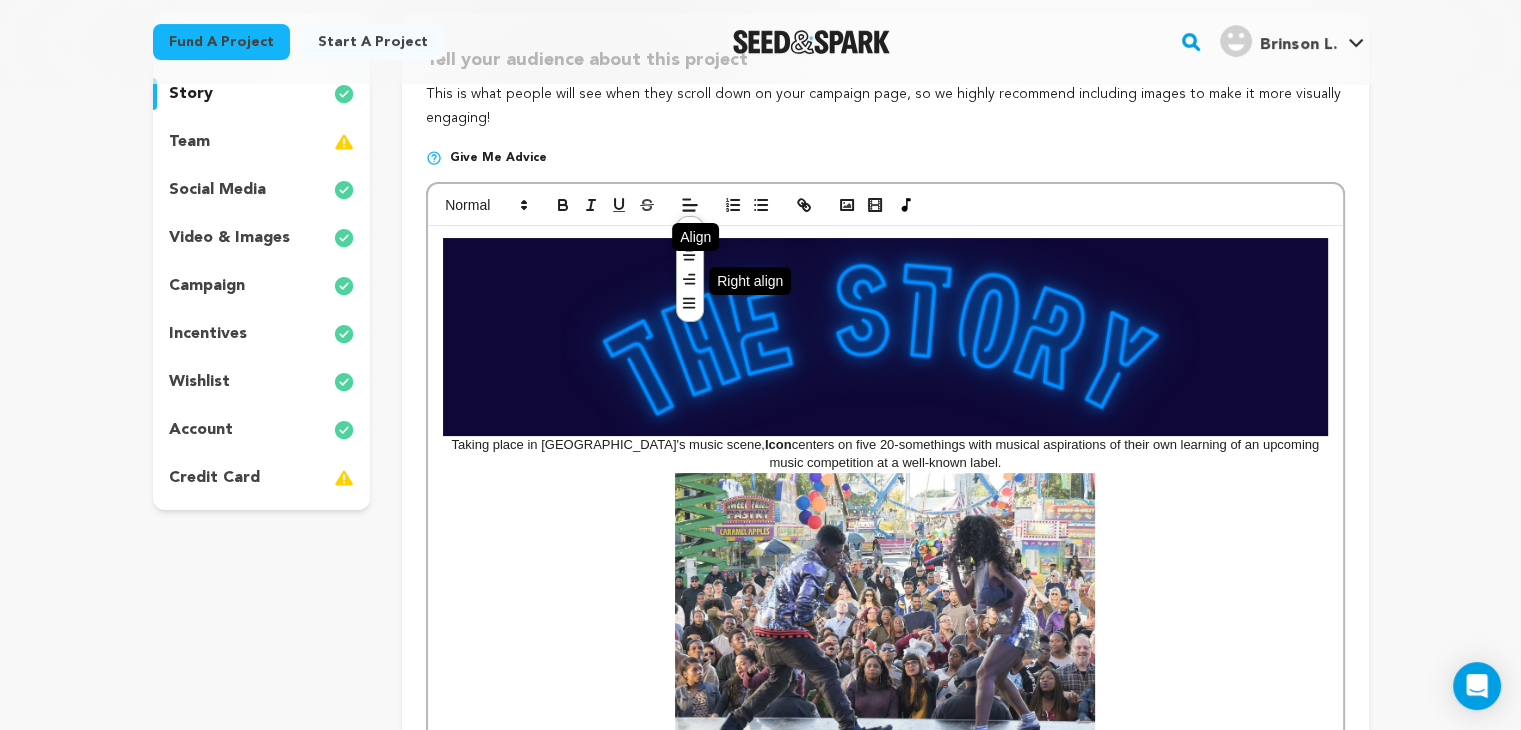 click 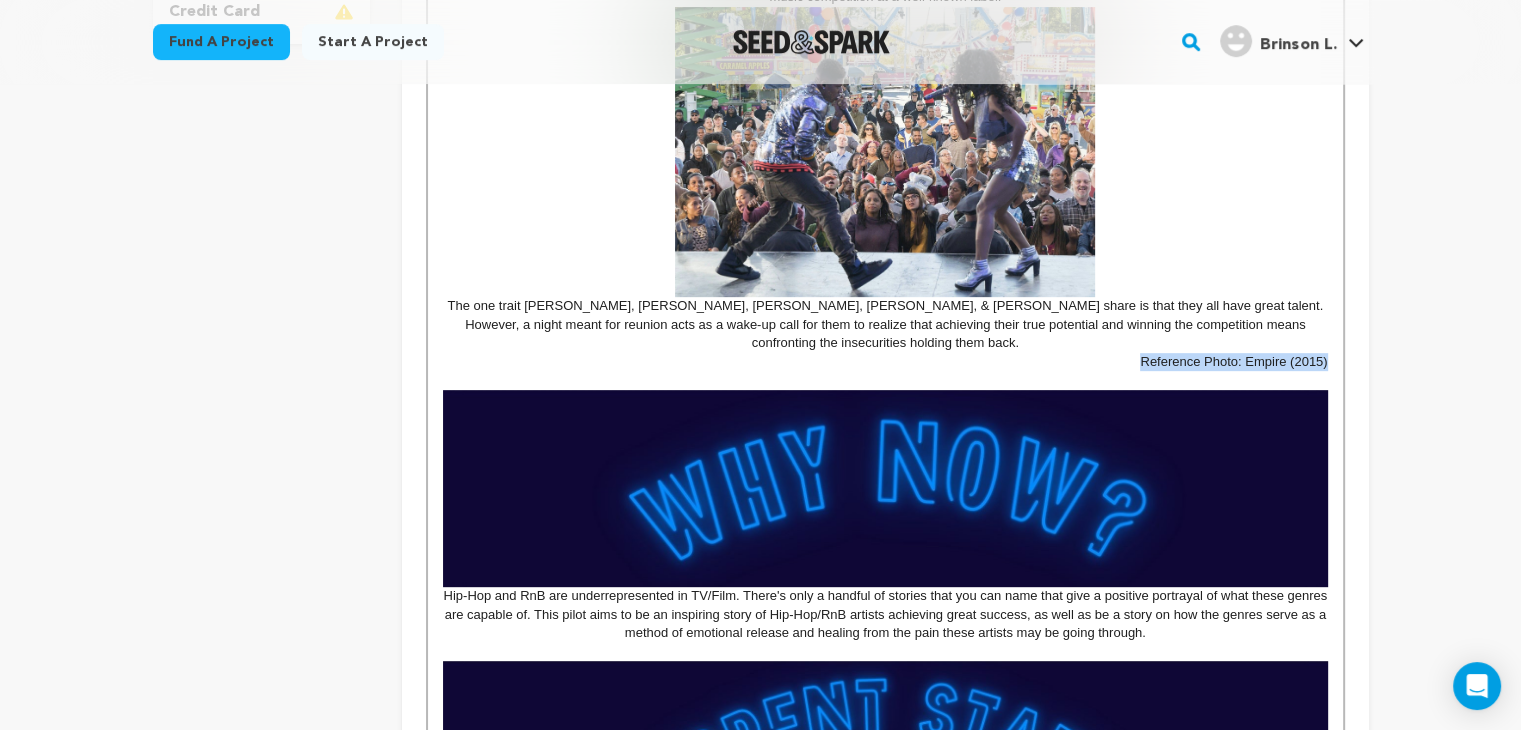 scroll, scrollTop: 776, scrollLeft: 0, axis: vertical 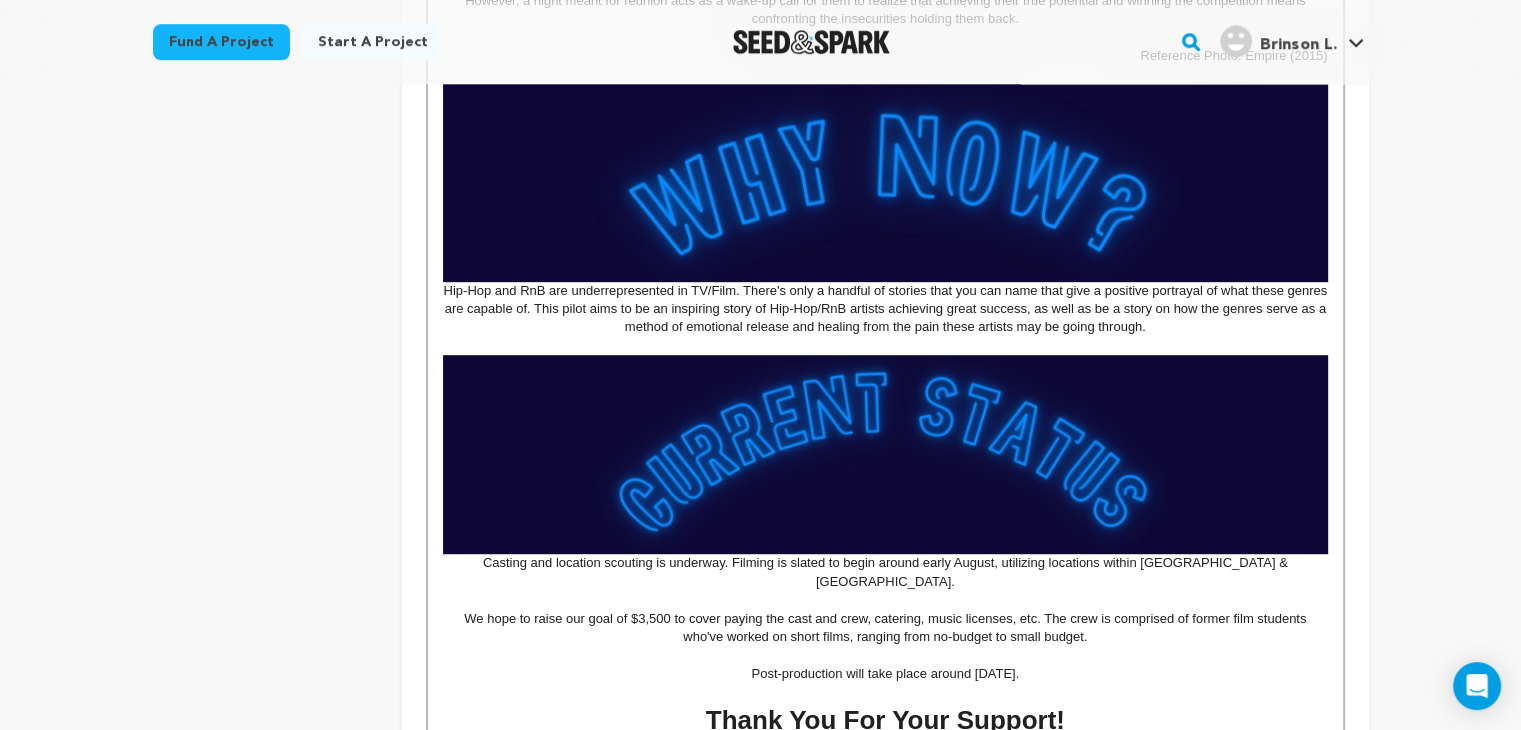 click at bounding box center [885, 346] 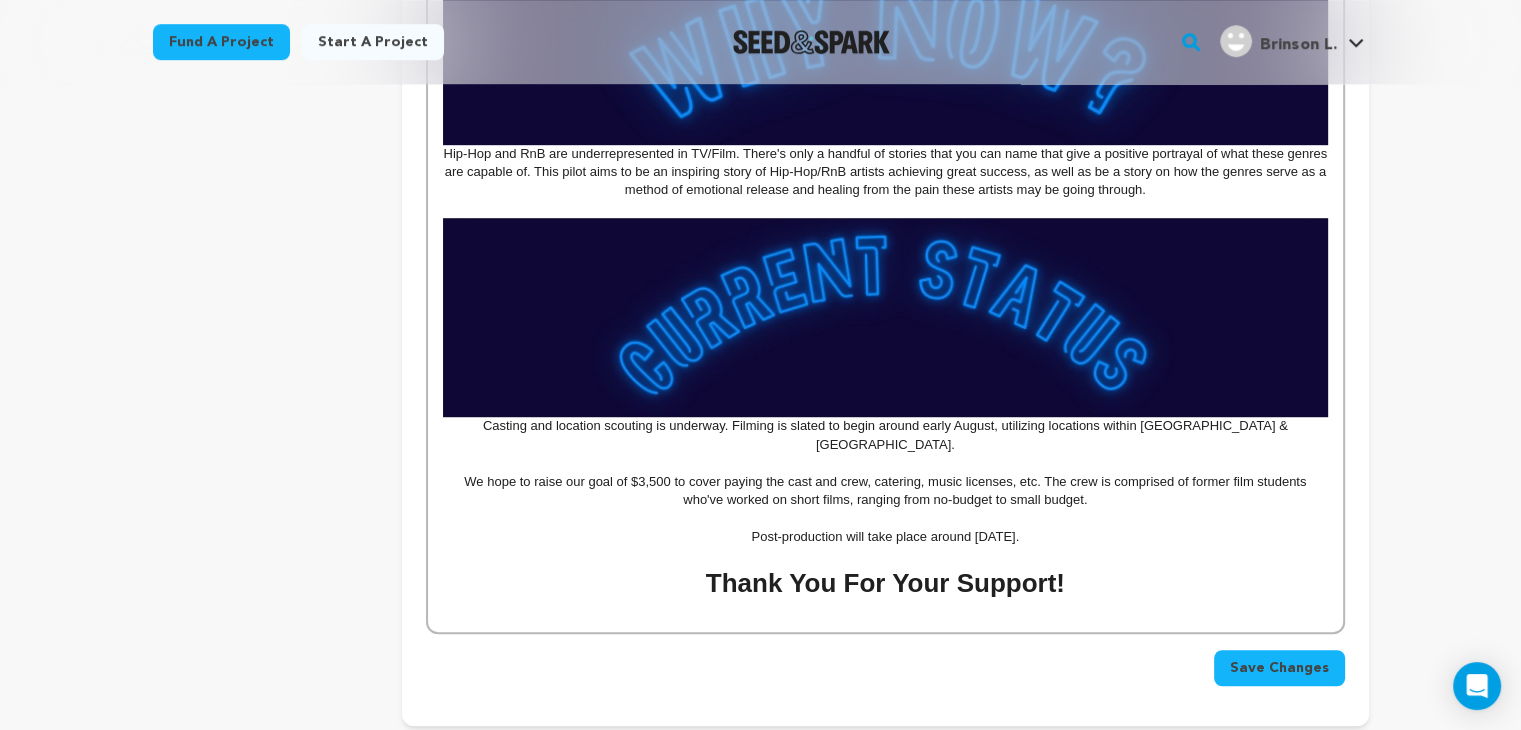 scroll, scrollTop: 1265, scrollLeft: 0, axis: vertical 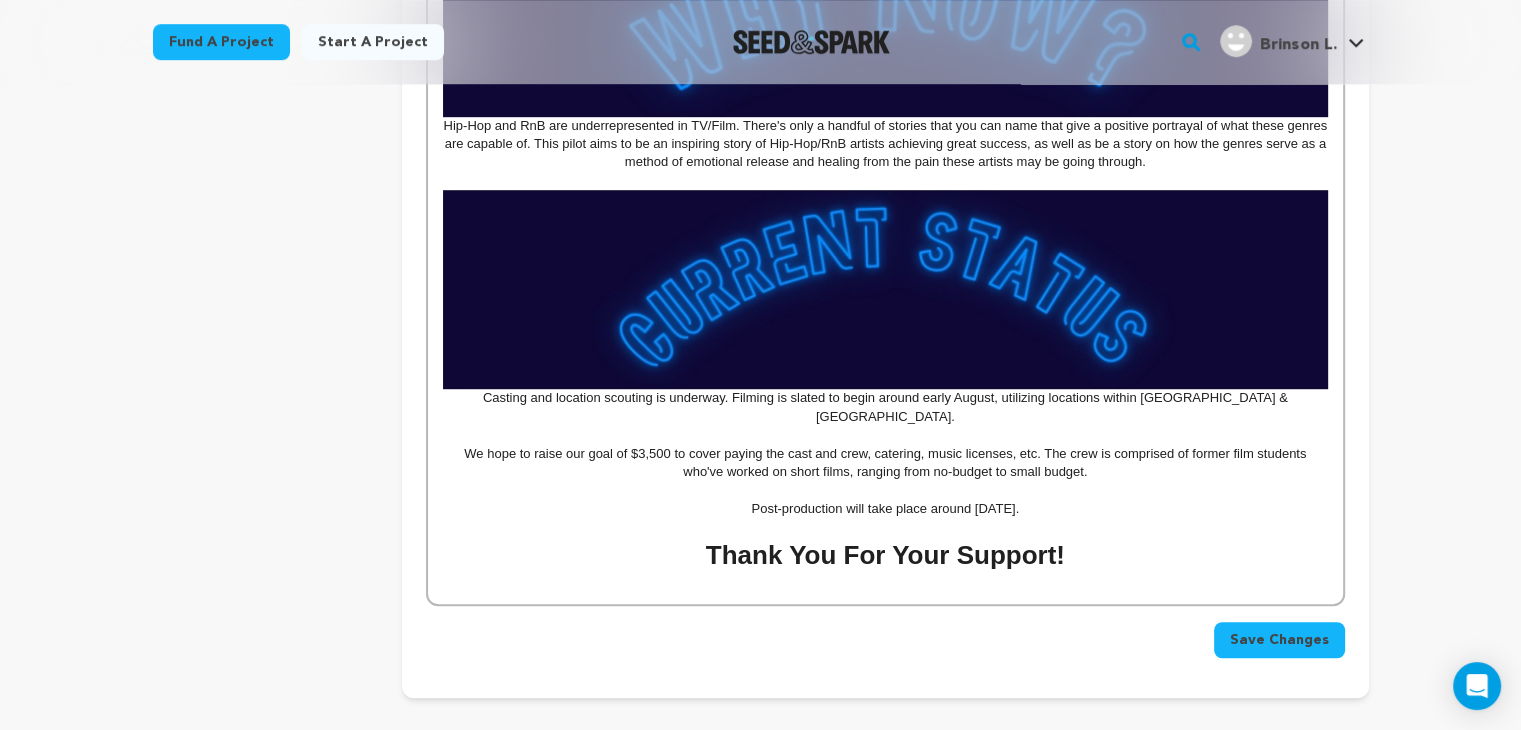 click at bounding box center (885, 435) 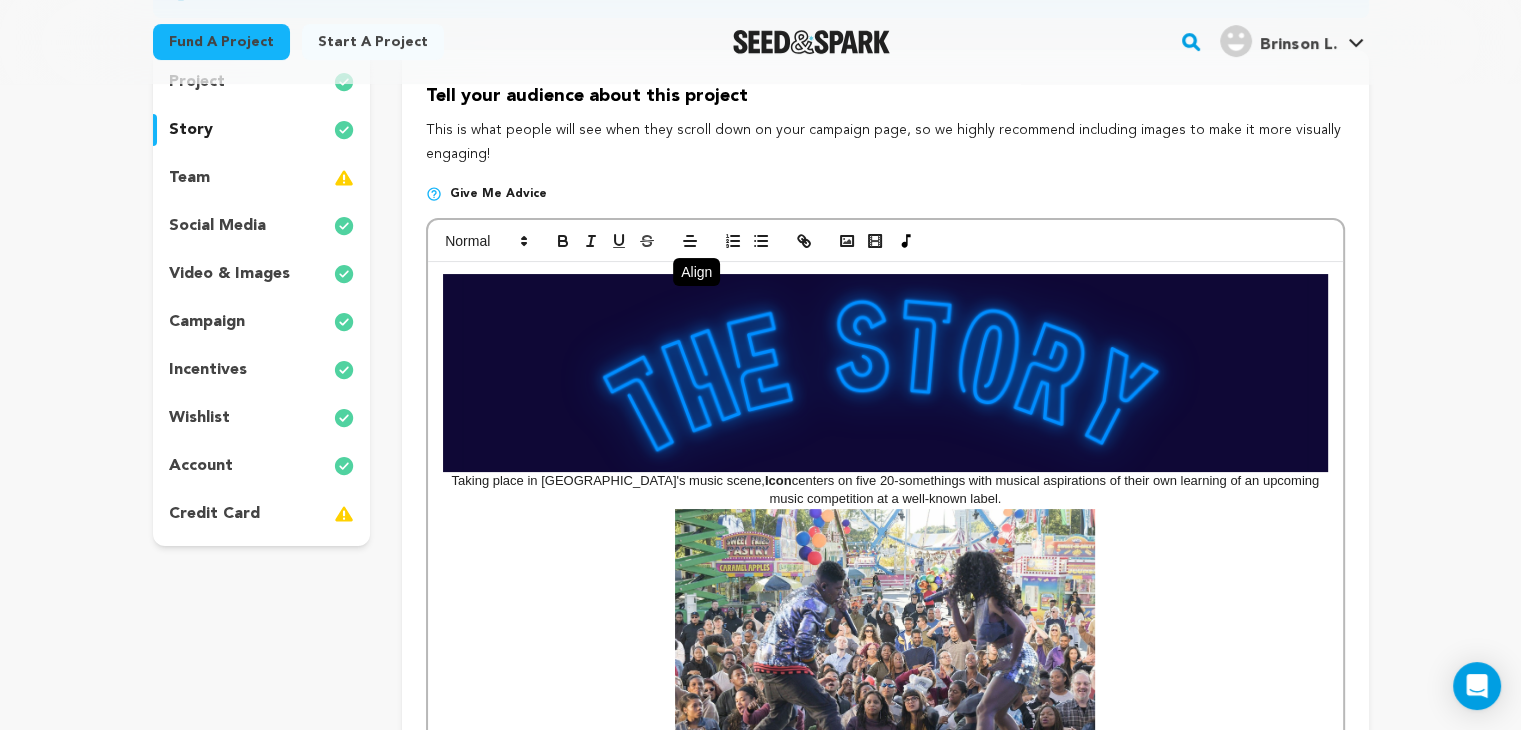 scroll, scrollTop: 273, scrollLeft: 0, axis: vertical 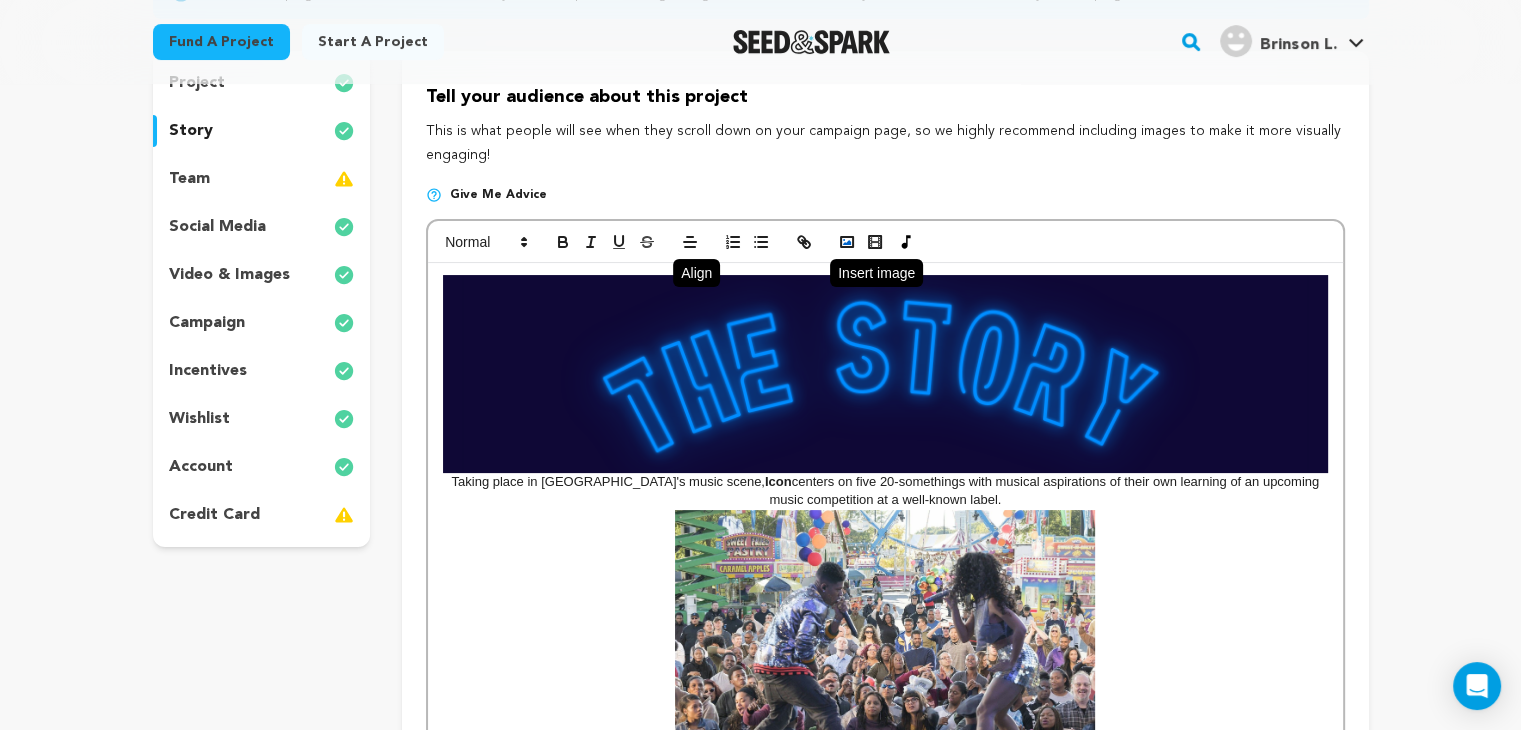 click 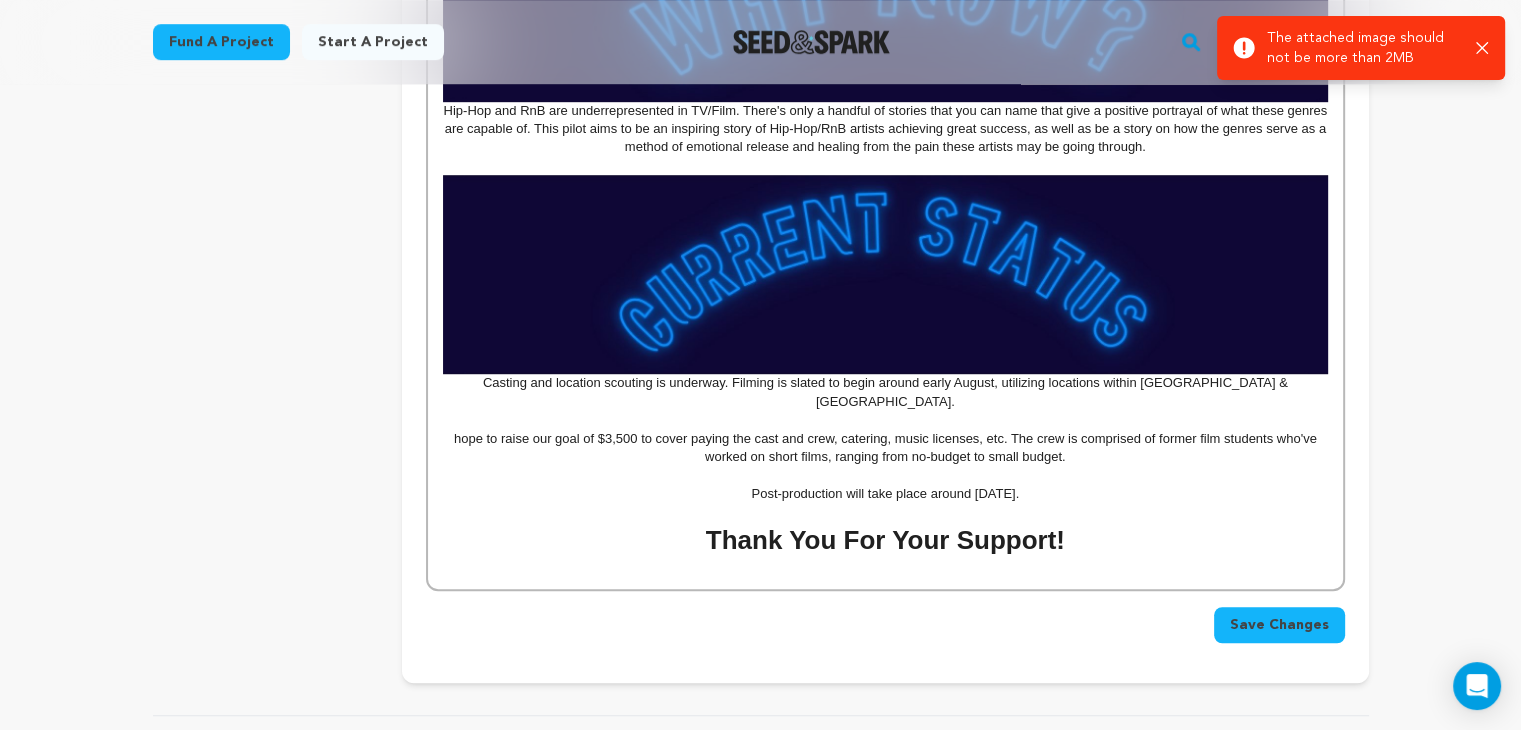 scroll, scrollTop: 1280, scrollLeft: 0, axis: vertical 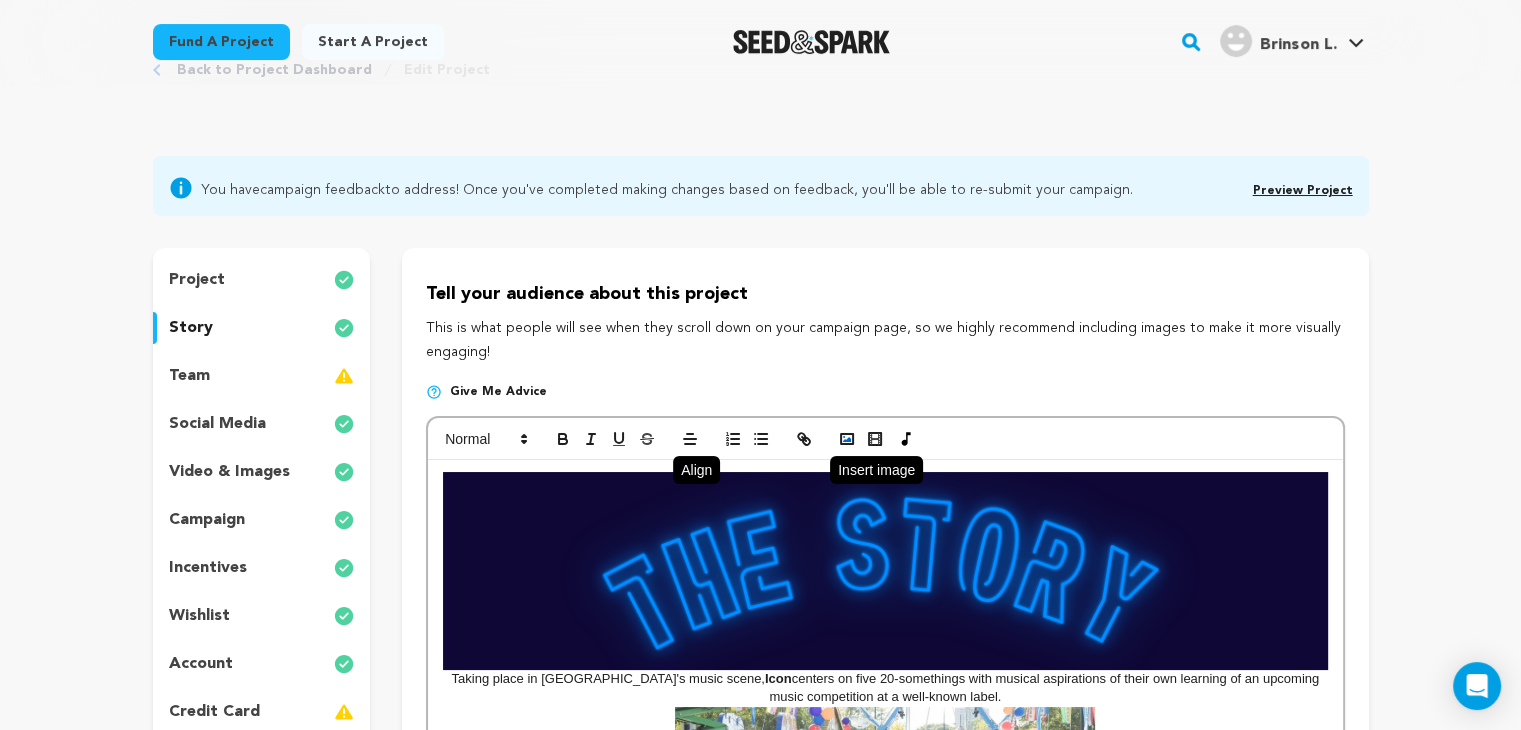 click 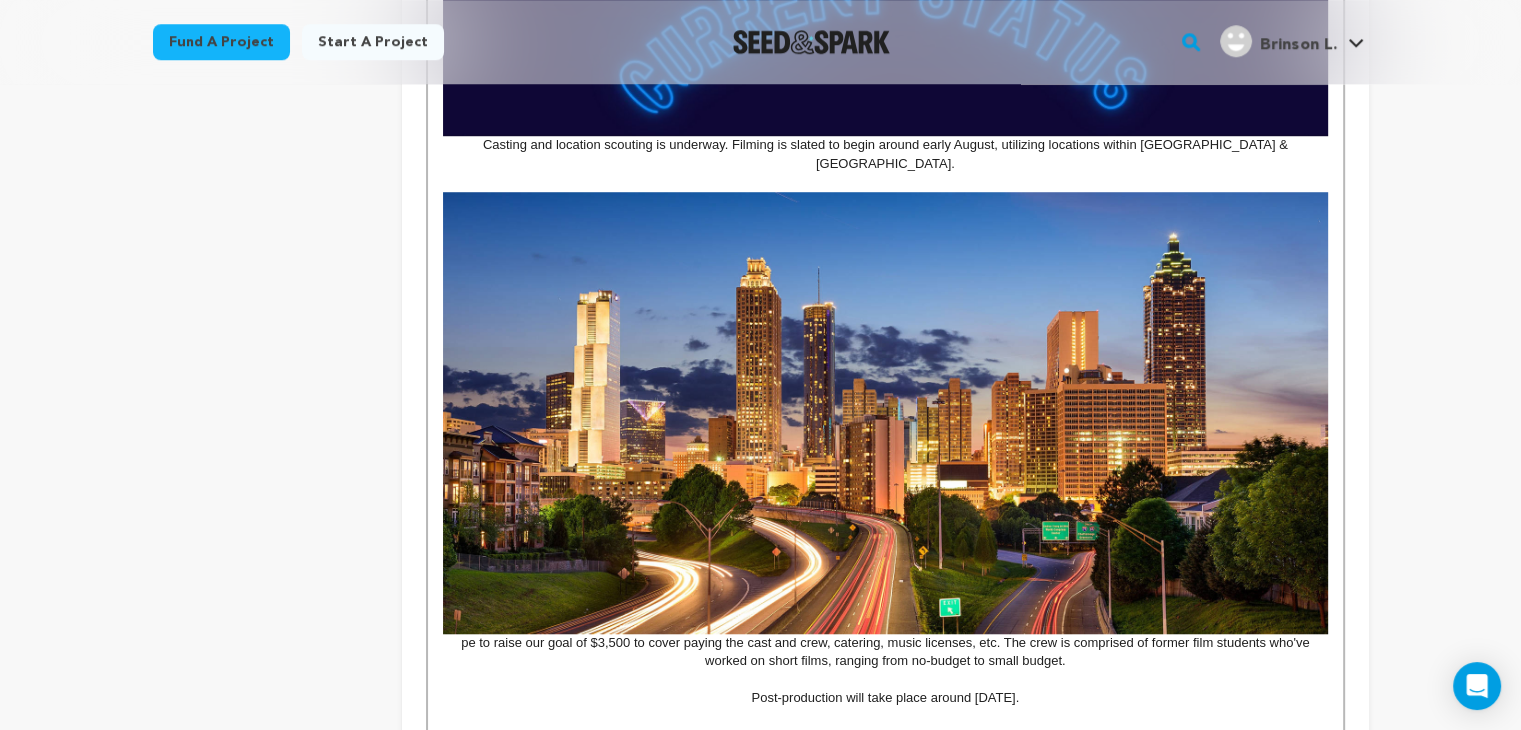 scroll, scrollTop: 1524, scrollLeft: 0, axis: vertical 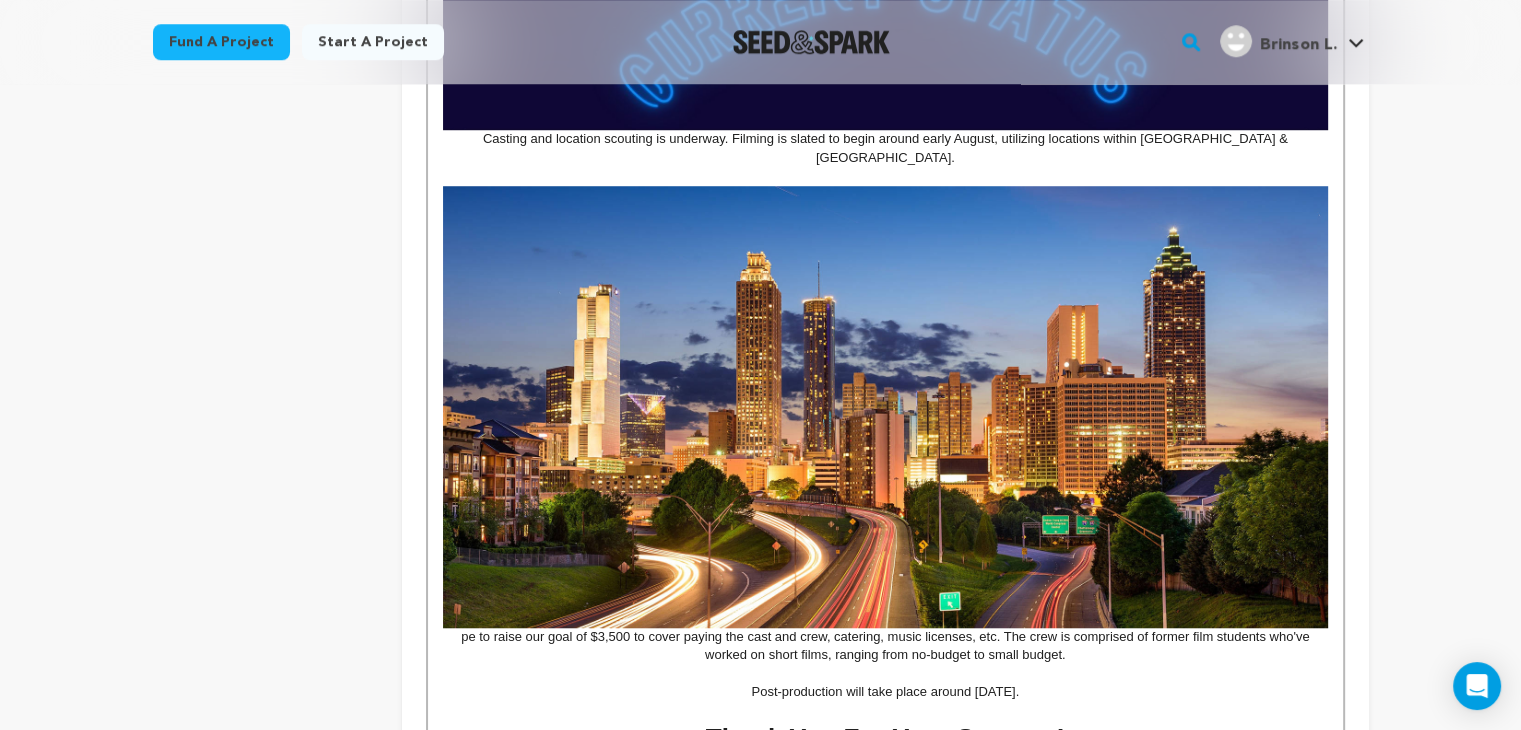 click at bounding box center [885, 176] 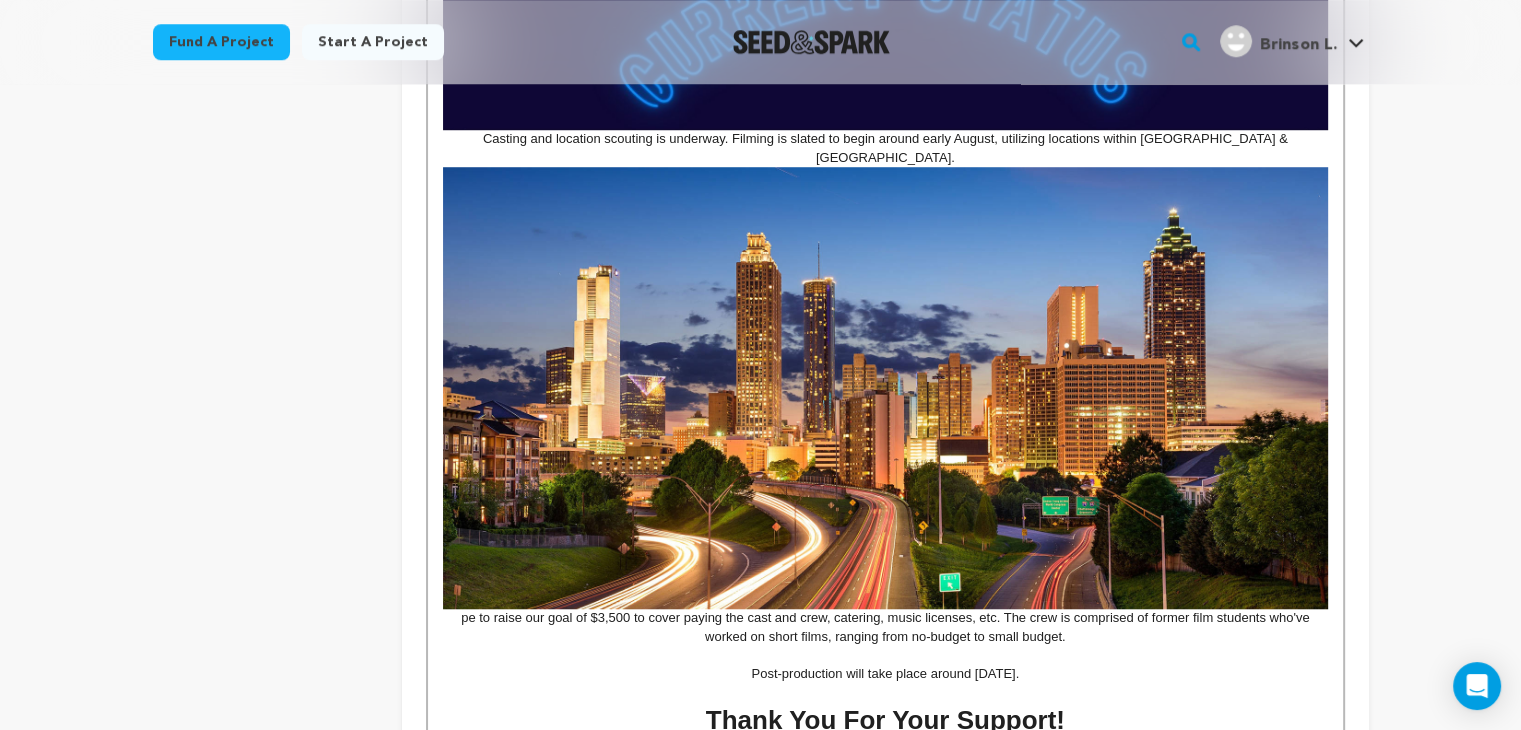 click on "pe to raise our goal of $3,500 to cover paying the cast and crew, catering, music licenses, etc. The crew is comprised of former film students who've worked on short films, ranging from no-budget to small budget." at bounding box center [885, 406] 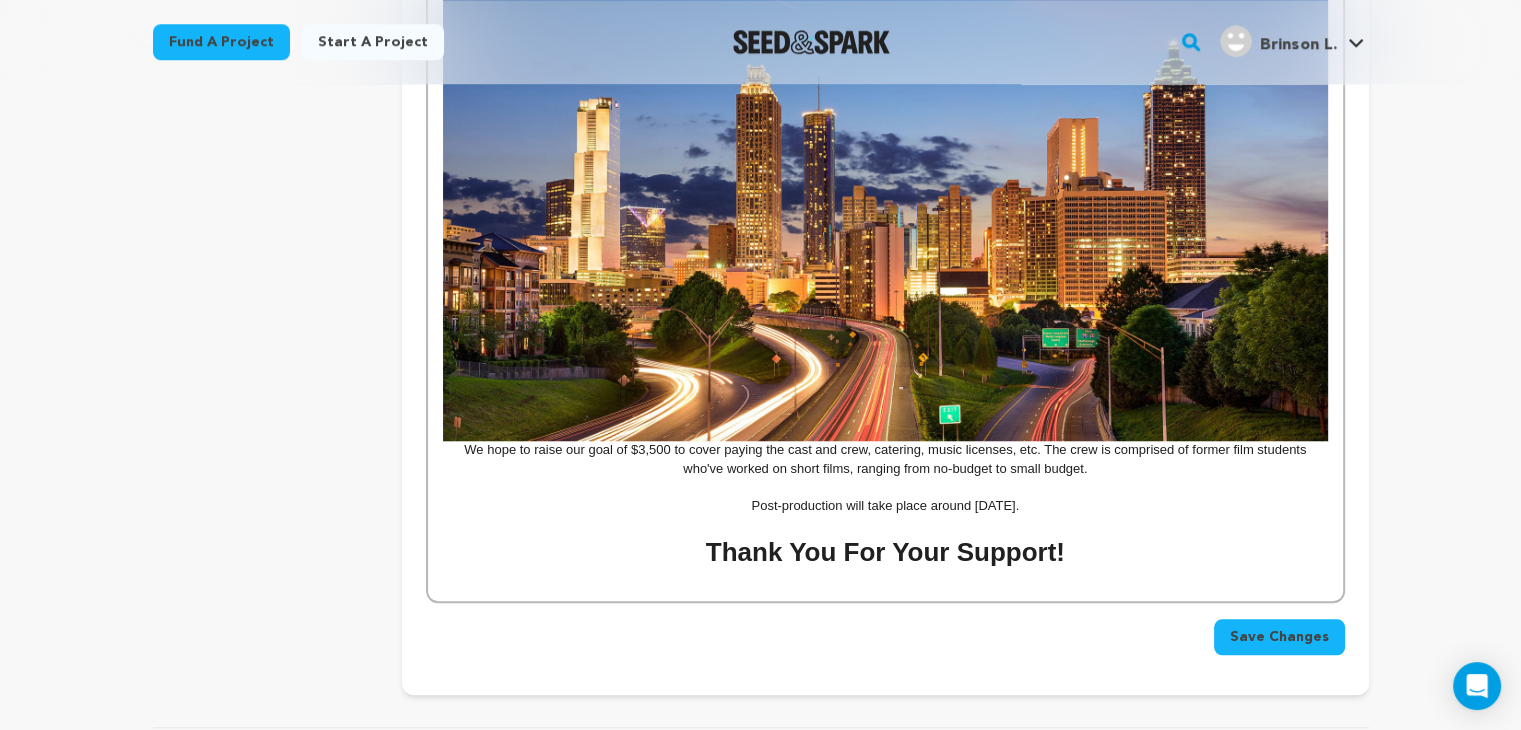 scroll, scrollTop: 1692, scrollLeft: 0, axis: vertical 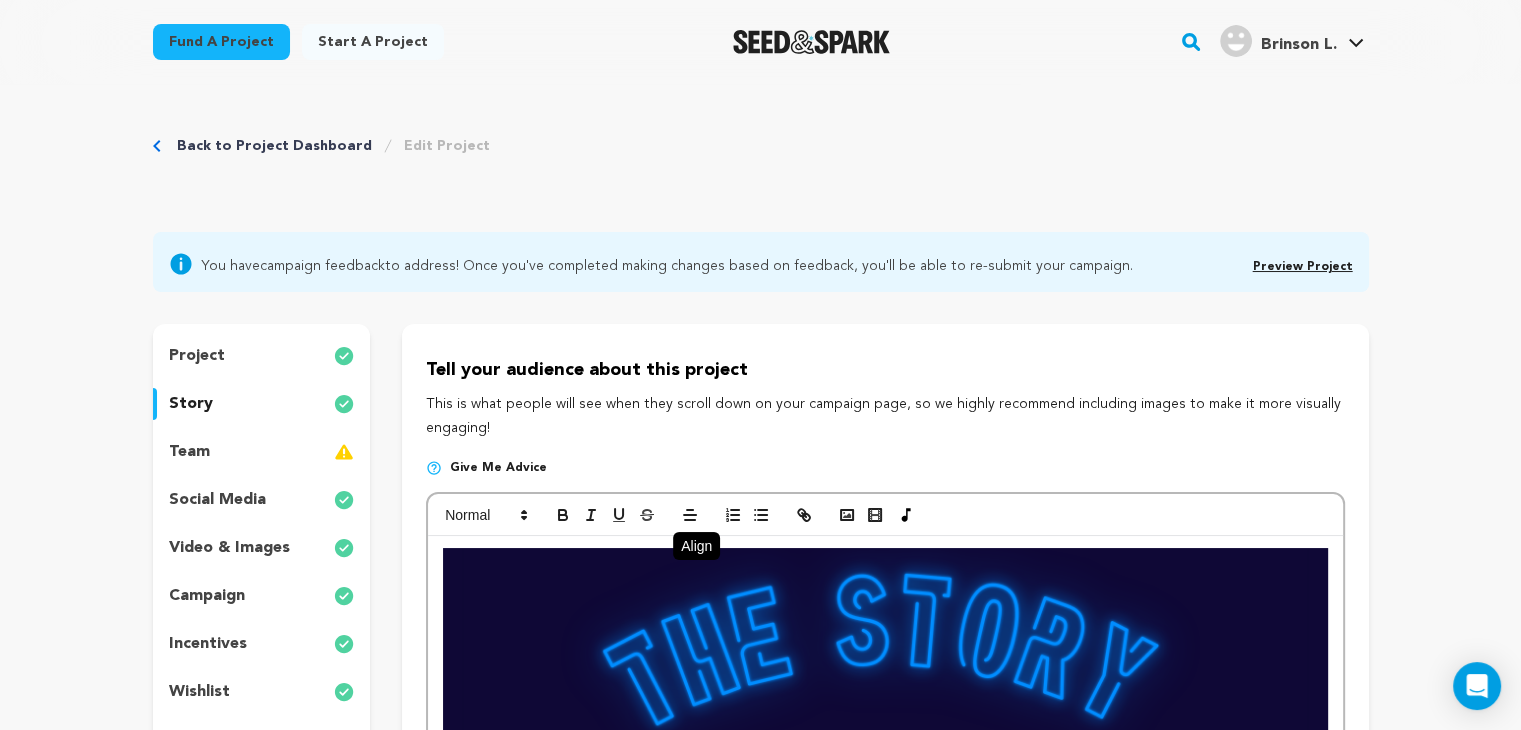click on "Preview Project" at bounding box center (1303, 264) 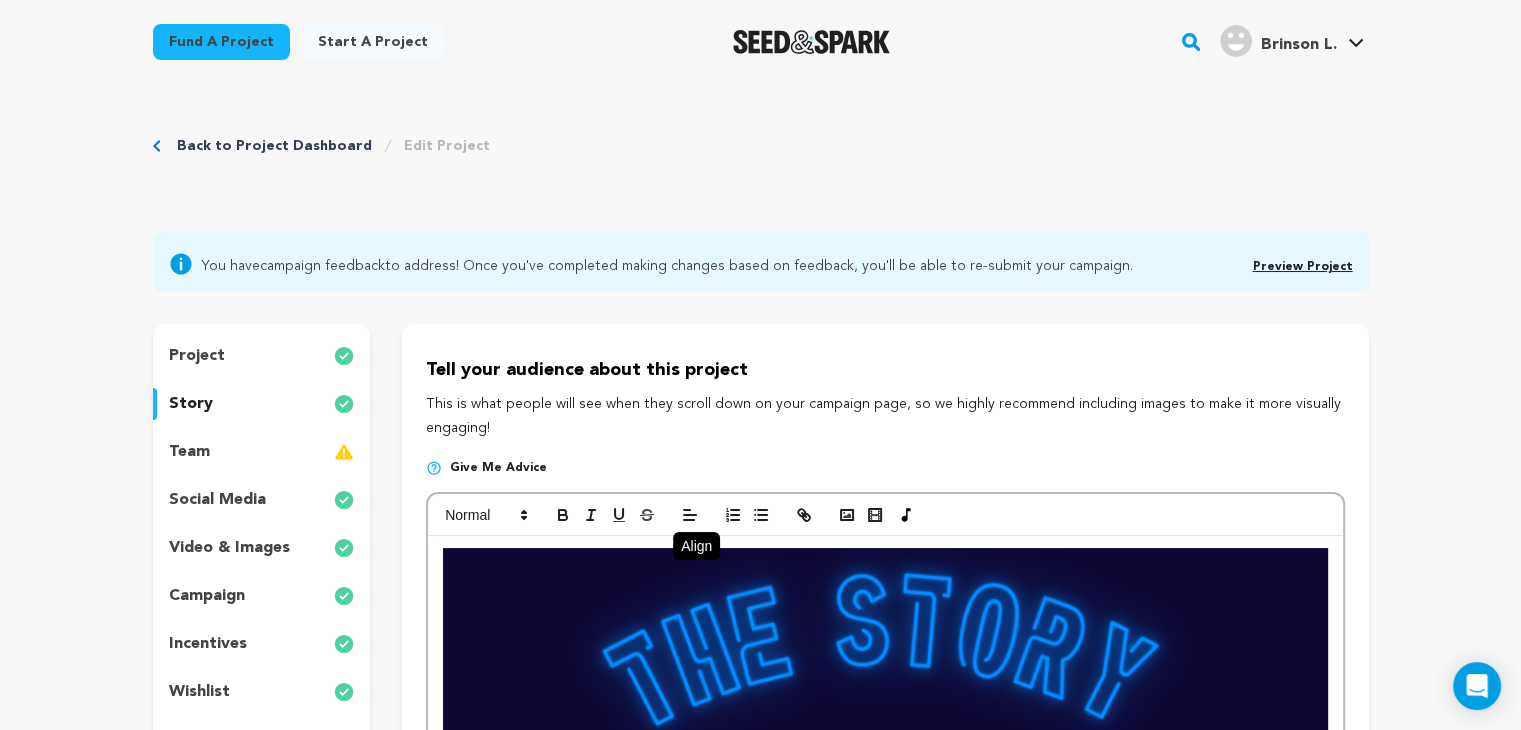 click on "Preview Project" at bounding box center (1303, 267) 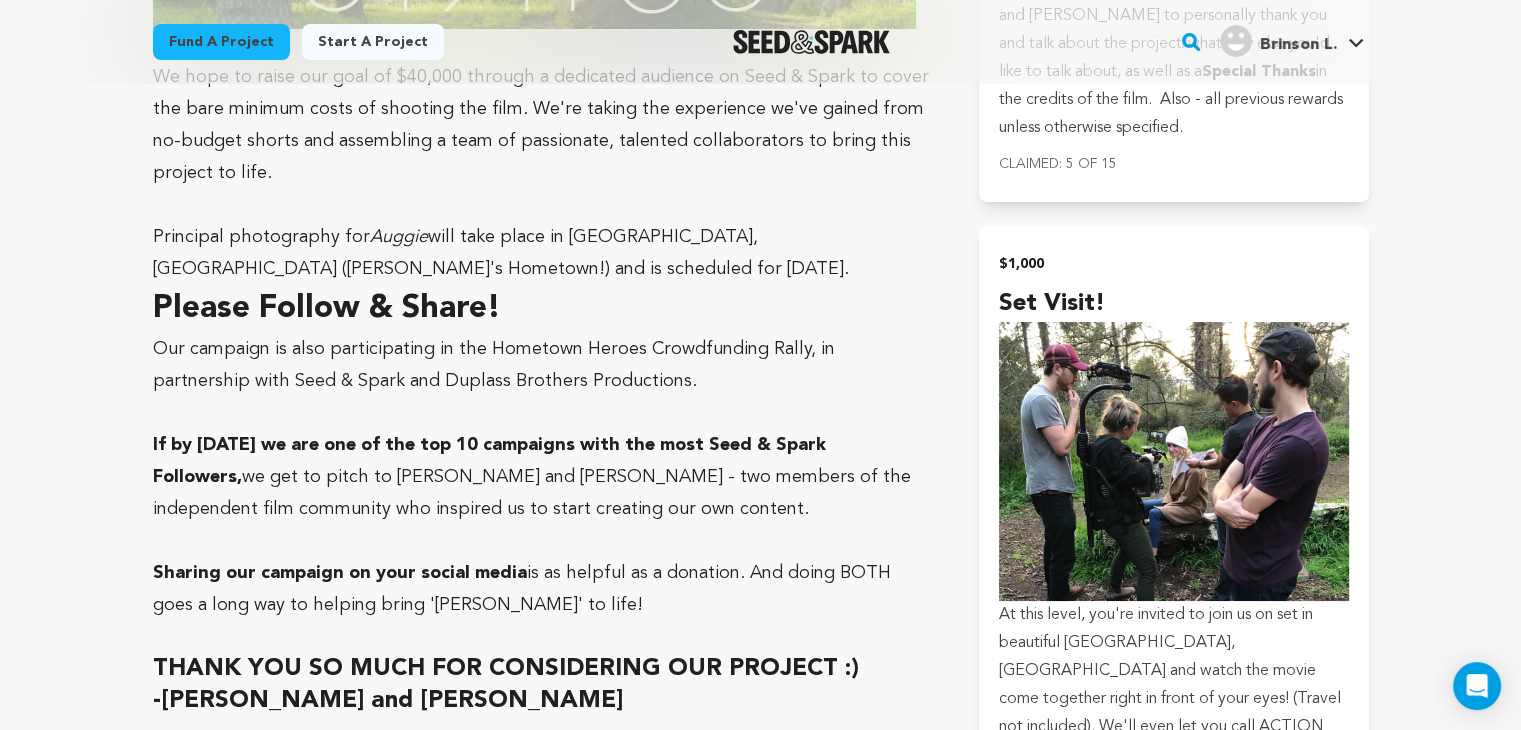 scroll, scrollTop: 7510, scrollLeft: 0, axis: vertical 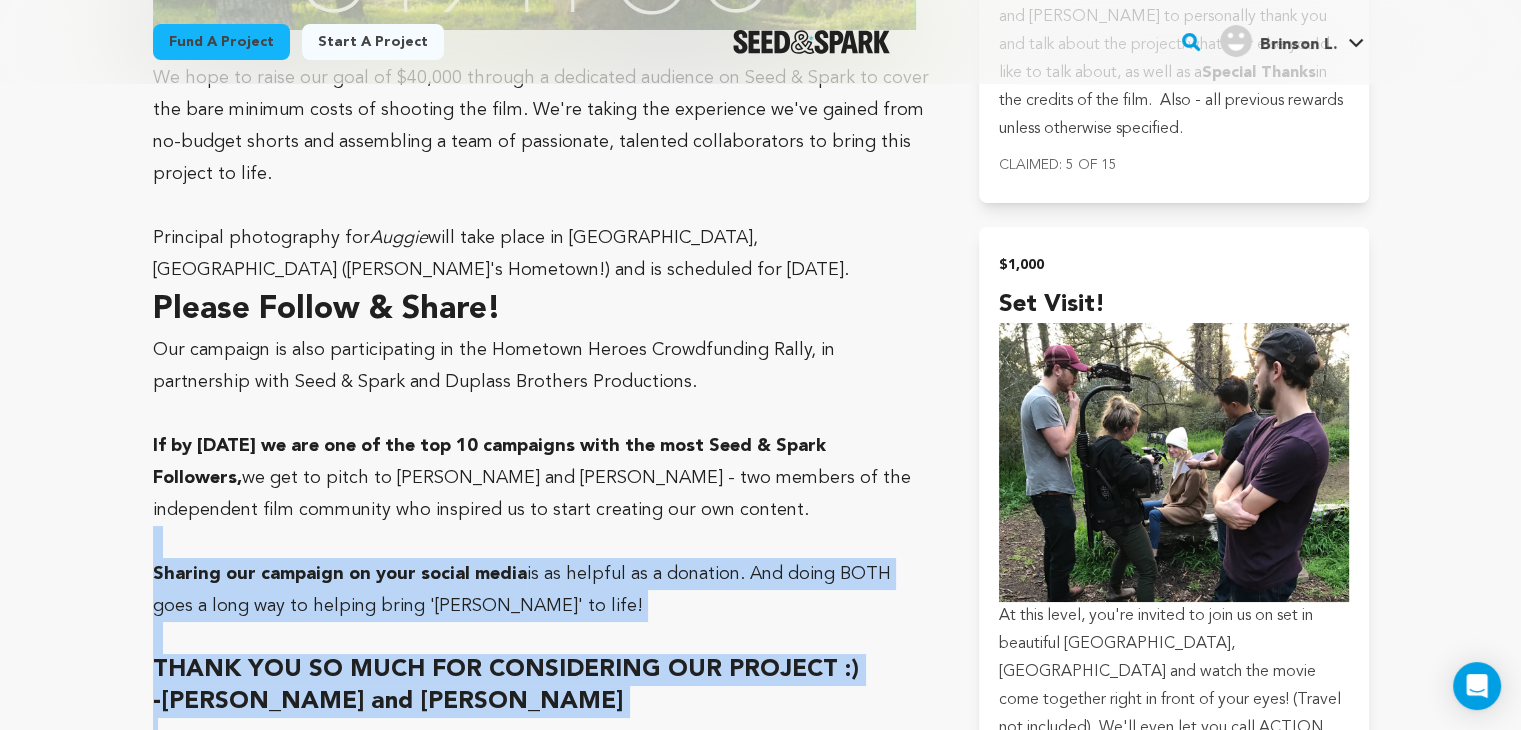 drag, startPoint x: 373, startPoint y: 518, endPoint x: 152, endPoint y: 314, distance: 300.7607 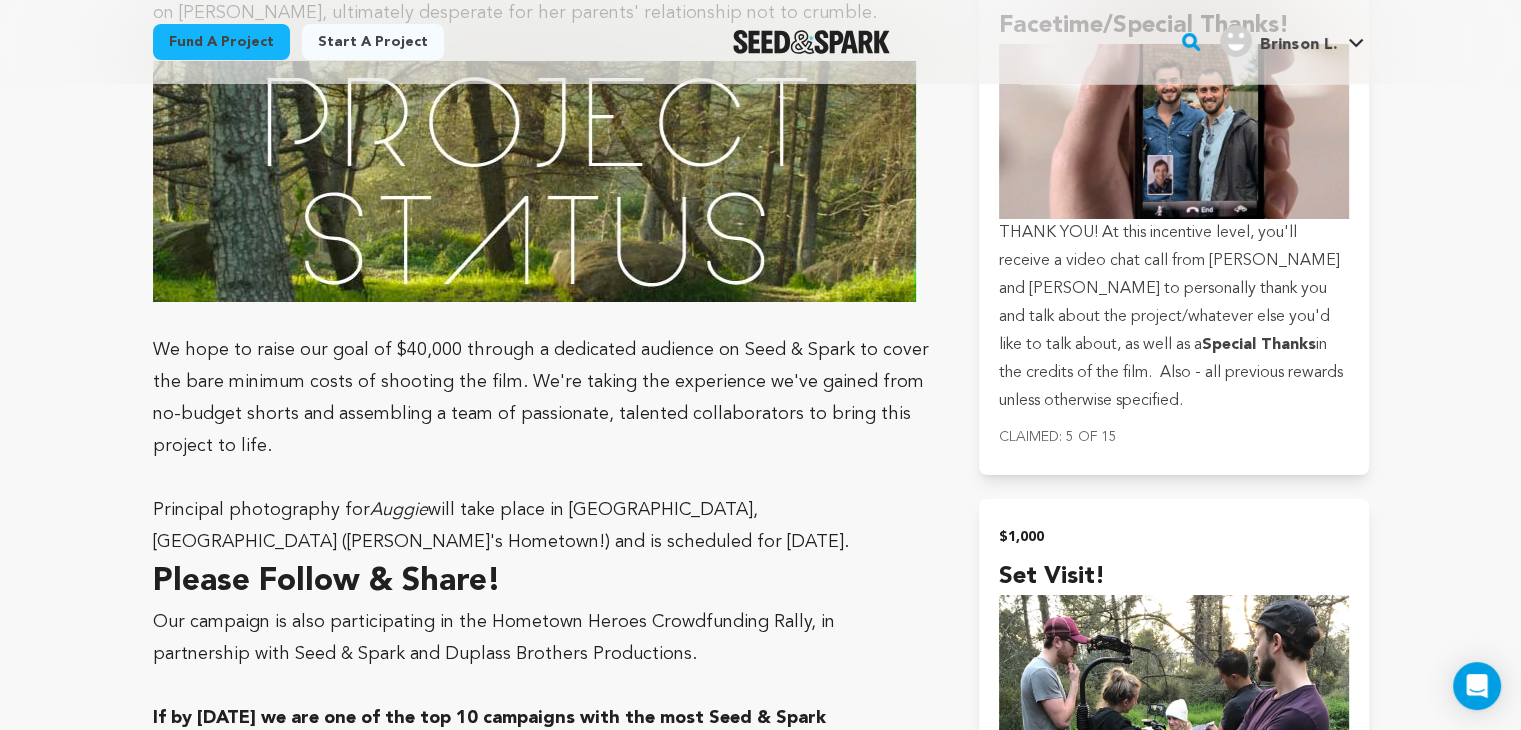 scroll, scrollTop: 7236, scrollLeft: 0, axis: vertical 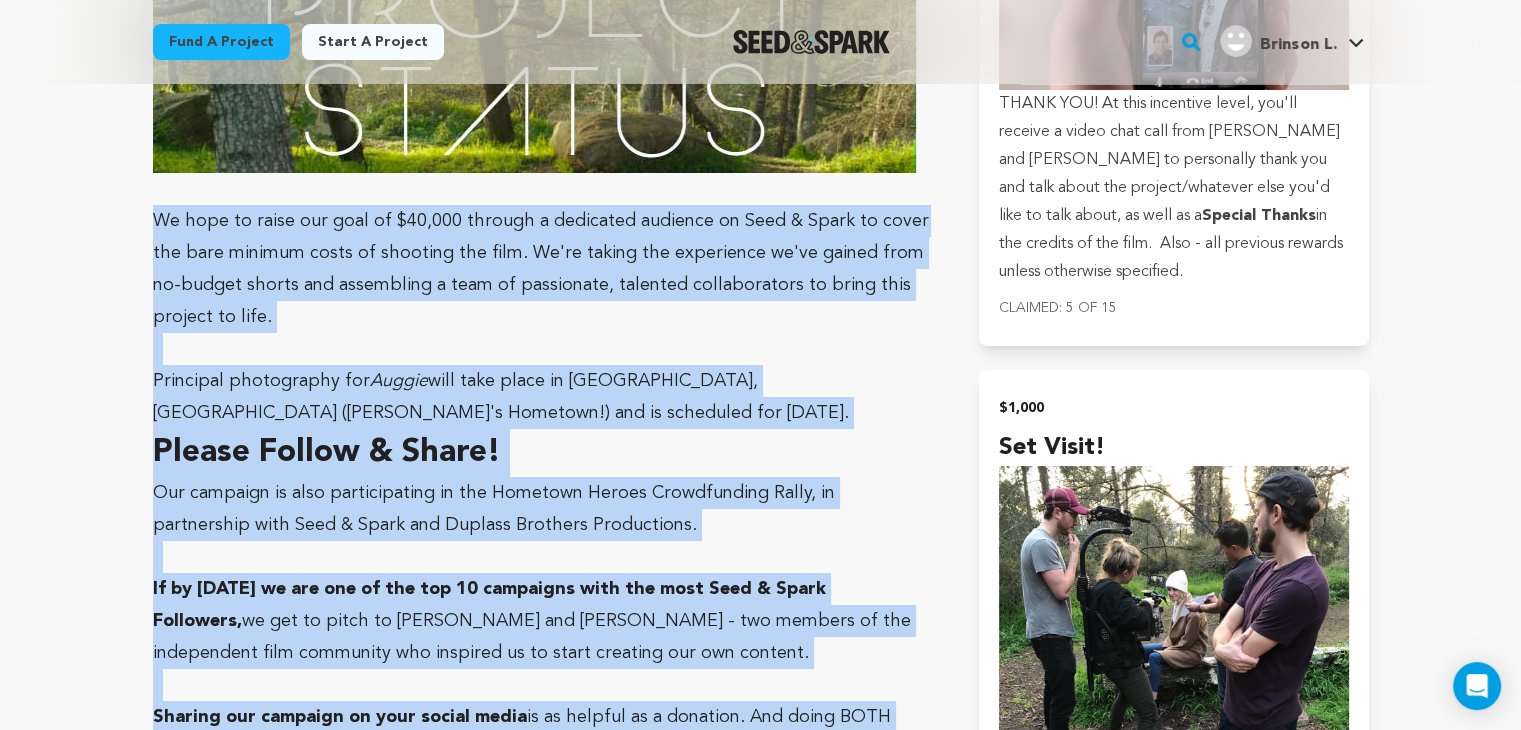drag, startPoint x: 157, startPoint y: 128, endPoint x: 338, endPoint y: 609, distance: 513.92804 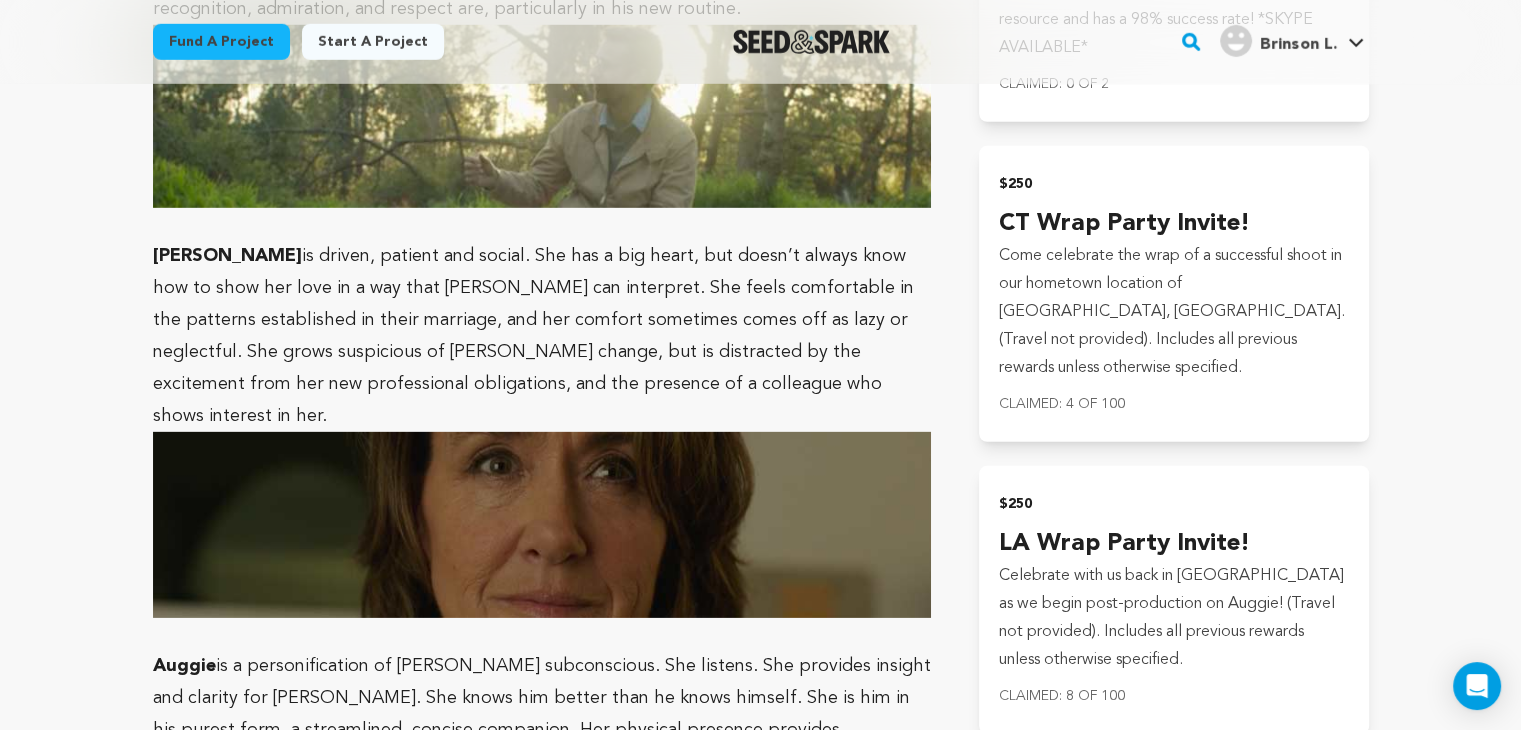 scroll, scrollTop: 5776, scrollLeft: 0, axis: vertical 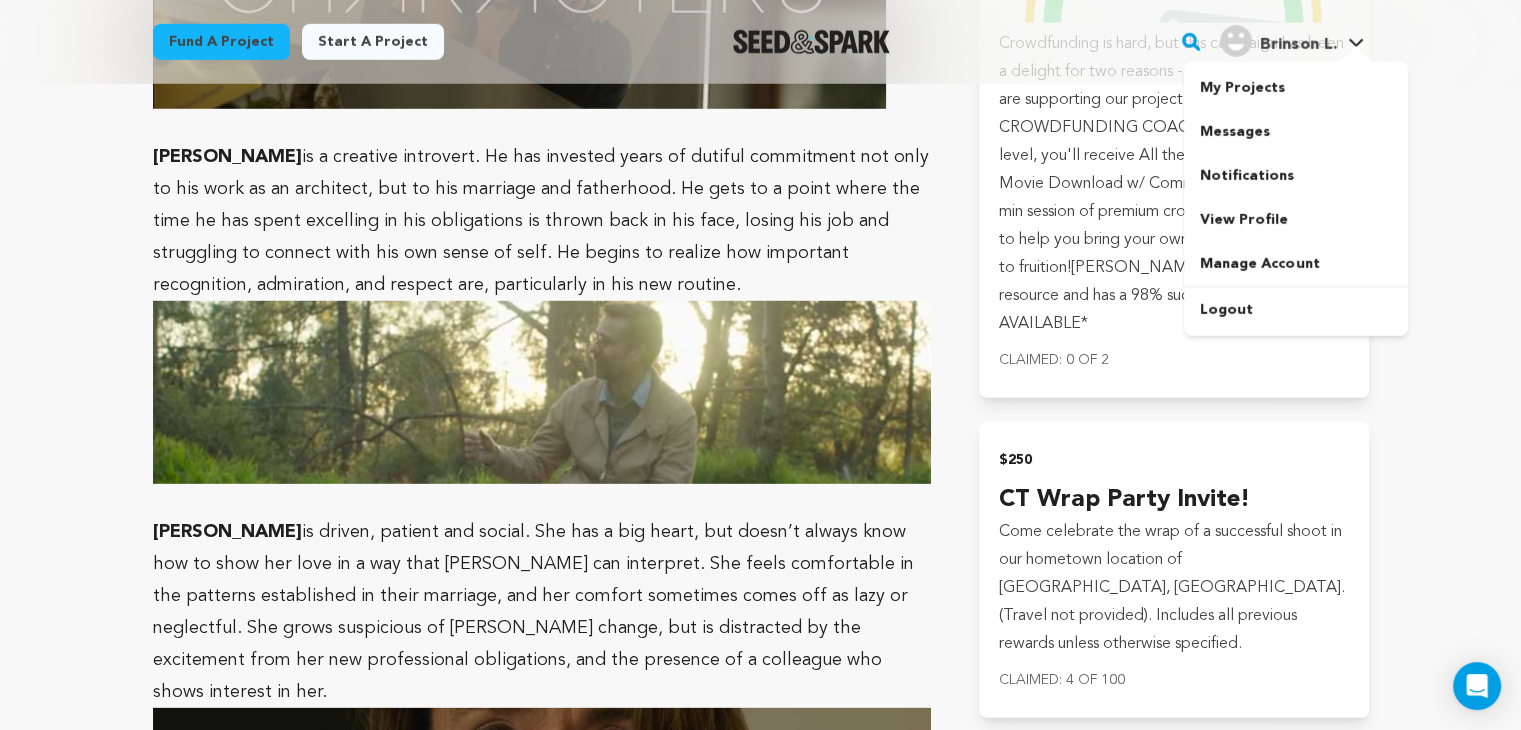 click on "Brinson L.
Brinson L." at bounding box center [1292, 42] 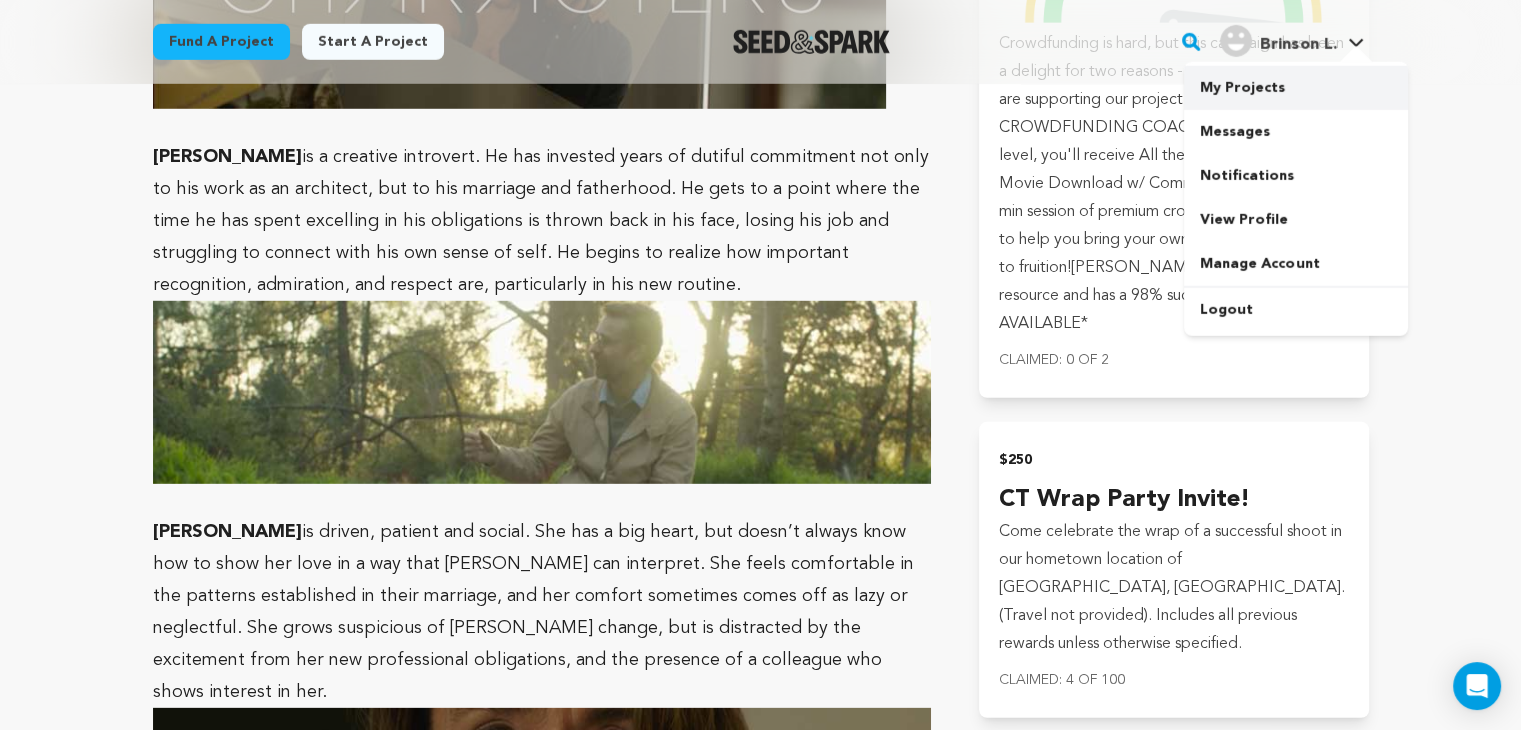click on "My Projects" at bounding box center [1296, 88] 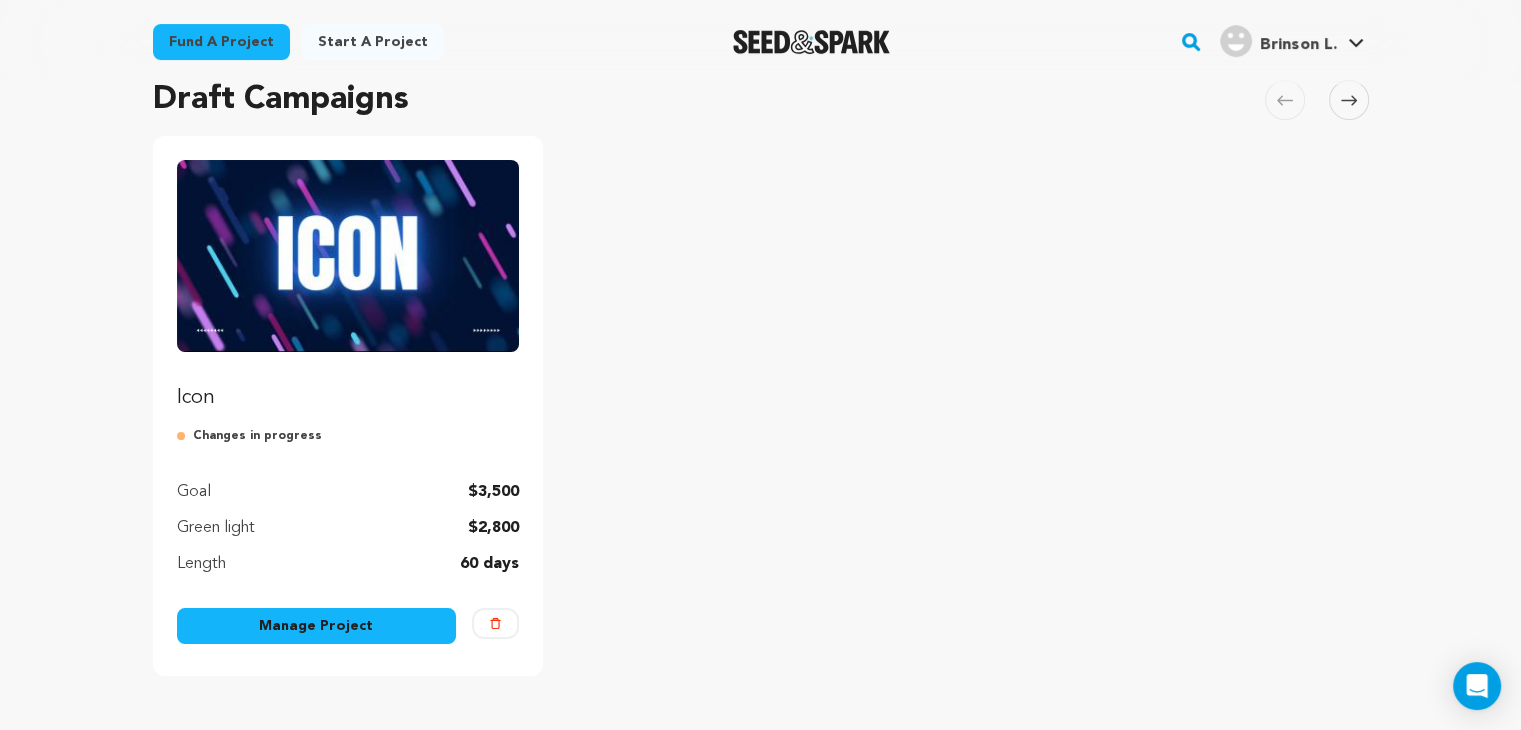 scroll, scrollTop: 156, scrollLeft: 0, axis: vertical 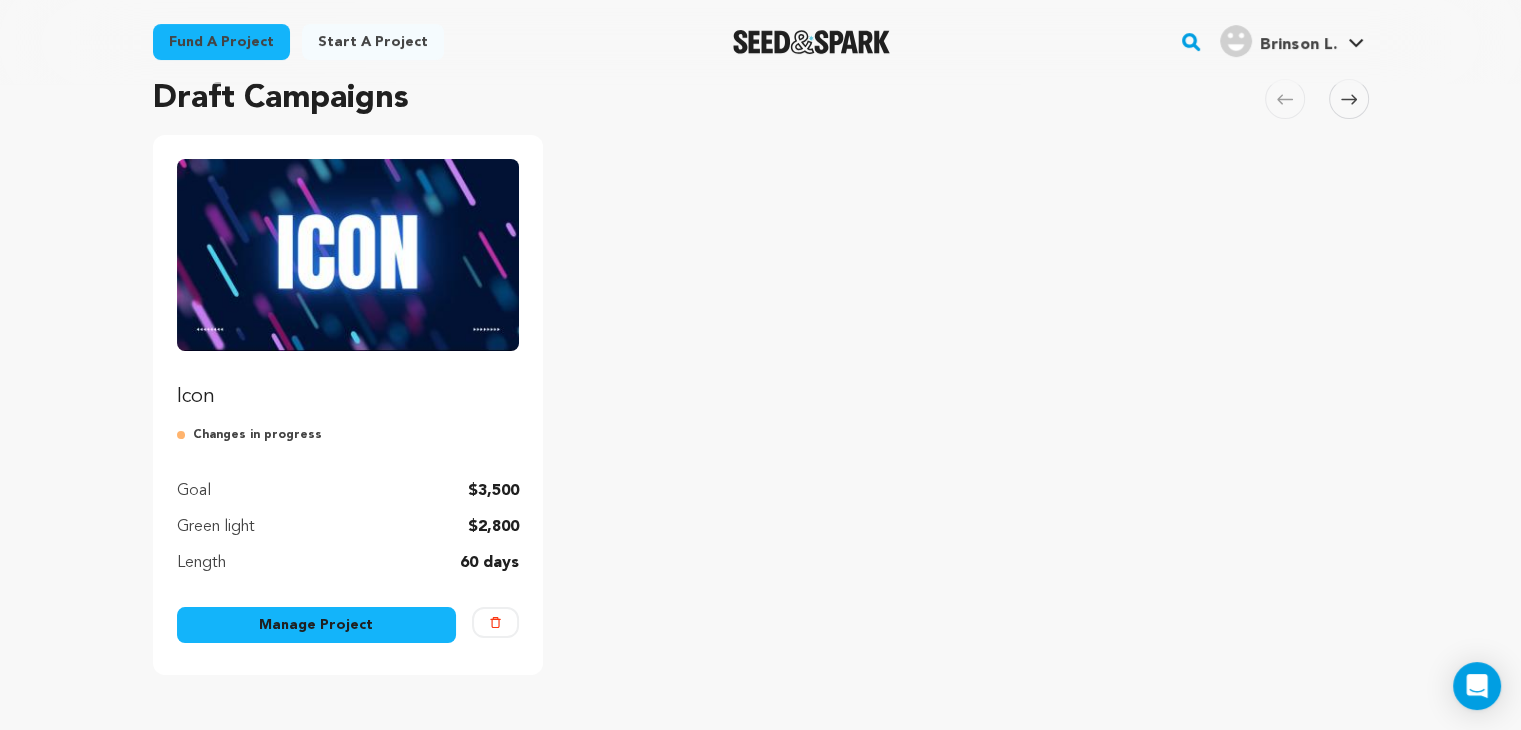 click on "Manage Project" at bounding box center (317, 625) 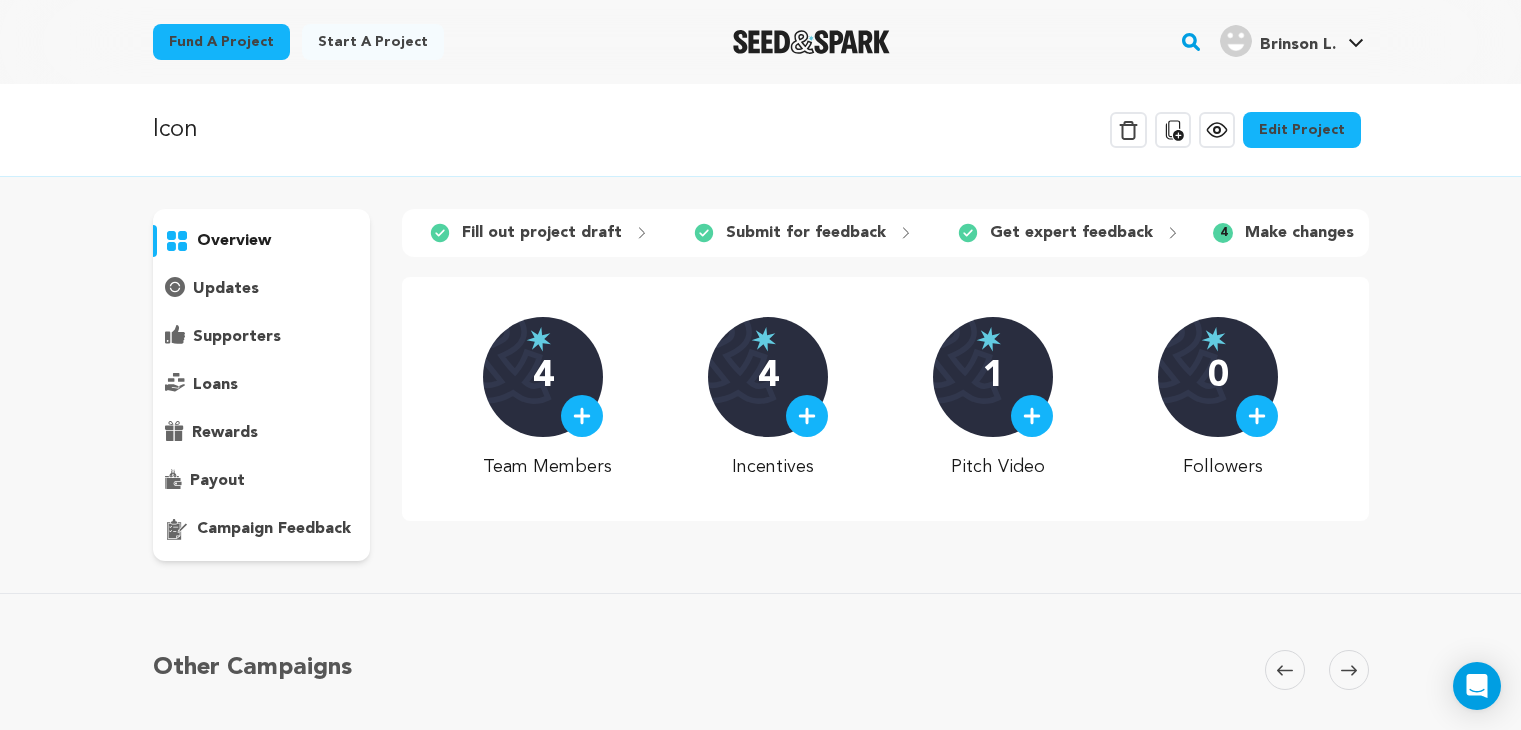 scroll, scrollTop: 0, scrollLeft: 0, axis: both 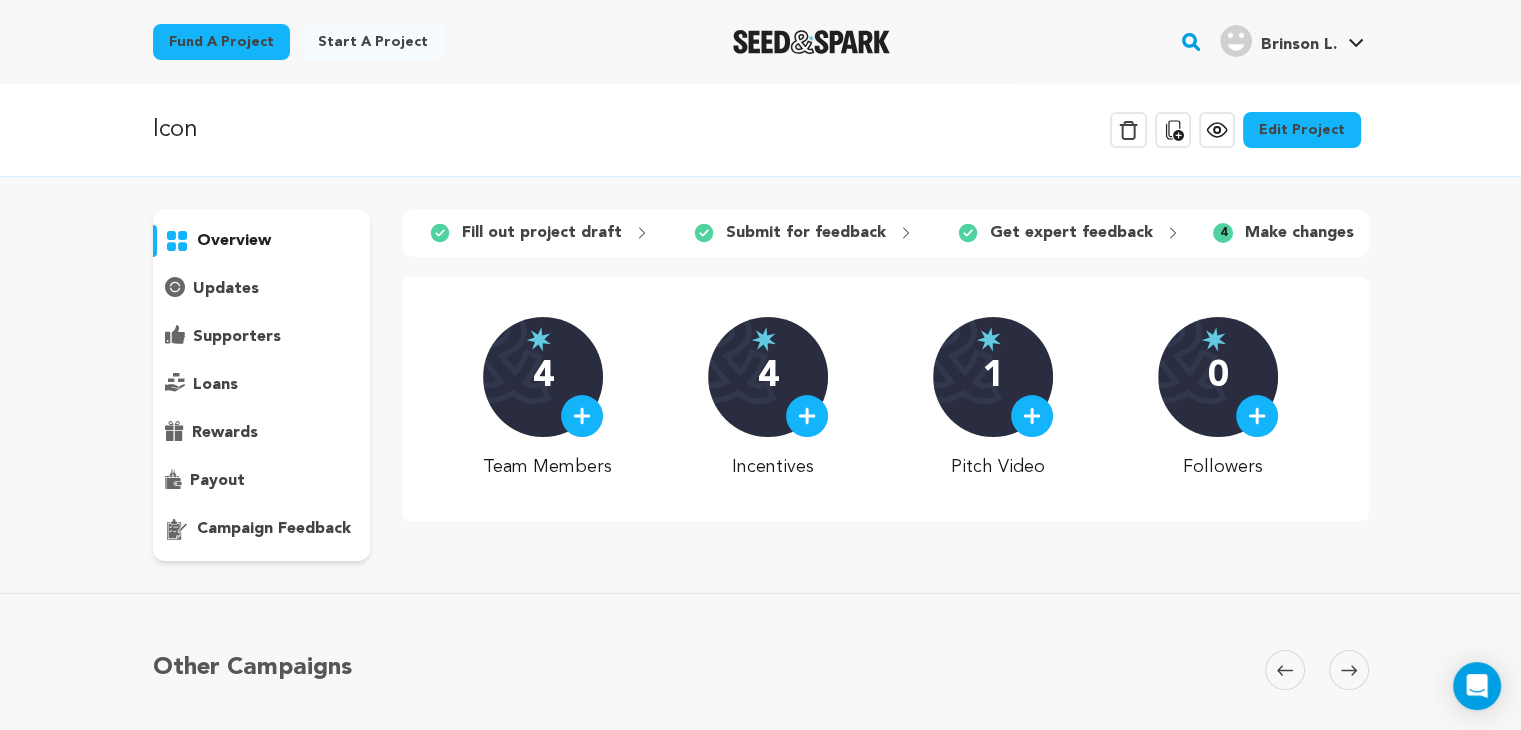 click on "campaign feedback" at bounding box center [274, 529] 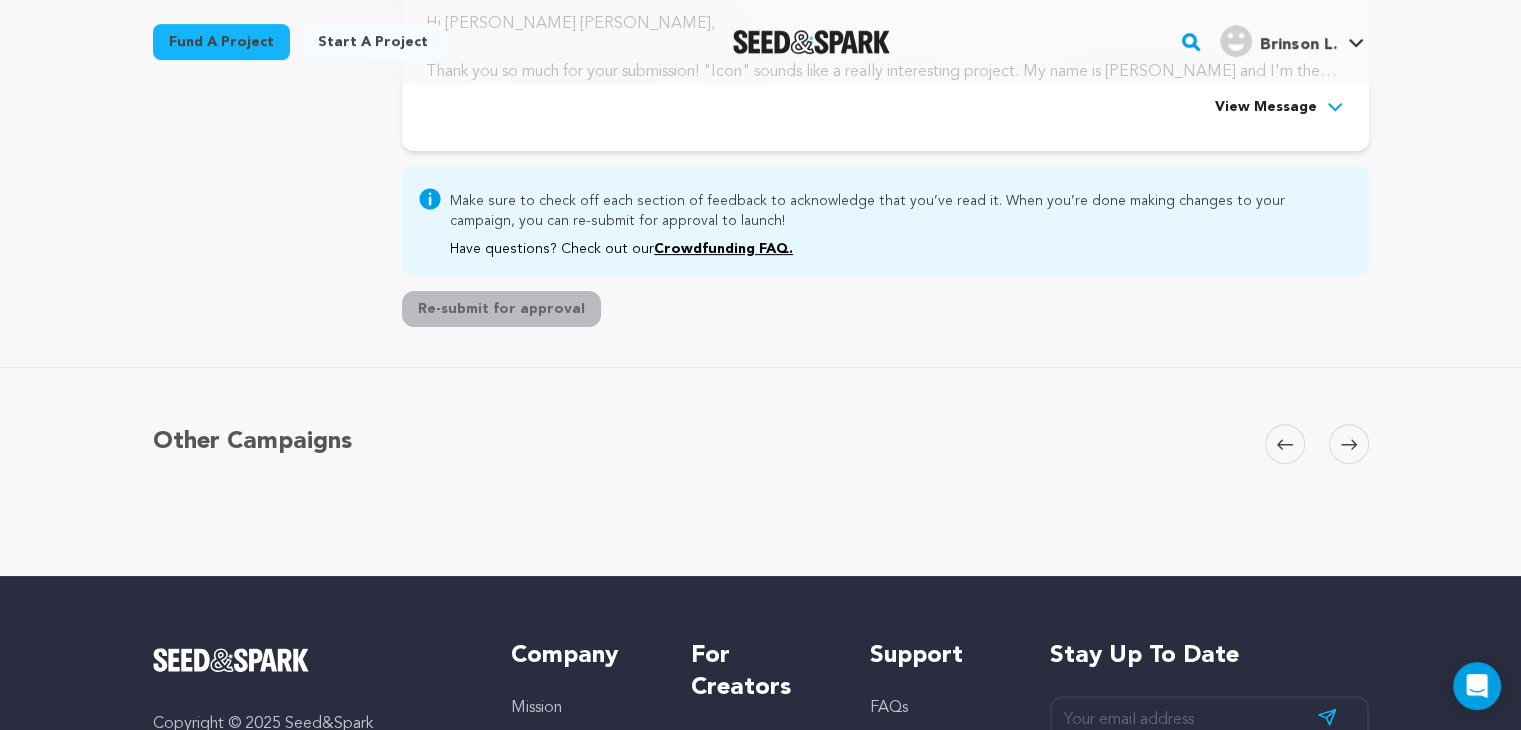 scroll, scrollTop: 594, scrollLeft: 0, axis: vertical 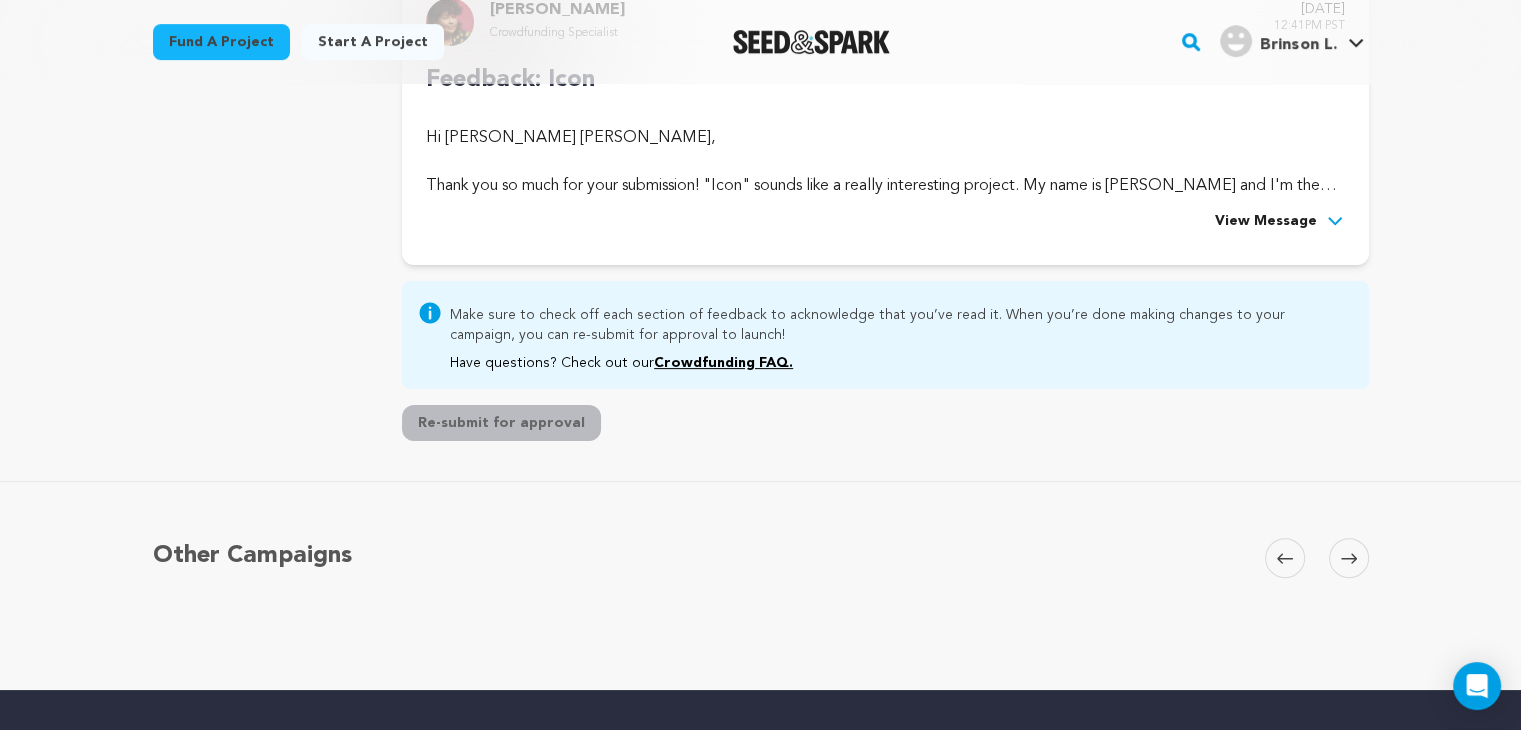 click on "Rocco Garrison
Crowdfunding Specialist
June 10, 2025
12:41PM PST
Feedback: Icon
Hi Brinson Linda Camille, Thank you so much for your submission! "Icon" sounds like a really interesting project. My name is Rocco and I'm the Seed&Spark crowdfunding specialist who will work with you on getting this project launched. you’re   only required to implement what’s listed  here in our bare minimum requirements   to launch.  Let’s talk about  your goal  first. Please be aware that  $3,500 ." at bounding box center (885, 116) 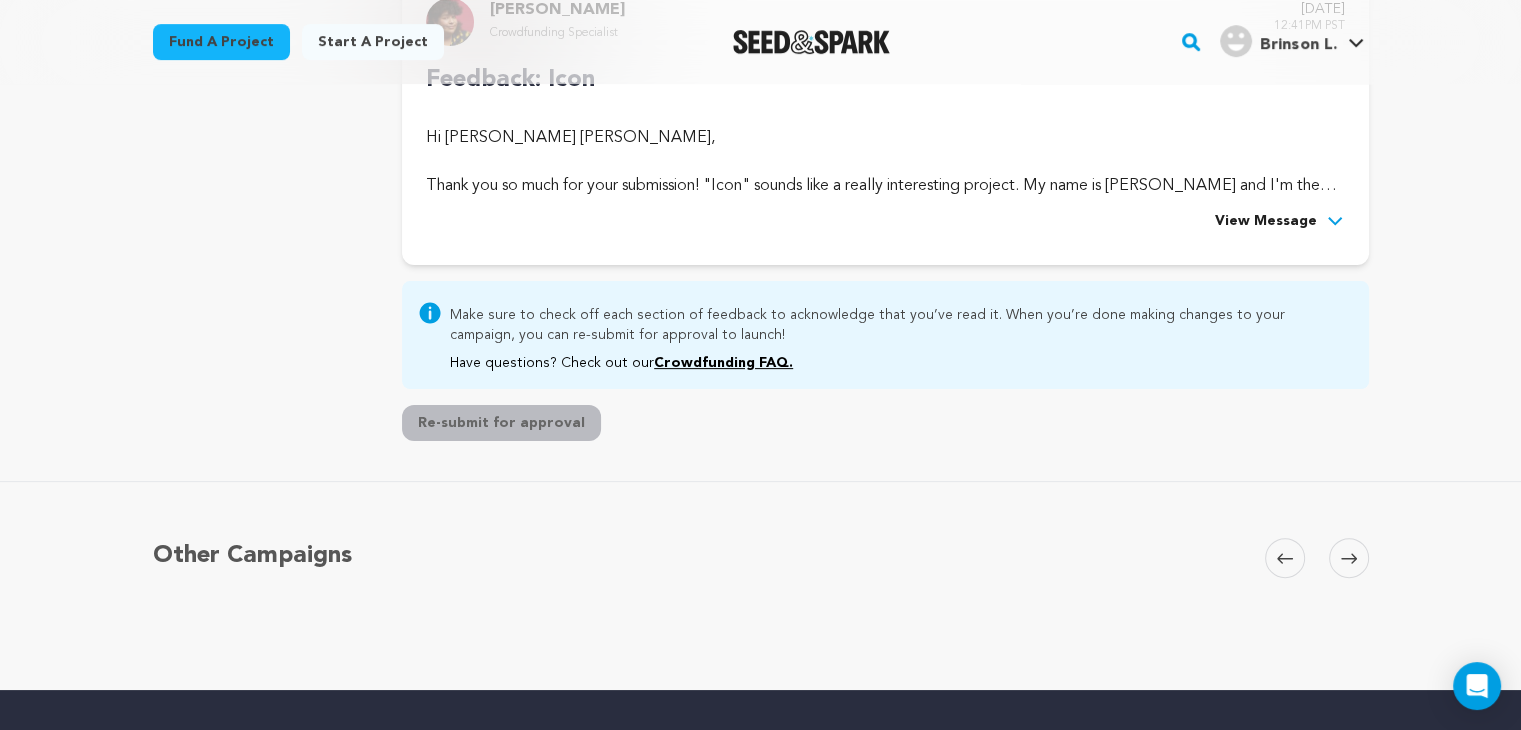 click on "View Message" at bounding box center [1266, 222] 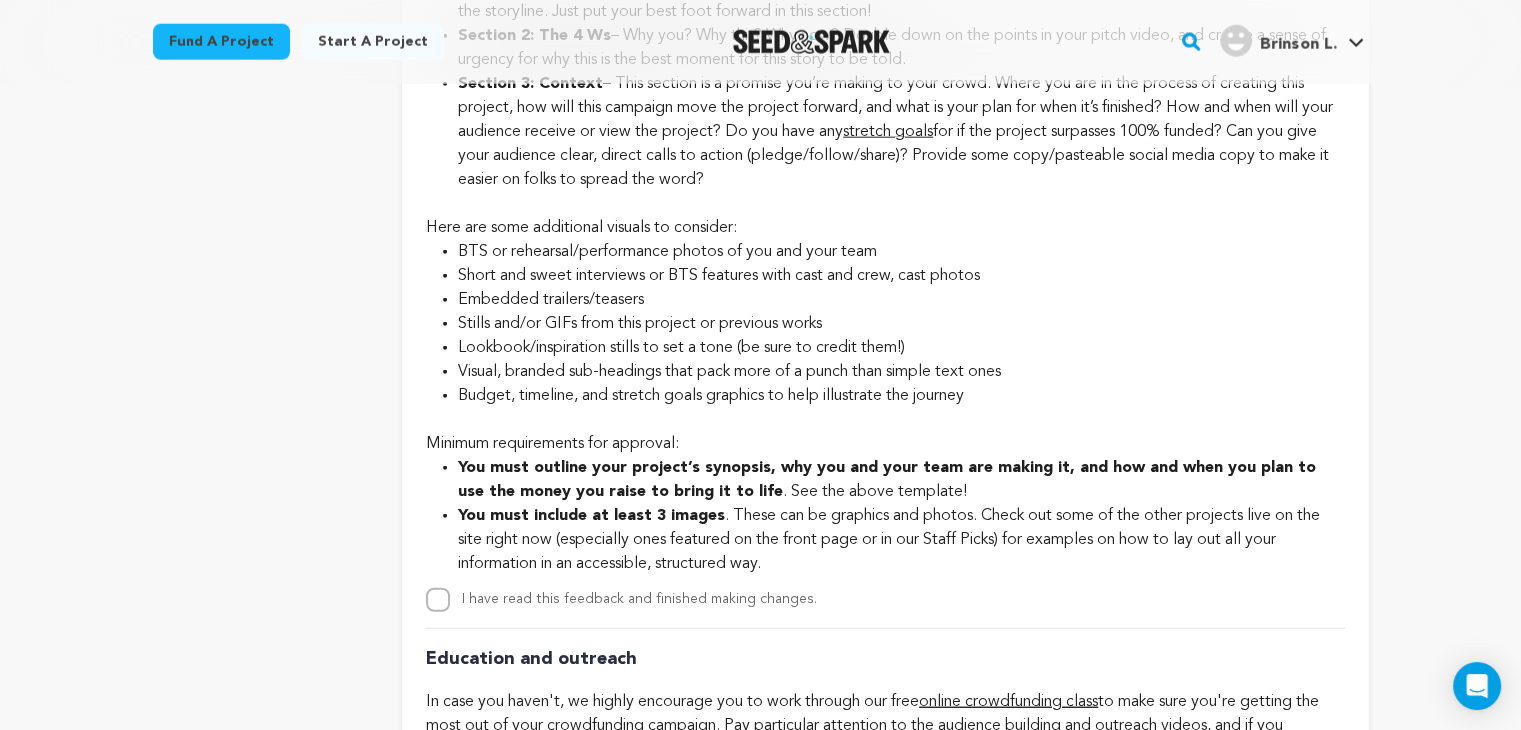 scroll, scrollTop: 4991, scrollLeft: 0, axis: vertical 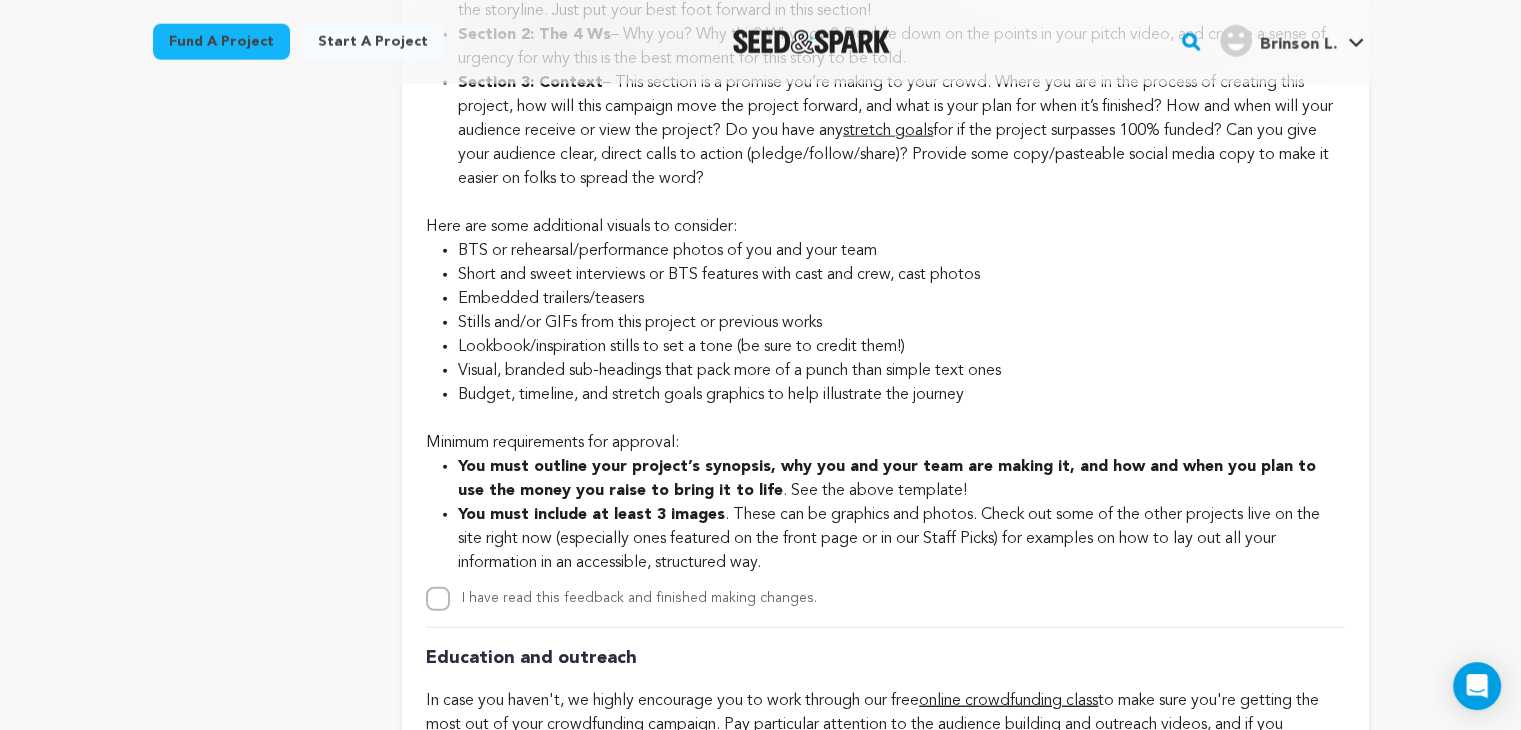 click on "You must outline your project’s synopsis, why you and your team are making it, and how and when you plan to use the money you raise to bring it to life" at bounding box center [887, 479] 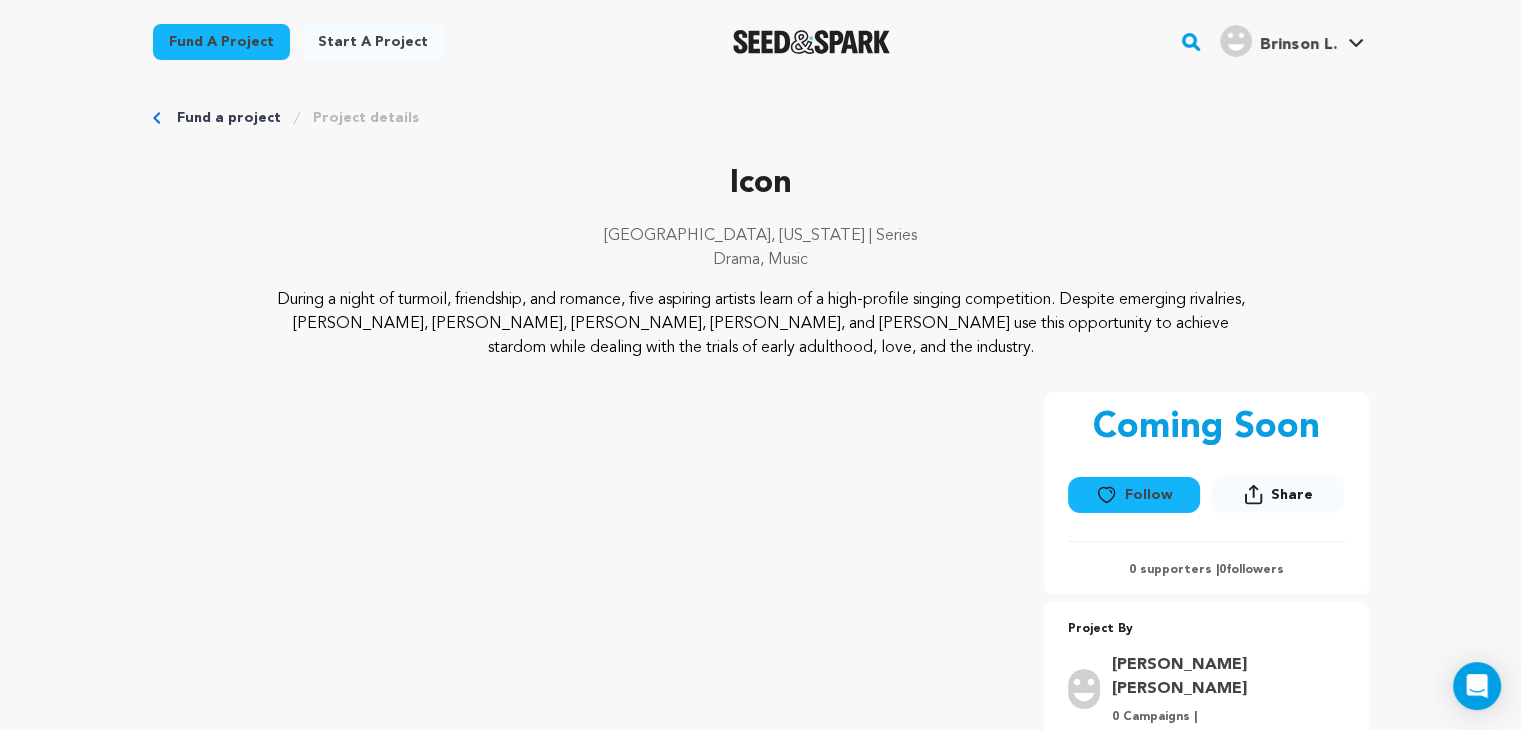 scroll, scrollTop: 14, scrollLeft: 0, axis: vertical 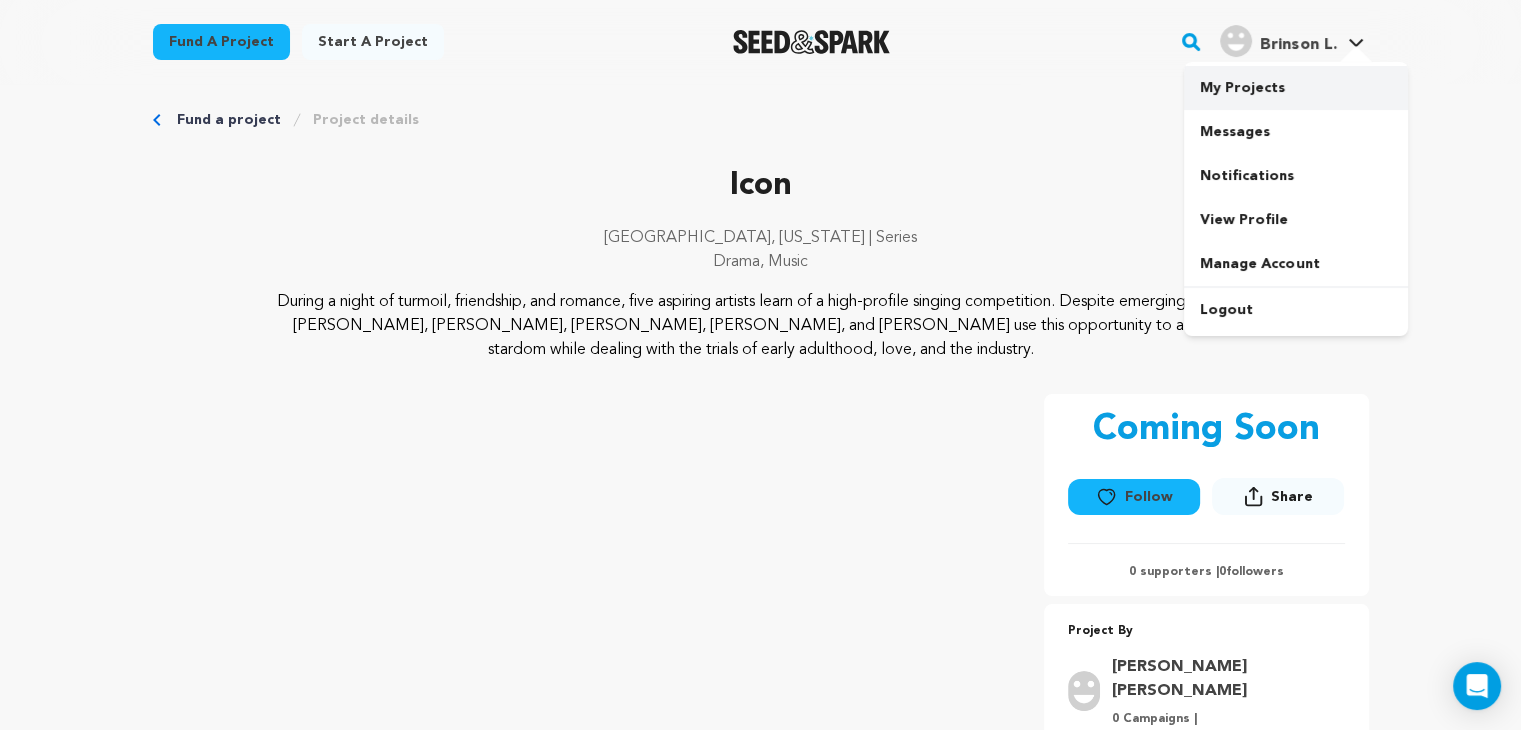 click on "My Projects" at bounding box center (1296, 88) 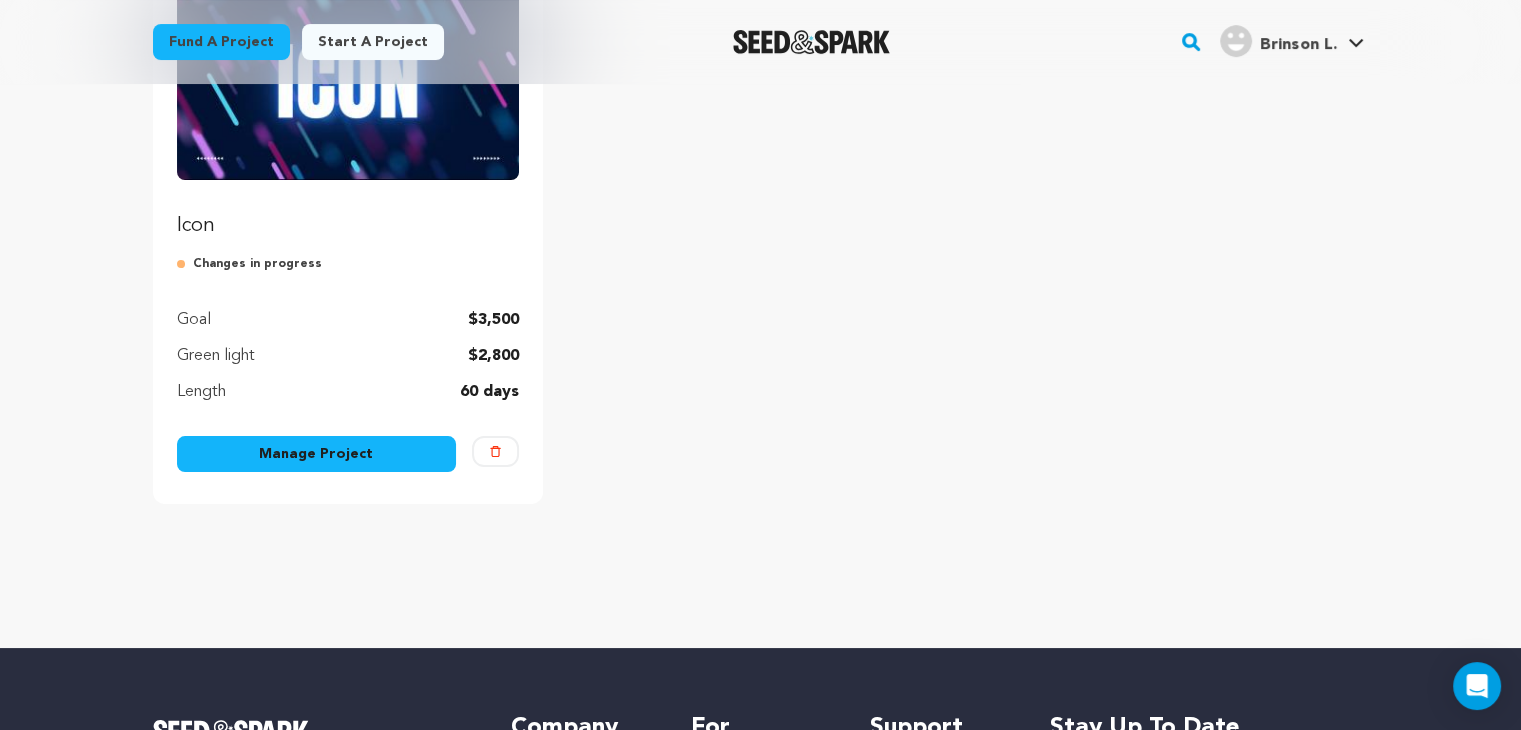 scroll, scrollTop: 332, scrollLeft: 0, axis: vertical 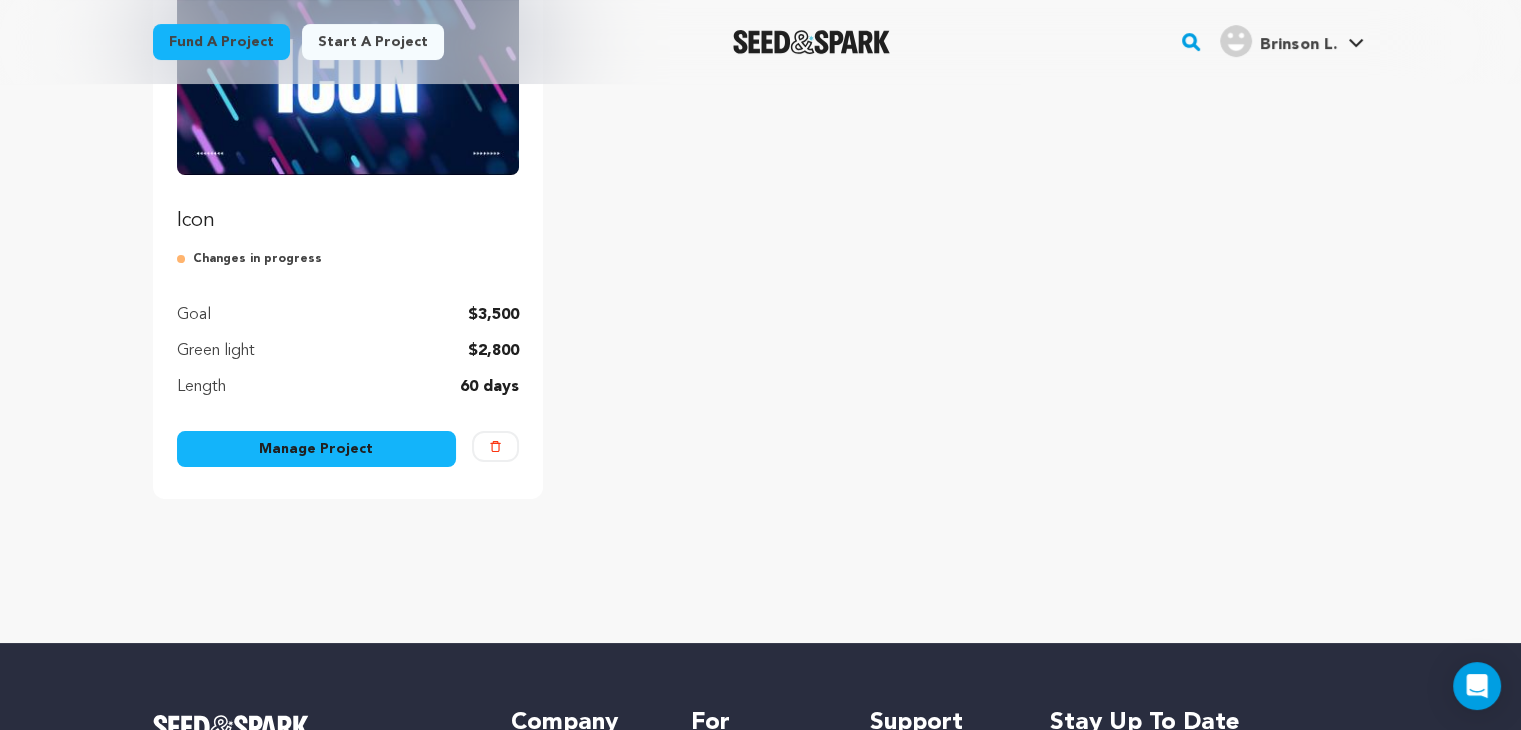 click on "Manage Project" at bounding box center [317, 449] 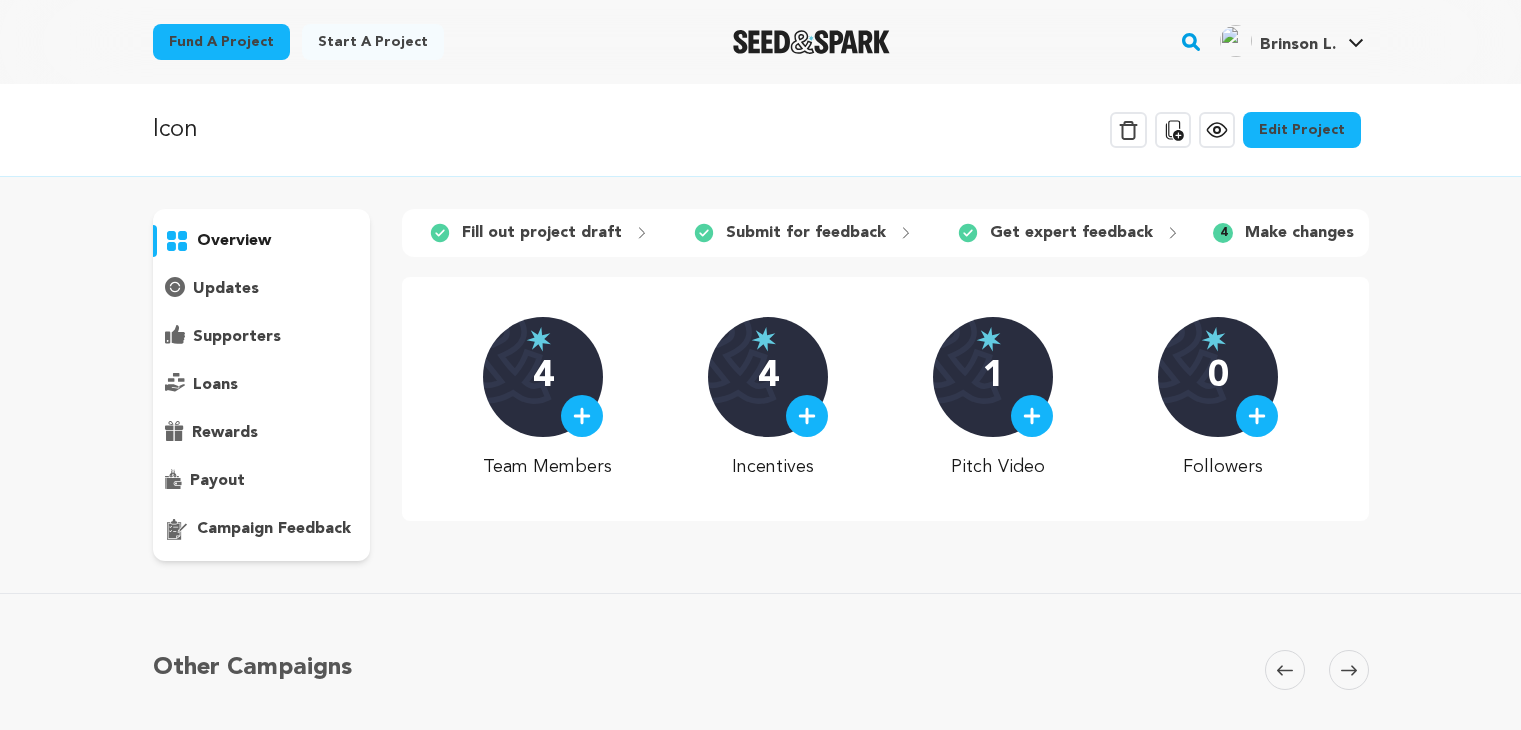 scroll, scrollTop: 0, scrollLeft: 0, axis: both 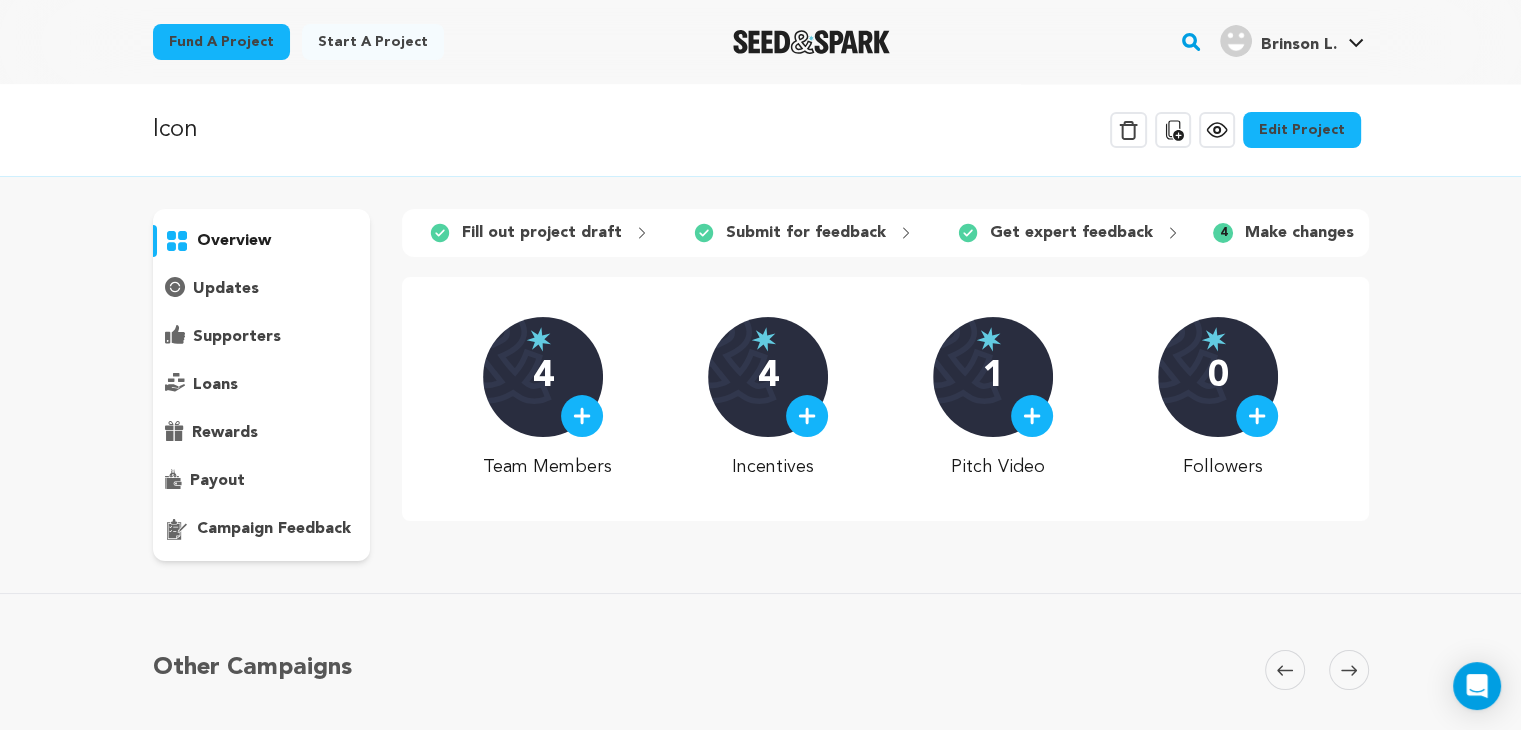 click on "campaign feedback" at bounding box center (274, 529) 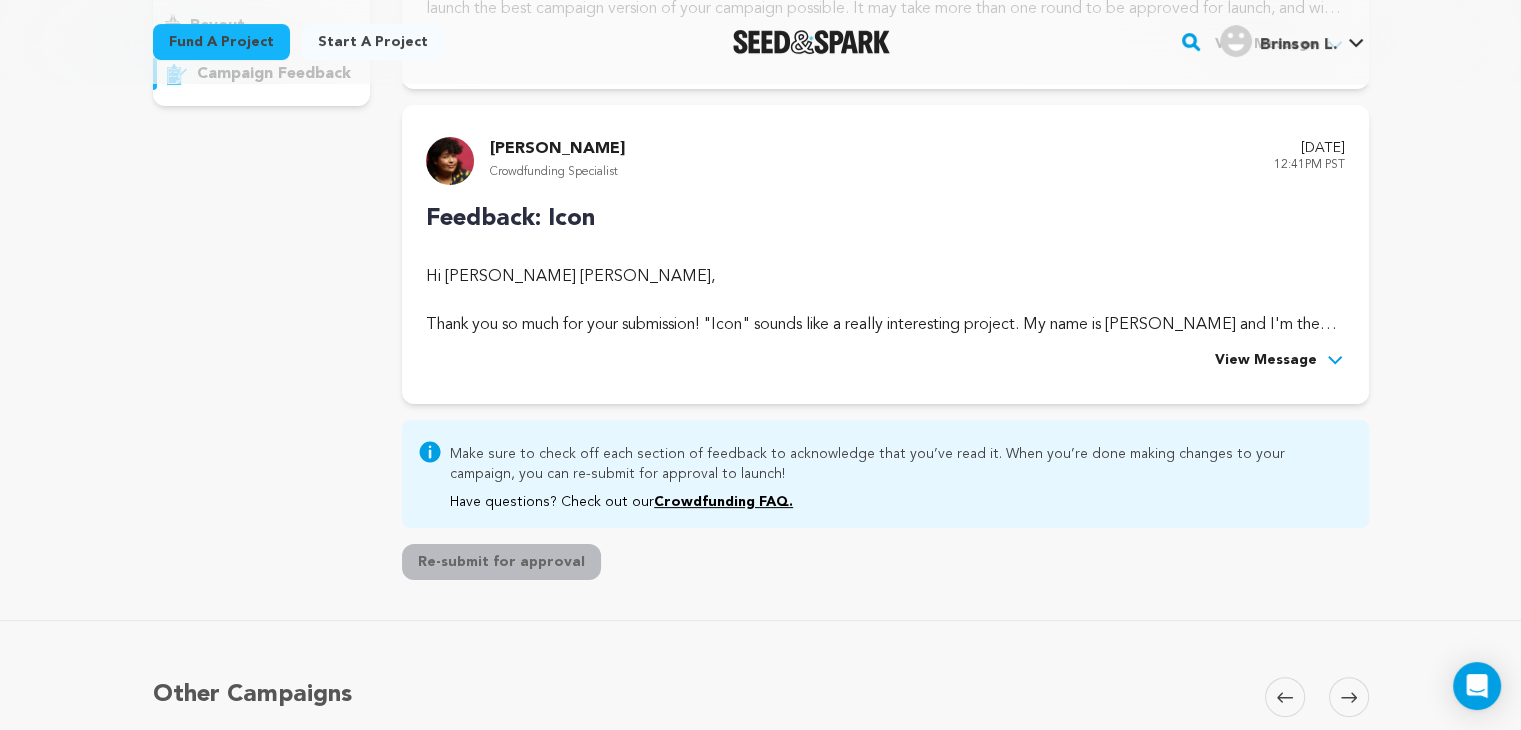 scroll, scrollTop: 468, scrollLeft: 0, axis: vertical 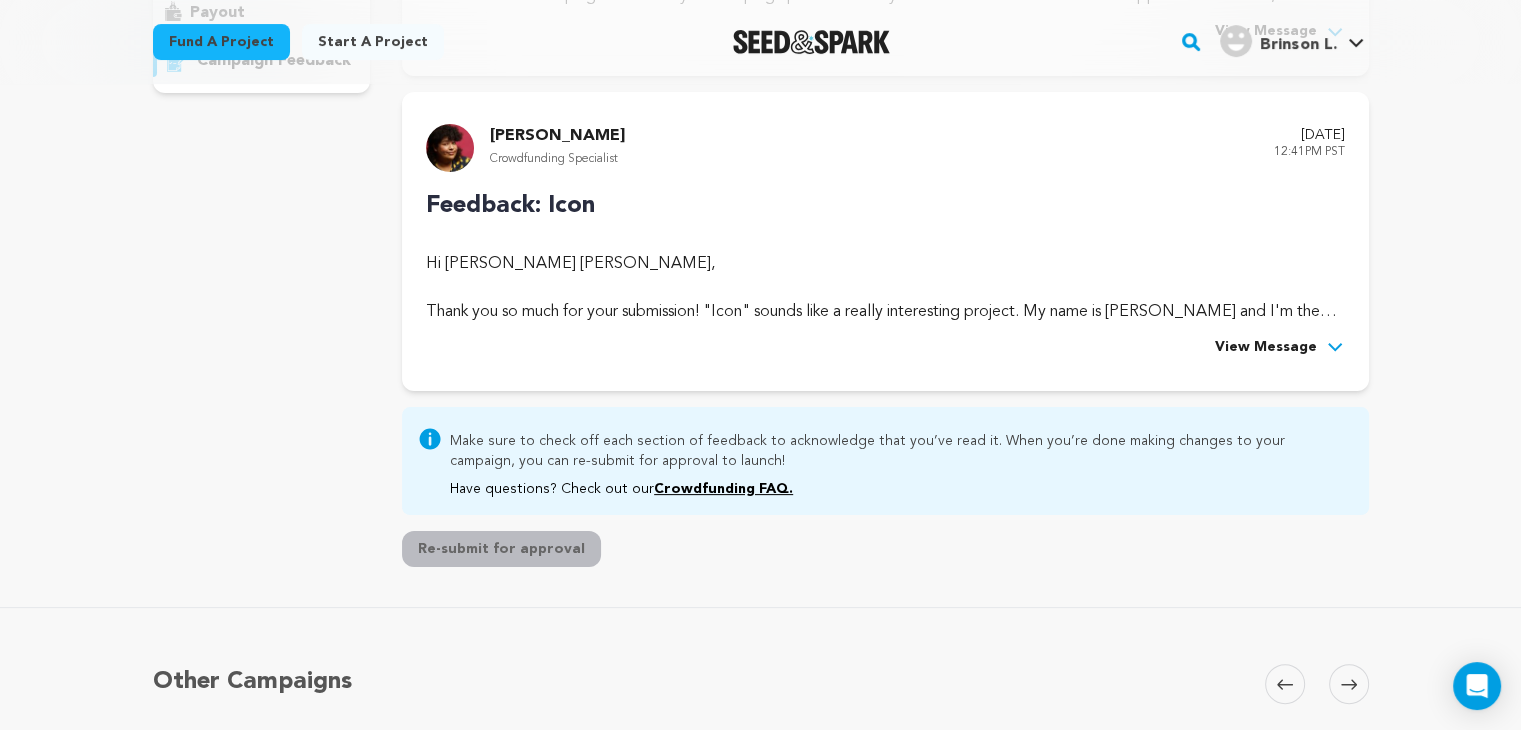 click on "View Message" at bounding box center (1266, 348) 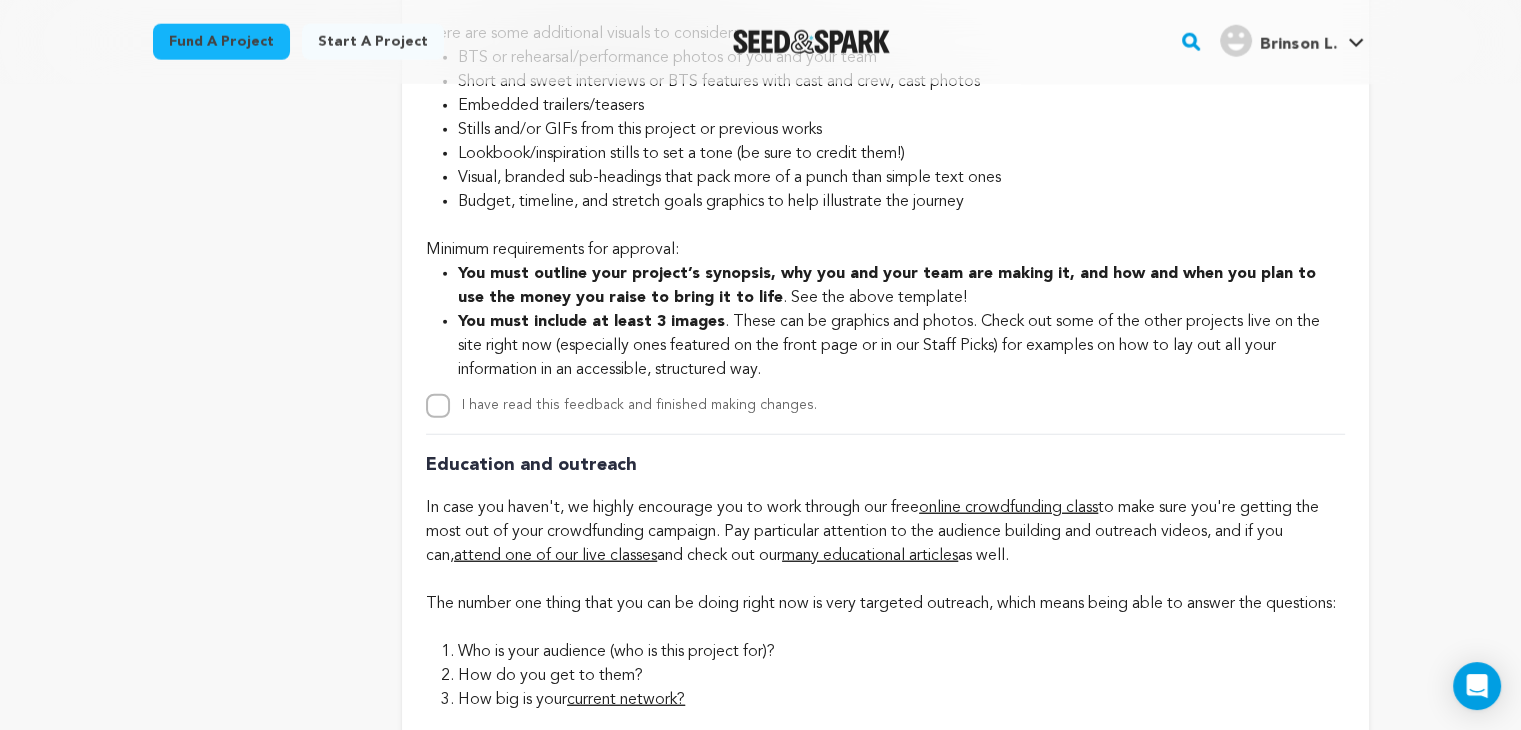 scroll, scrollTop: 5186, scrollLeft: 0, axis: vertical 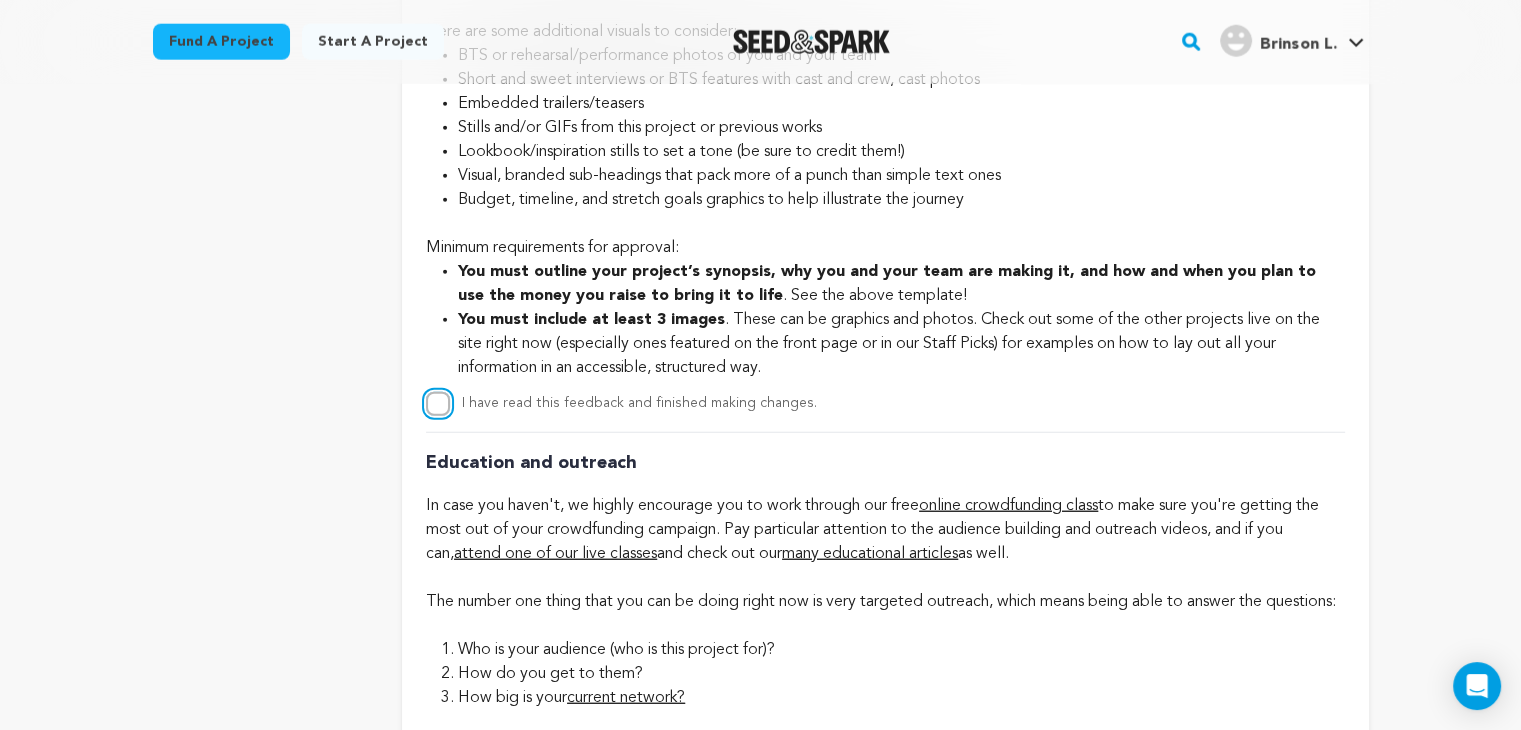 click on "I have read this feedback and finished making changes." at bounding box center (438, 404) 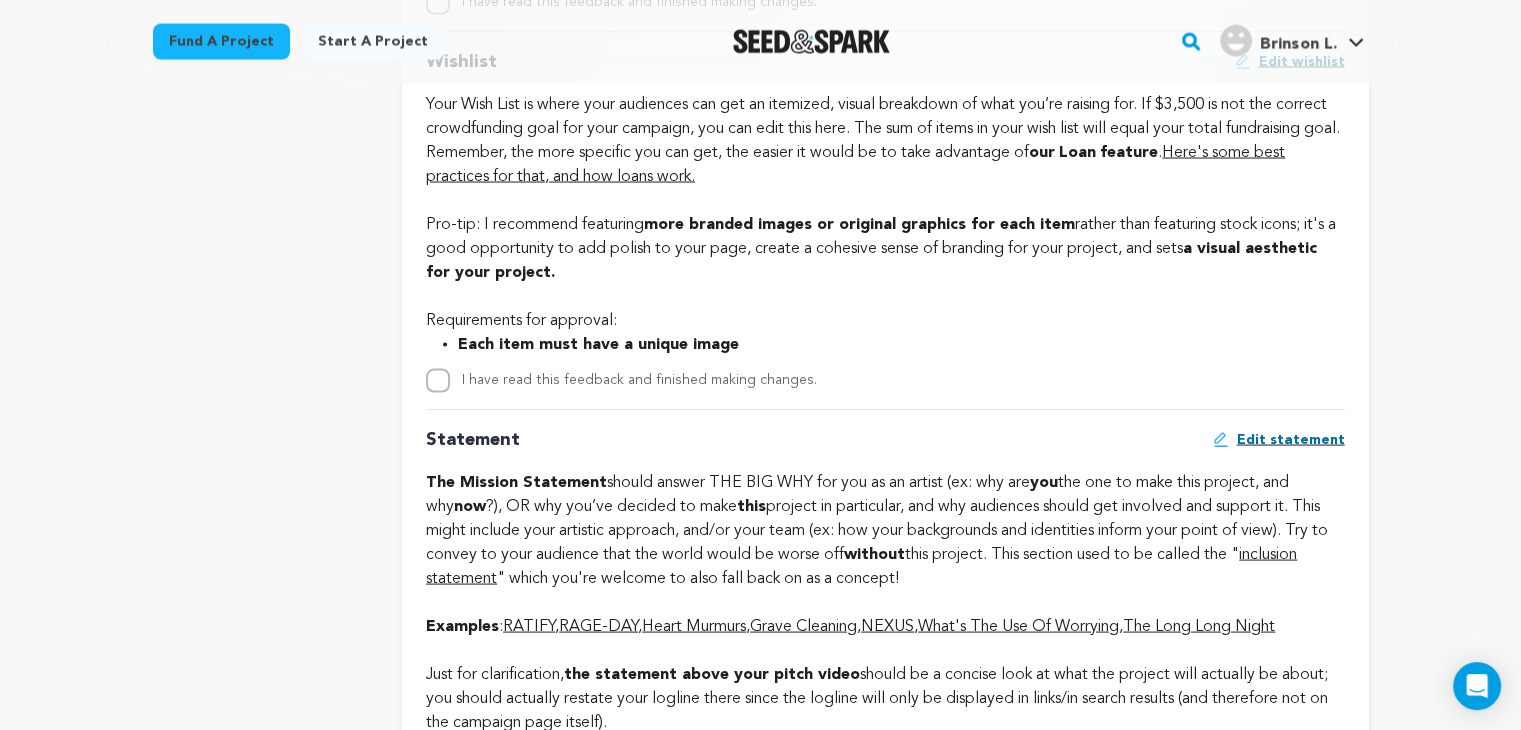 scroll, scrollTop: 3564, scrollLeft: 0, axis: vertical 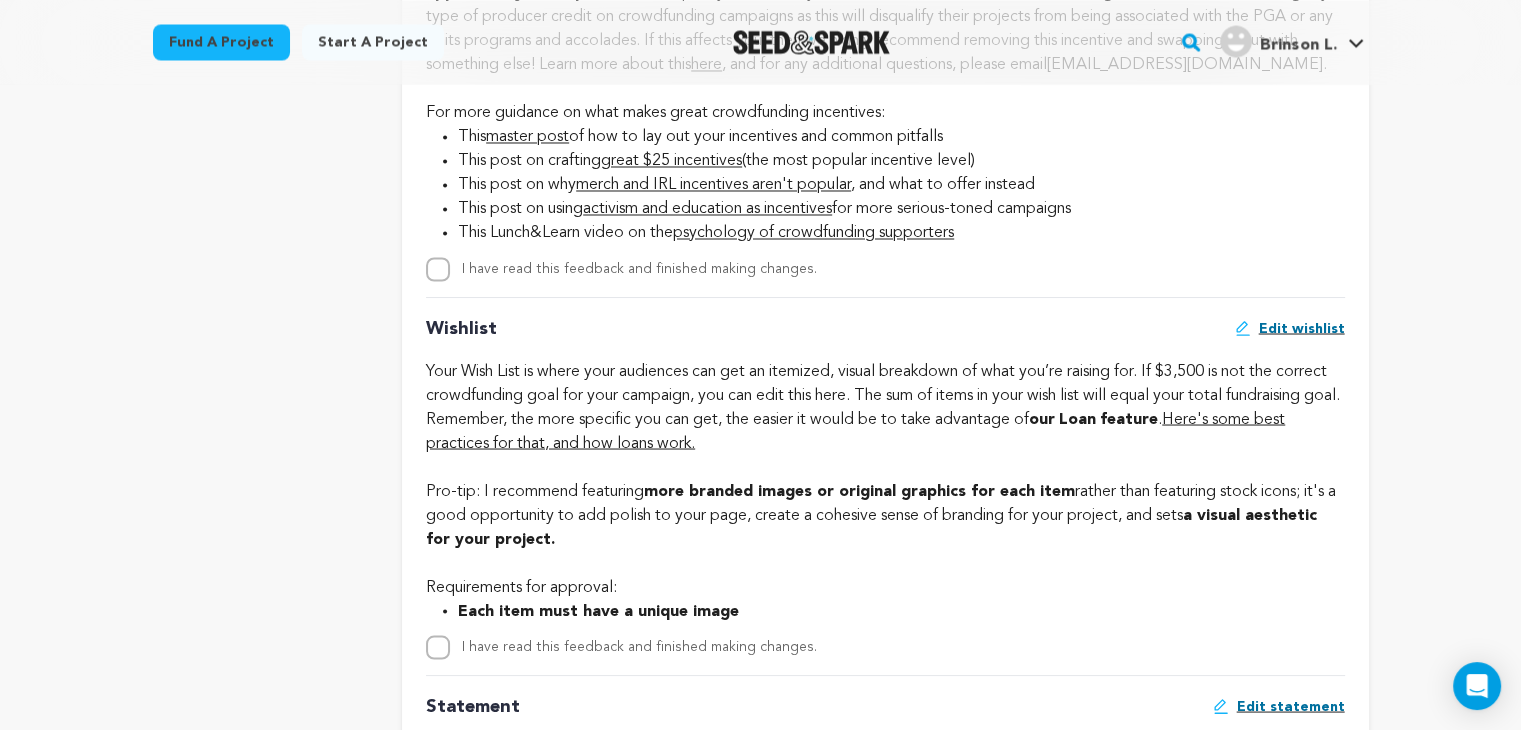 click on "Edit wishlist" at bounding box center (1302, 328) 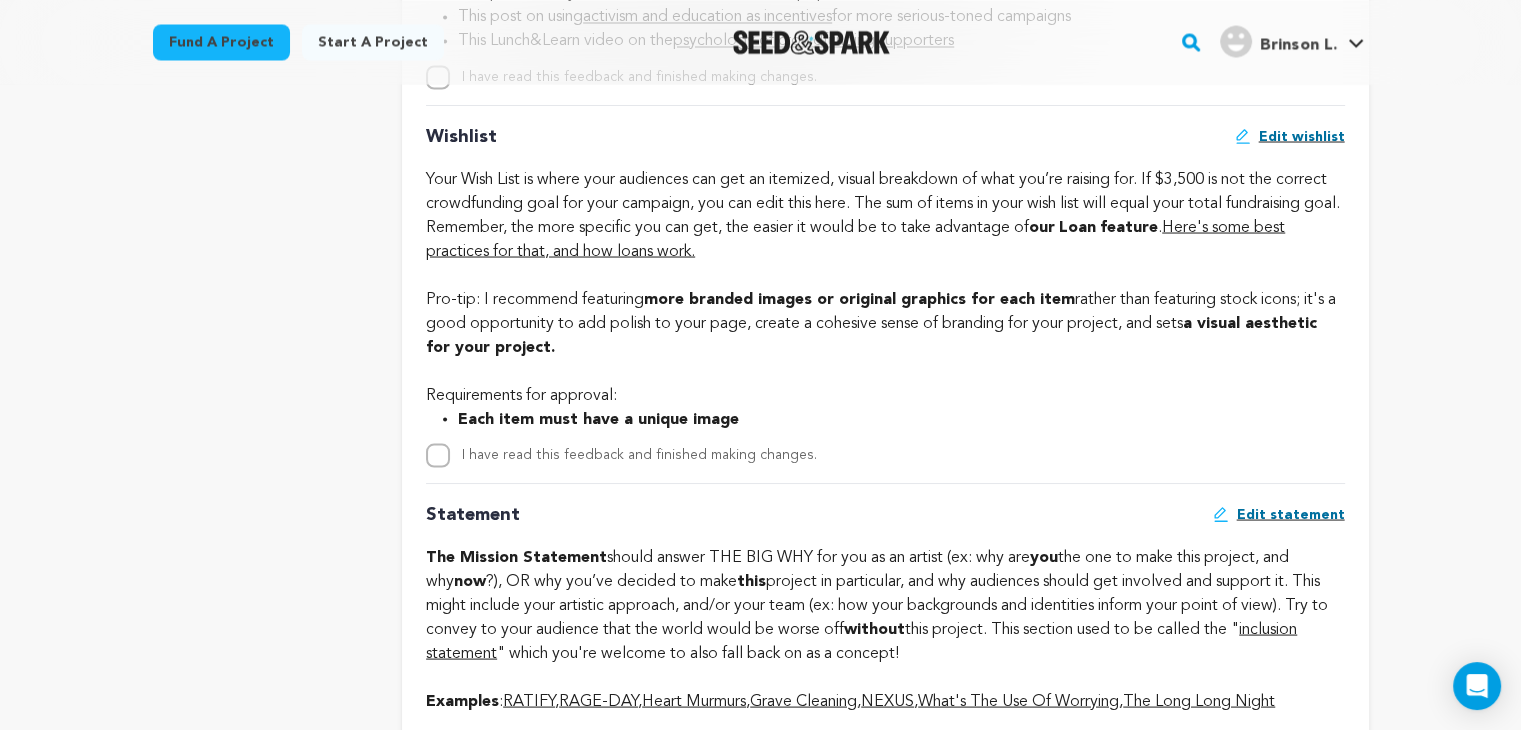 scroll, scrollTop: 3760, scrollLeft: 0, axis: vertical 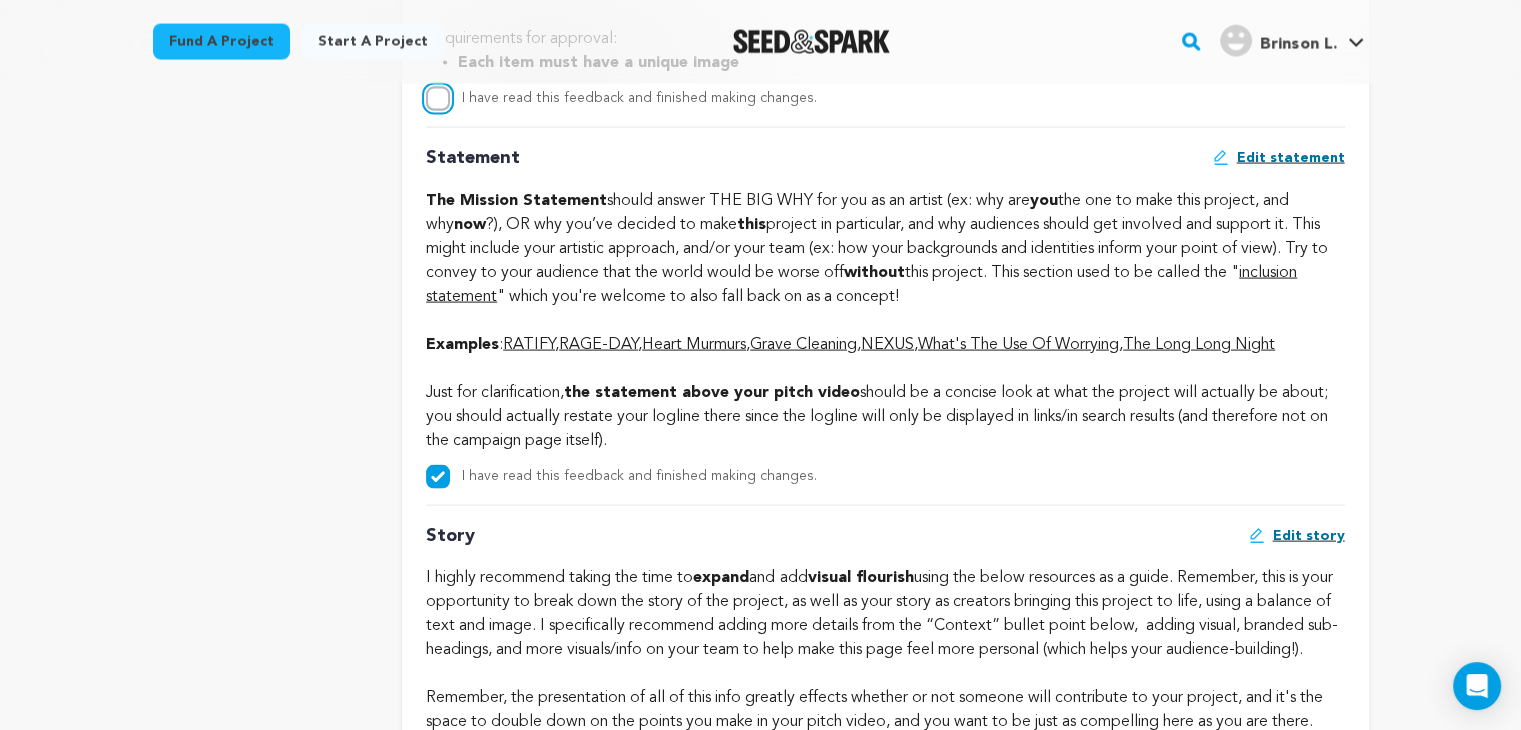click on "I have read this feedback and finished making changes." at bounding box center [438, 99] 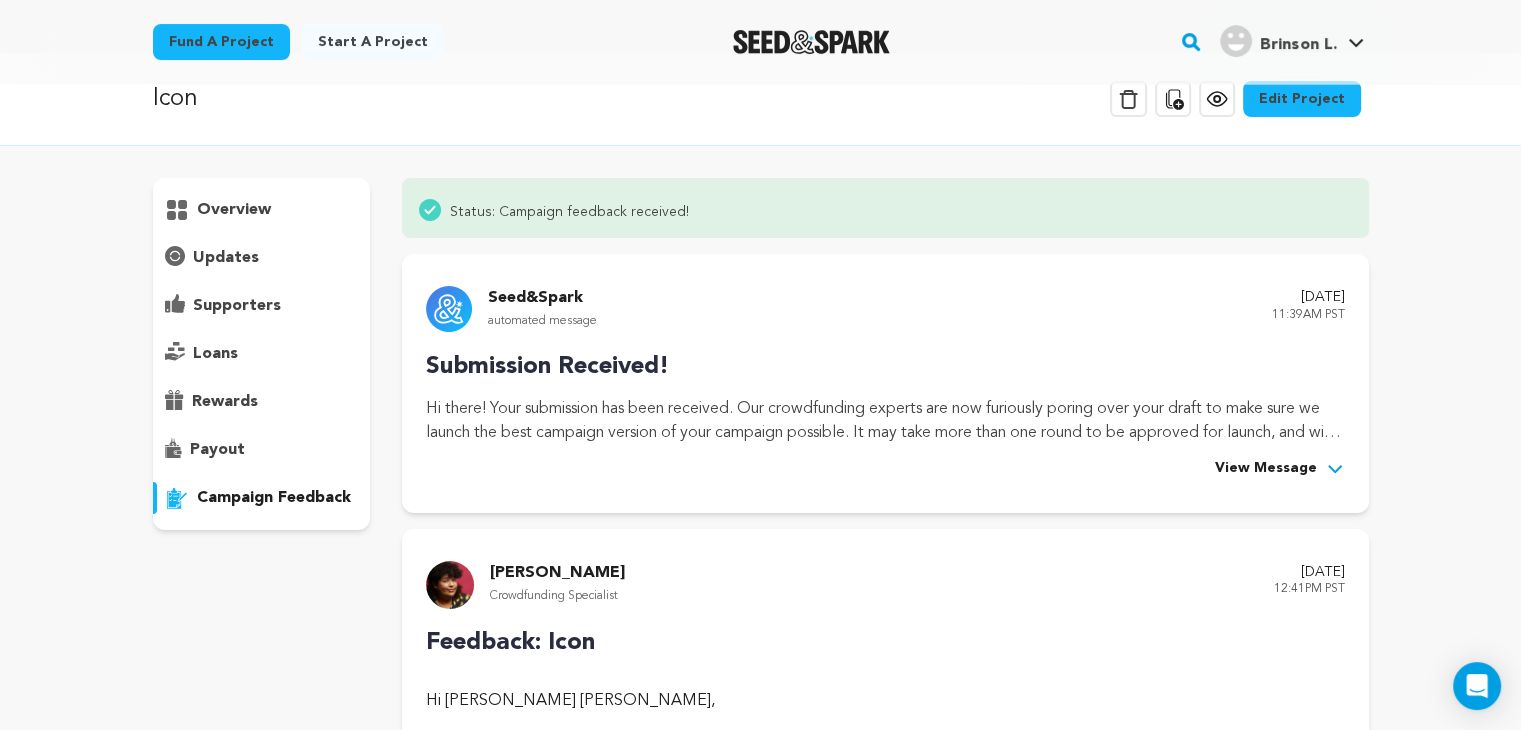 scroll, scrollTop: 30, scrollLeft: 0, axis: vertical 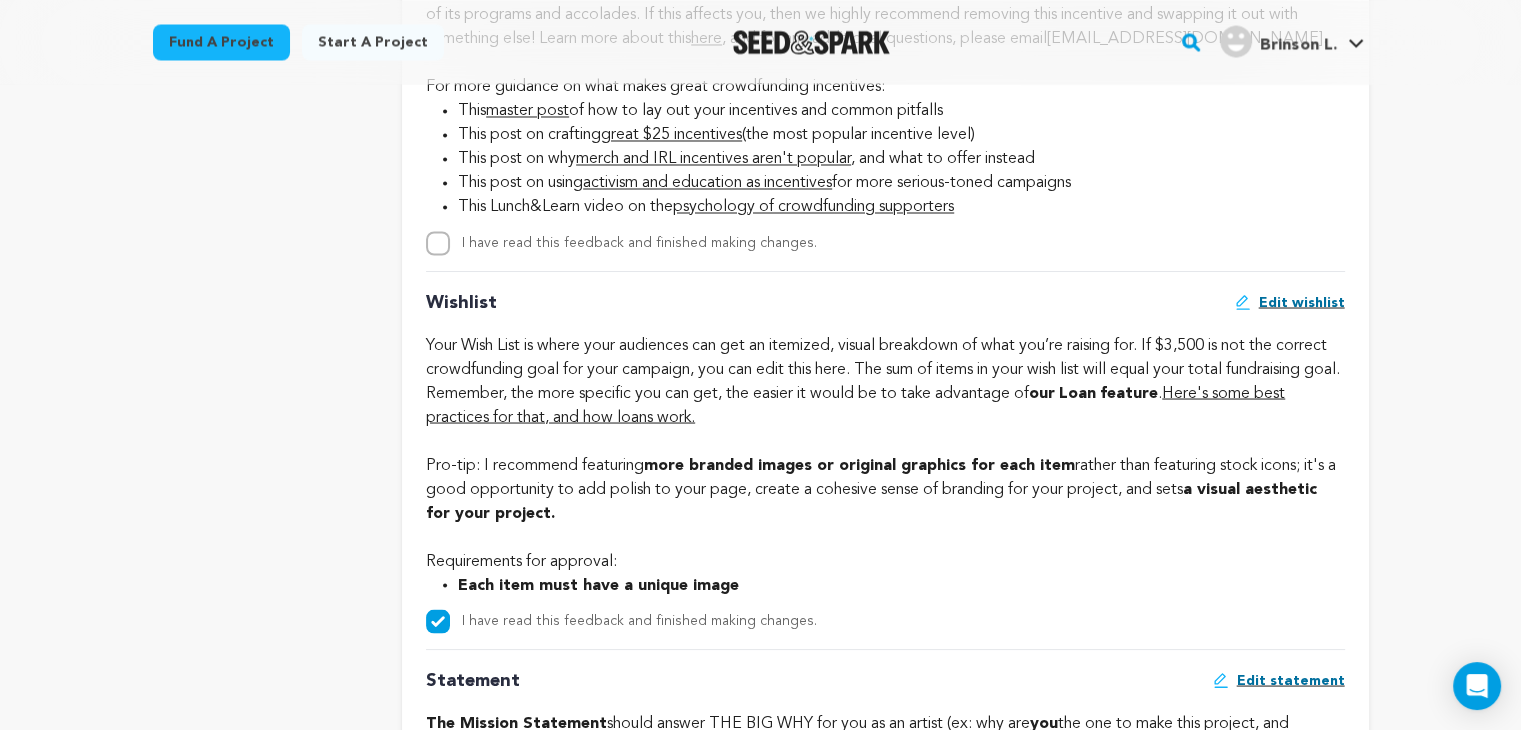 click on "I have read this feedback and finished making changes." at bounding box center (639, 242) 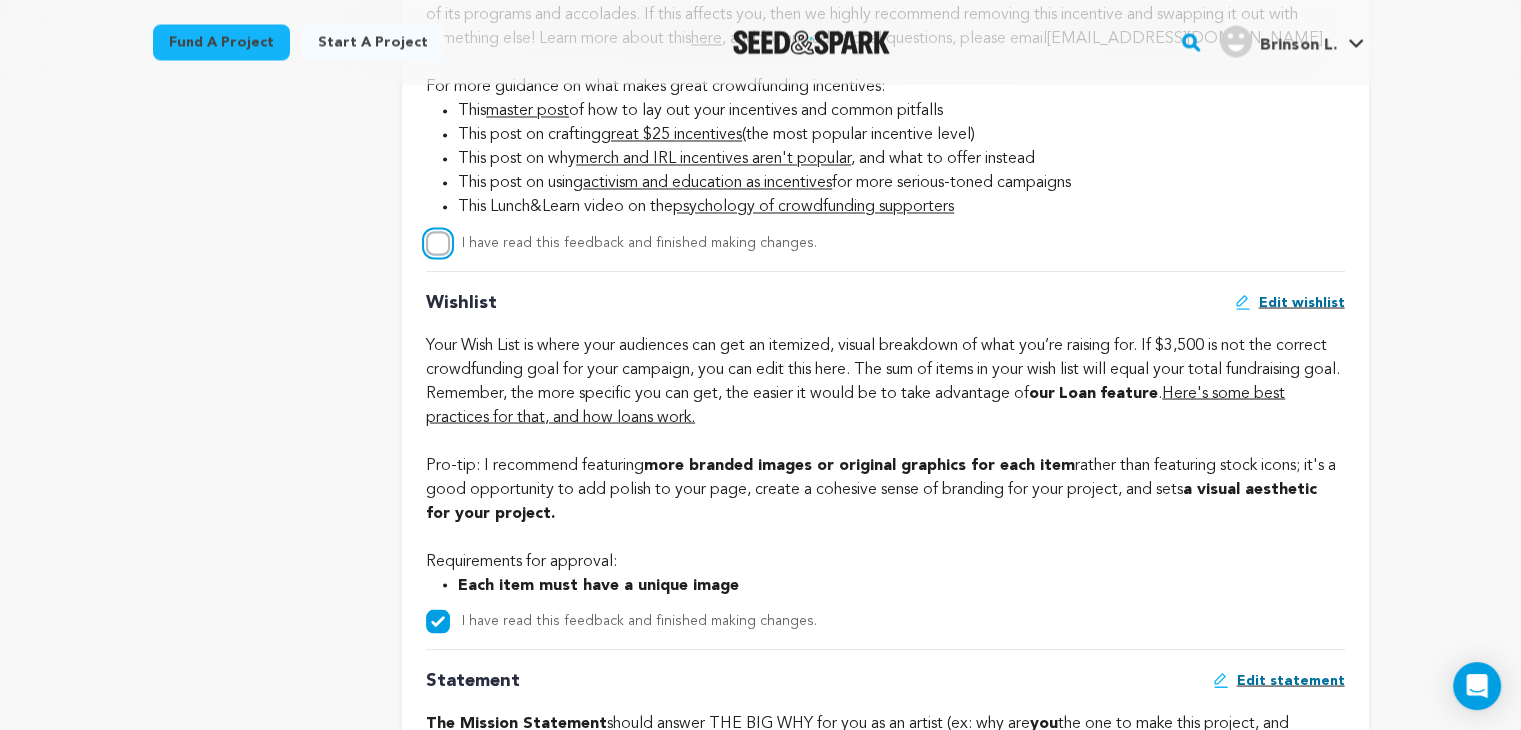 click on "I have read this feedback and finished making changes." at bounding box center [438, 243] 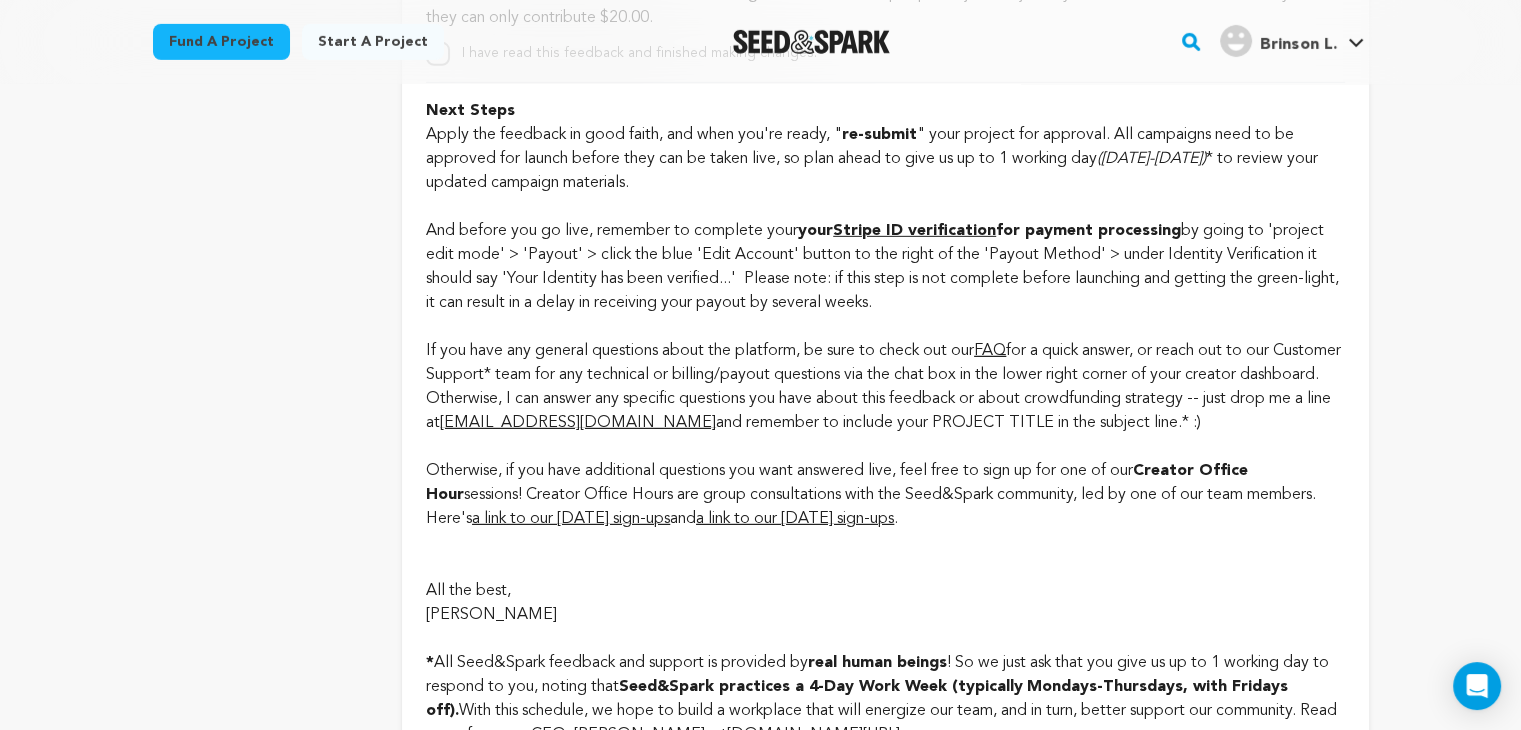 scroll, scrollTop: 6203, scrollLeft: 0, axis: vertical 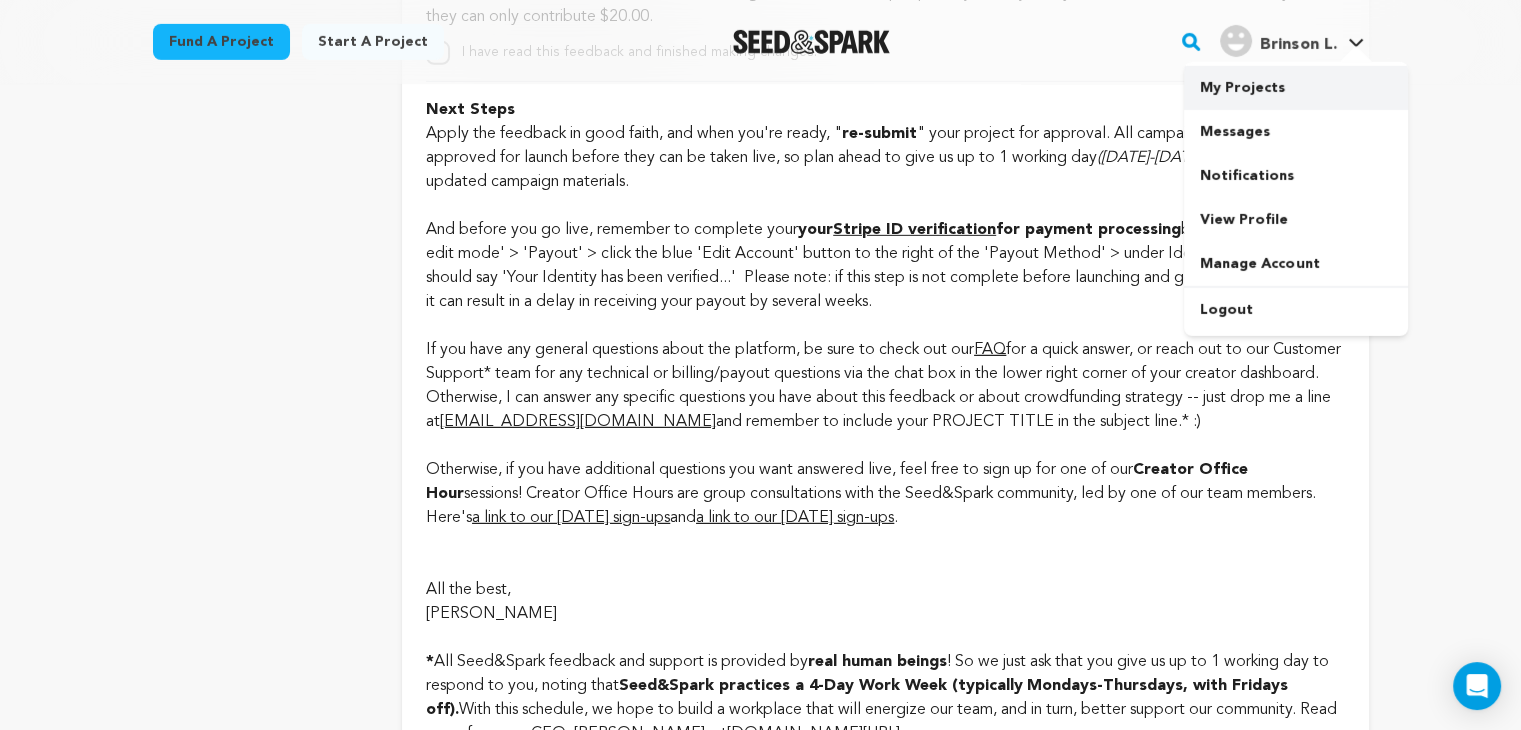 click on "My Projects" at bounding box center (1296, 88) 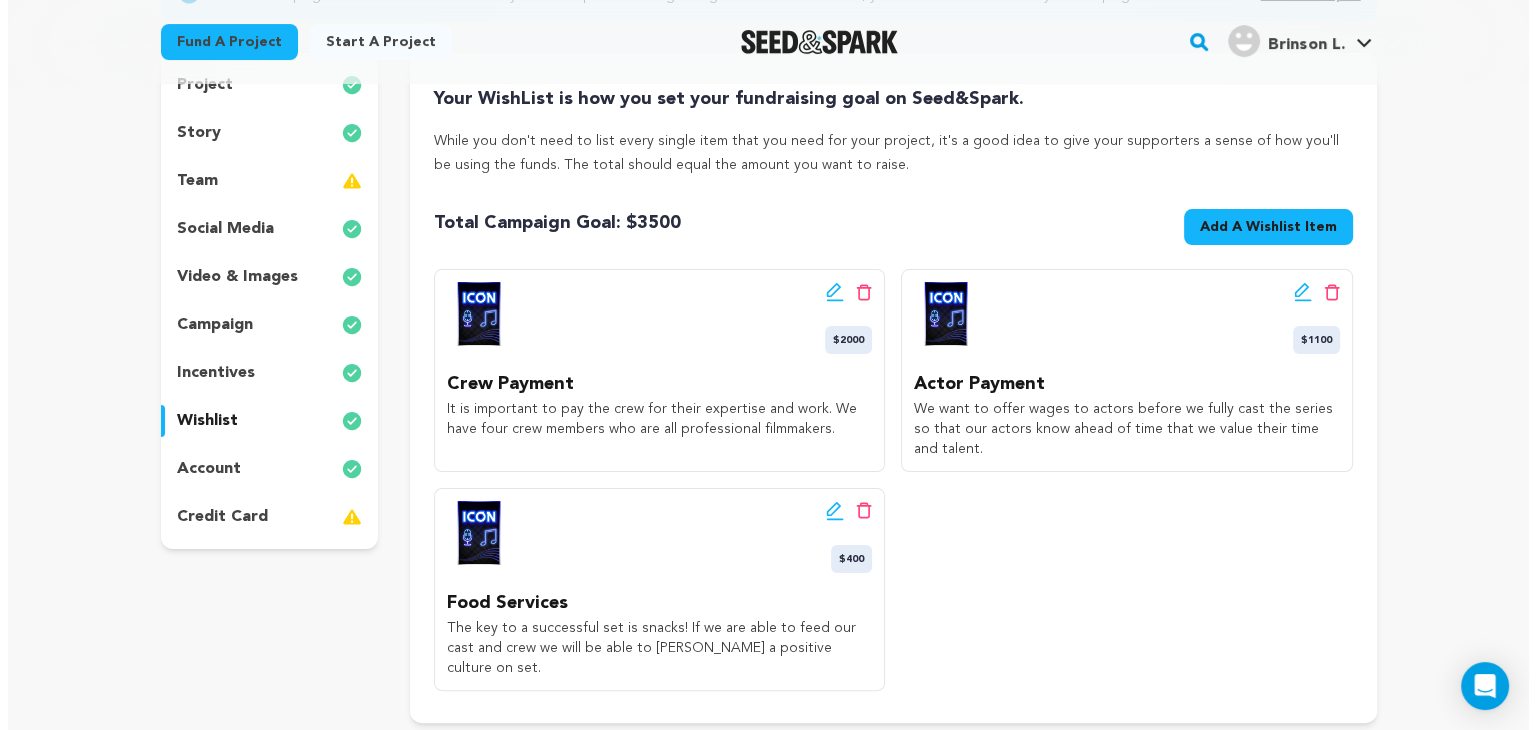 scroll, scrollTop: 272, scrollLeft: 0, axis: vertical 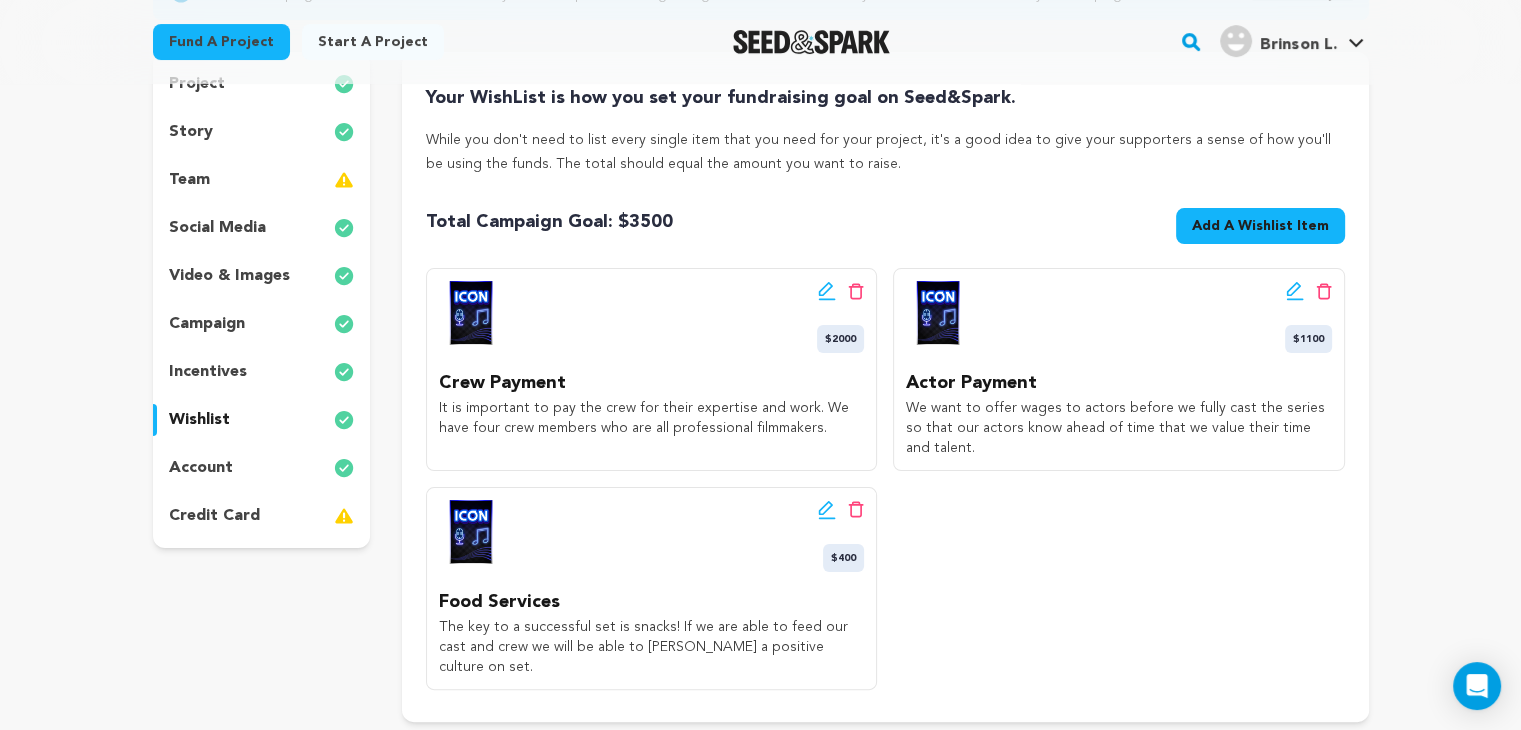 click 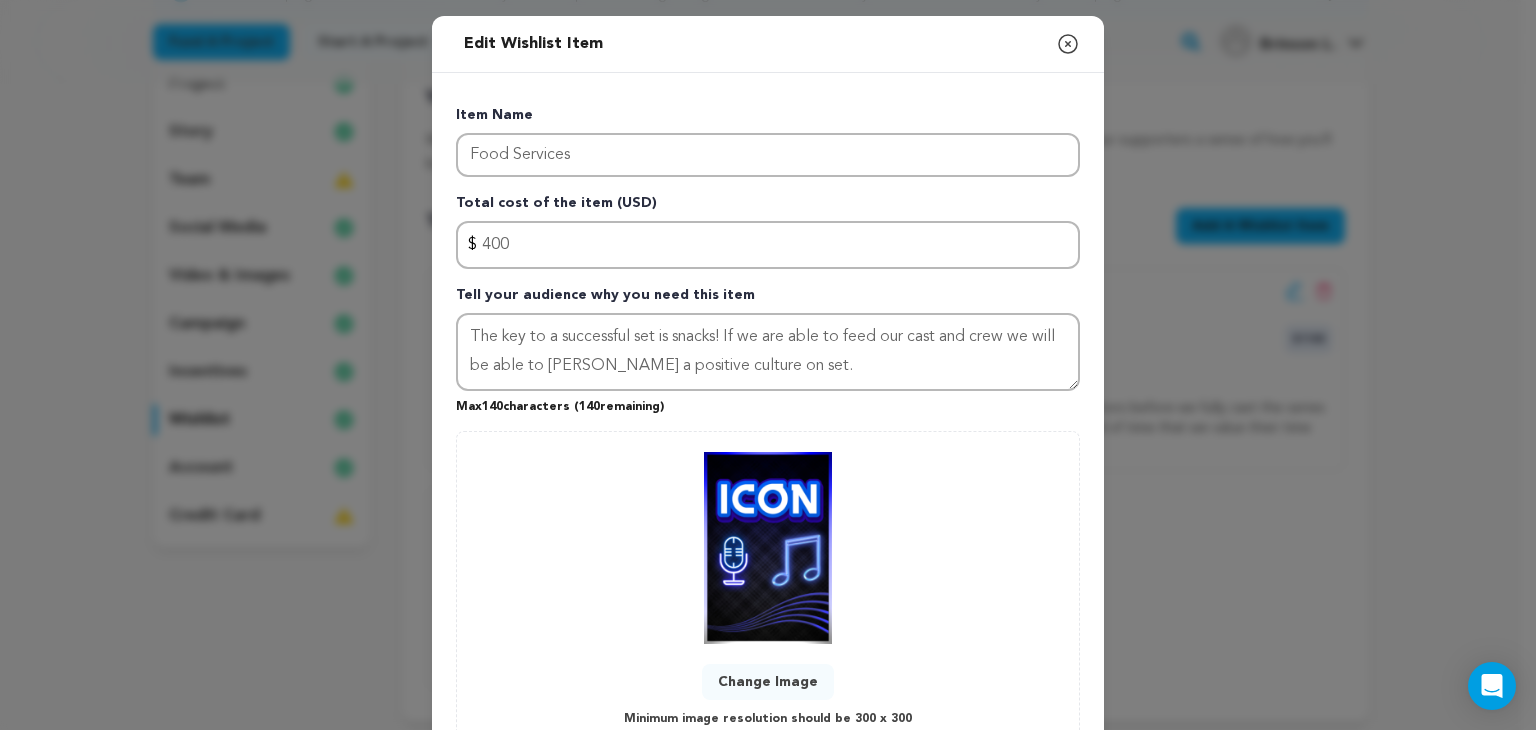 scroll, scrollTop: 151, scrollLeft: 0, axis: vertical 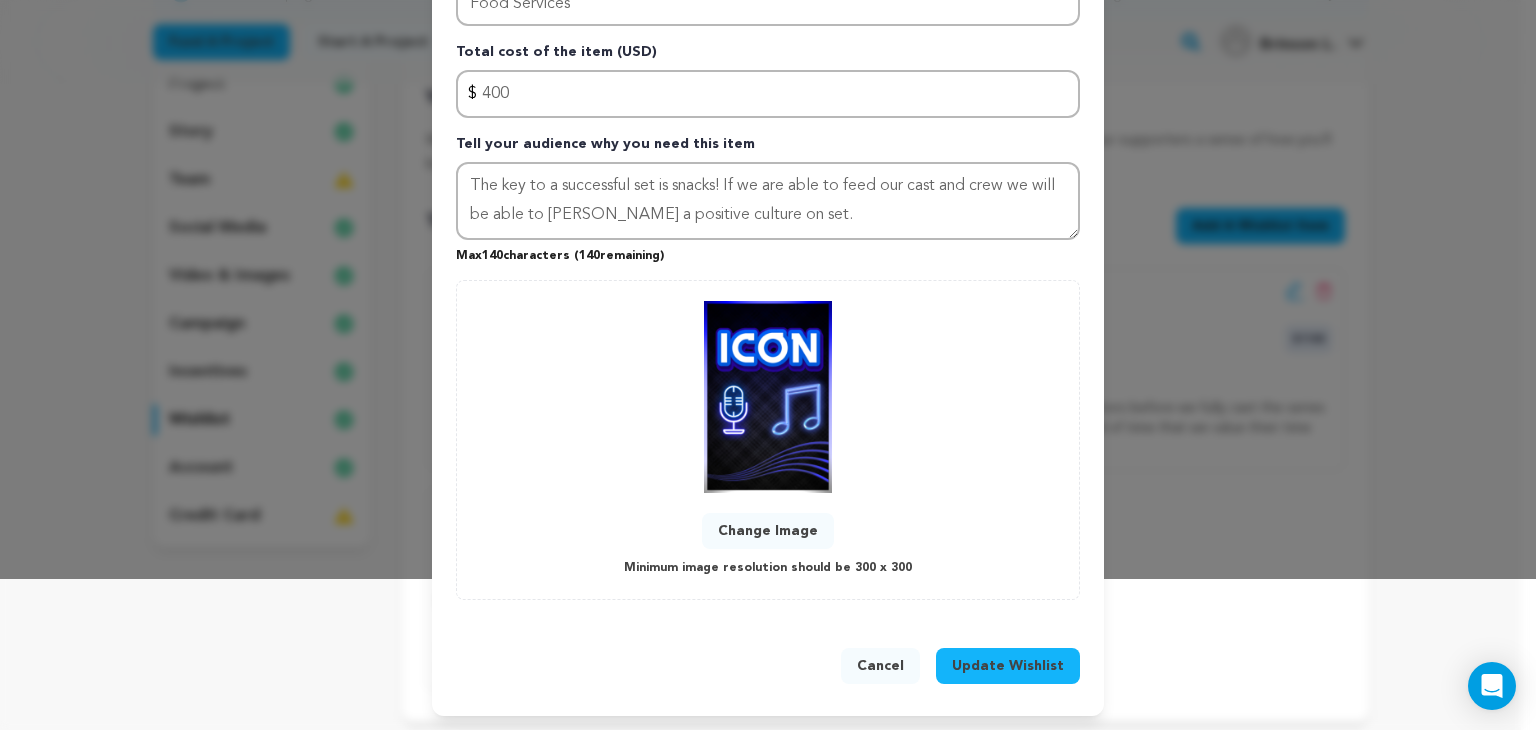 click on "Change Image" at bounding box center [768, 531] 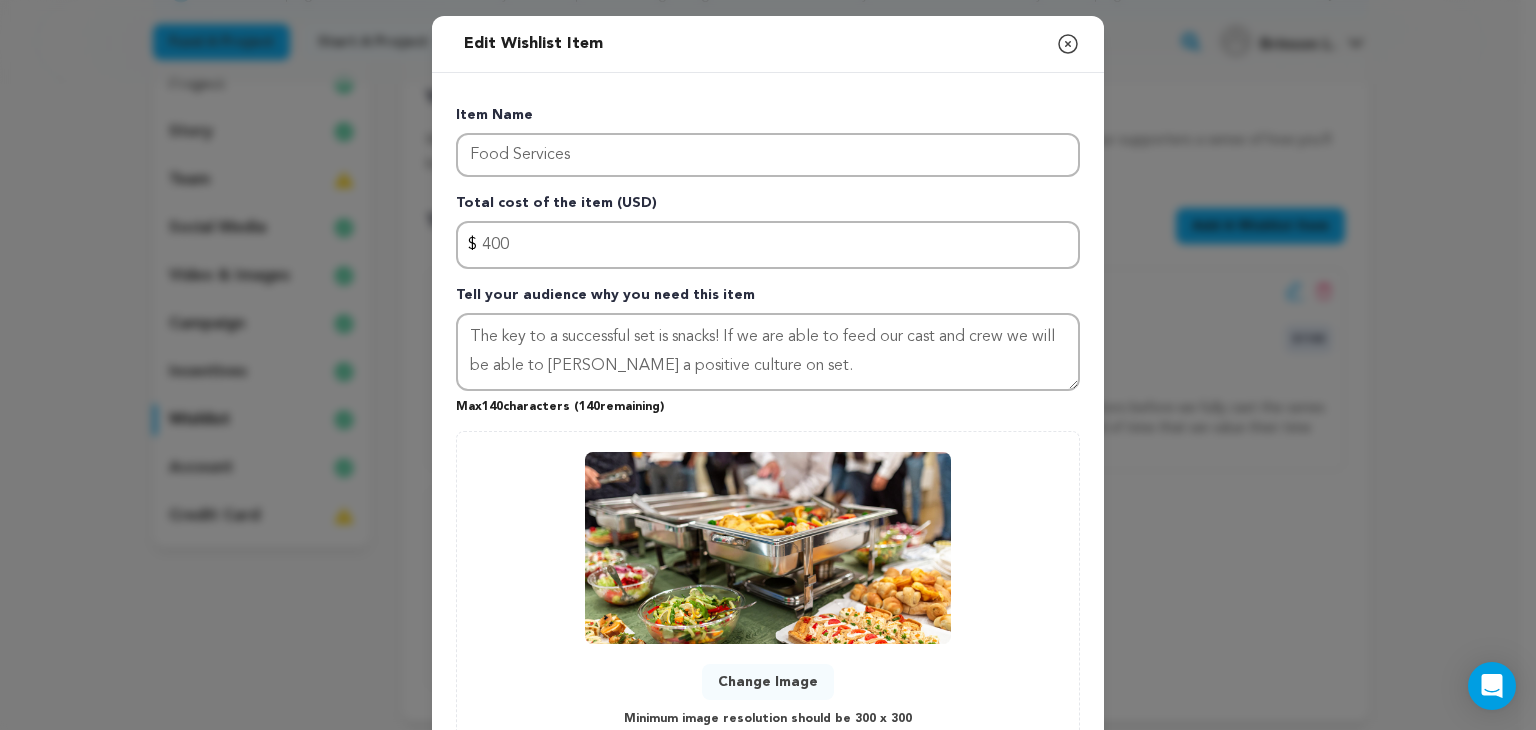 scroll, scrollTop: 151, scrollLeft: 0, axis: vertical 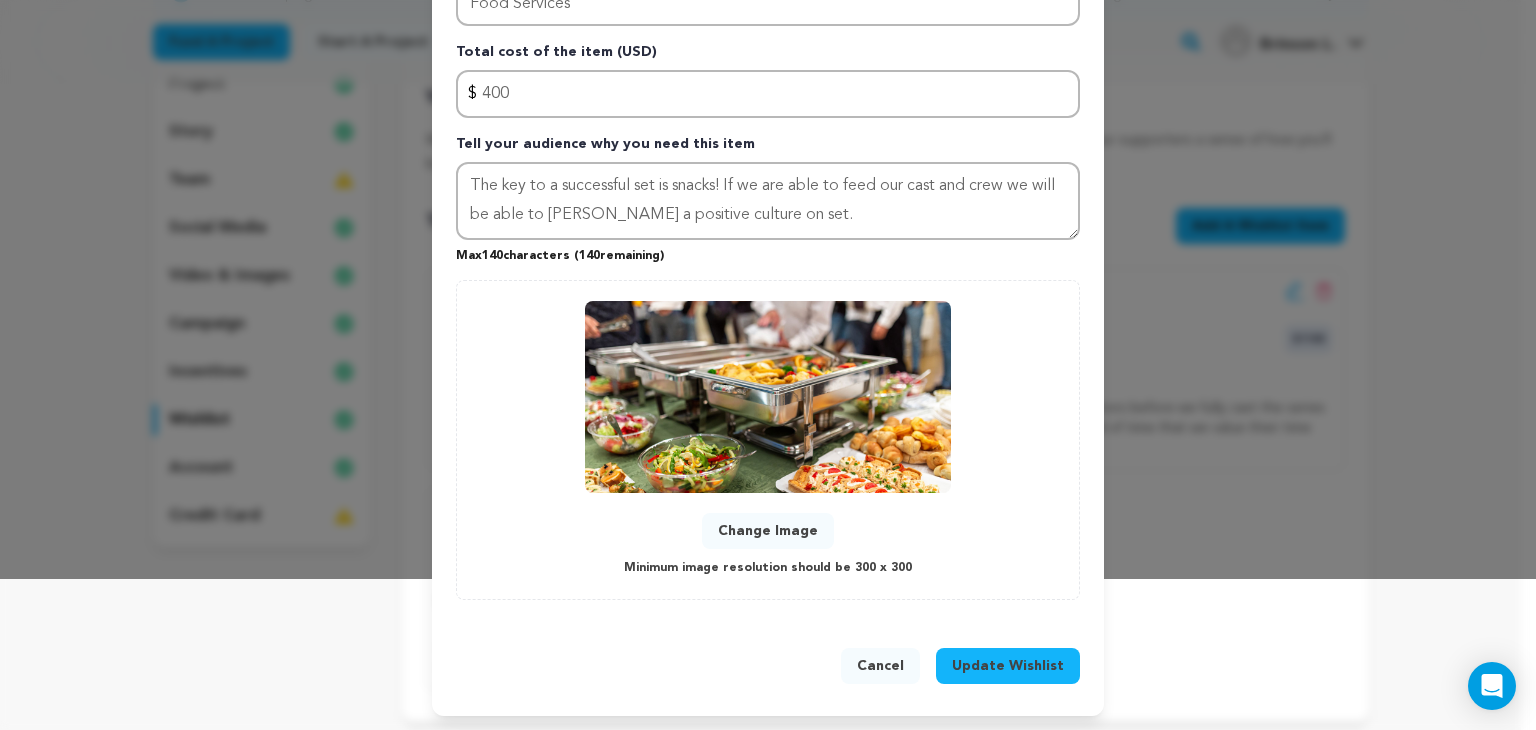 click on "Update Wishlist" at bounding box center [1008, 666] 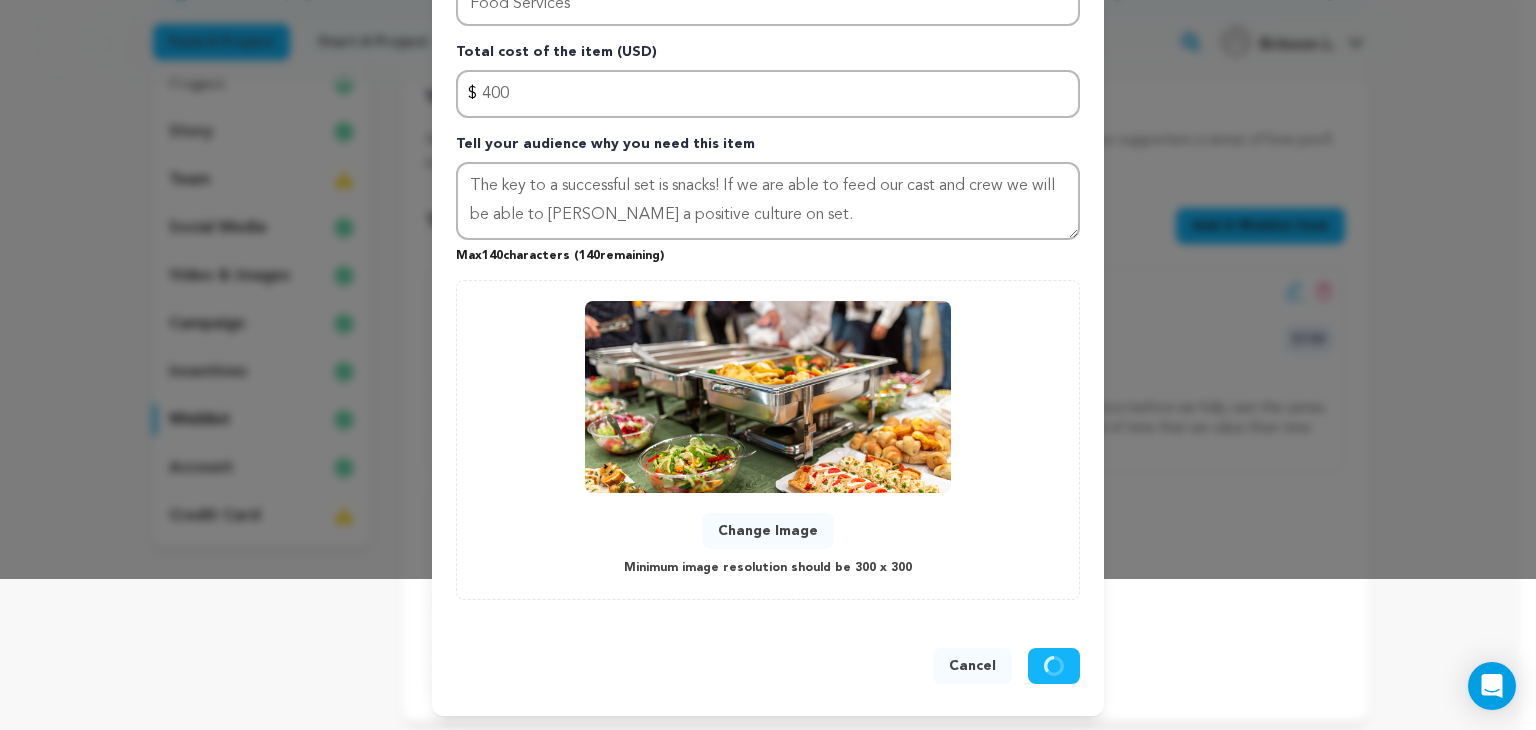 type 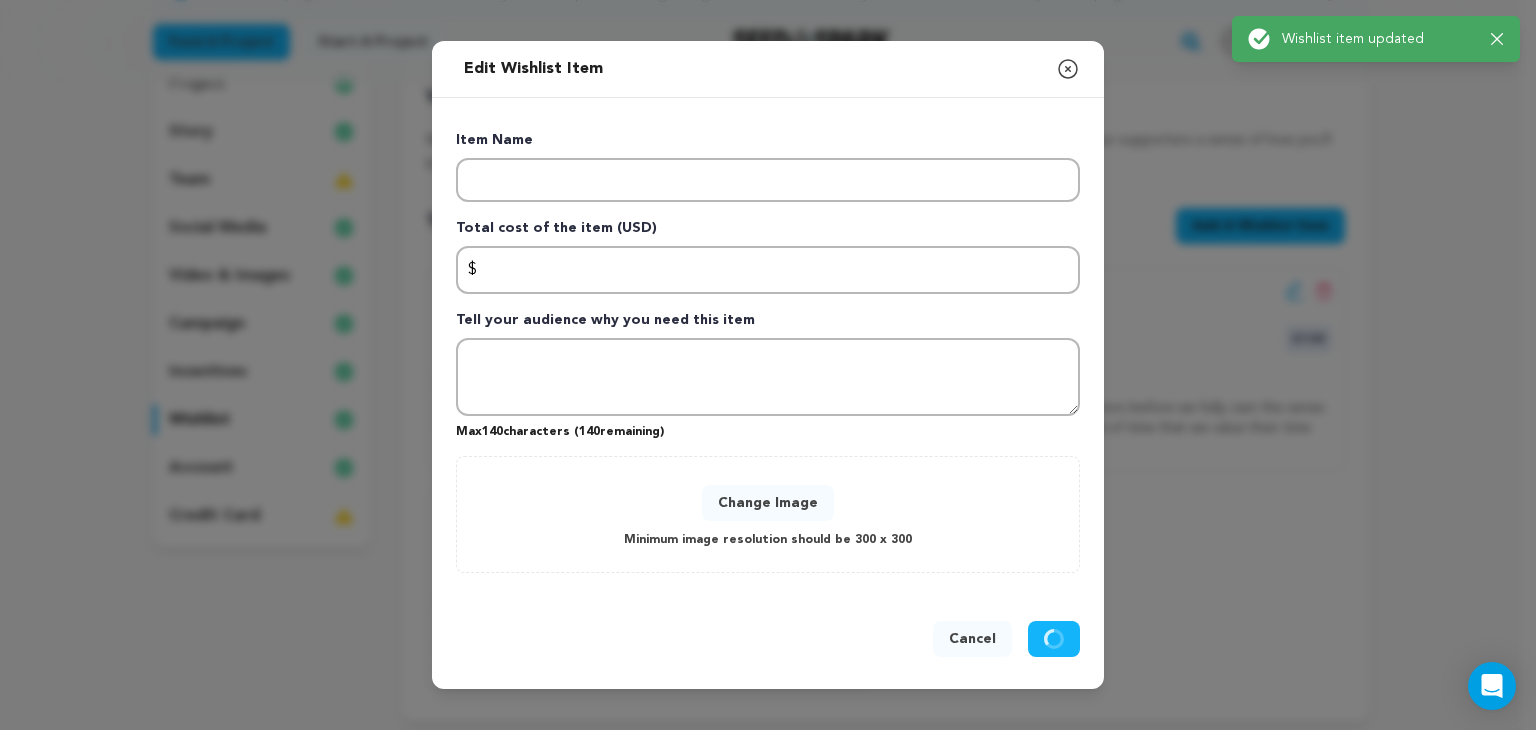 scroll, scrollTop: 0, scrollLeft: 0, axis: both 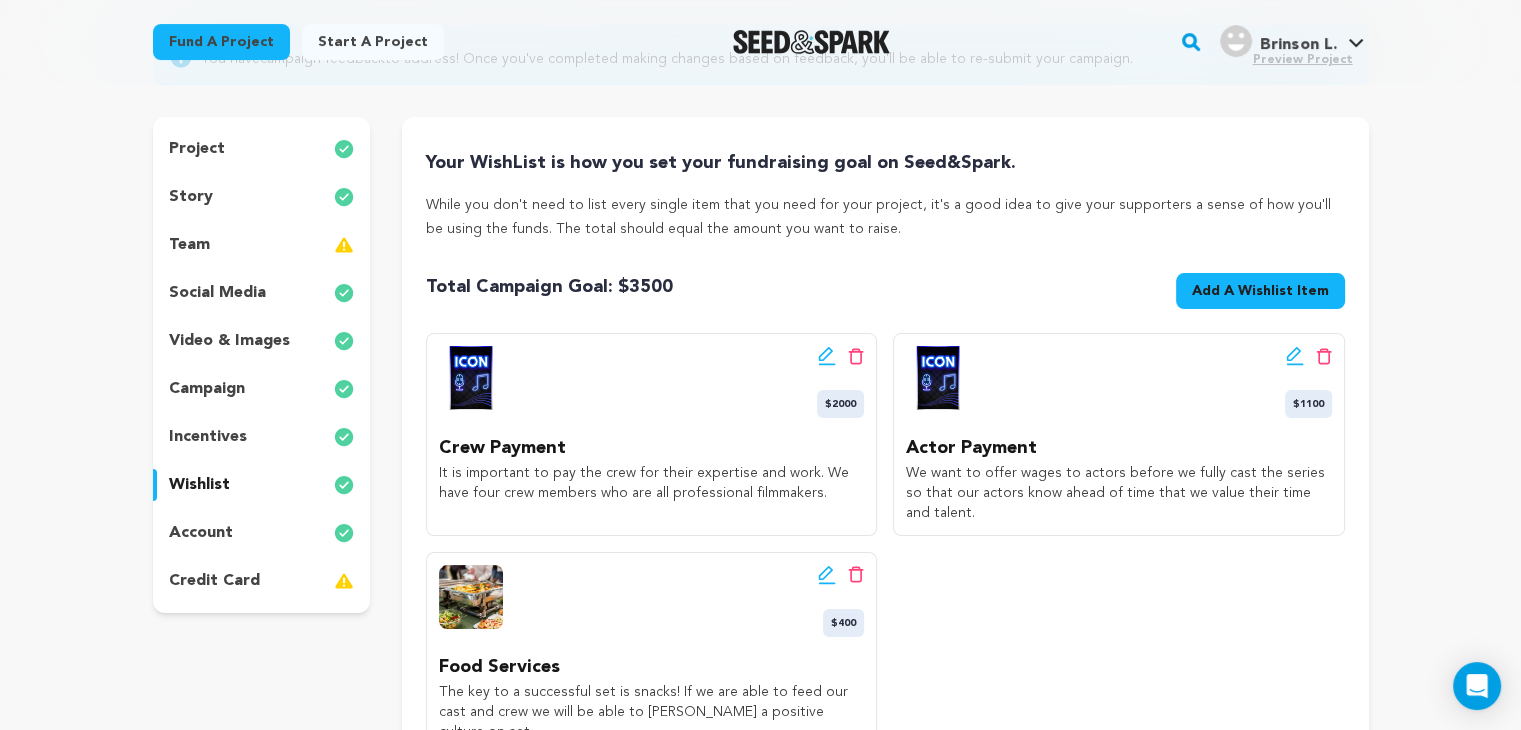 click 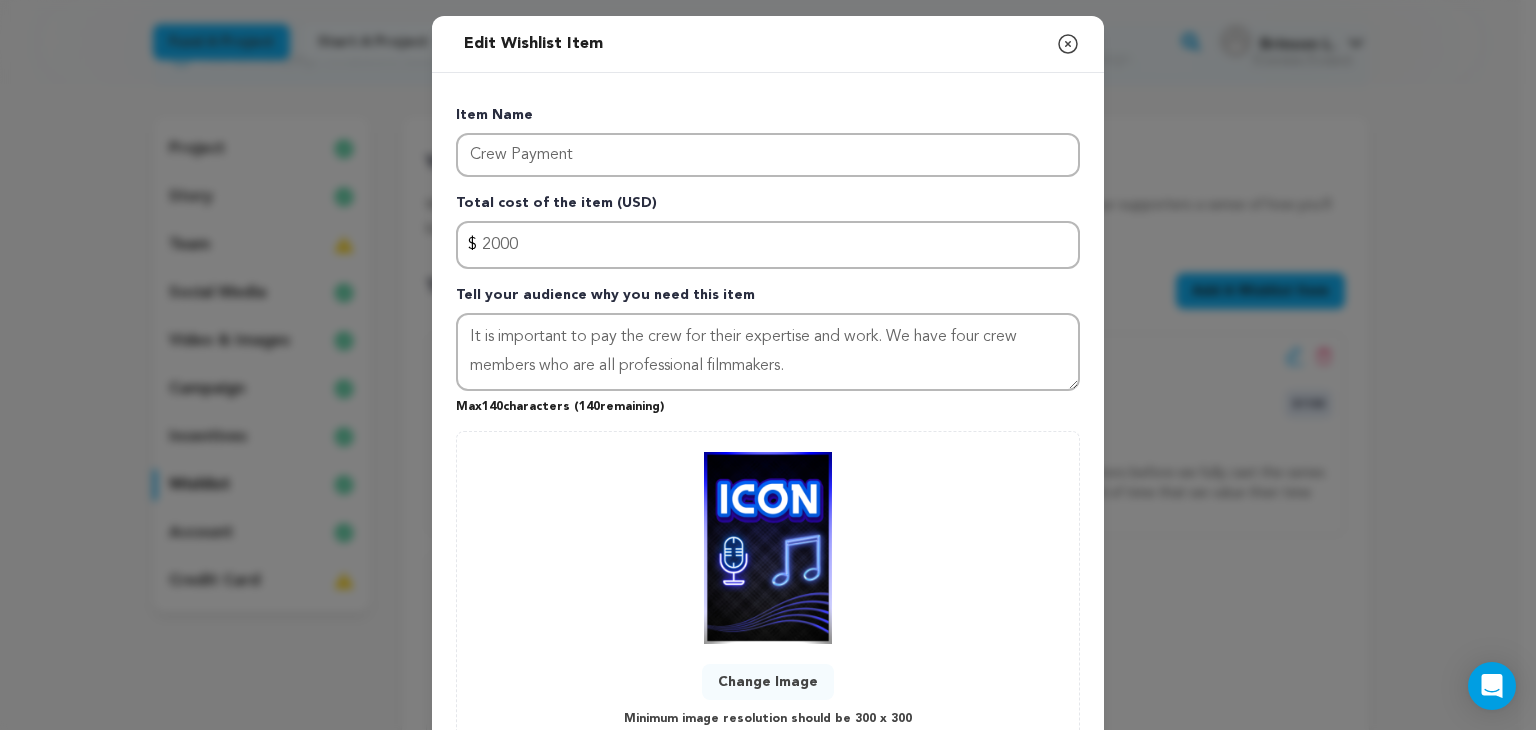 scroll, scrollTop: 151, scrollLeft: 0, axis: vertical 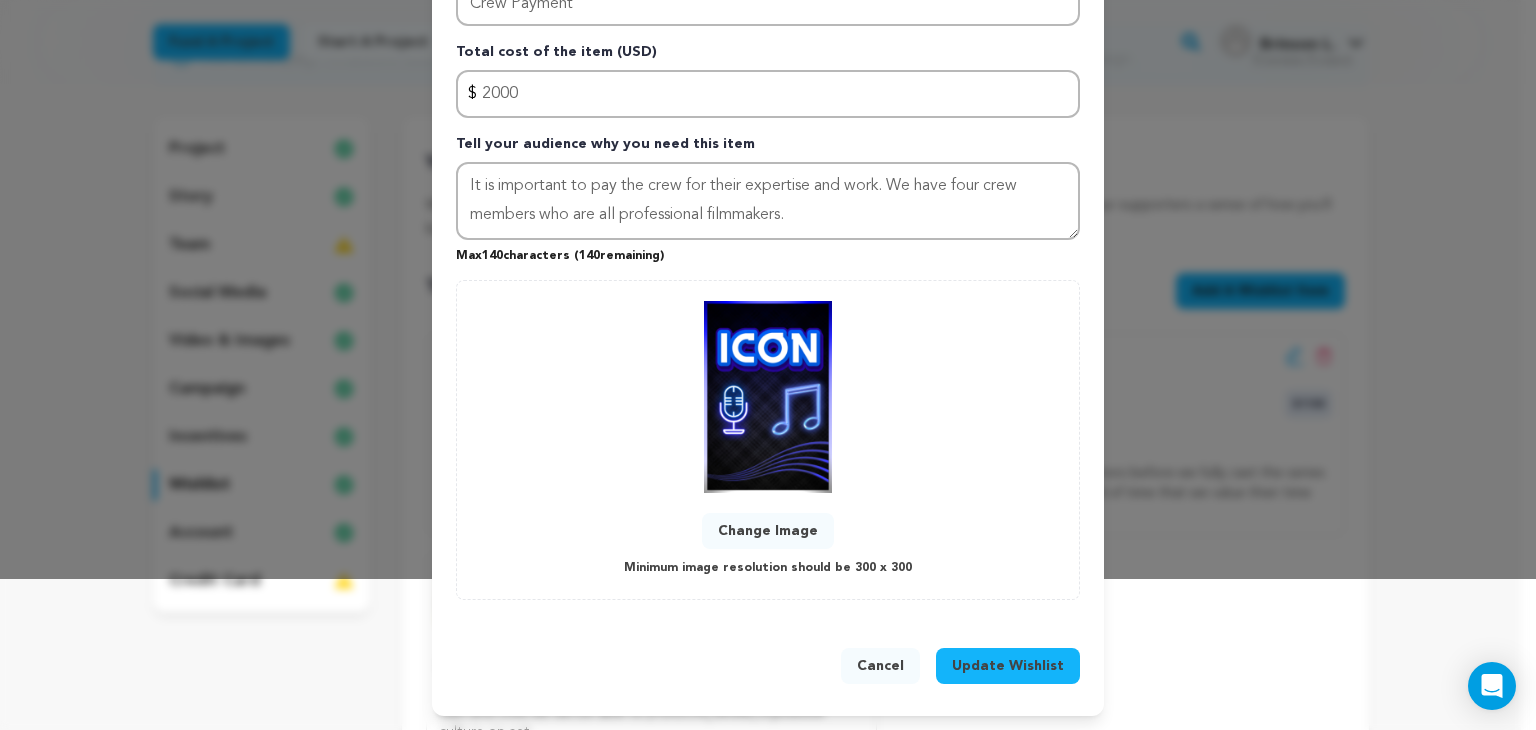 click on "Change Image" at bounding box center (768, 531) 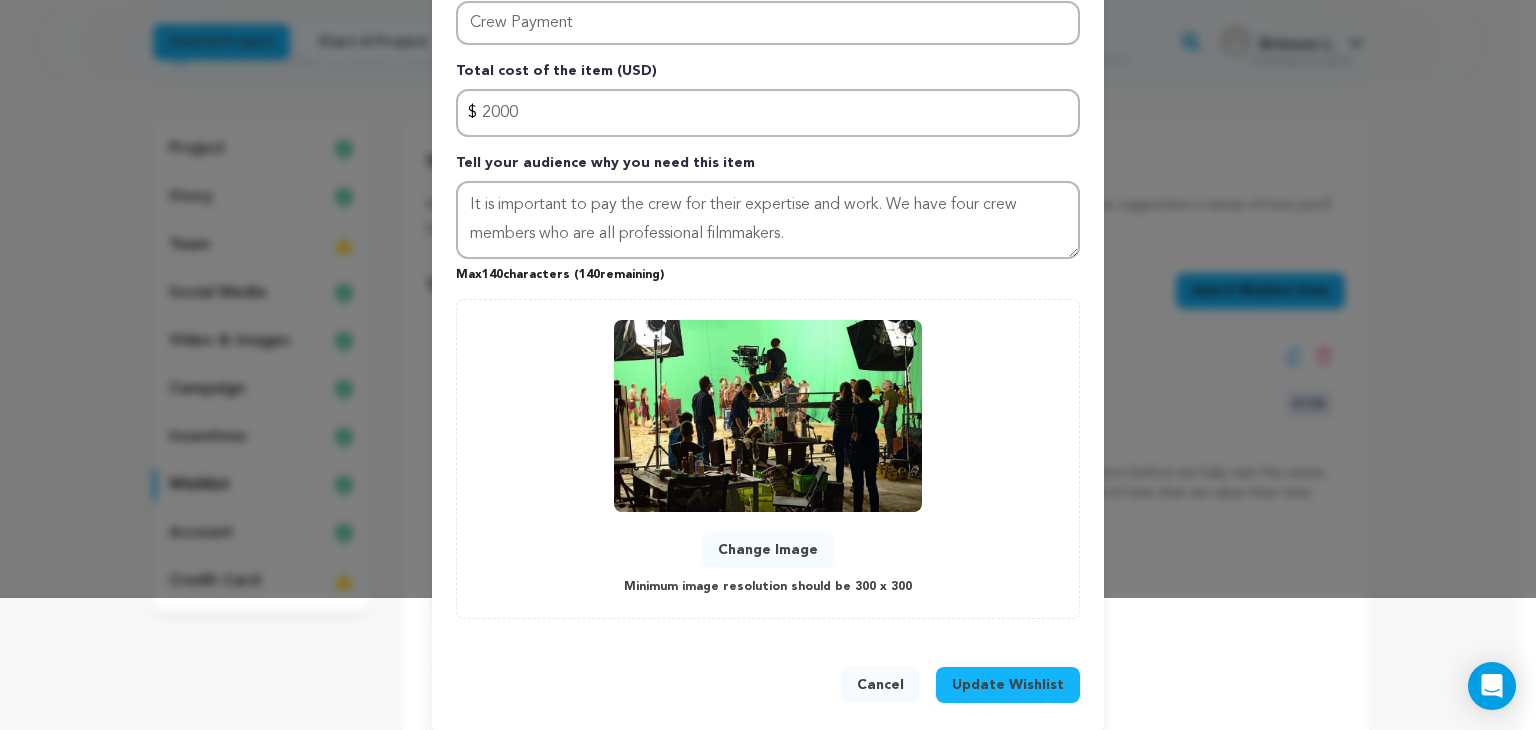 scroll, scrollTop: 136, scrollLeft: 0, axis: vertical 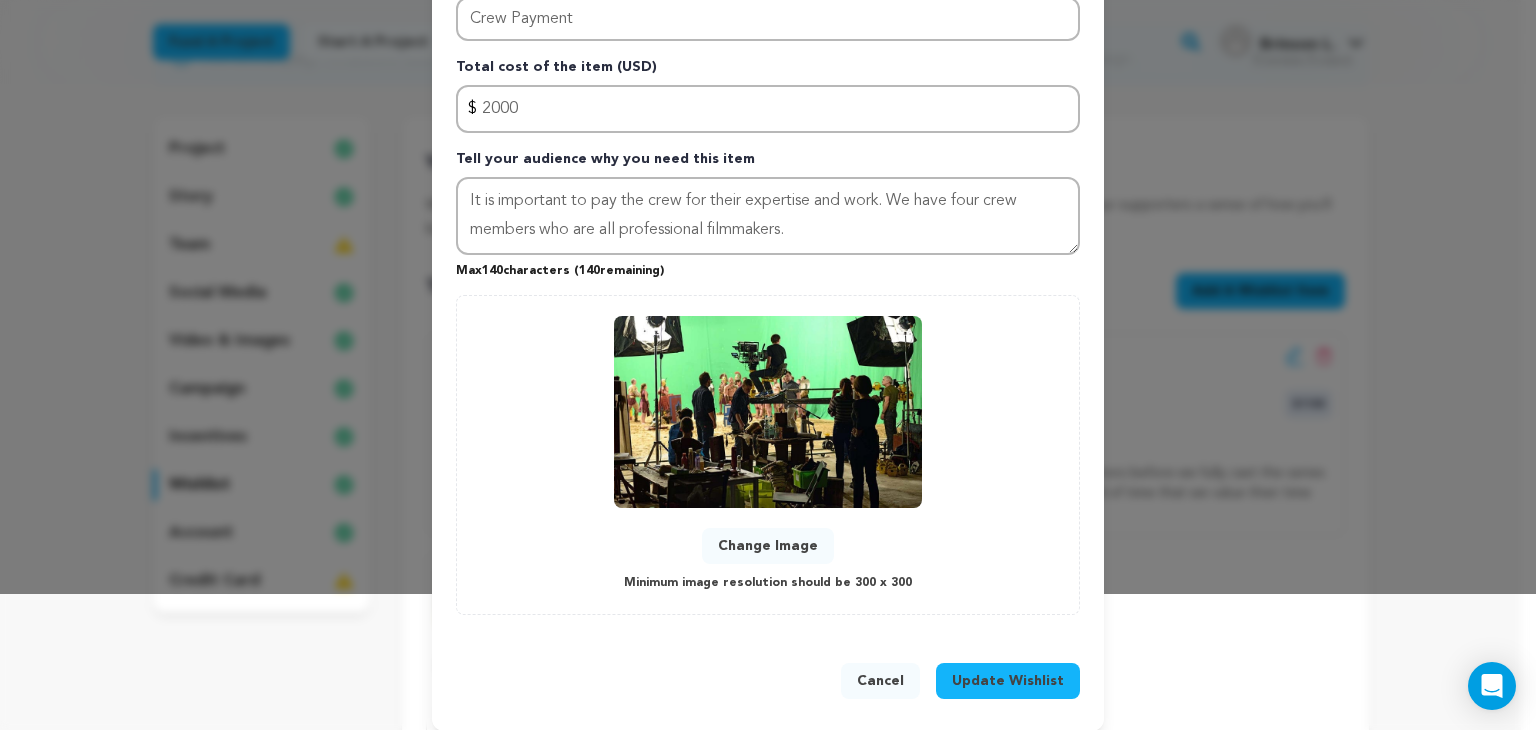 click on "Update Wishlist" at bounding box center (1008, 681) 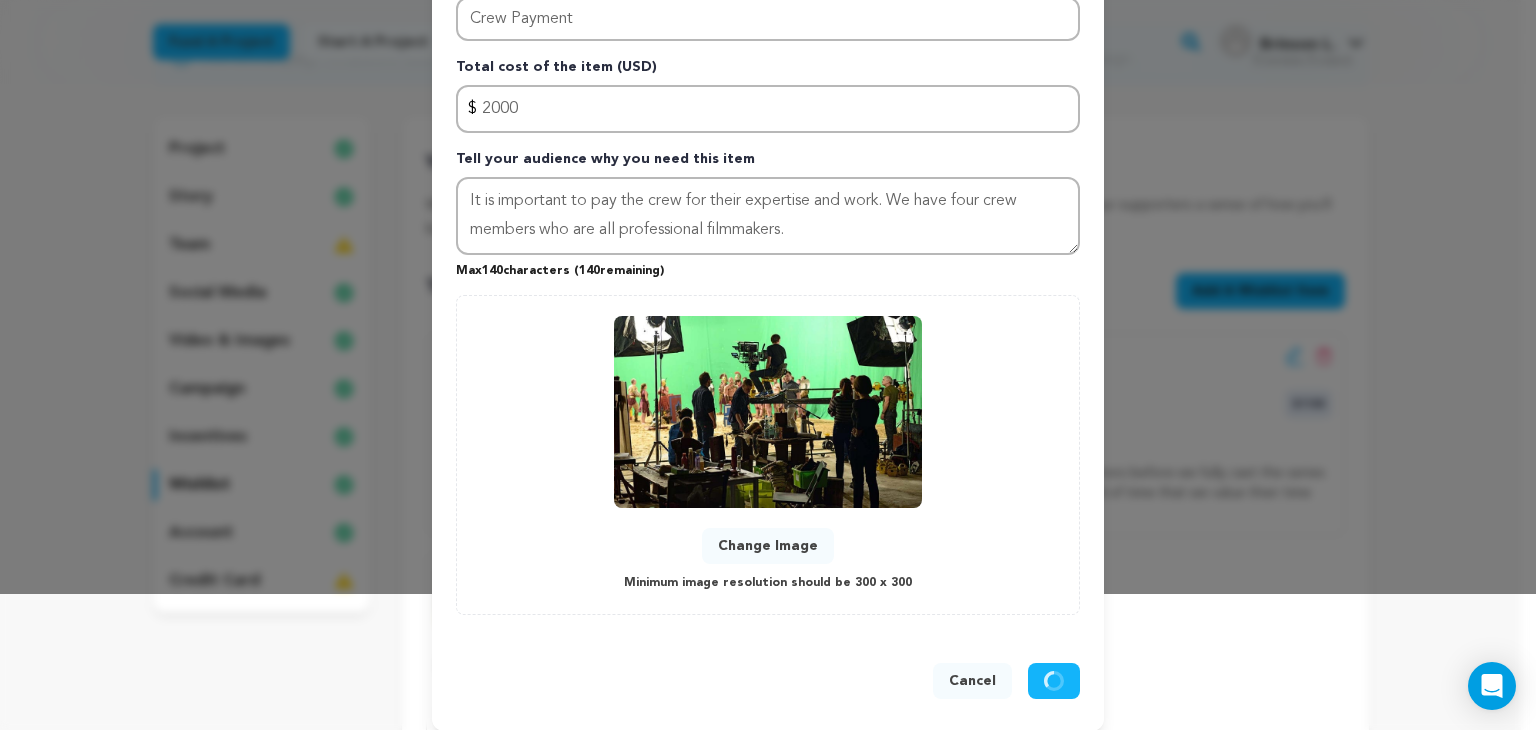 type 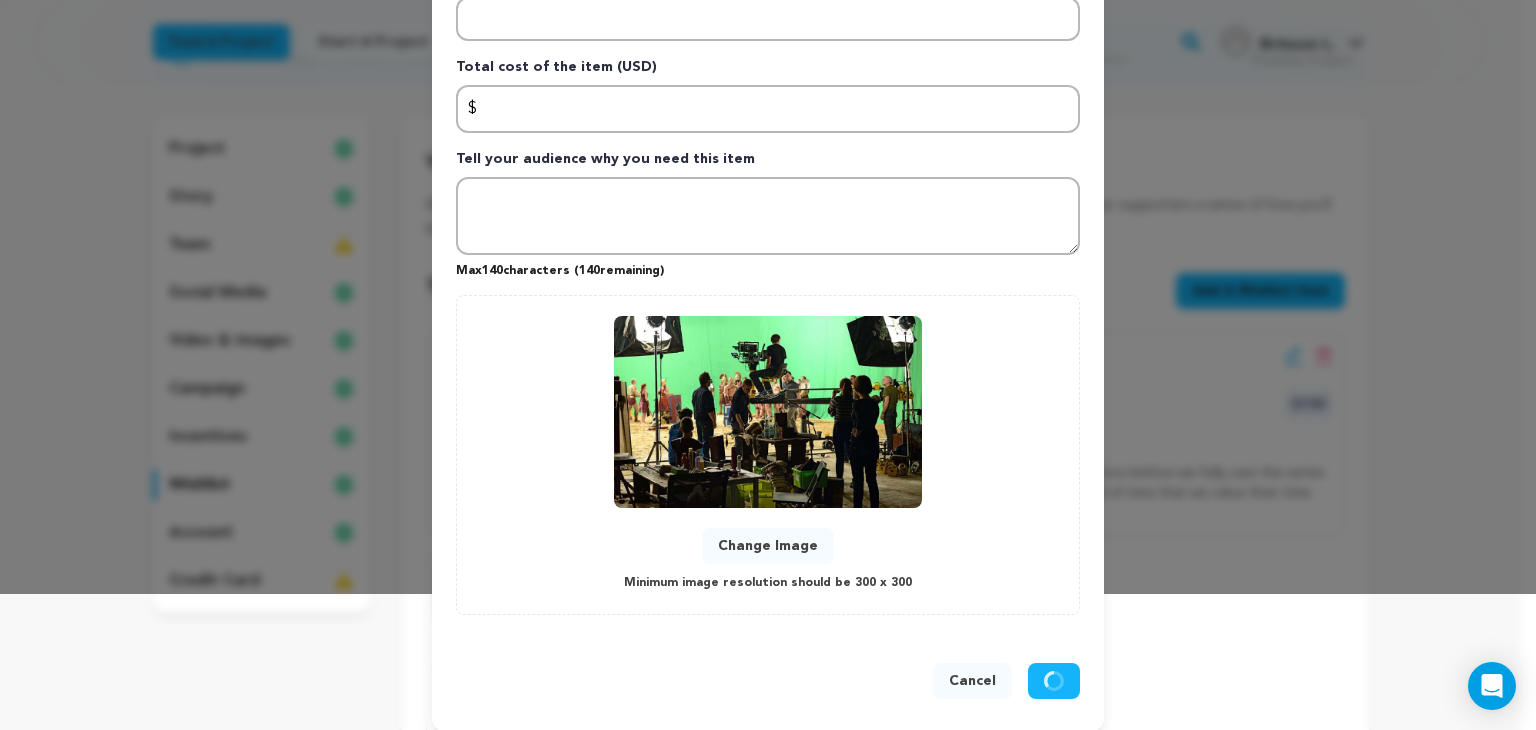 scroll, scrollTop: 0, scrollLeft: 0, axis: both 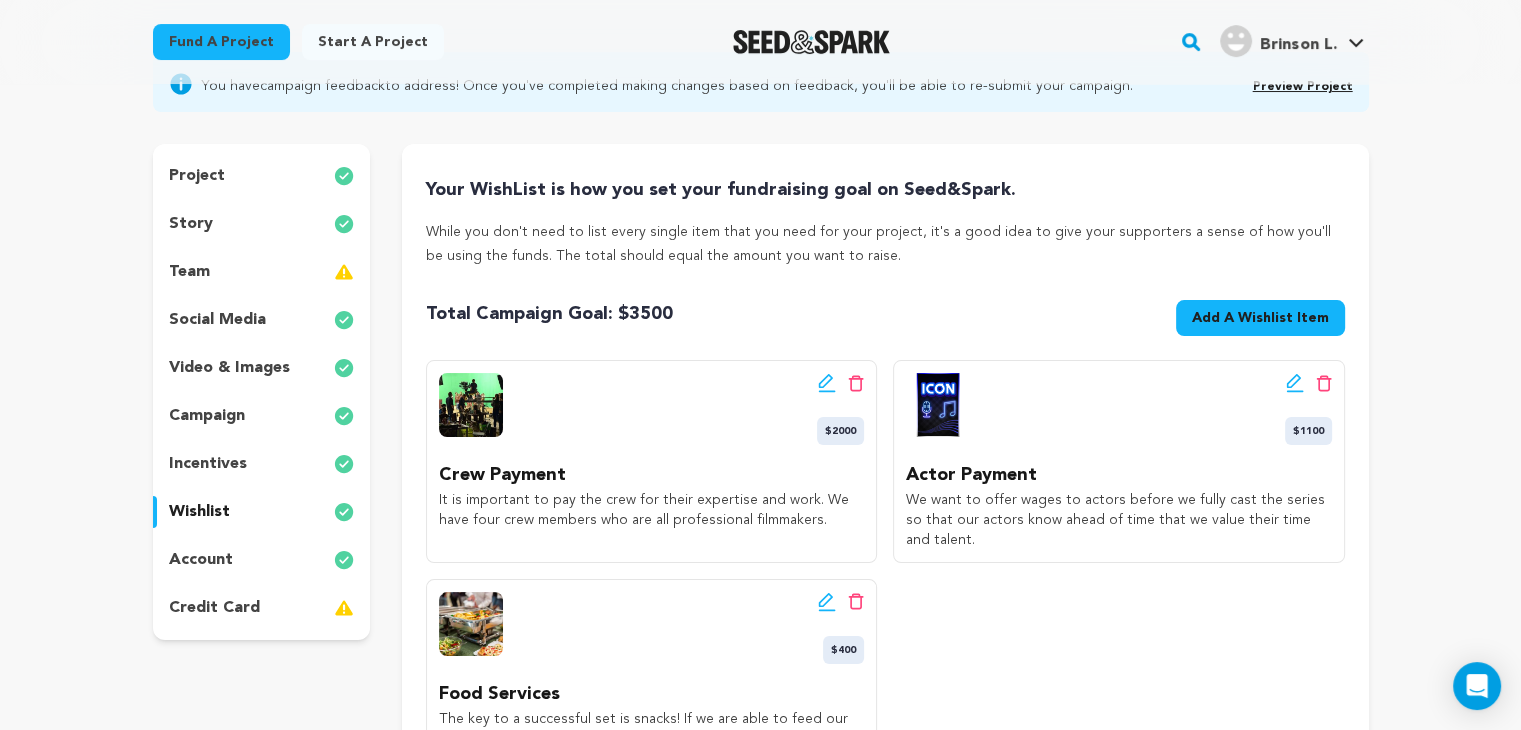 click 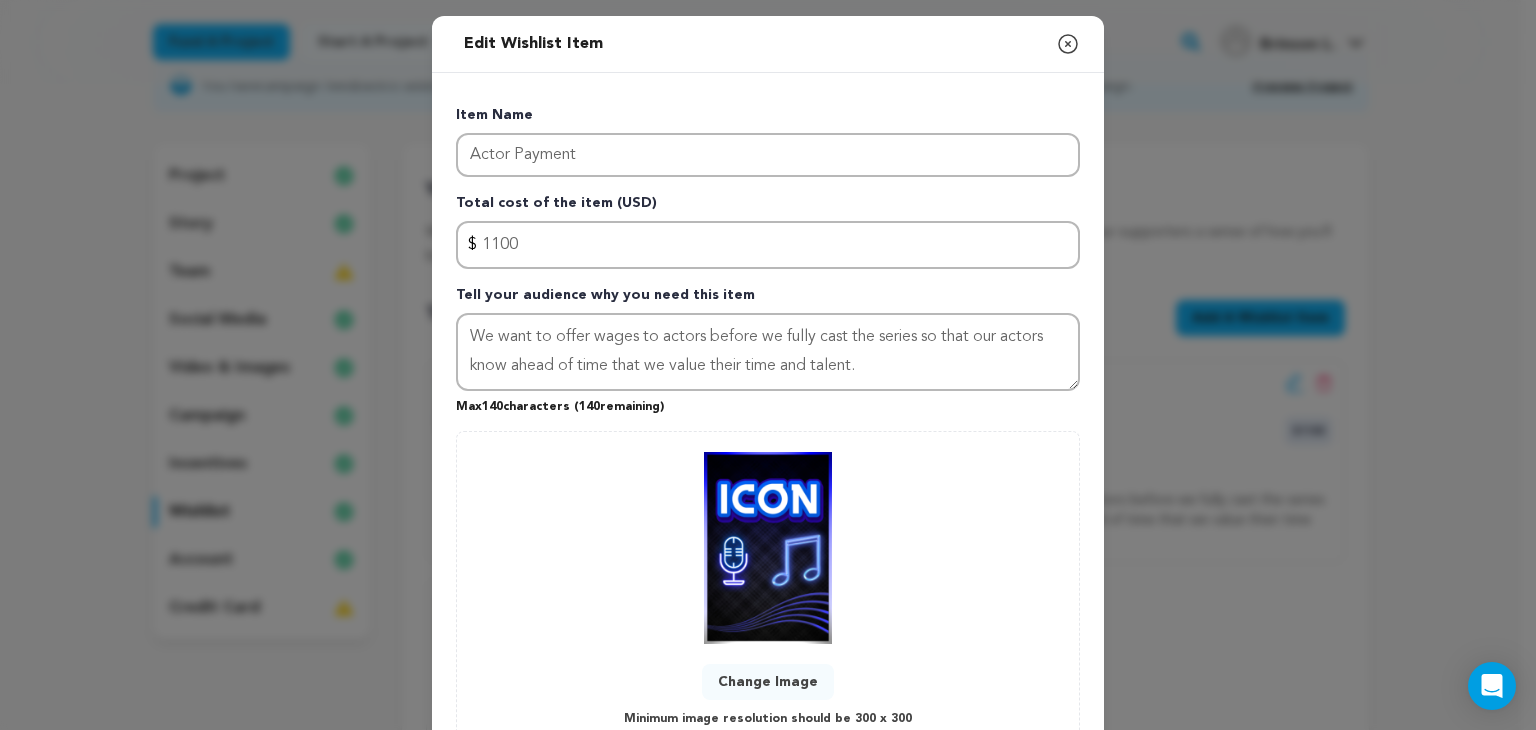 scroll, scrollTop: 151, scrollLeft: 0, axis: vertical 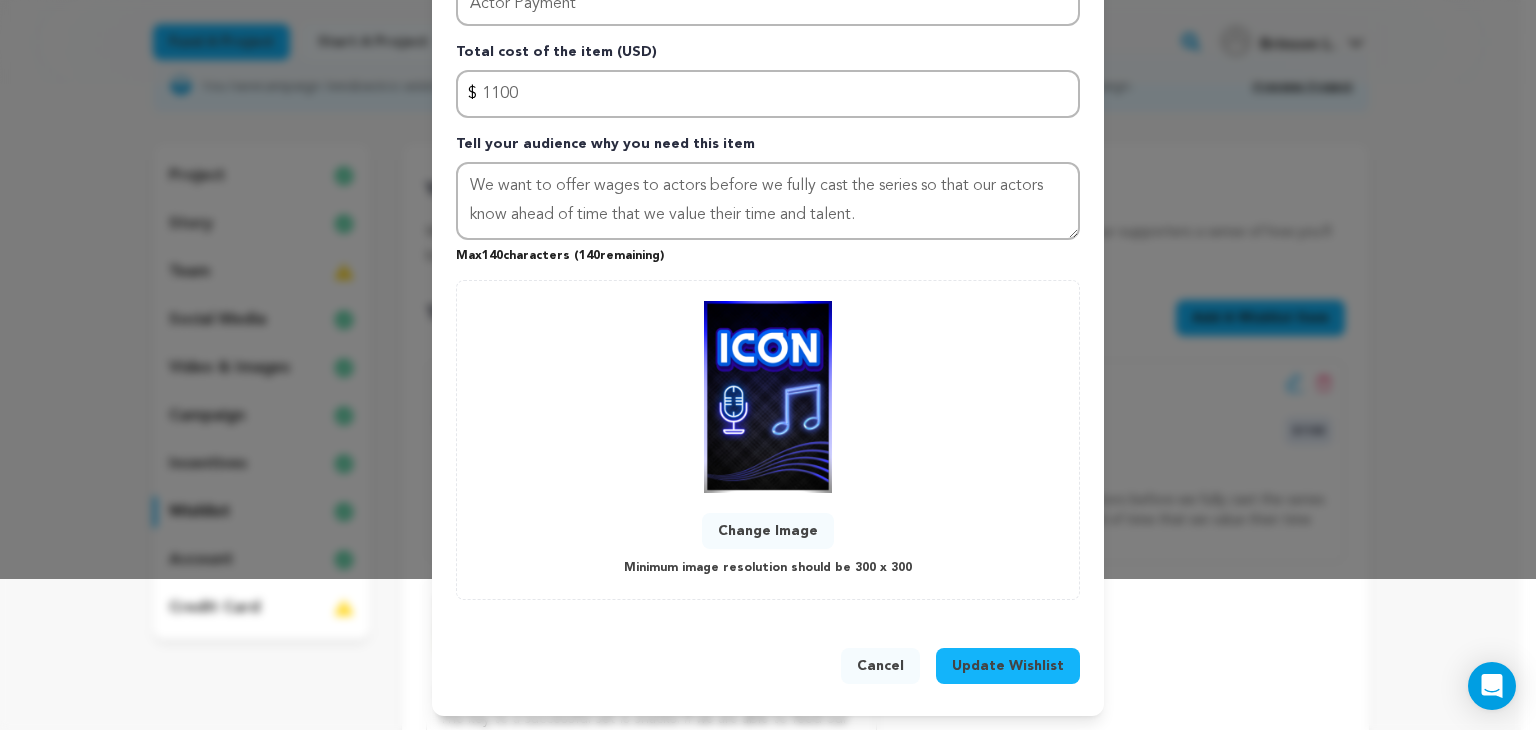 click on "Change Image" at bounding box center [768, 531] 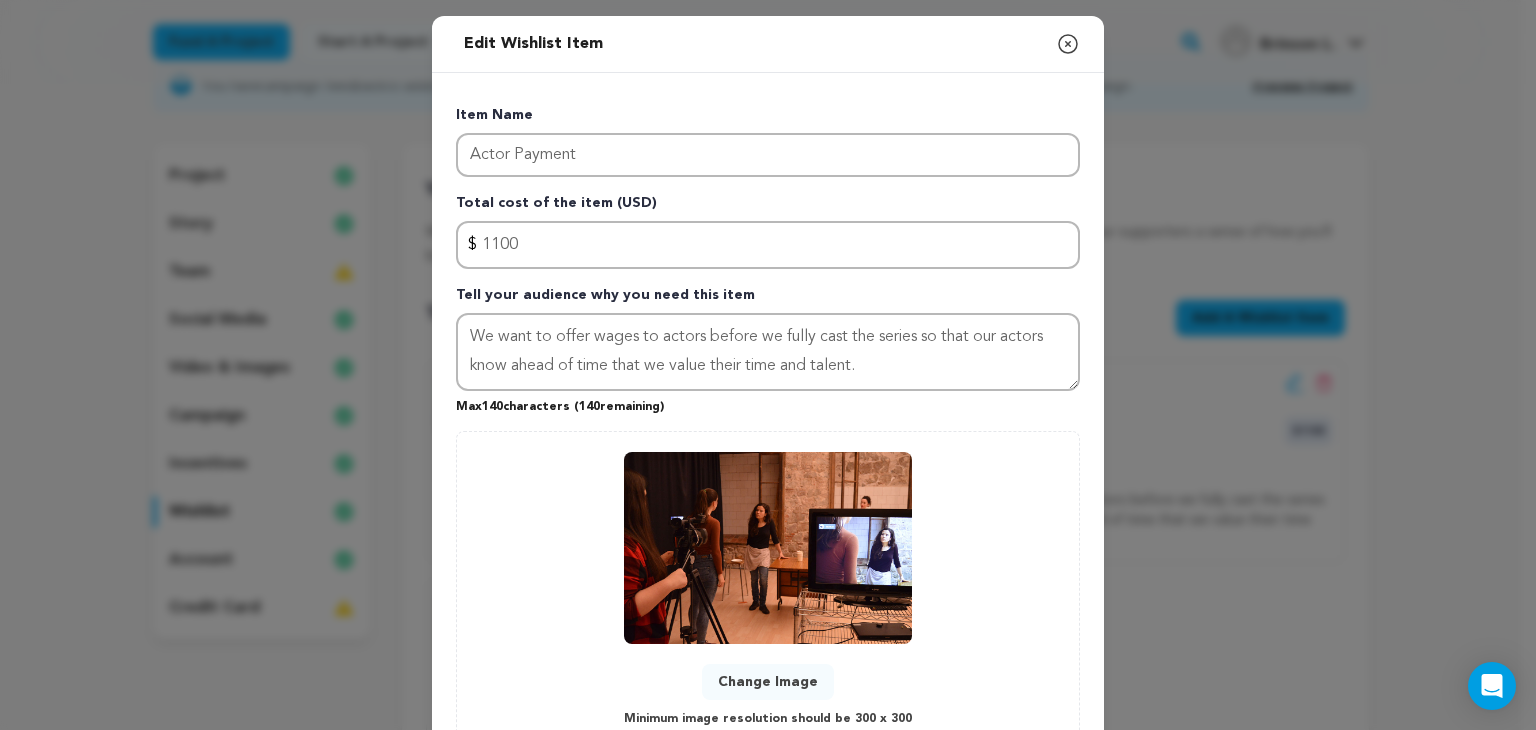 scroll, scrollTop: 151, scrollLeft: 0, axis: vertical 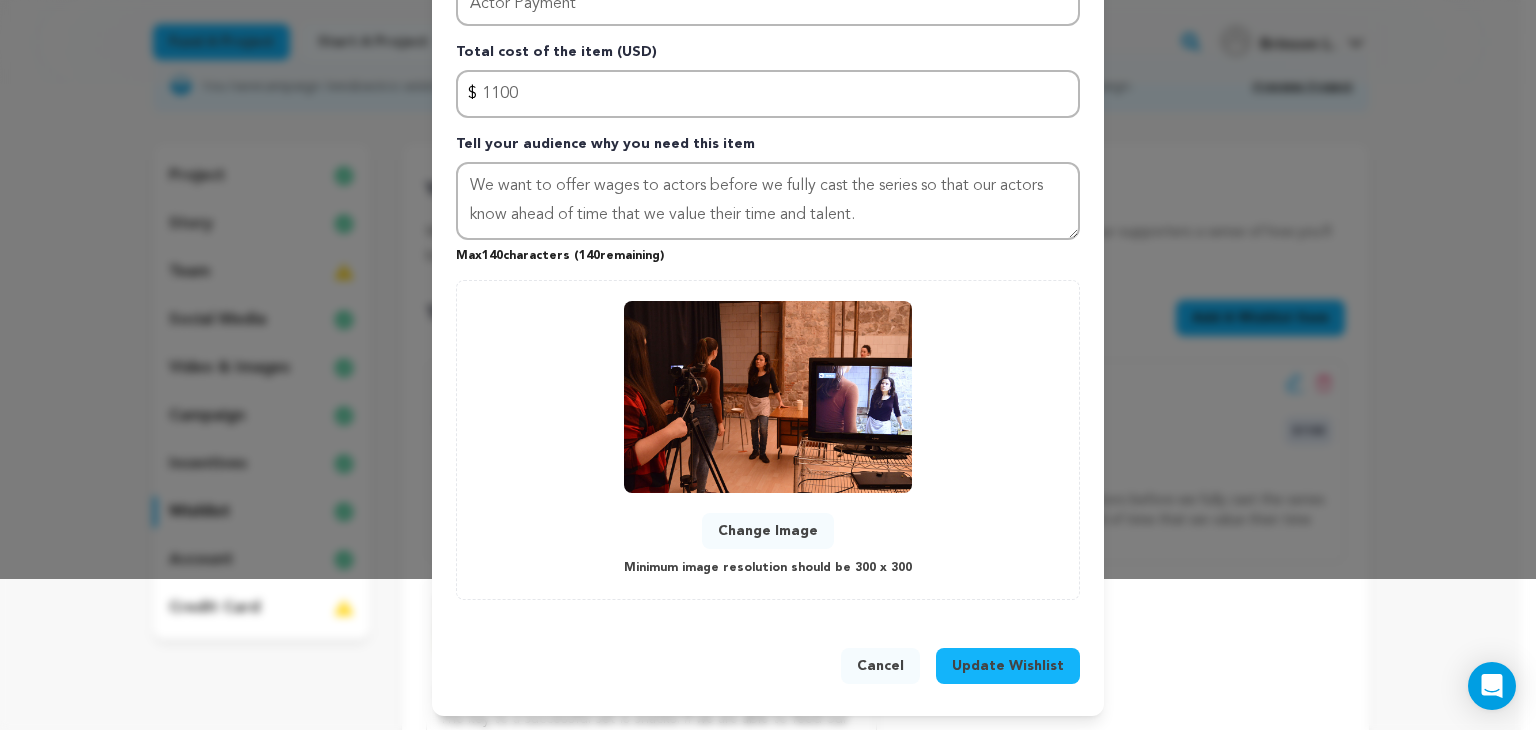 click on "Update Wishlist" at bounding box center [1008, 666] 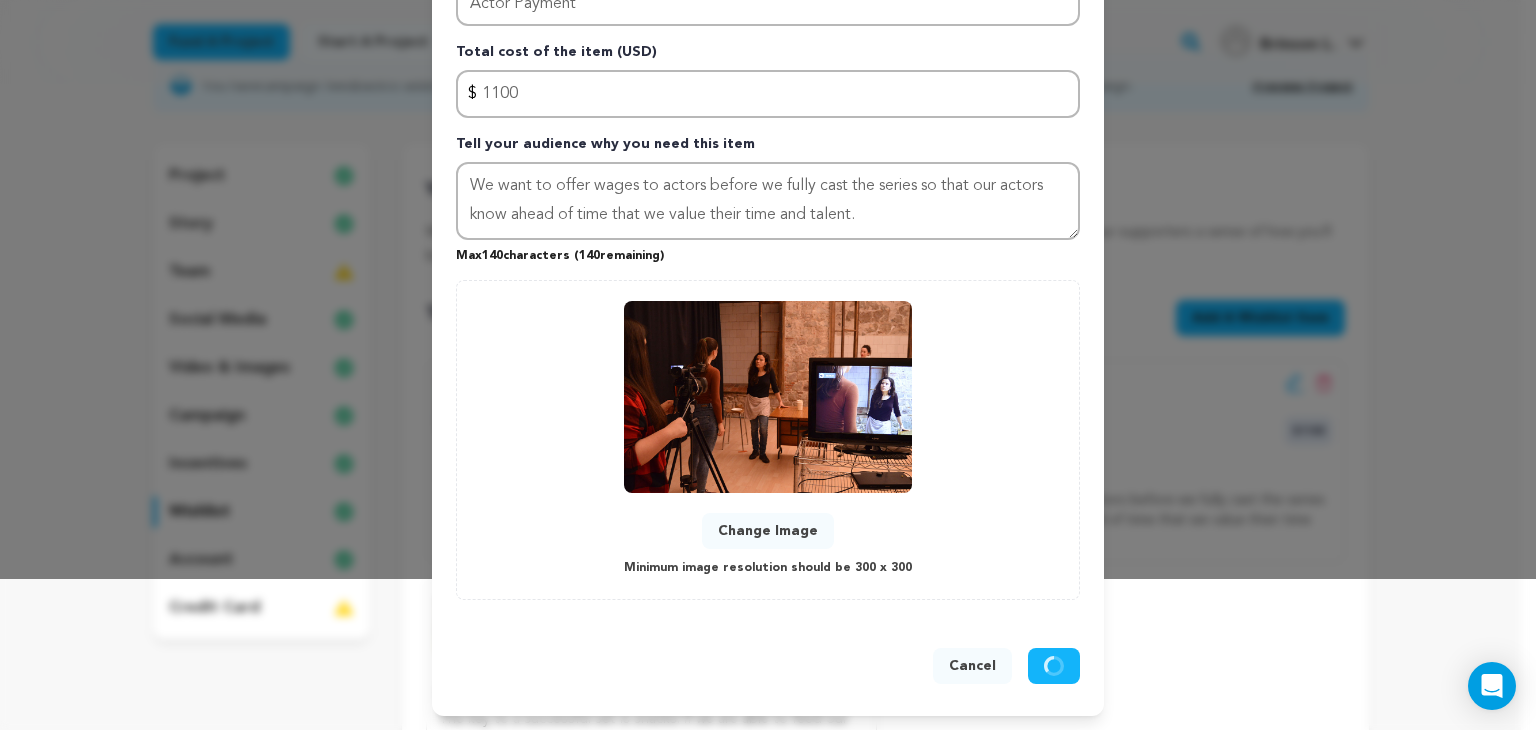 type 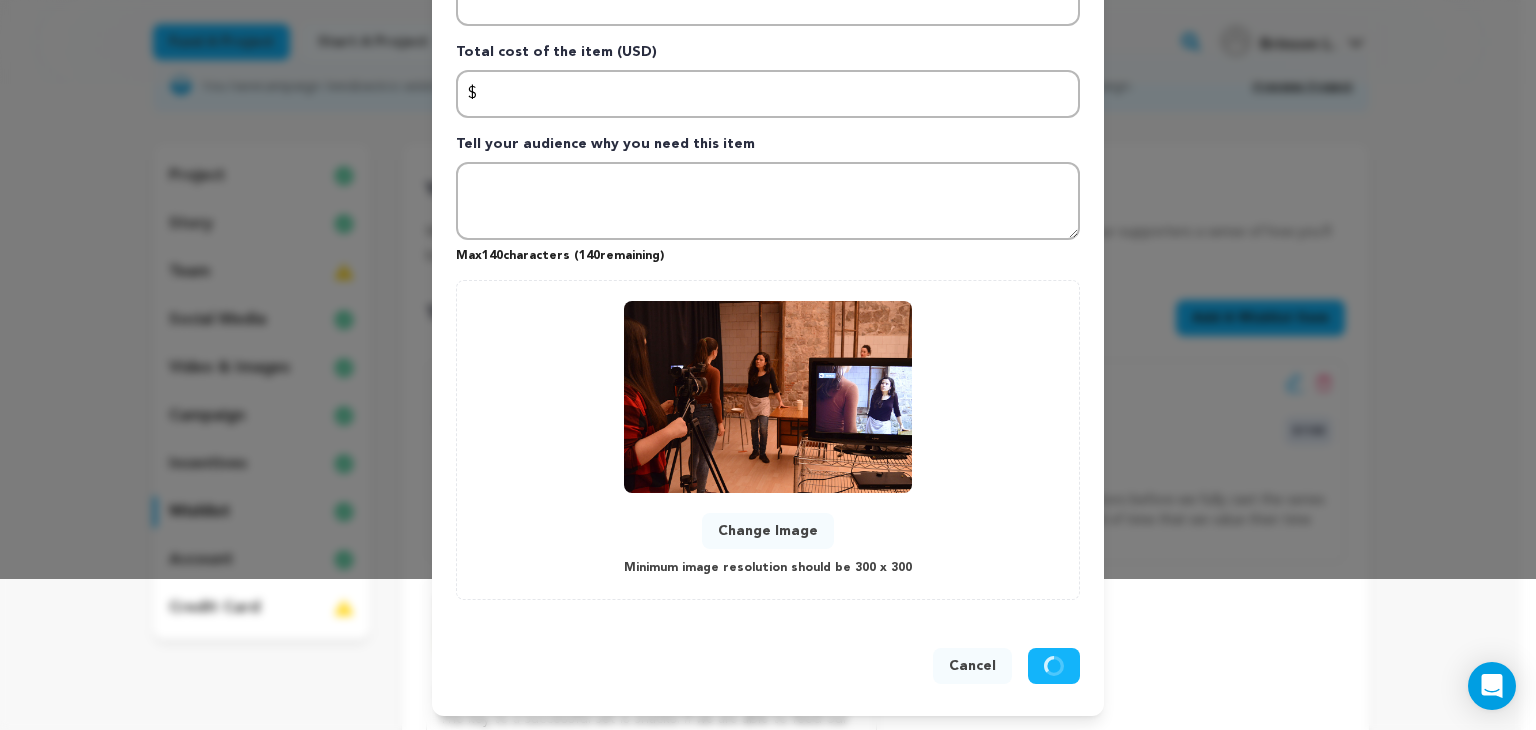scroll, scrollTop: 0, scrollLeft: 0, axis: both 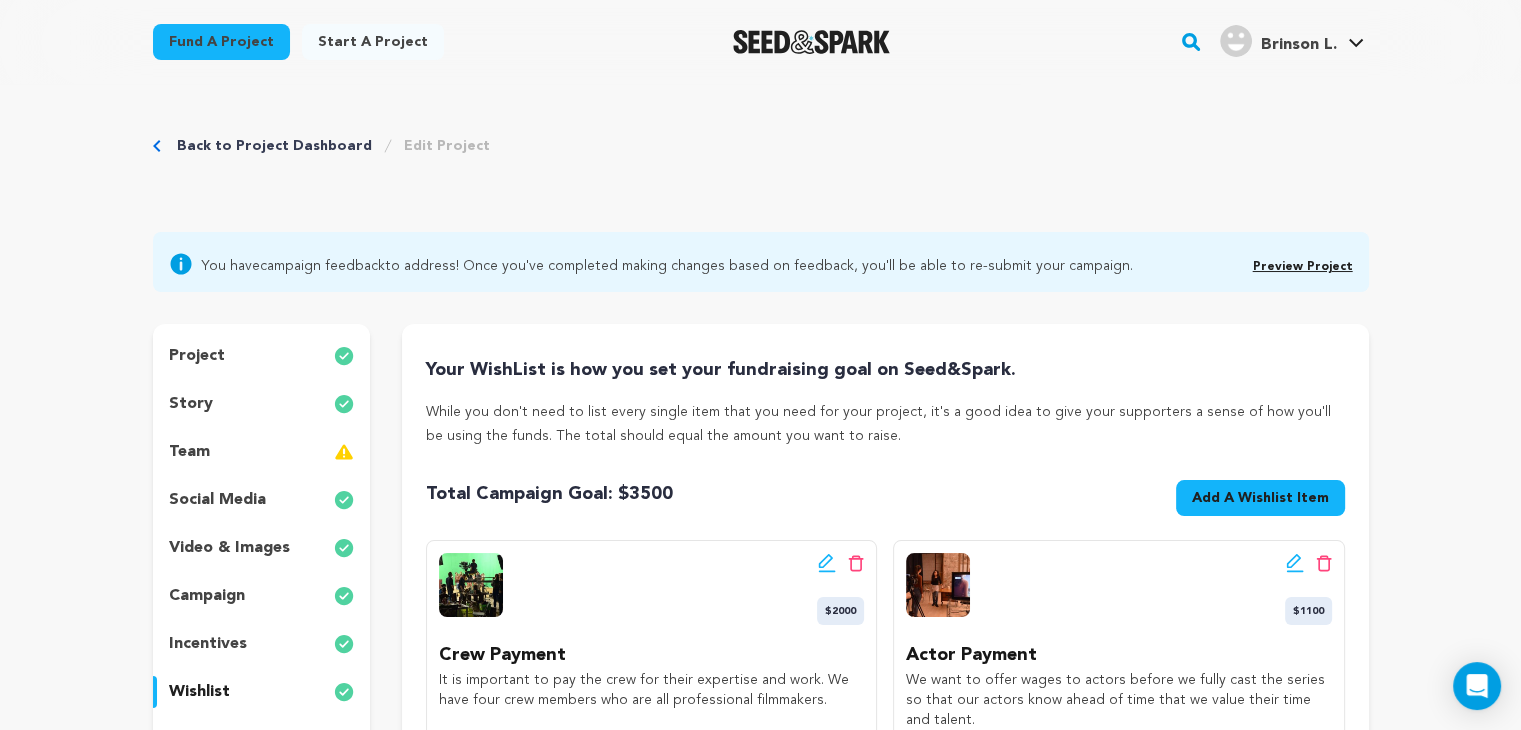 click on "Fund a project
Start a project
Search" at bounding box center (760, 42) 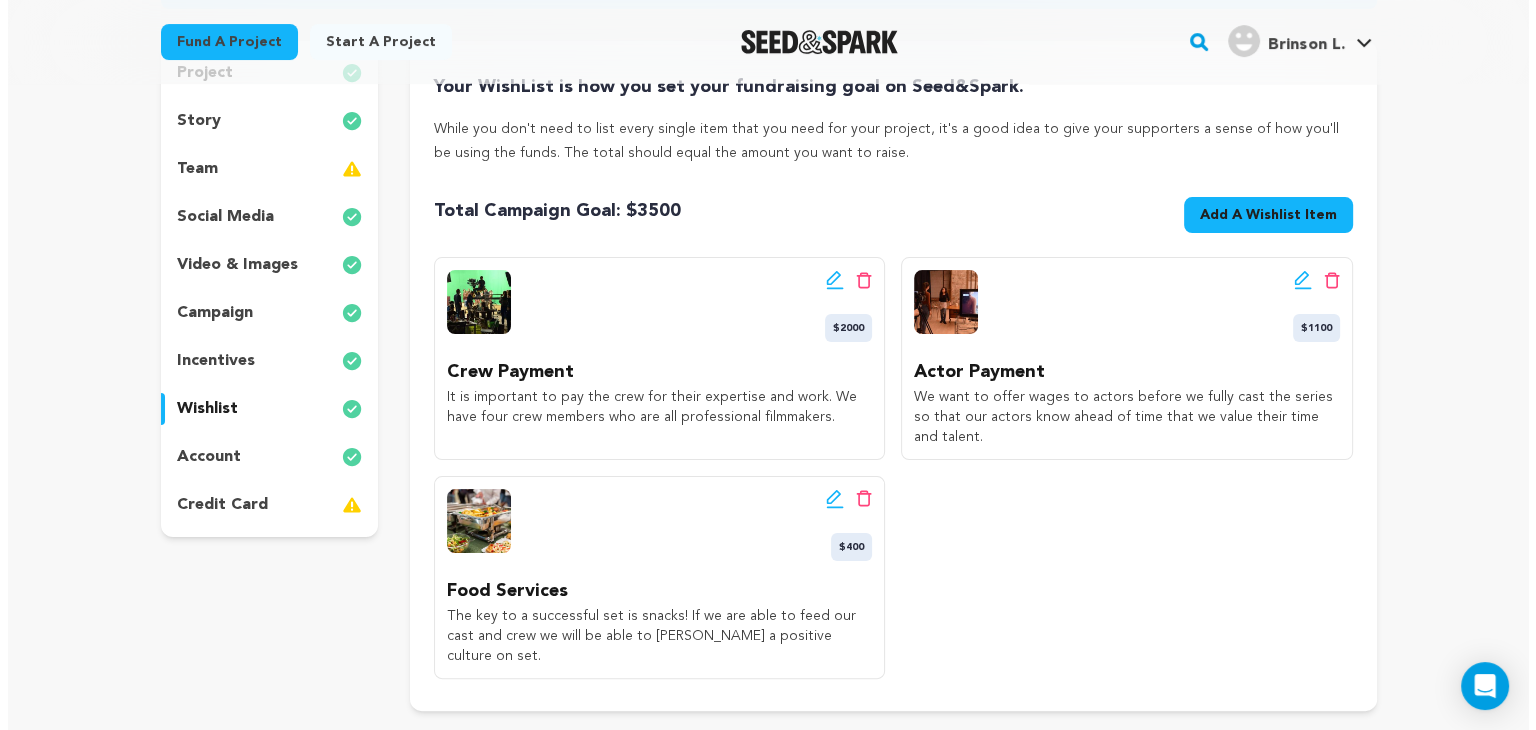 scroll, scrollTop: 372, scrollLeft: 0, axis: vertical 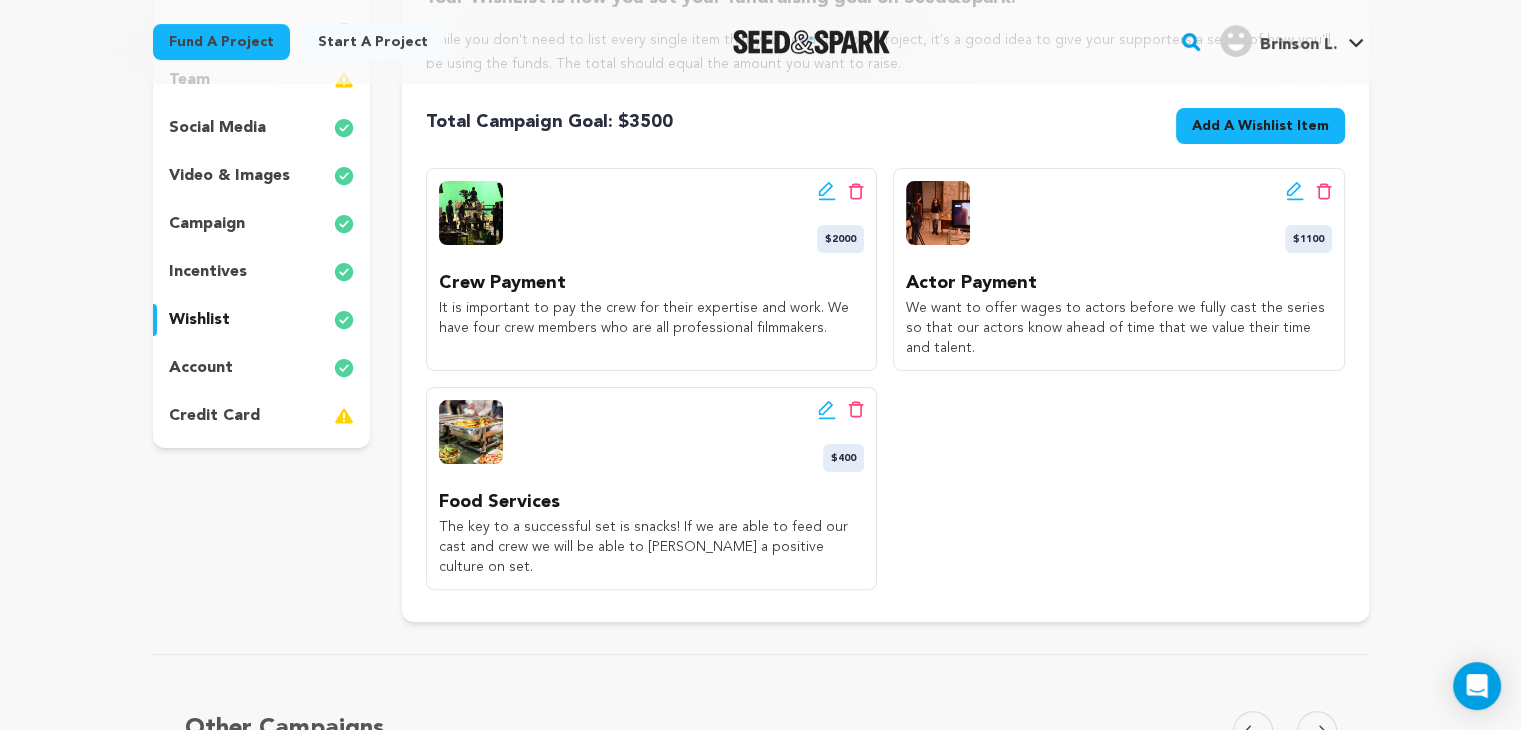 click on "incentives" at bounding box center [208, 272] 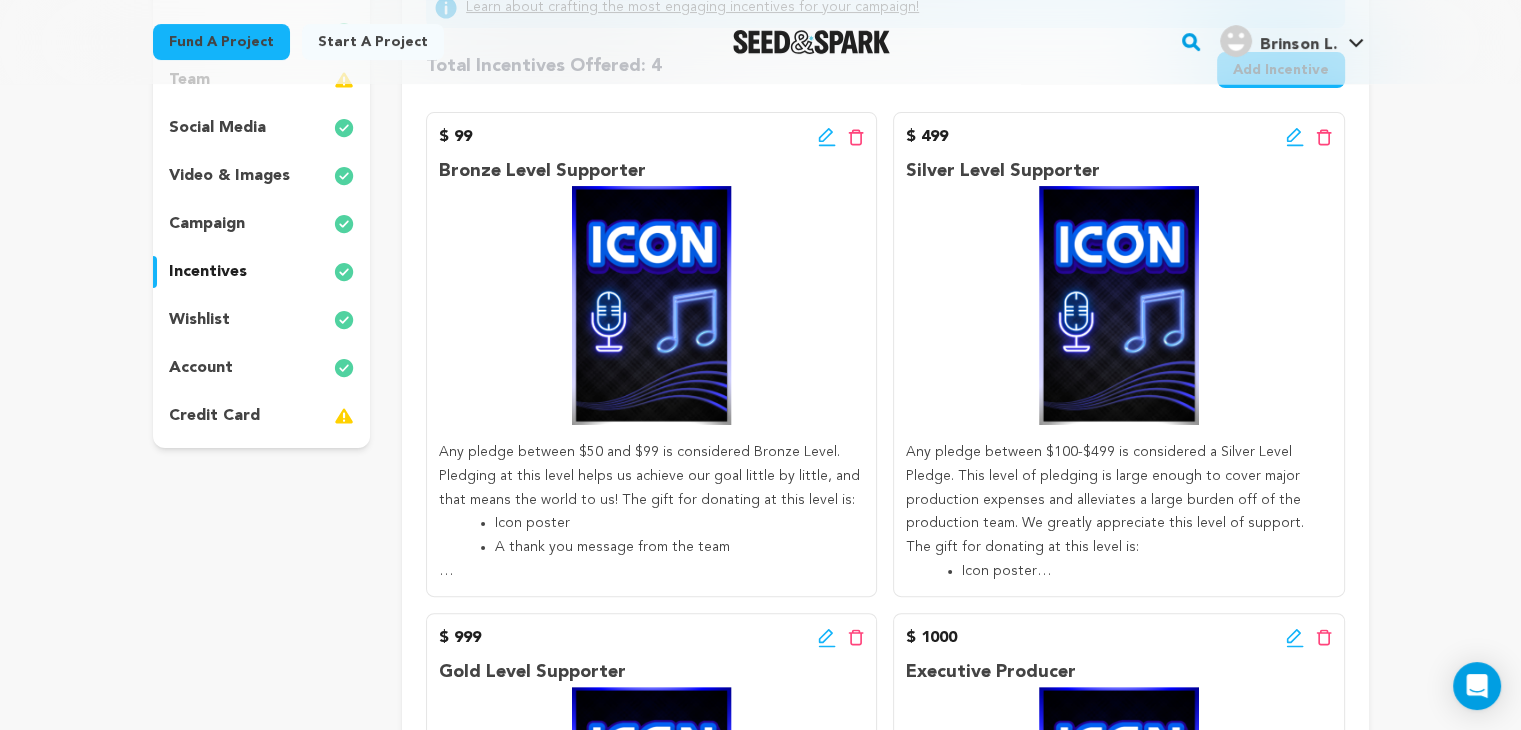 click on "$ 99
Edit incentive button
Delete incentive button
Bronze Level Supporter
Any pledge between $50 and $99 is considered Bronze Level. Pledging at this level helps us achieve our goal little by little, and that means the world to us! The gift for donating at this level is: Icon poster  A thank you message from the team" at bounding box center (651, 354) 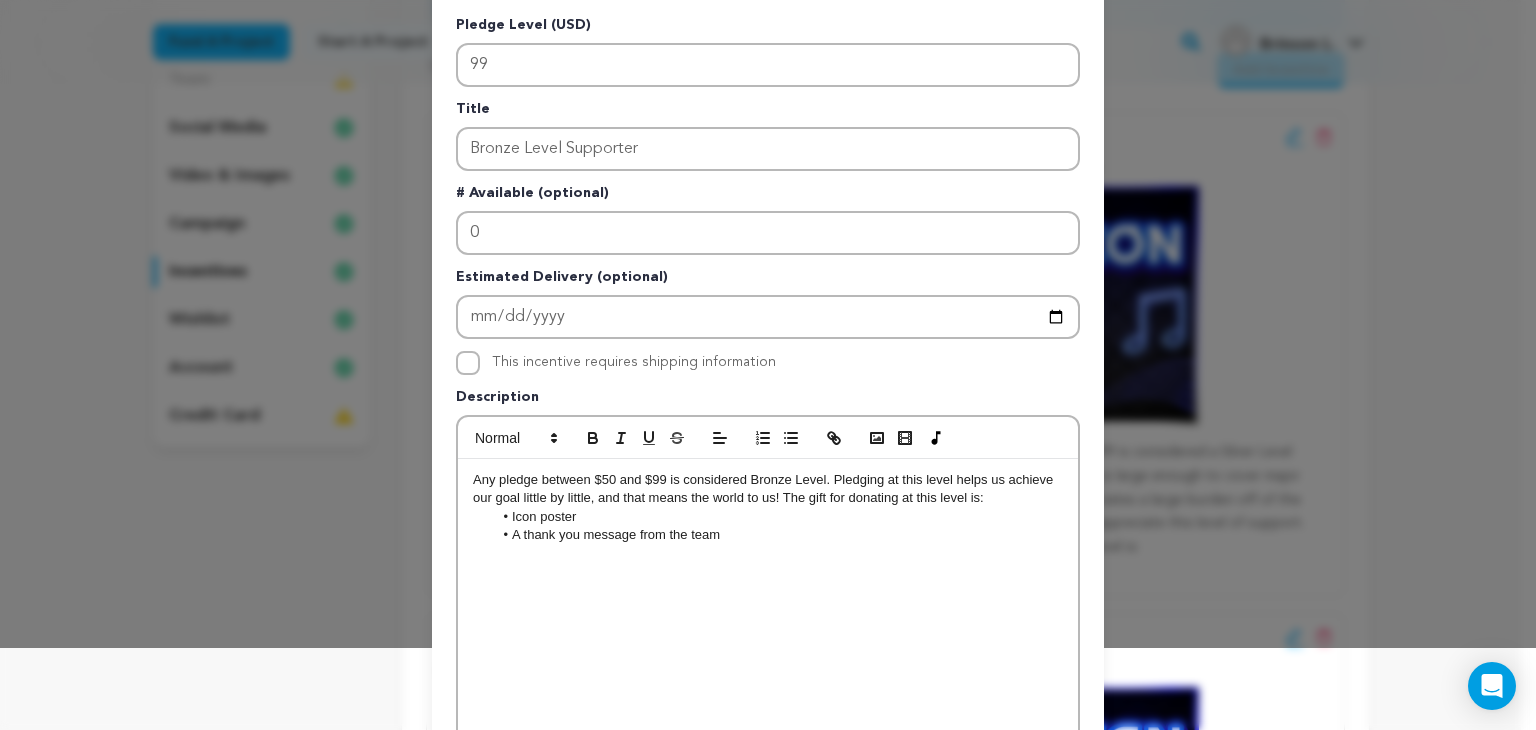 scroll, scrollTop: 144, scrollLeft: 0, axis: vertical 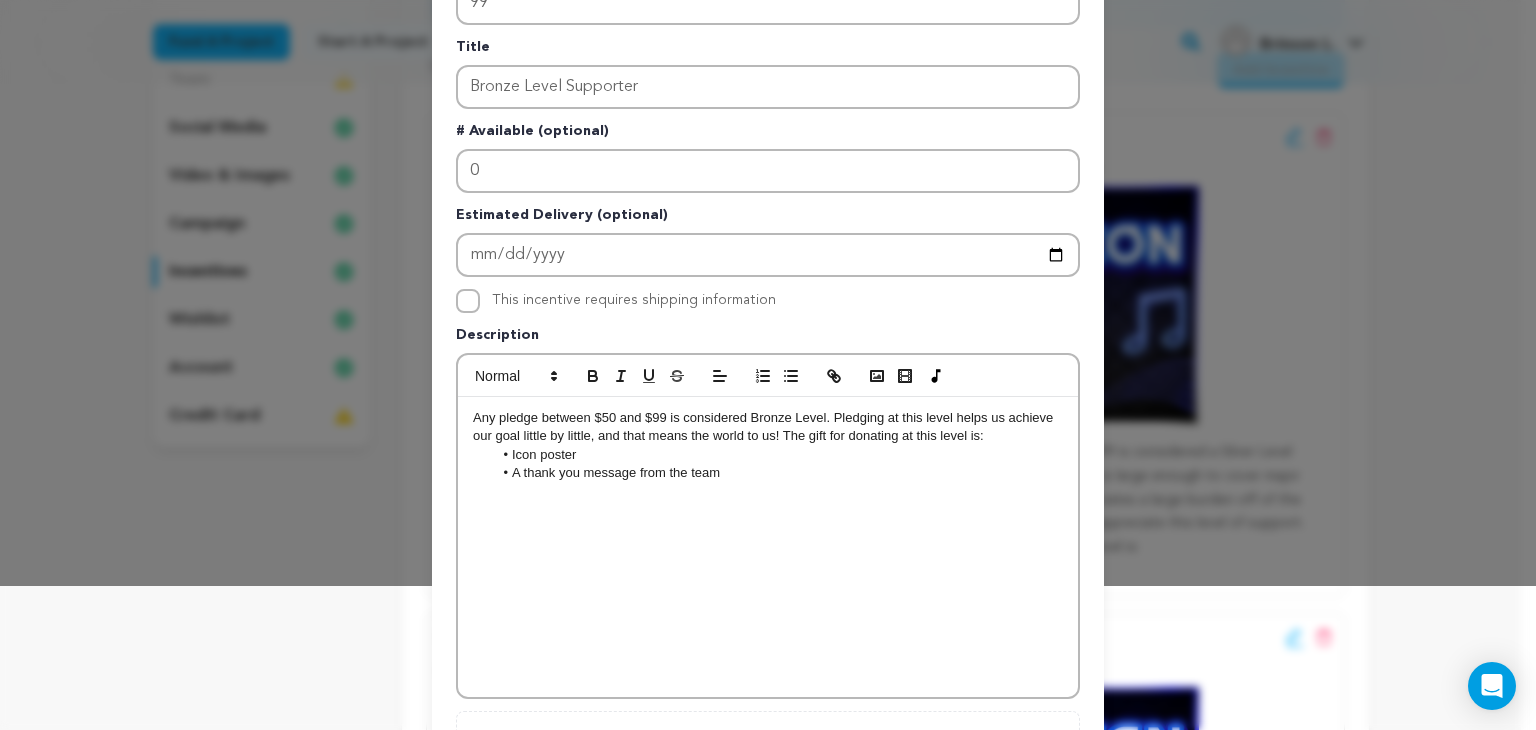click on "Icon poster" at bounding box center [778, 455] 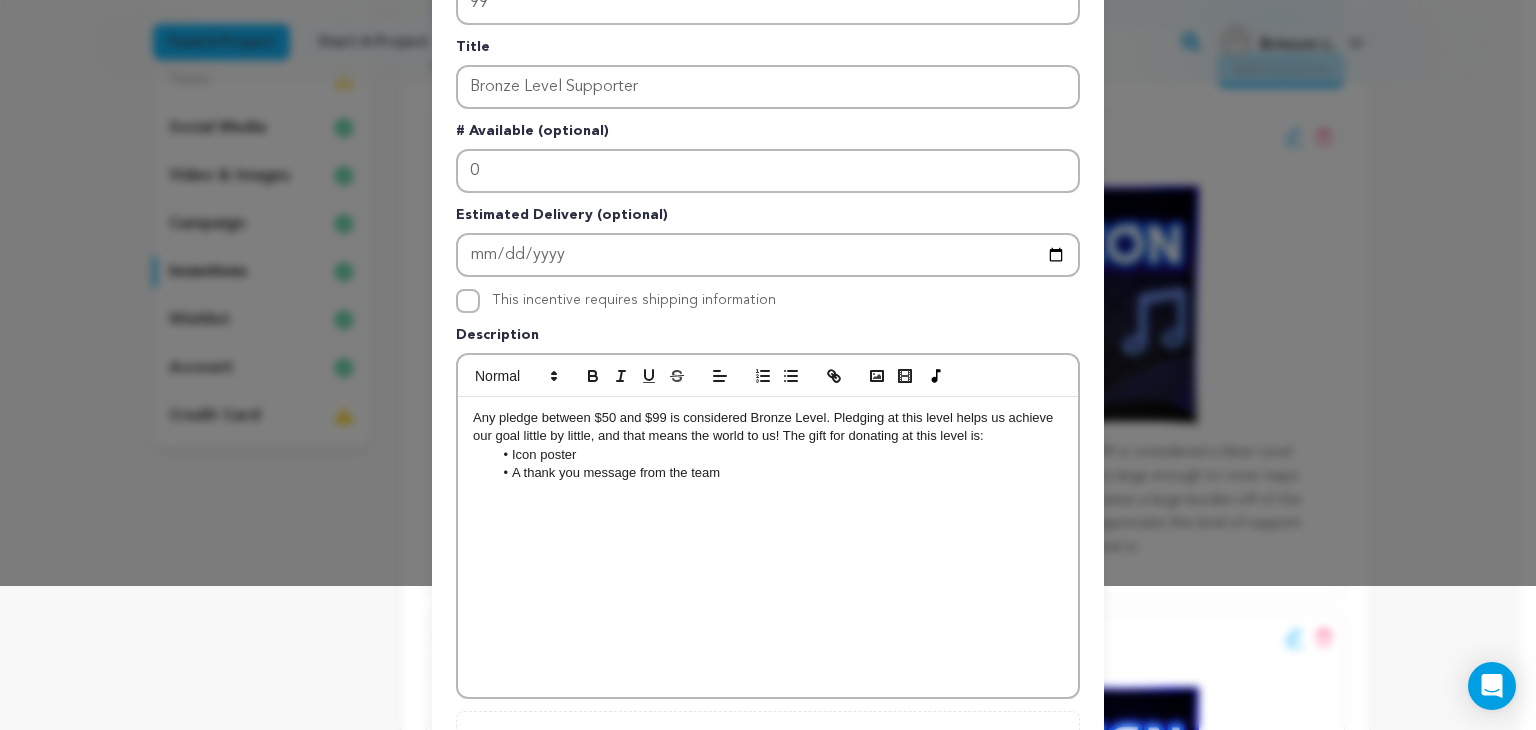 type 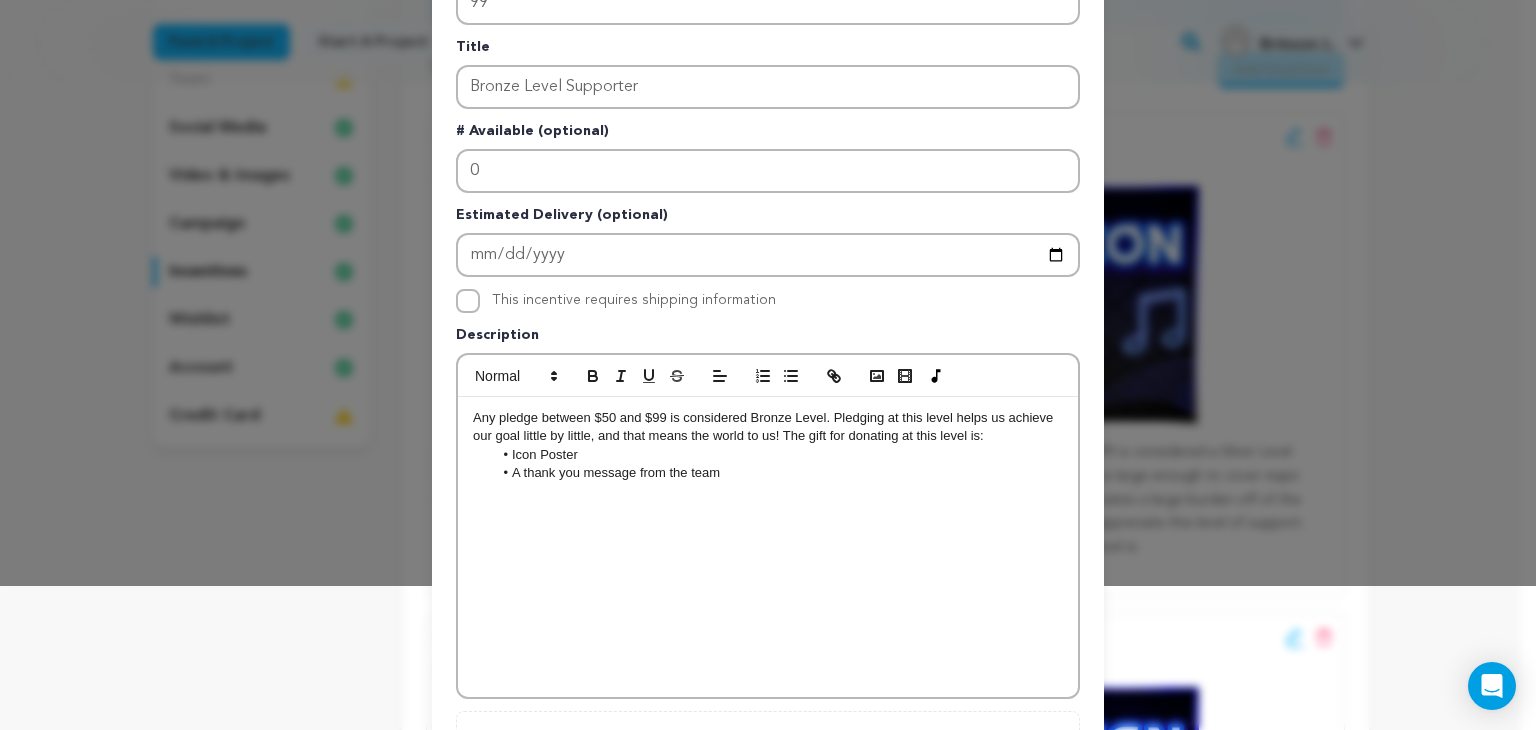 click on "A thank you message from the team" at bounding box center [778, 473] 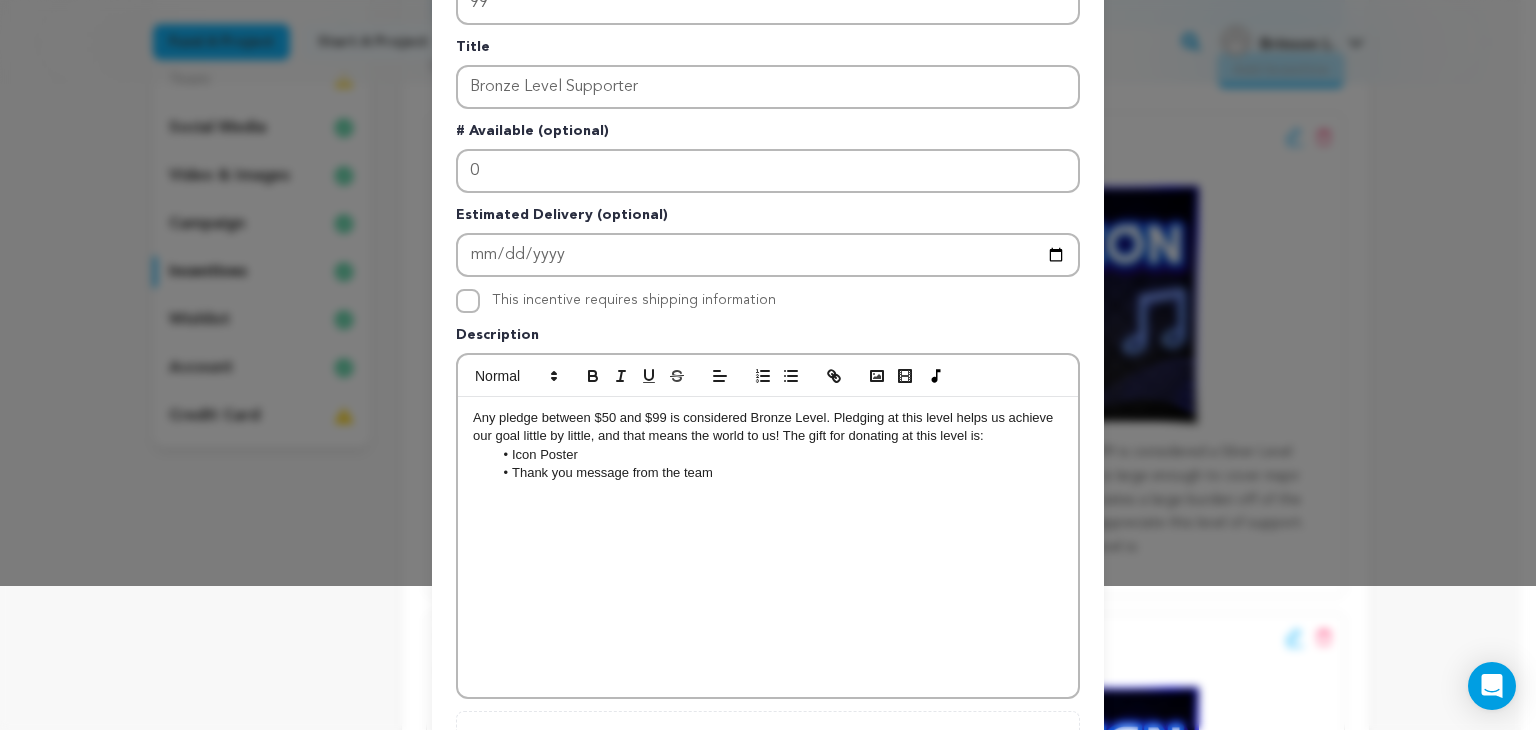 click on "Thank you message from the team" at bounding box center (778, 473) 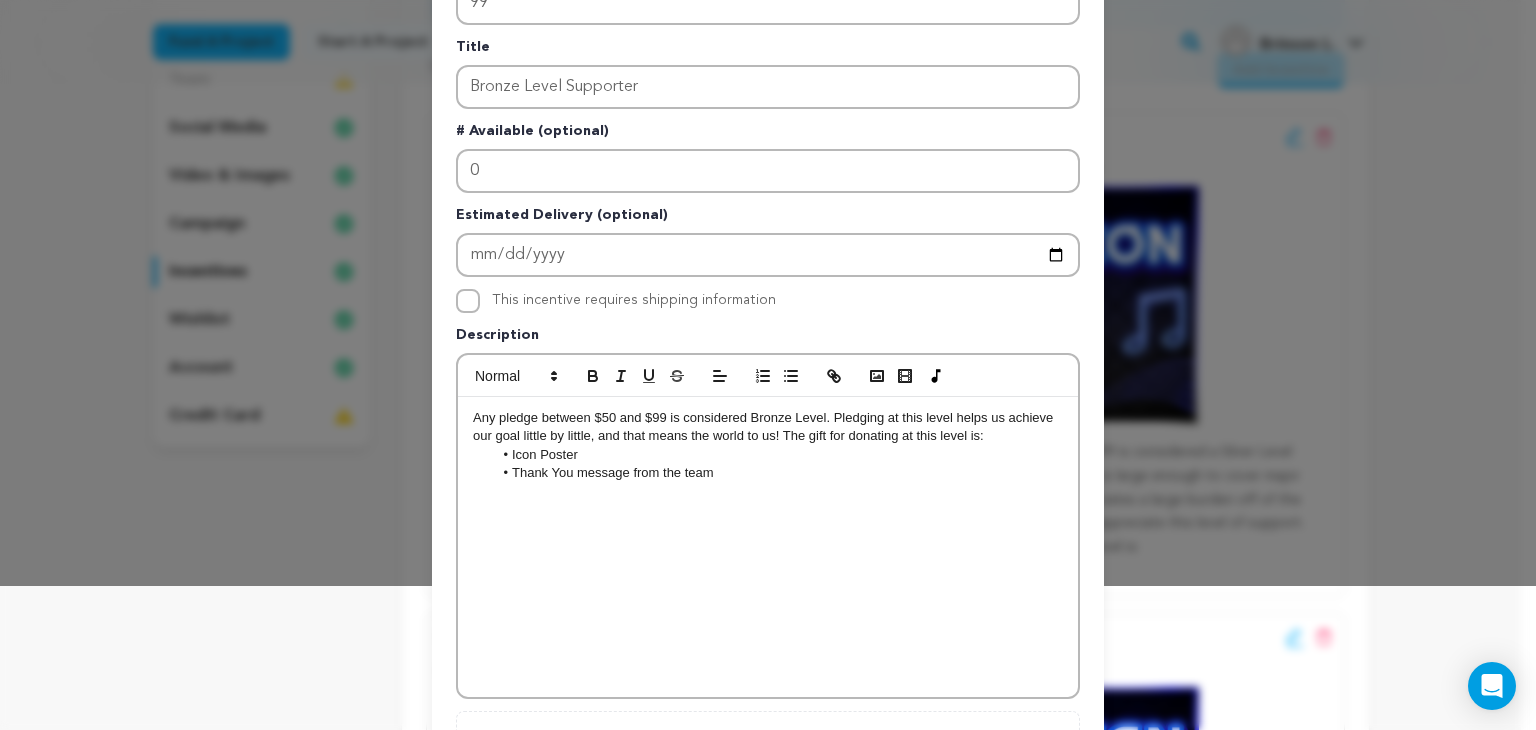 click on "Thank You message from the team" at bounding box center [778, 473] 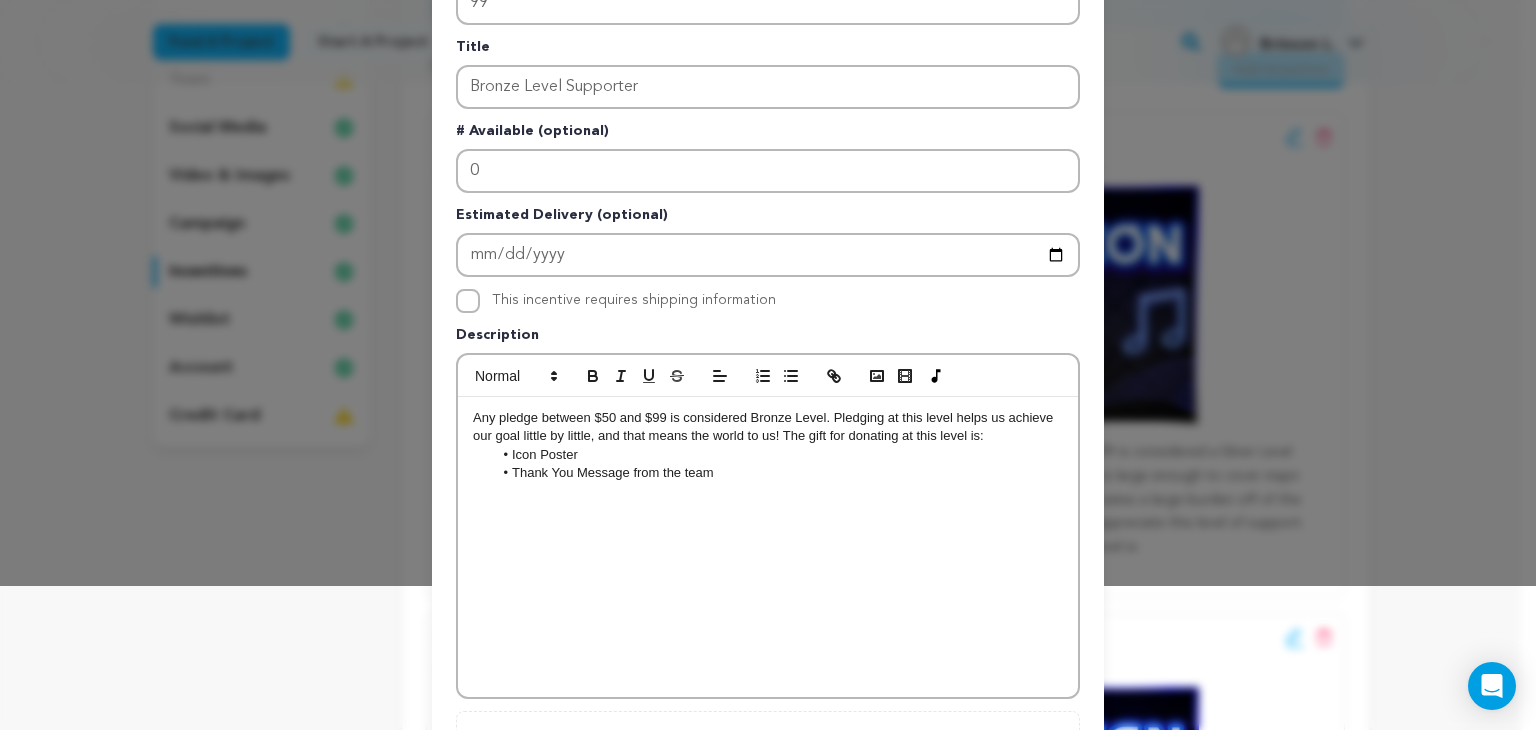 click on "Thank You Message from the team" at bounding box center (778, 473) 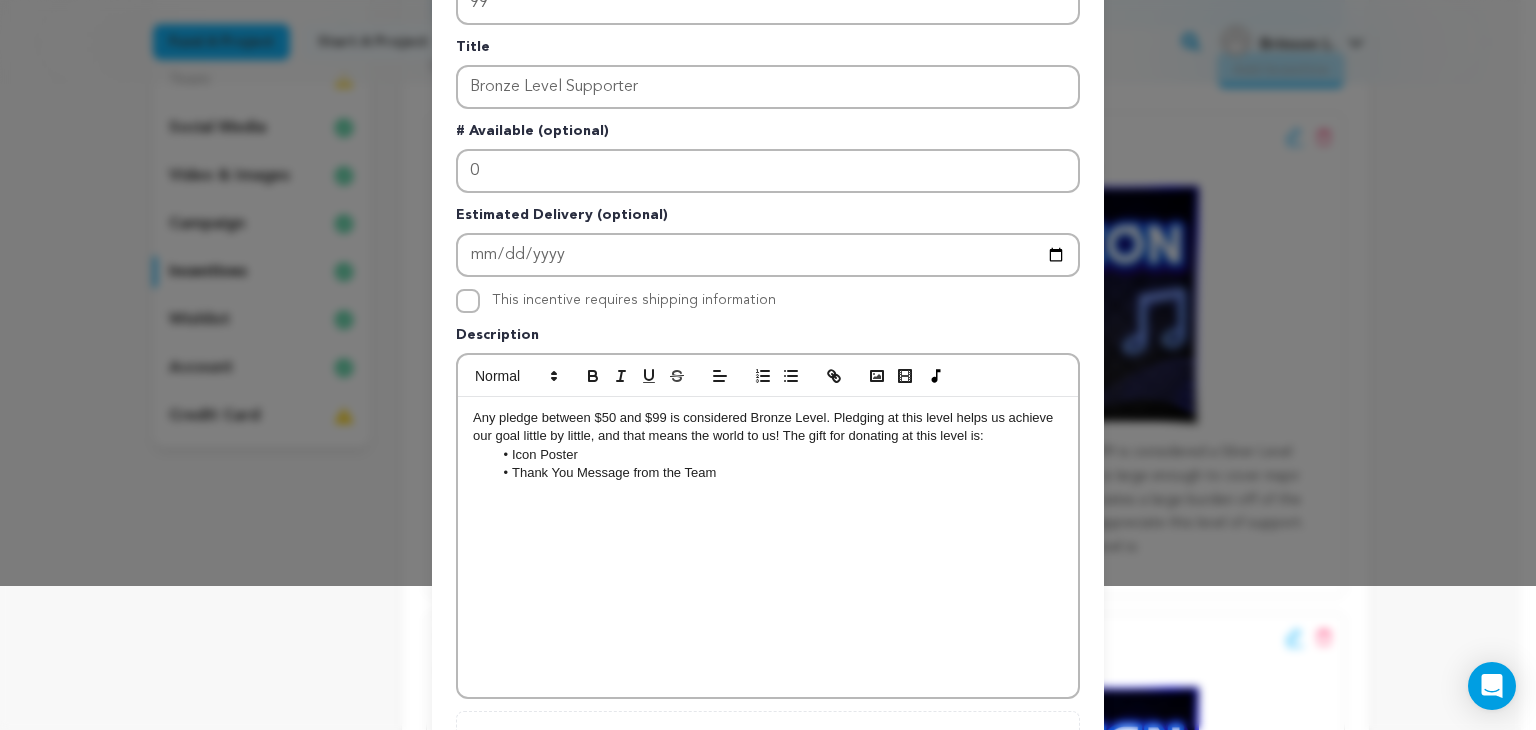 click on "Thank You Message from the Team" at bounding box center [778, 473] 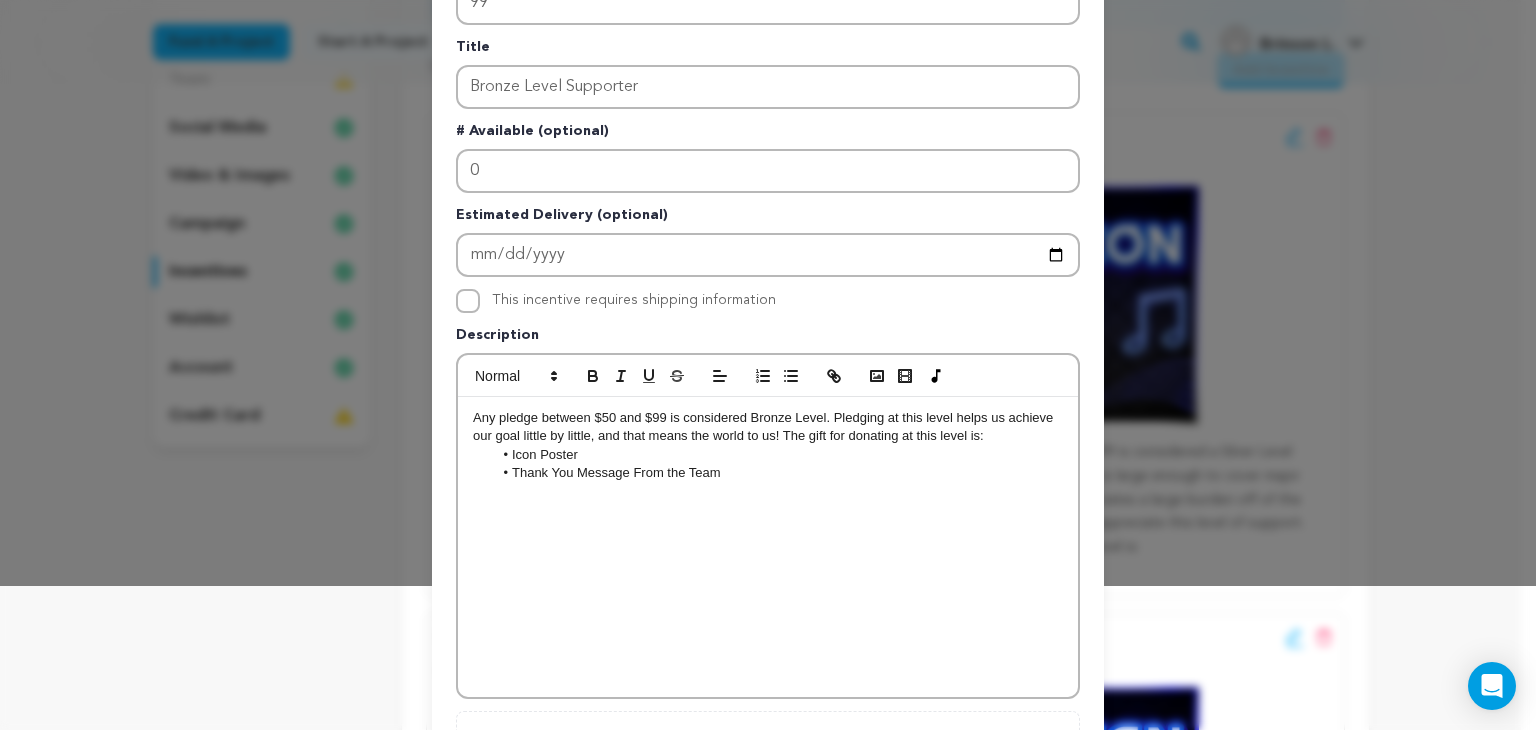 click on "Thank You Message From the Team" at bounding box center (778, 473) 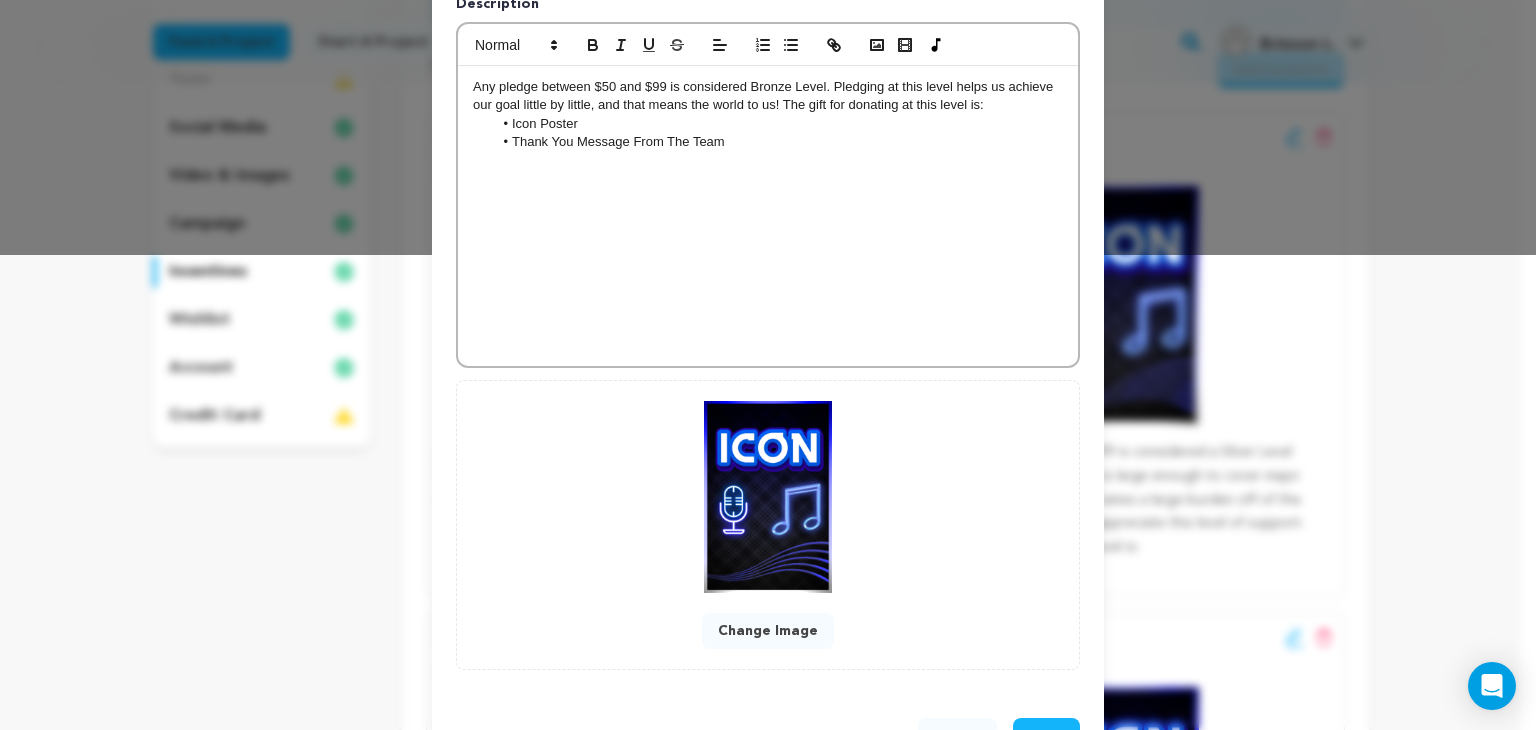 scroll, scrollTop: 543, scrollLeft: 0, axis: vertical 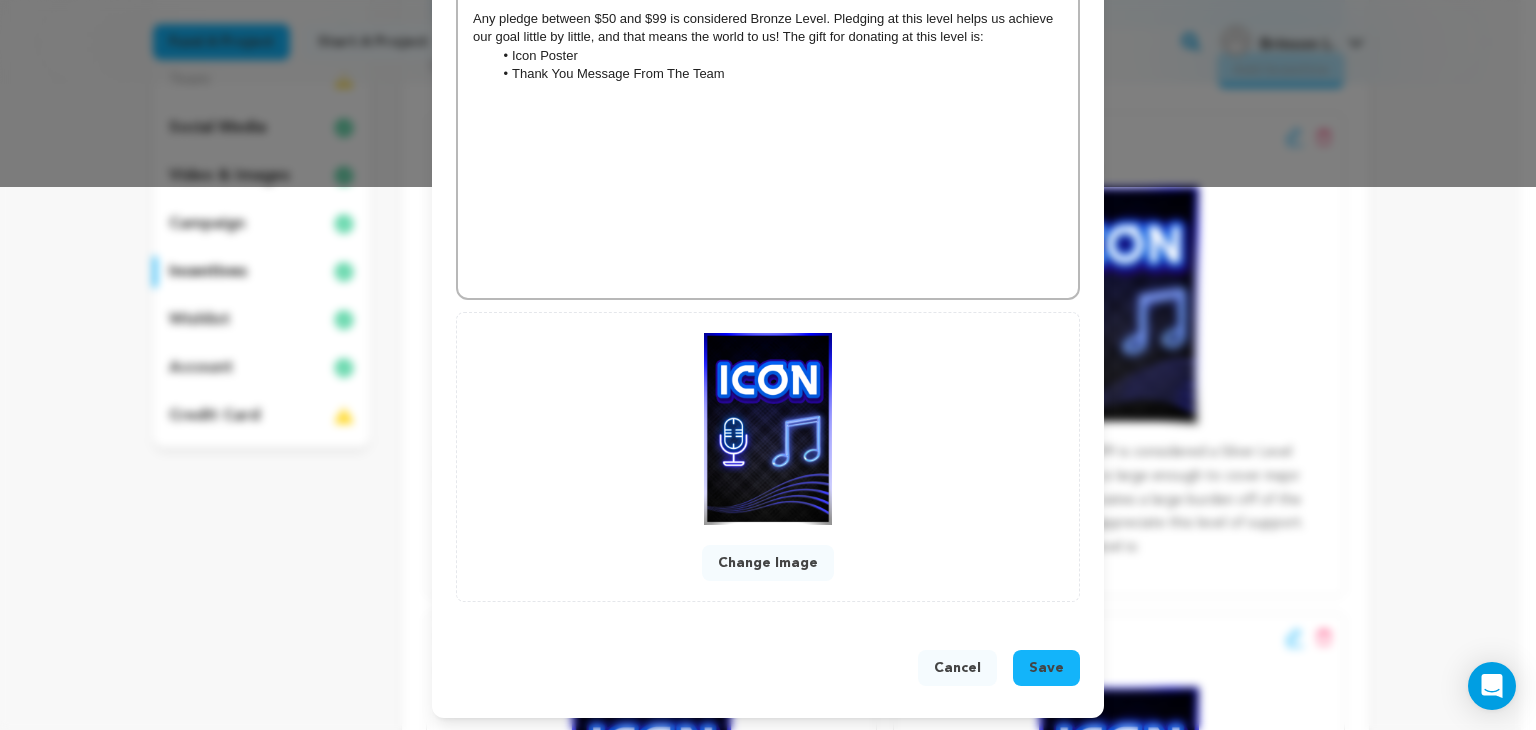 click on "Save" at bounding box center [1046, 668] 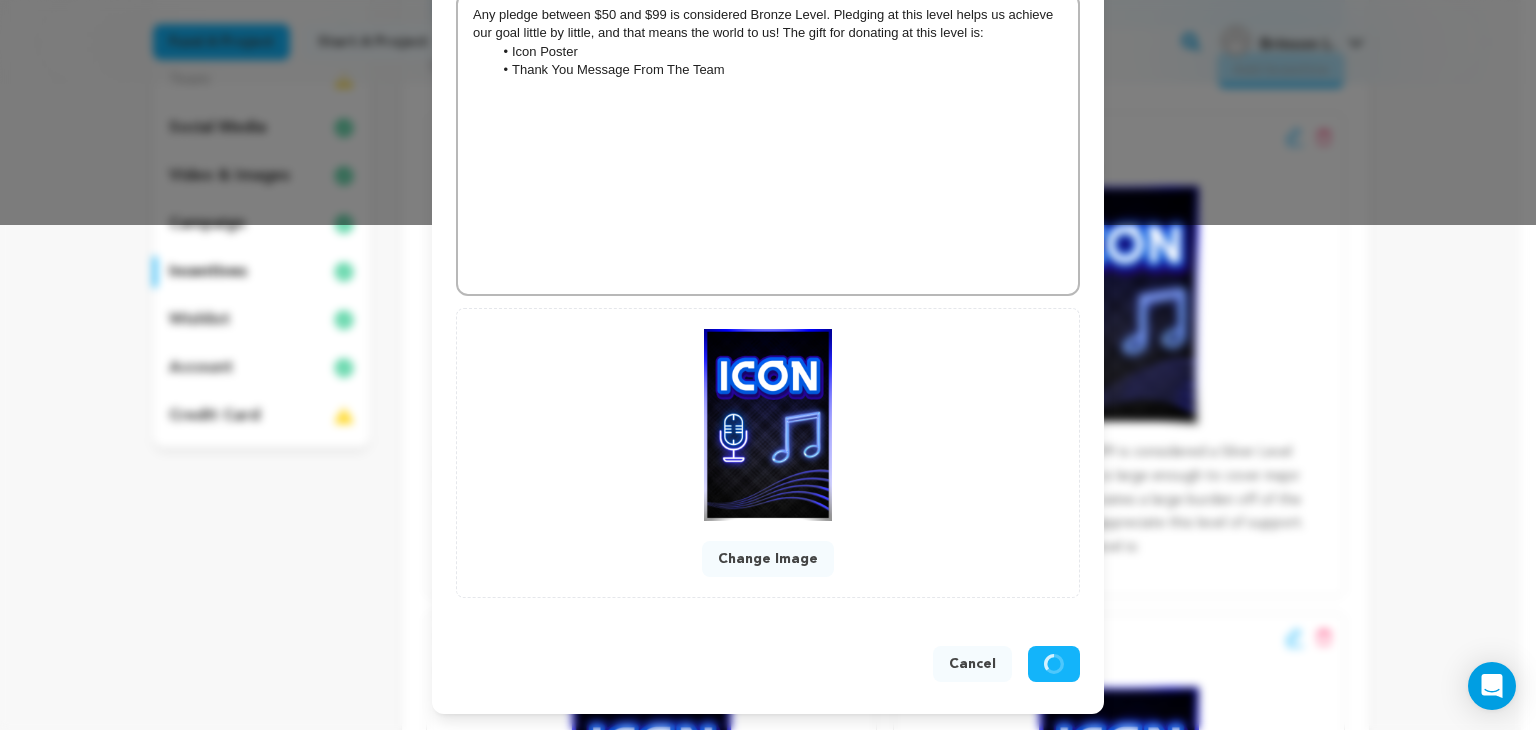 scroll, scrollTop: 500, scrollLeft: 0, axis: vertical 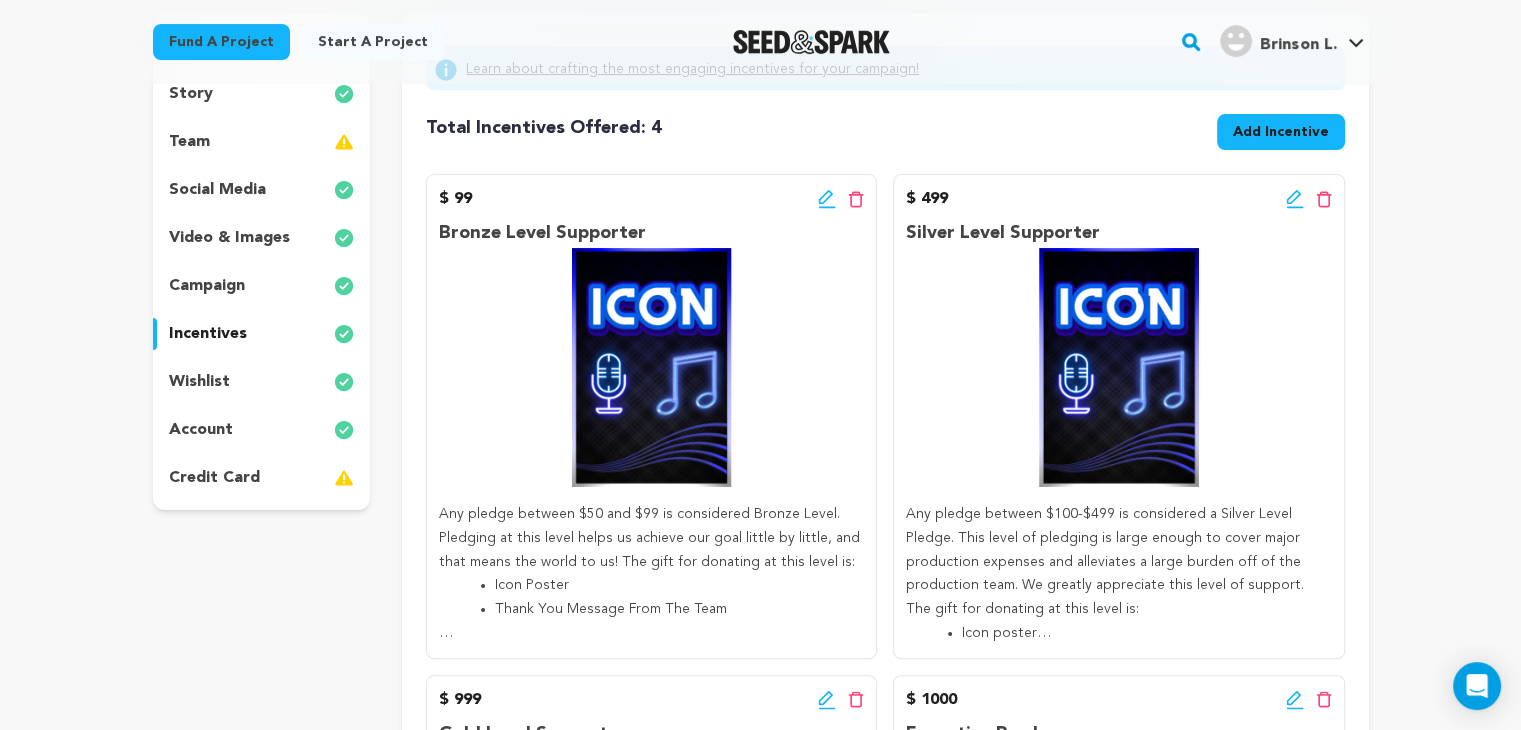 click on "$ 499
Edit incentive button
Delete incentive button
Silver Level Supporter
﻿ Any pledge between $100-$499 is considered a Silver Level Pledge. This level of pledging is large enough to cover major production expenses and alleviates a large burden off of the production team. We greatly appreciate this level of support. The gift for donating at this level is: Icon poster  A thank you message from the team Early Viewing Access of the Pilot episode" at bounding box center [1118, 416] 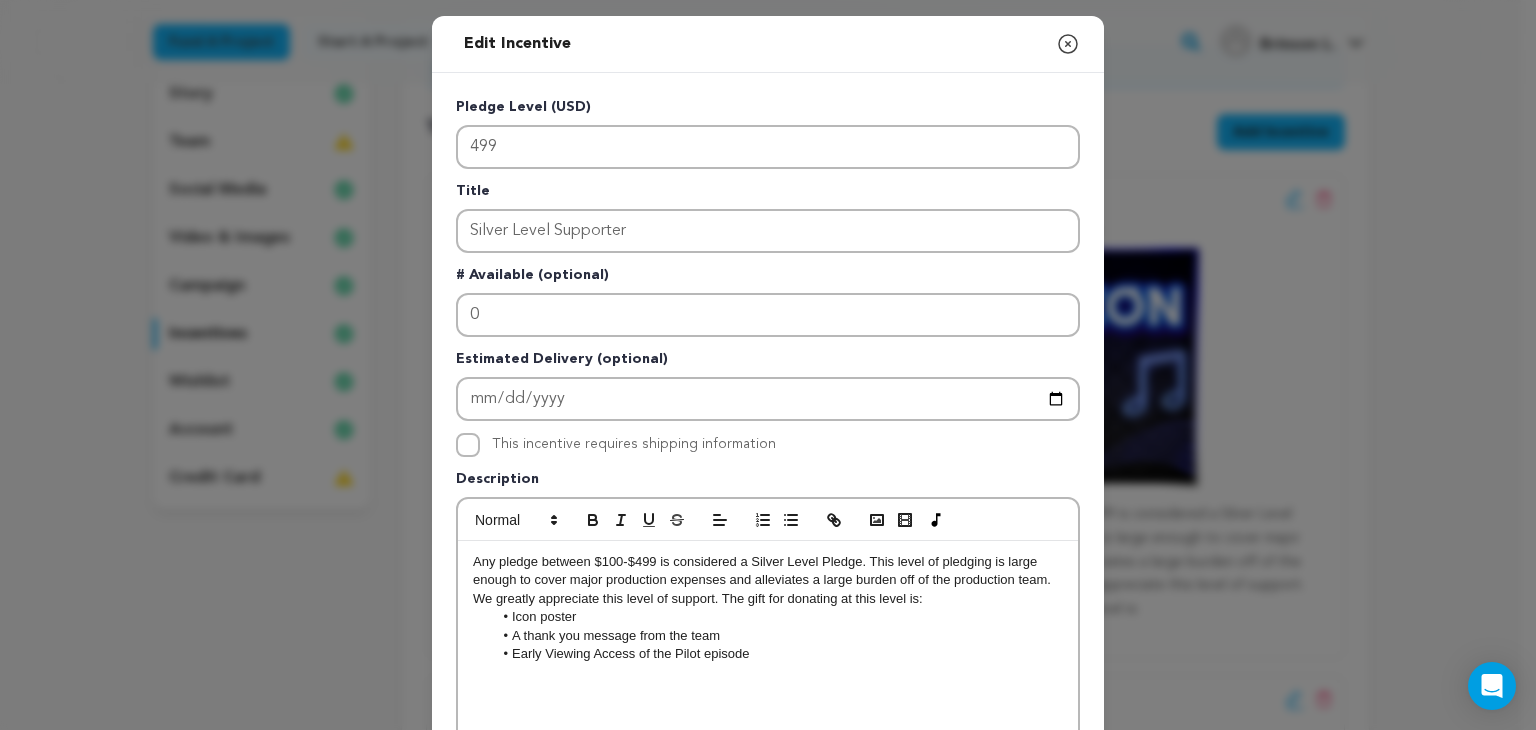 scroll, scrollTop: 106, scrollLeft: 0, axis: vertical 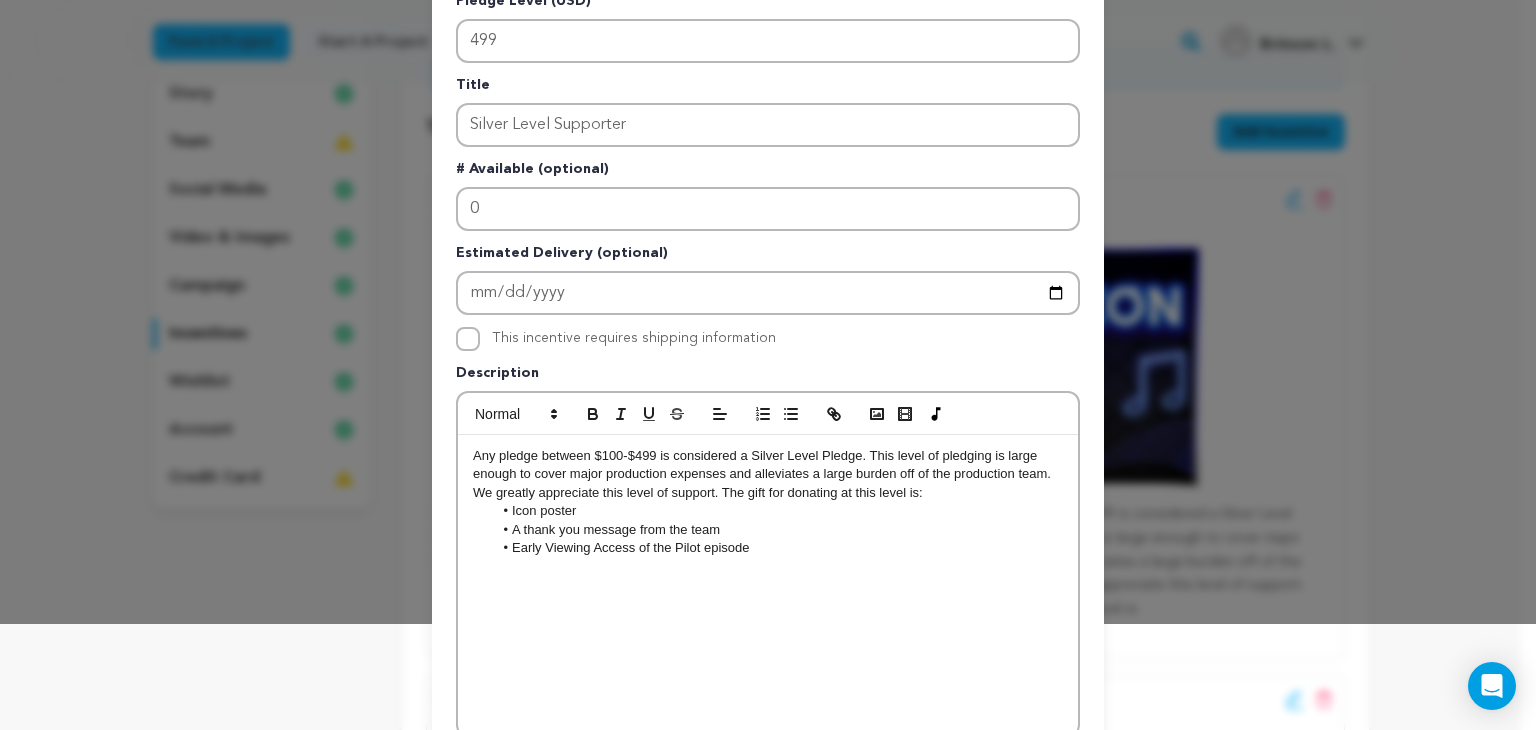 drag, startPoint x: 754, startPoint y: 545, endPoint x: 697, endPoint y: 548, distance: 57.07889 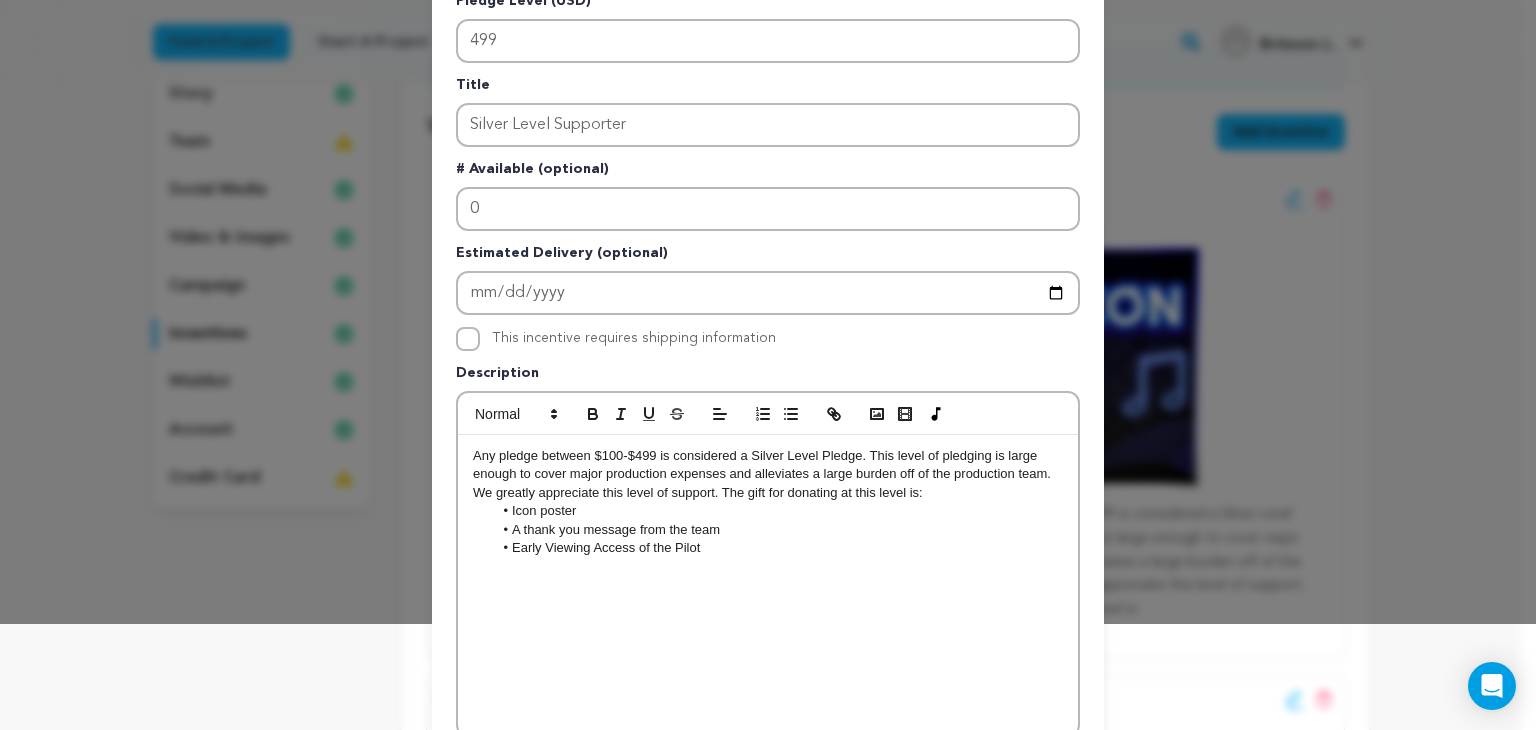 type 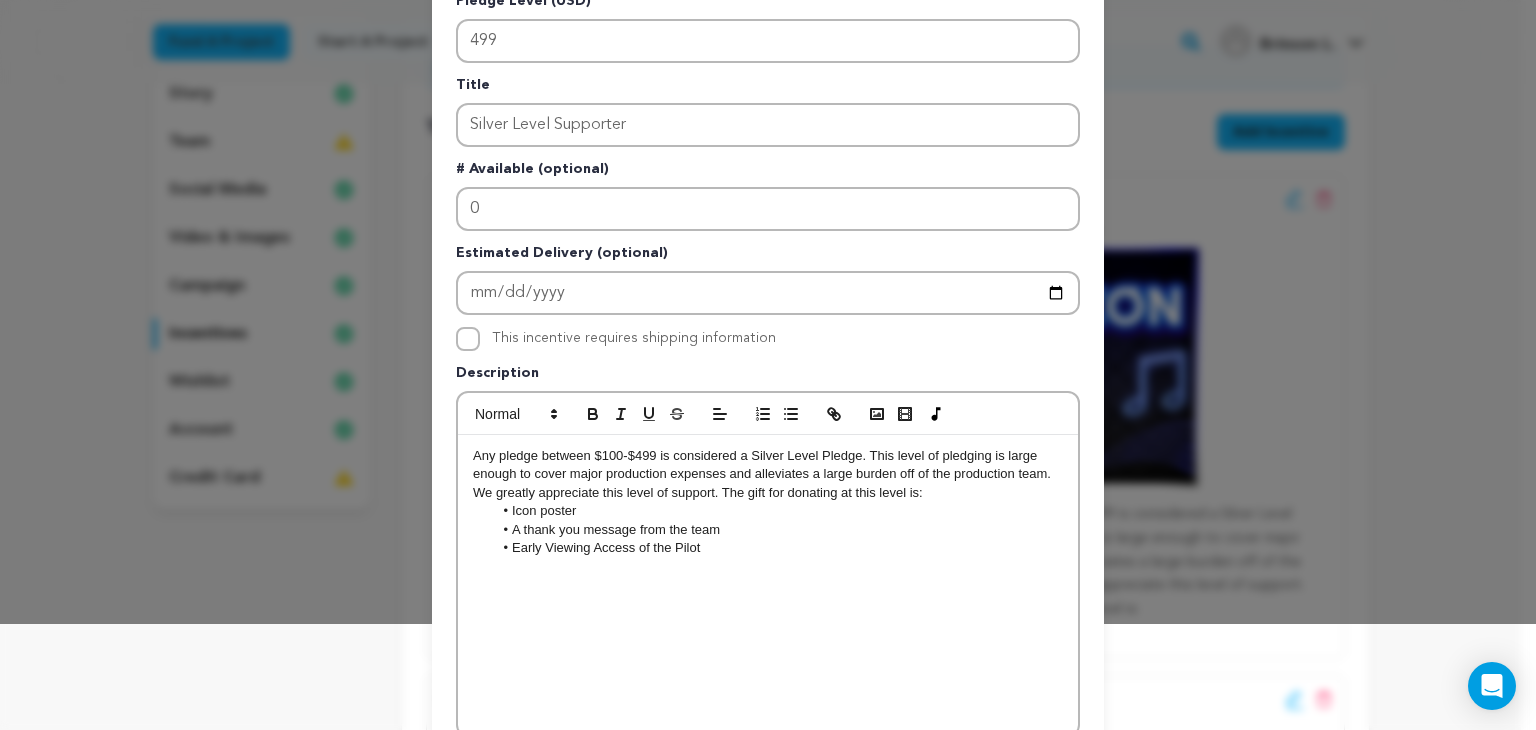 click on "A thank you message from the team" at bounding box center [778, 530] 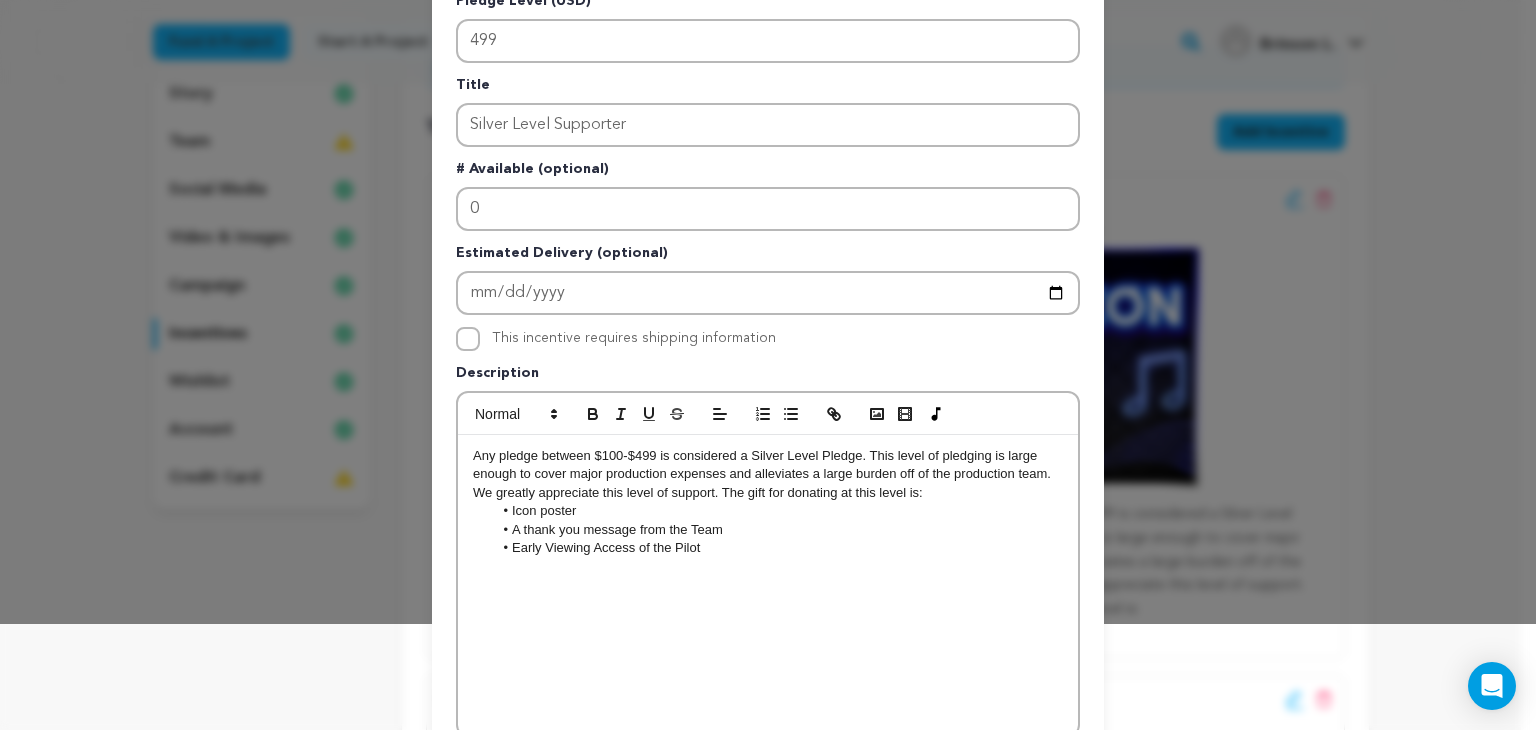click on "A thank you message from the Team" at bounding box center (778, 530) 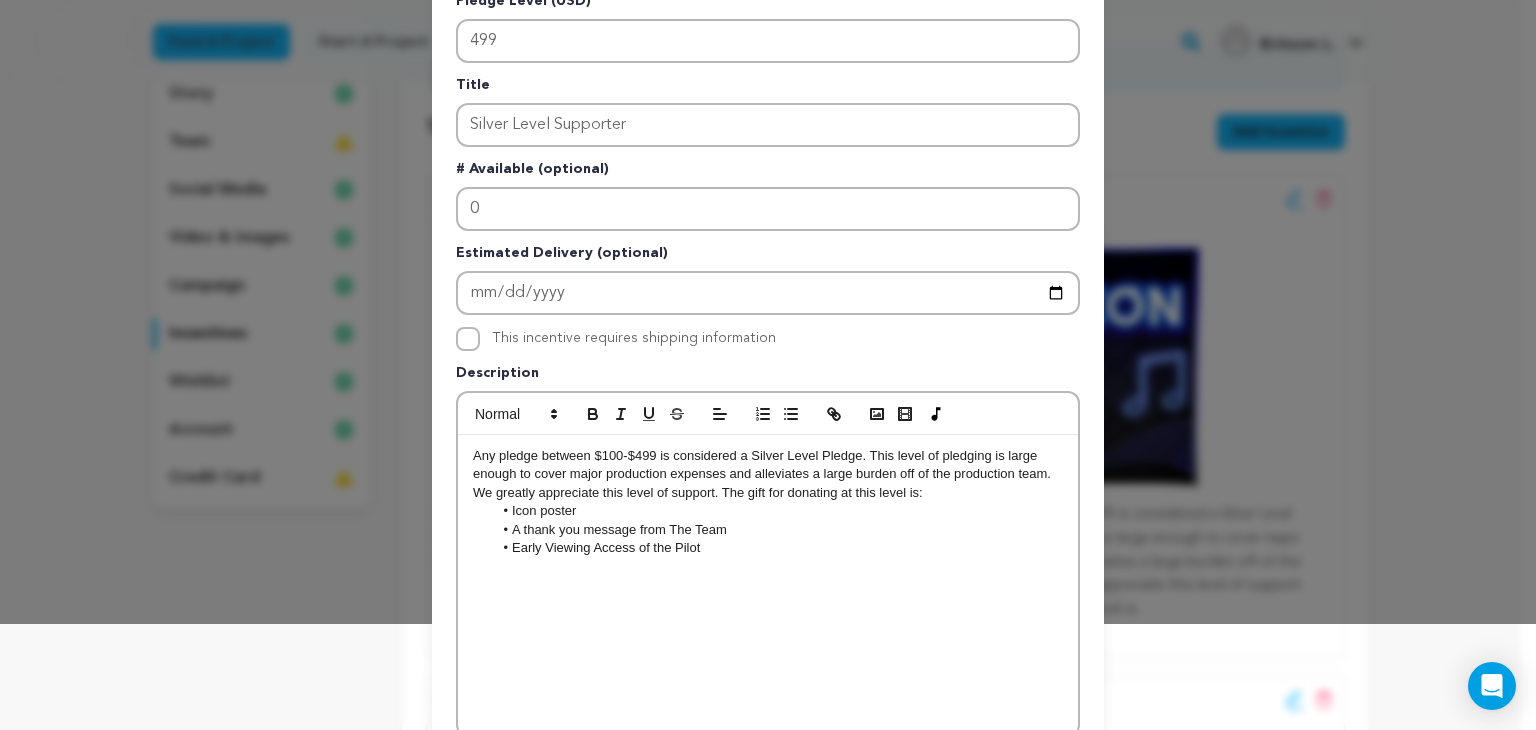 click on "A thank you message from The Team" at bounding box center [778, 530] 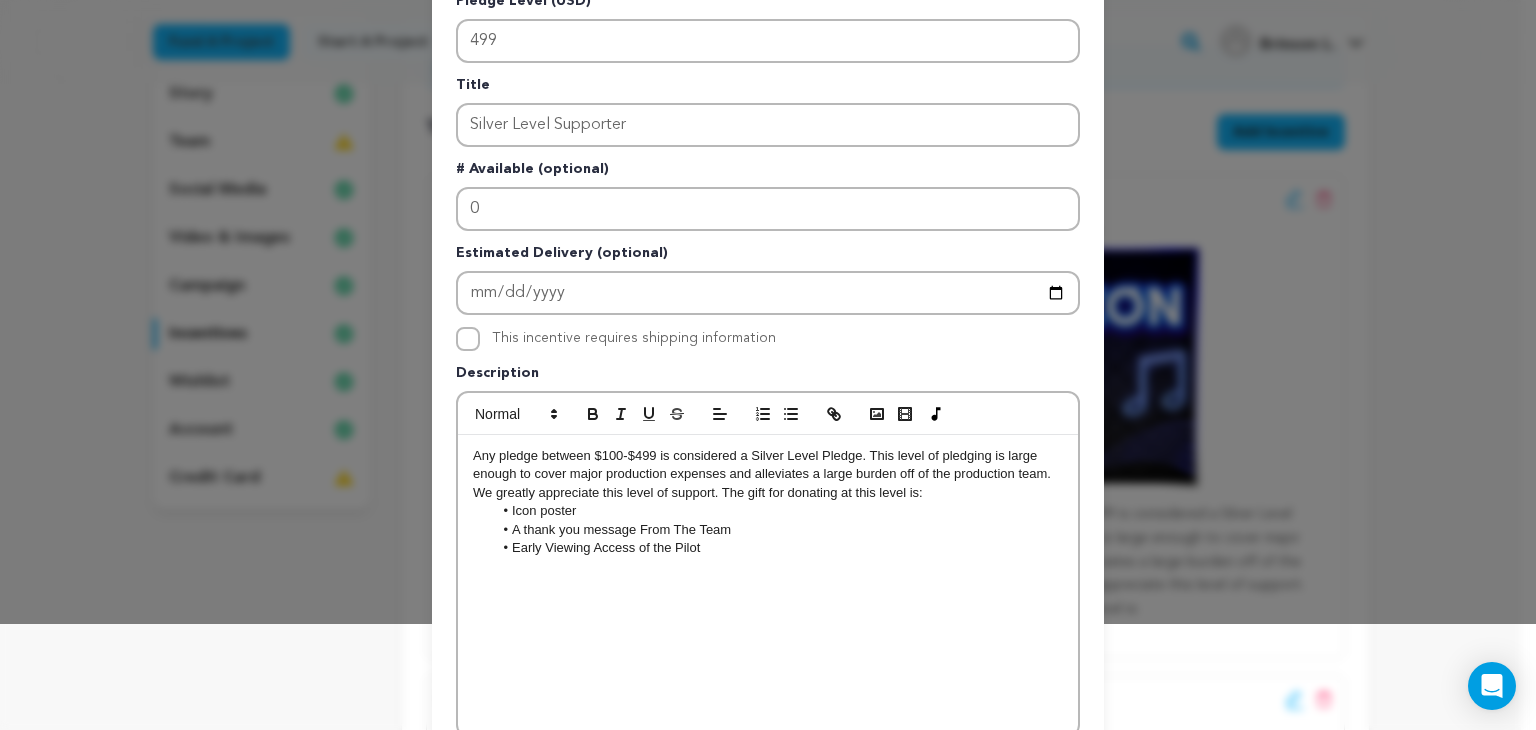 click on "A thank you message From The Team" at bounding box center [778, 530] 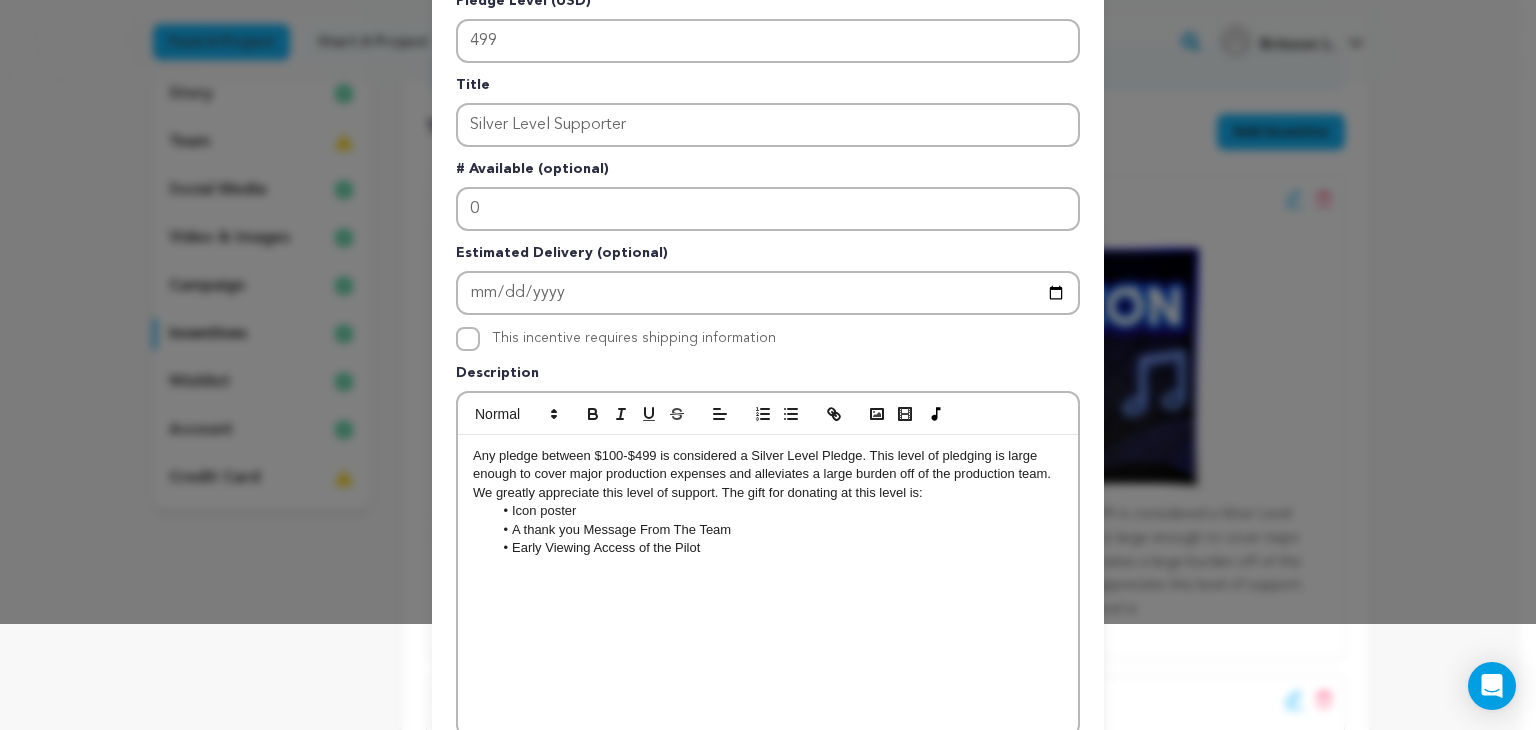 click on "A thank you Message From The Team" at bounding box center (778, 530) 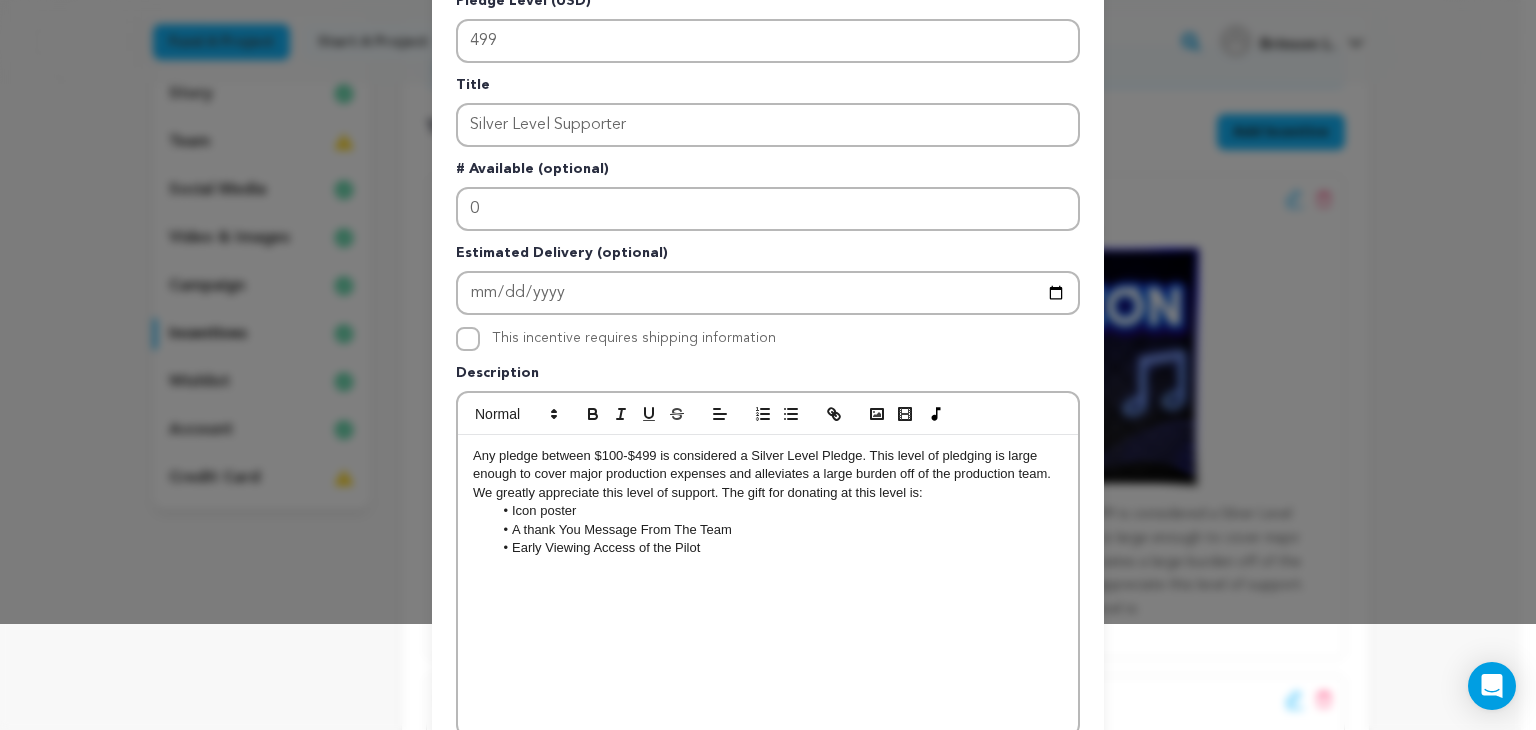 click on "A thank You Message From The Team" at bounding box center (778, 530) 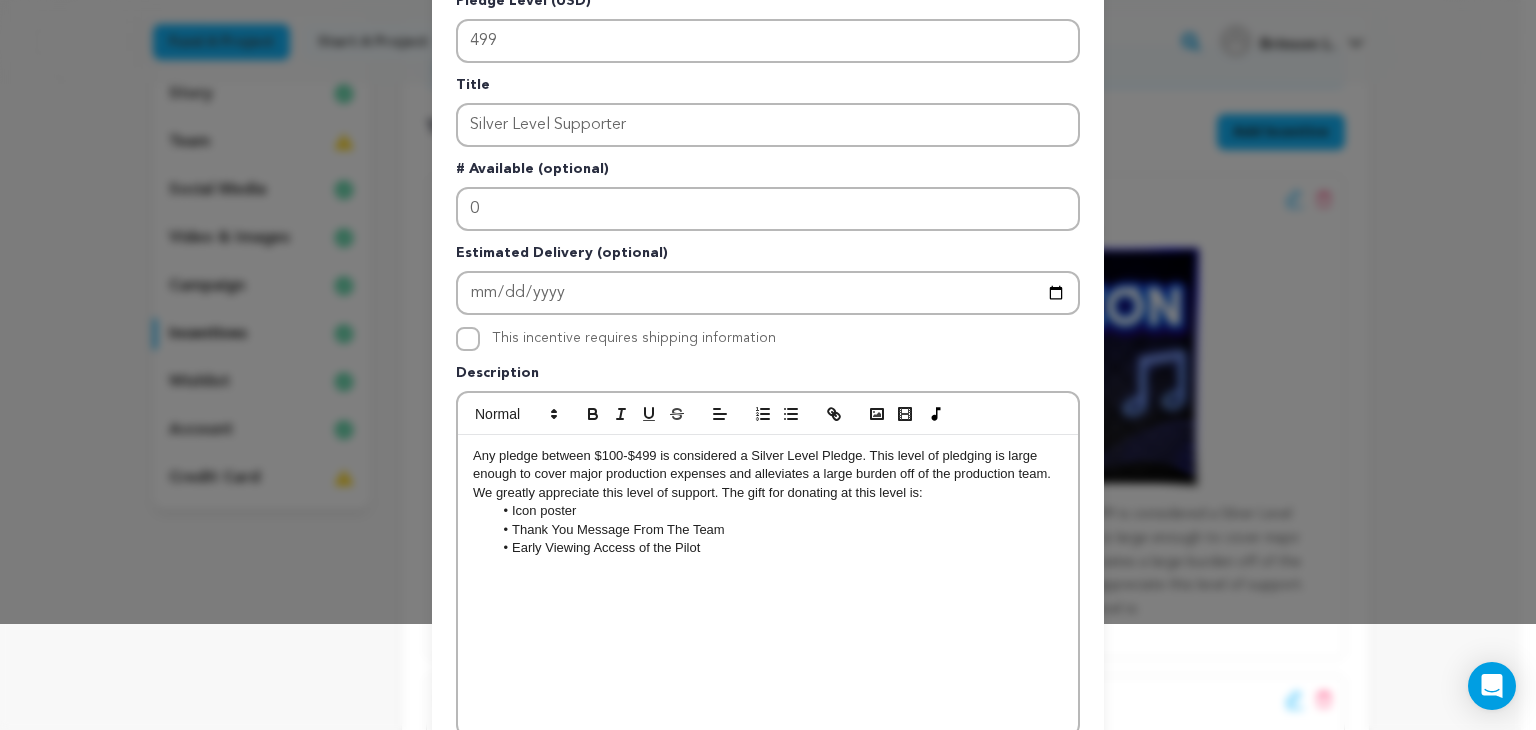 click on "Icon poster" at bounding box center [778, 511] 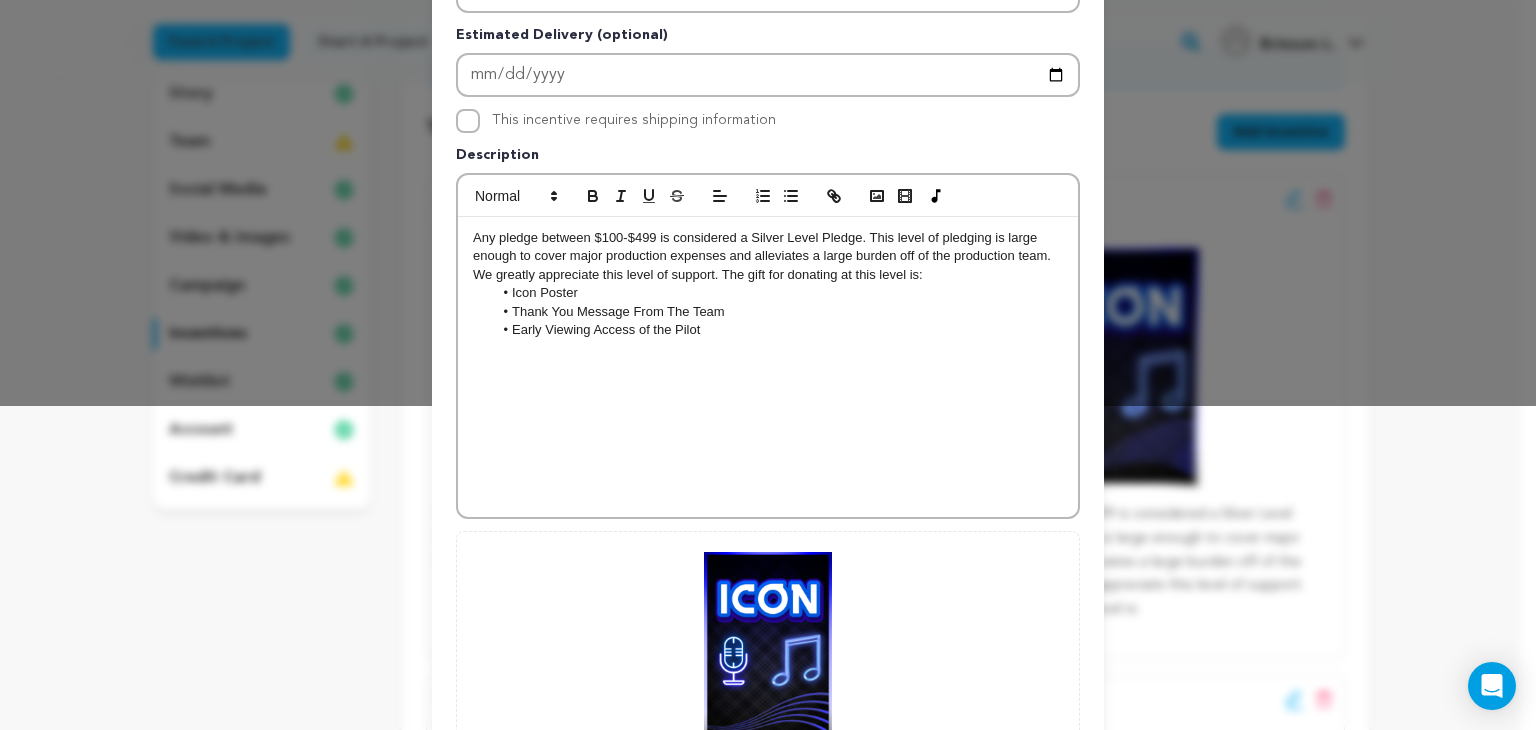 scroll, scrollTop: 543, scrollLeft: 0, axis: vertical 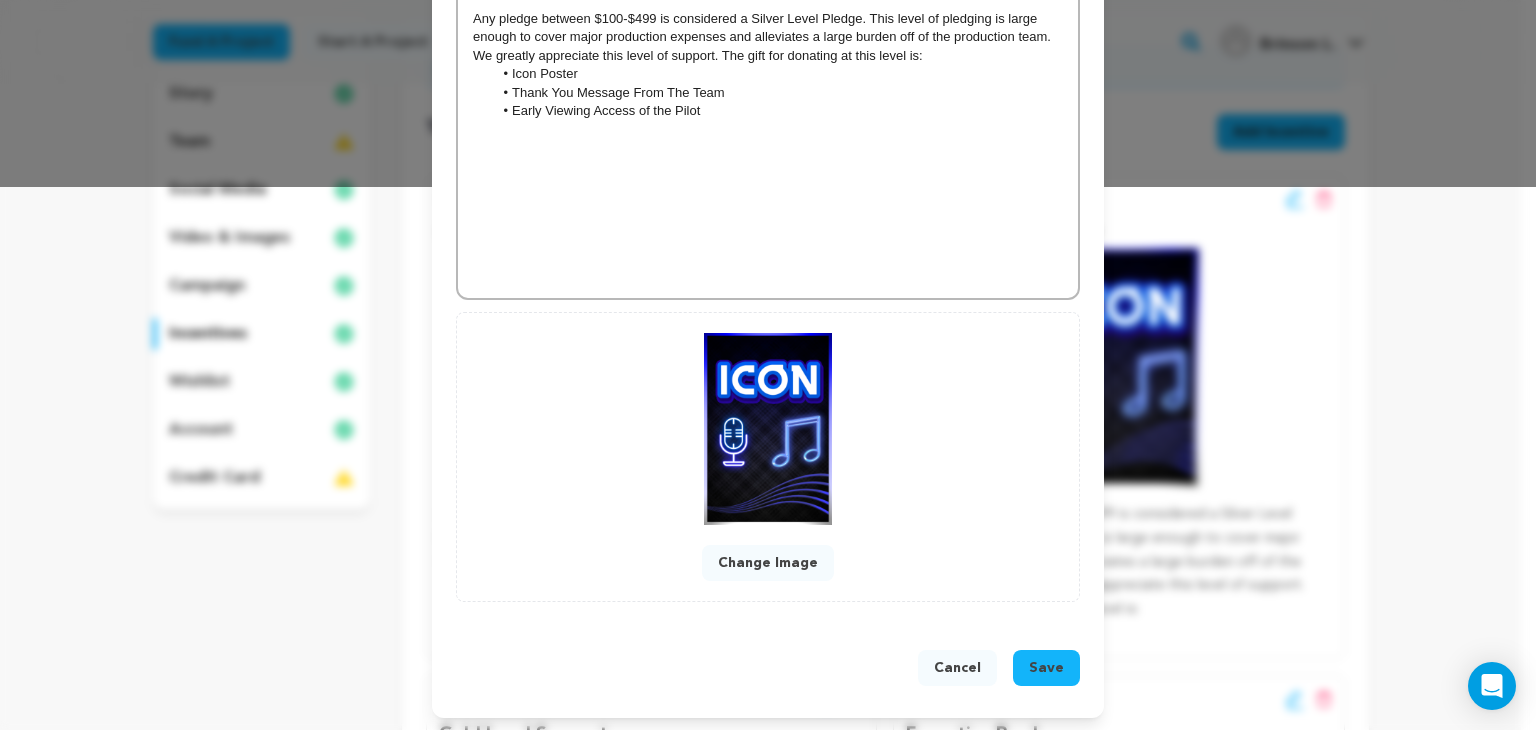 click on "Save" at bounding box center (1046, 668) 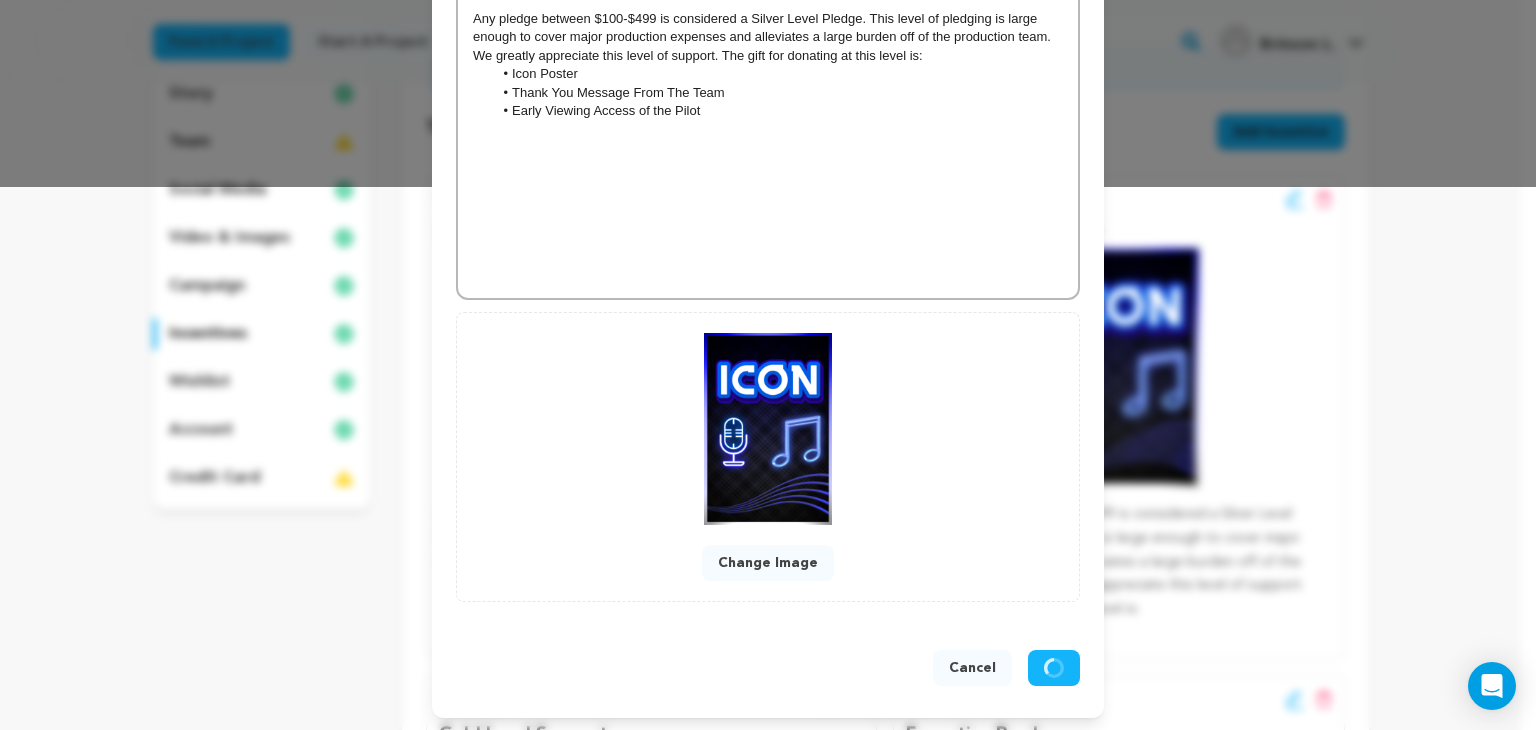 scroll, scrollTop: 500, scrollLeft: 0, axis: vertical 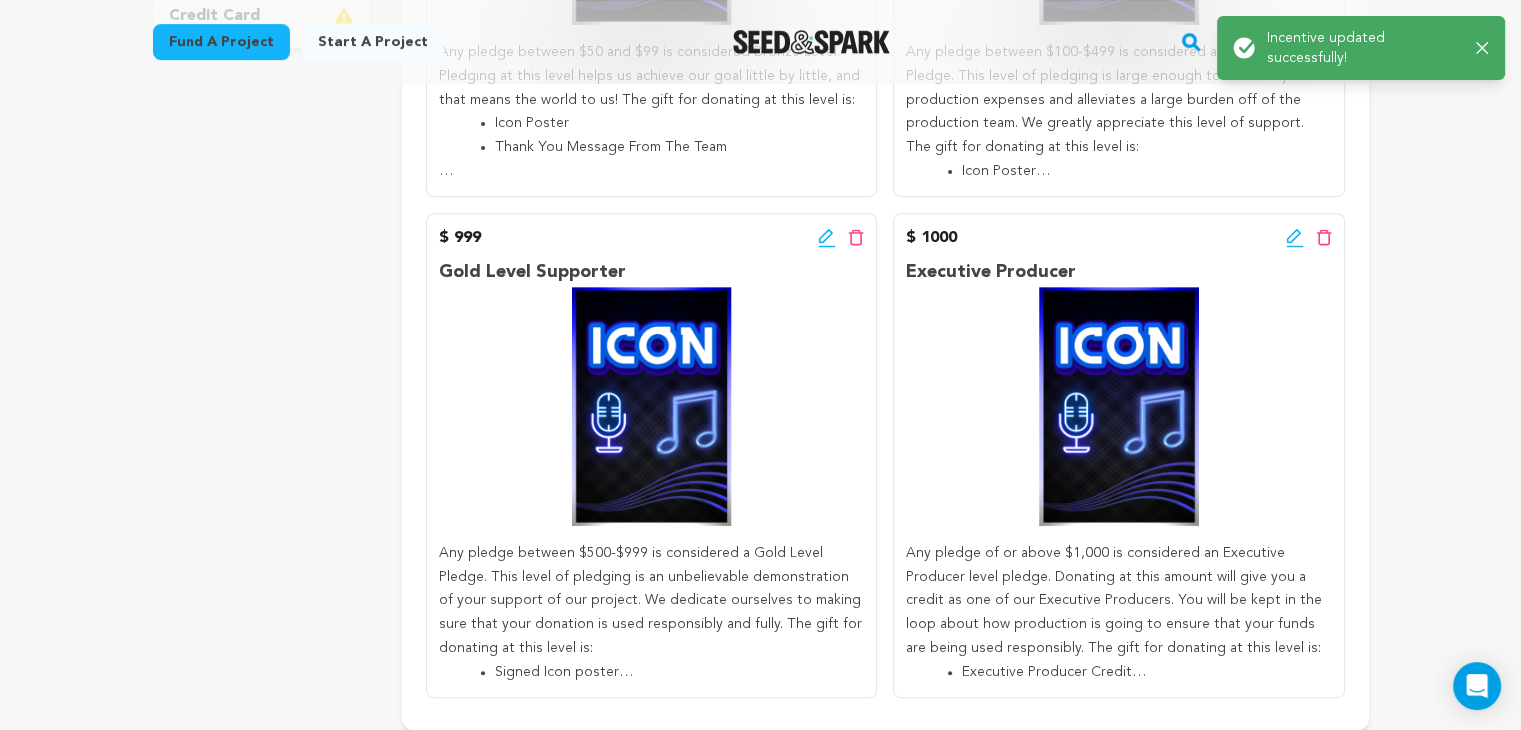 click 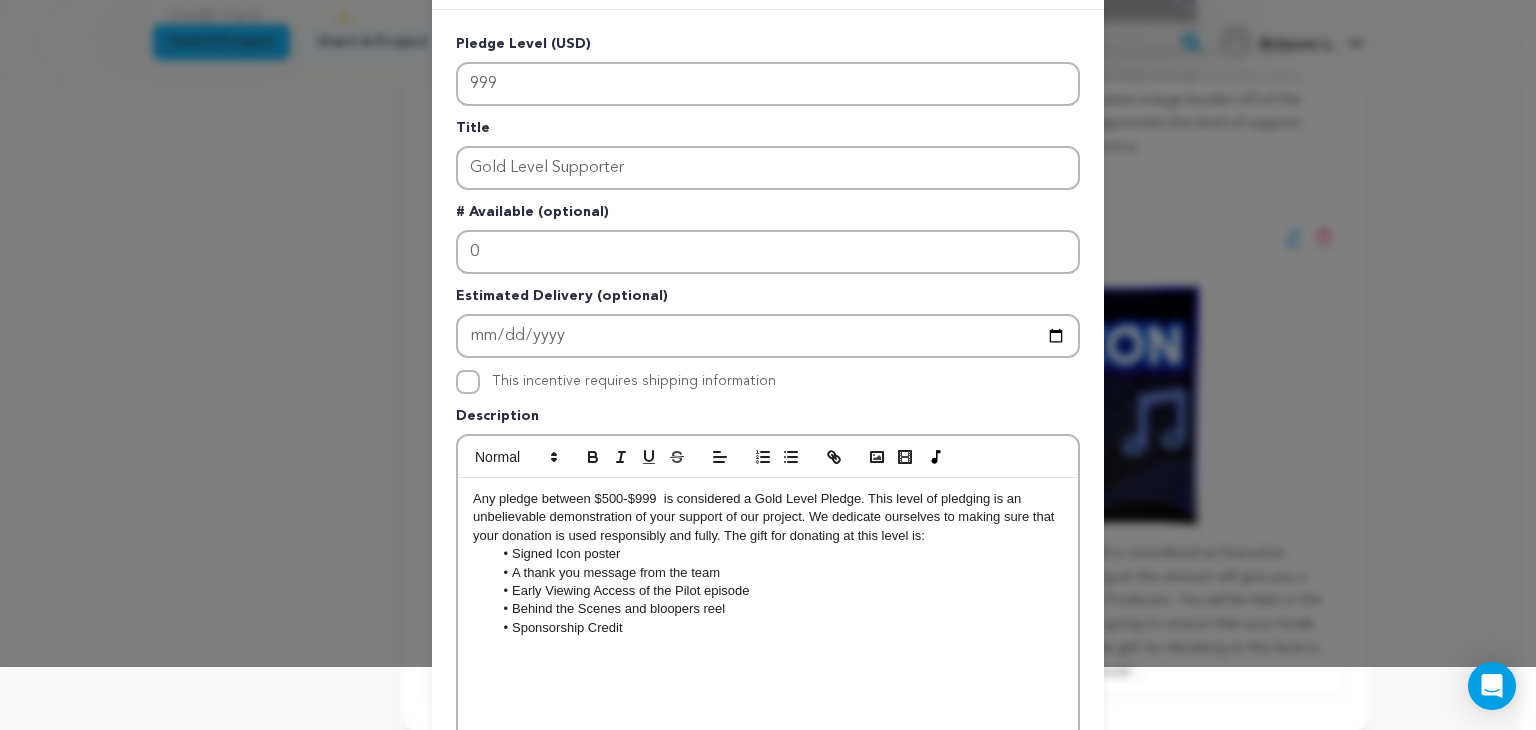 scroll, scrollTop: 64, scrollLeft: 0, axis: vertical 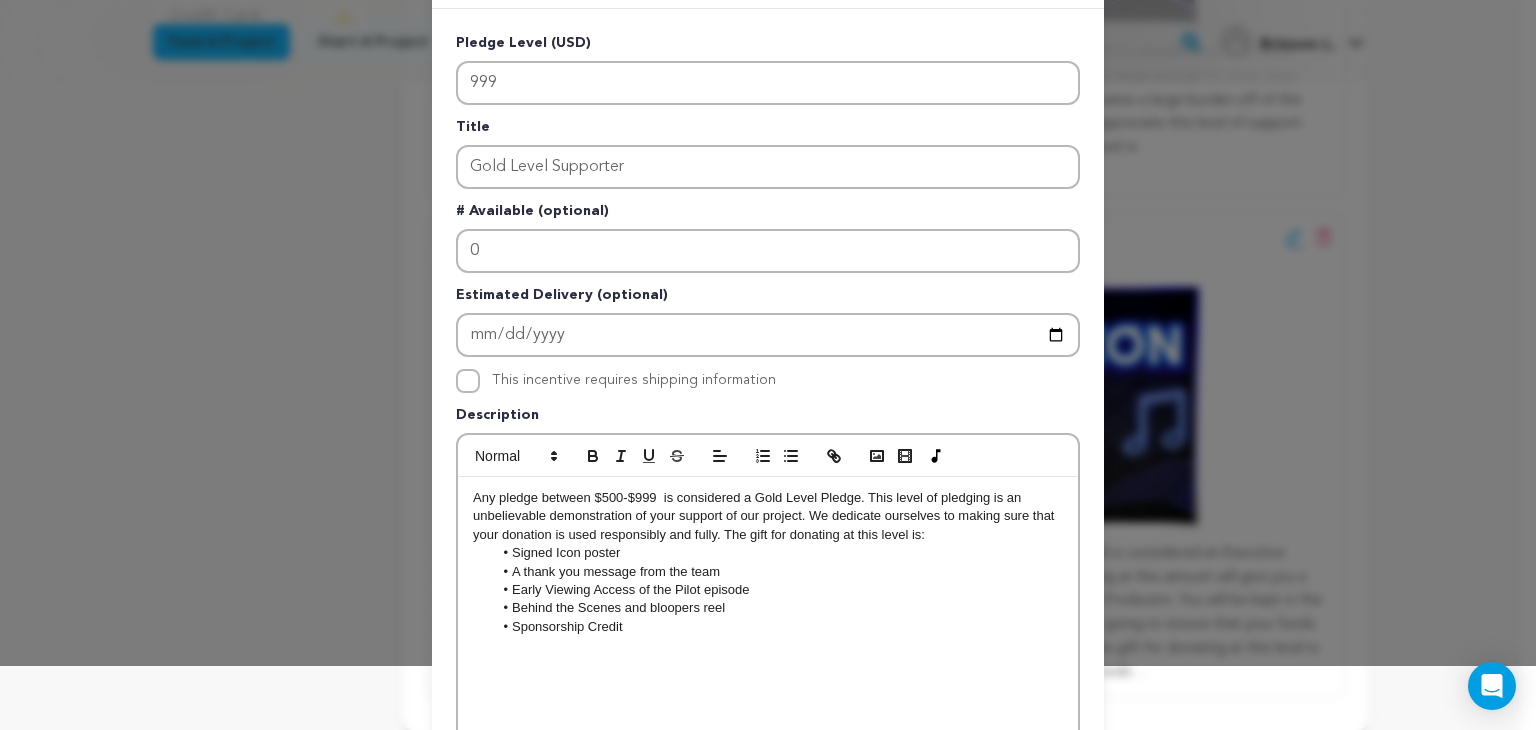 click on "Signed Icon poster" at bounding box center (778, 553) 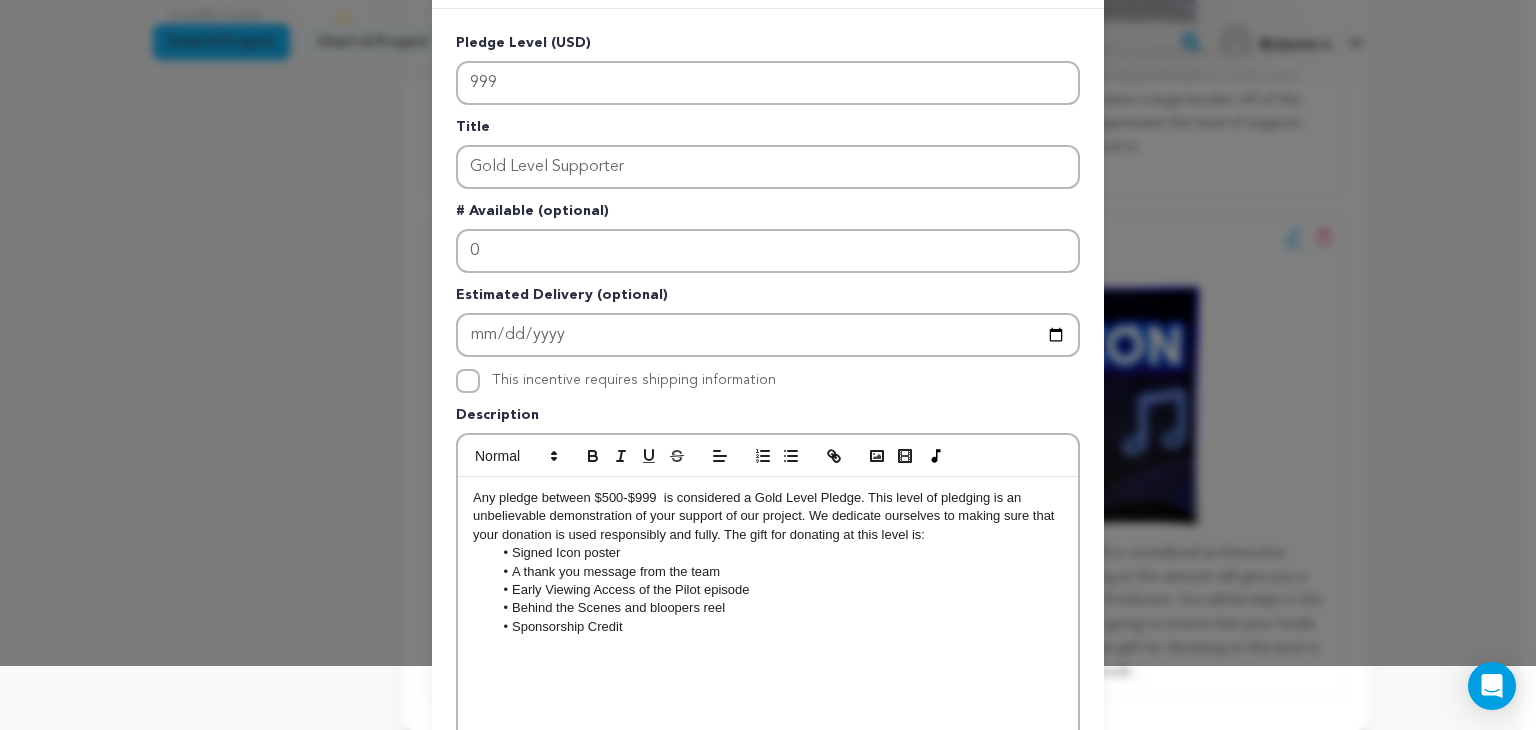 type 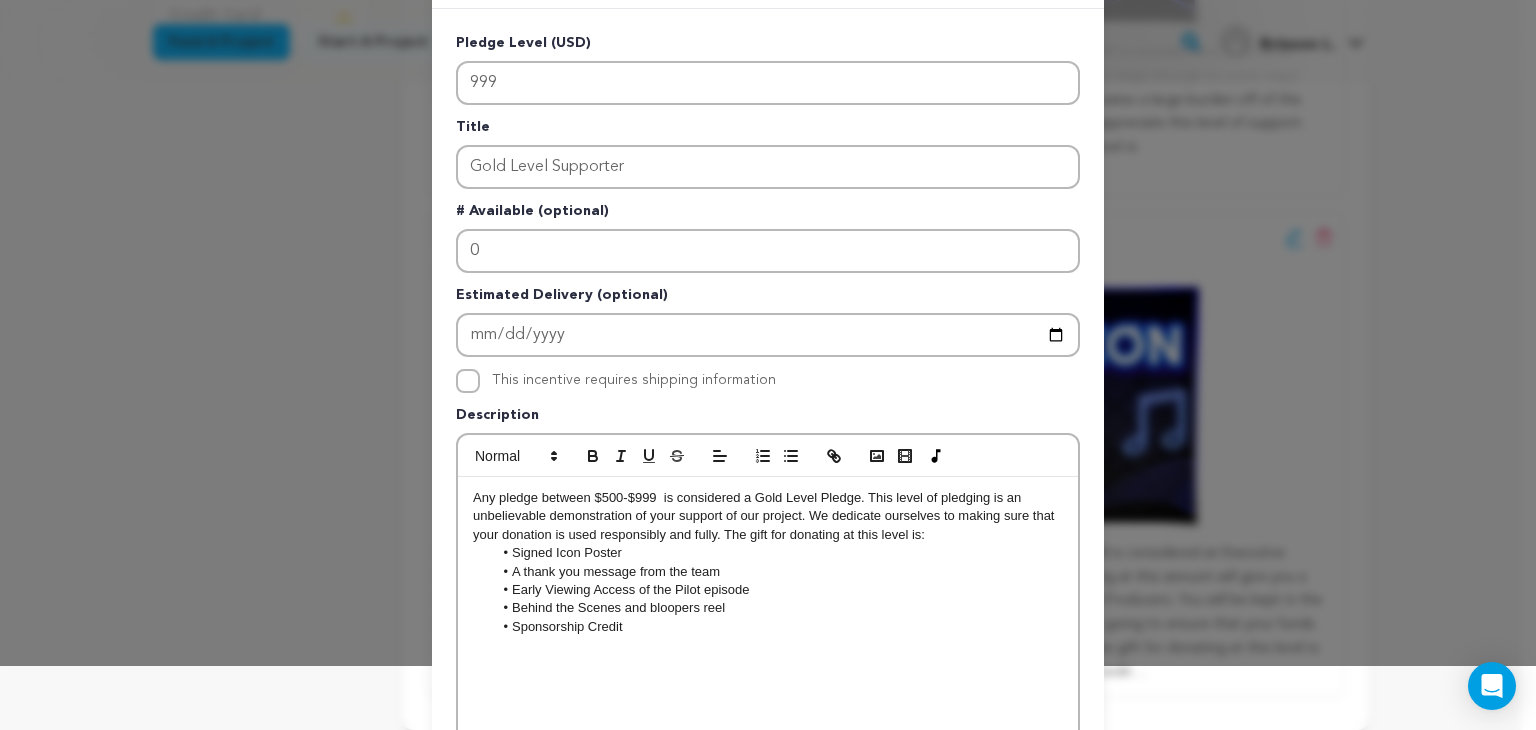 click on "A thank you message from the team" at bounding box center [778, 572] 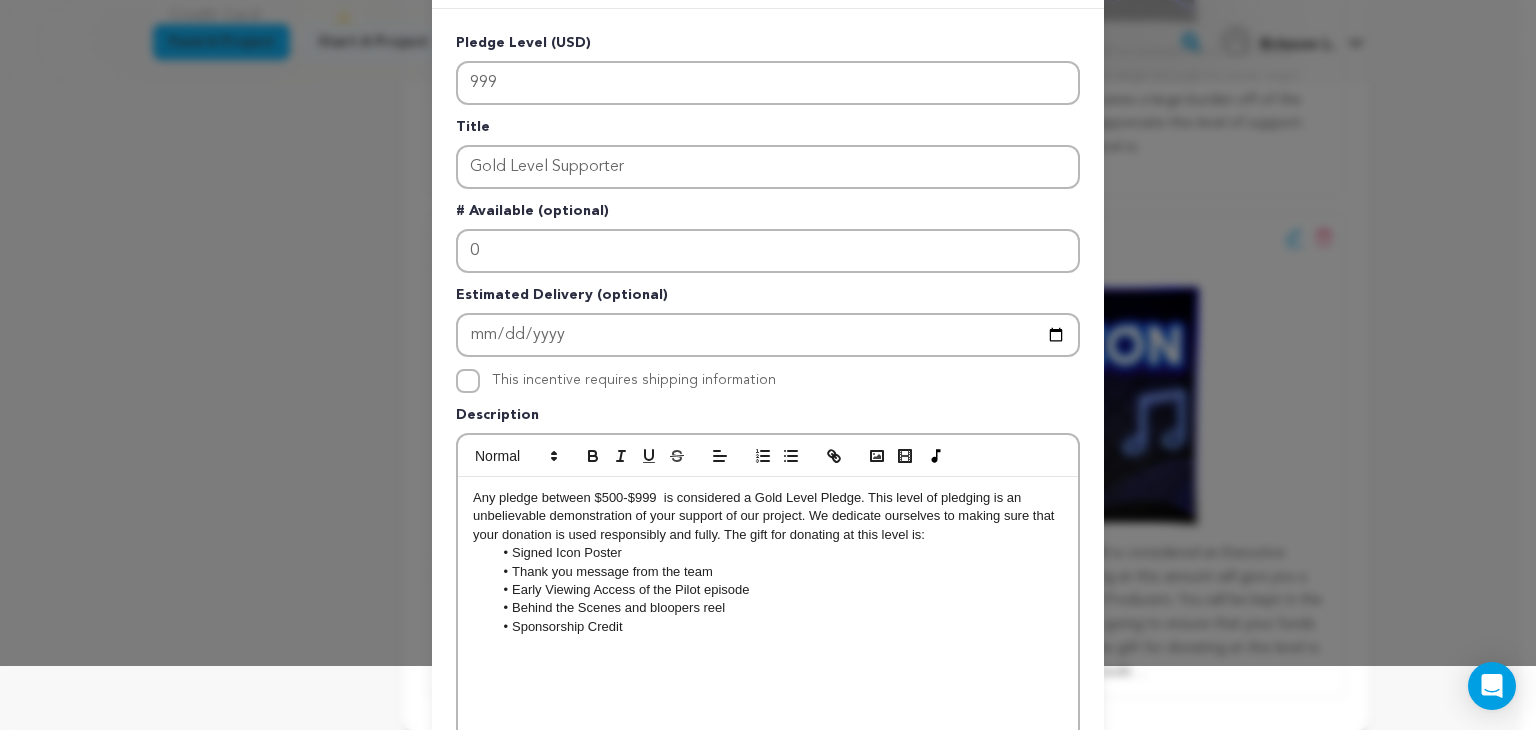 click on "Thank you message from the team" at bounding box center [778, 572] 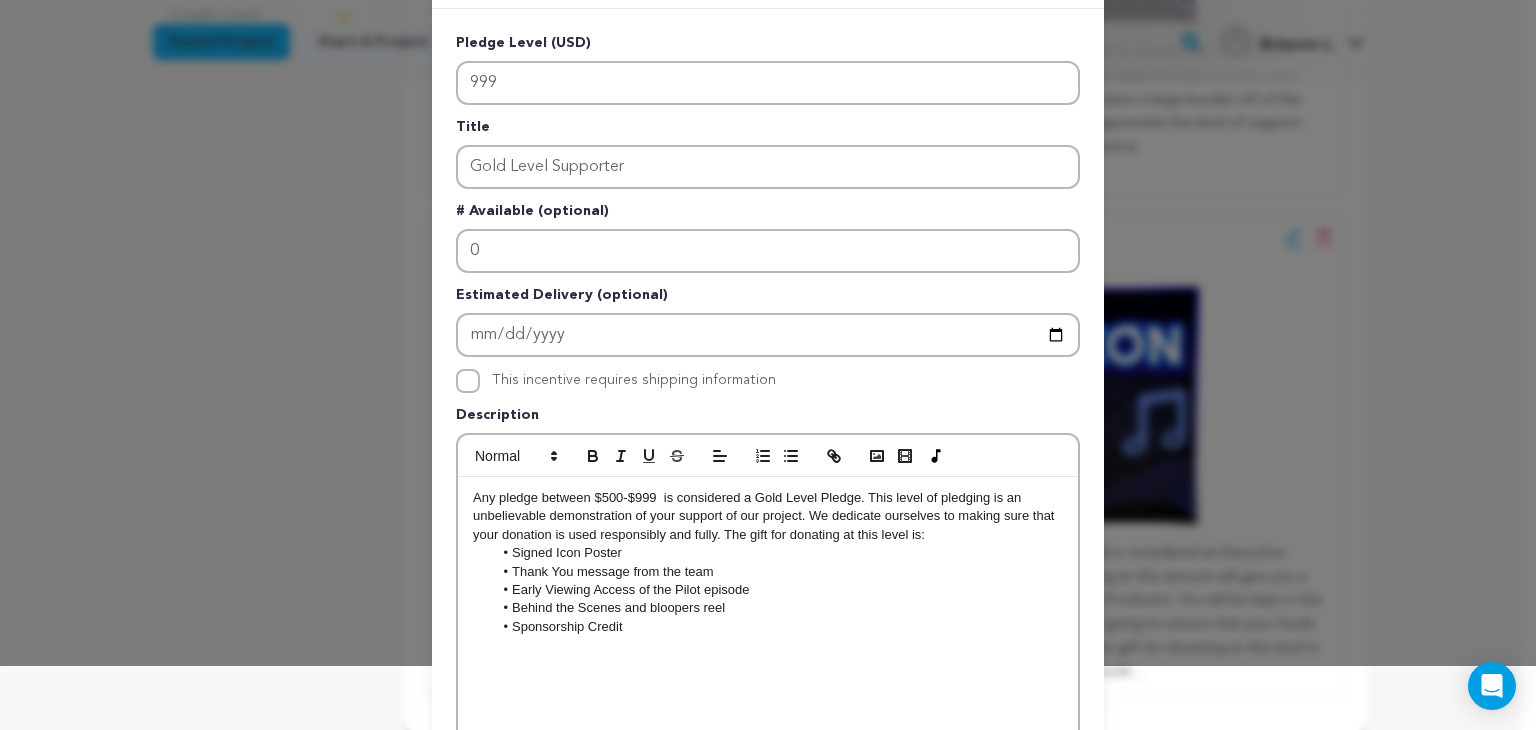 click on "Thank You message from the team" at bounding box center (778, 572) 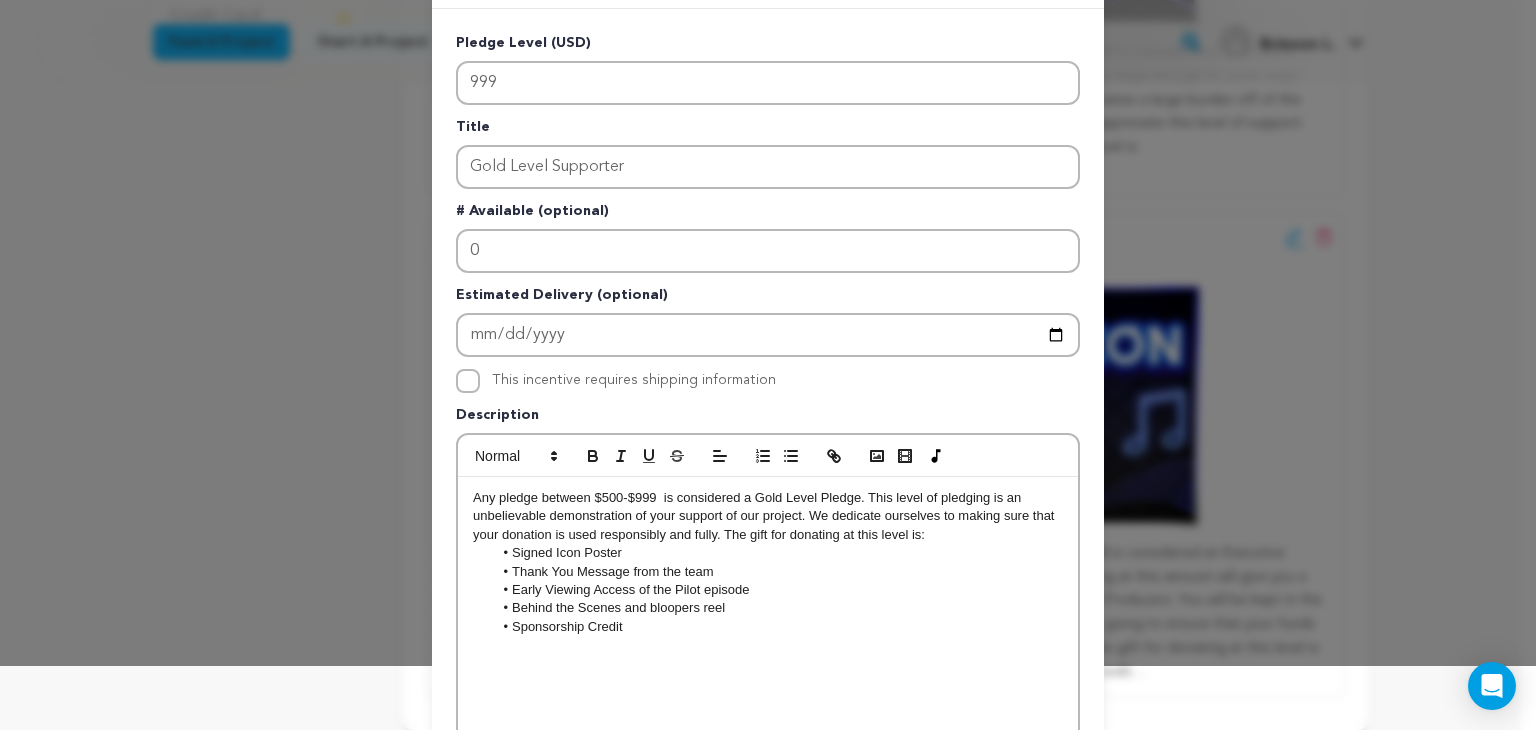 click on "Thank You Message from the team" at bounding box center (778, 572) 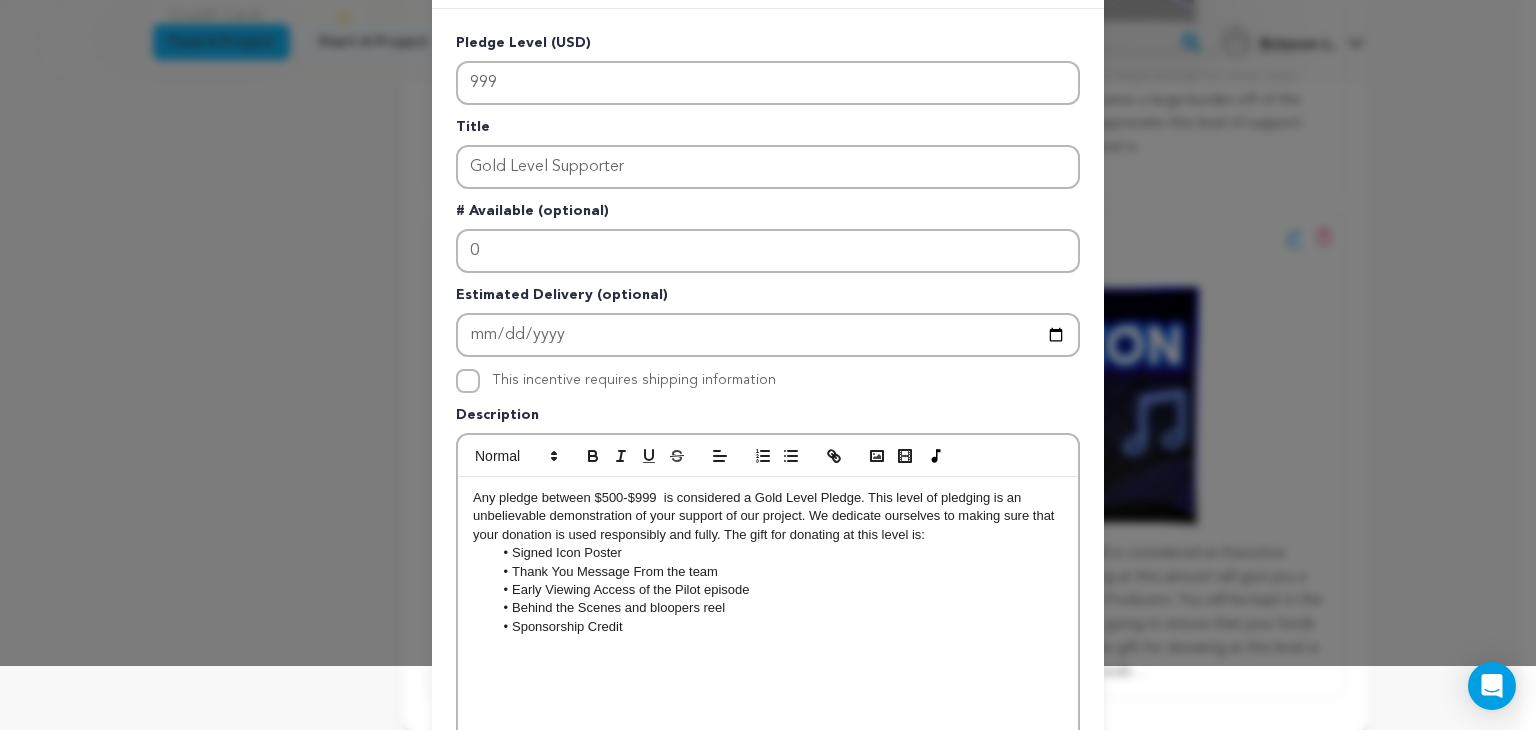 click on "Thank You Message From the team" at bounding box center [778, 572] 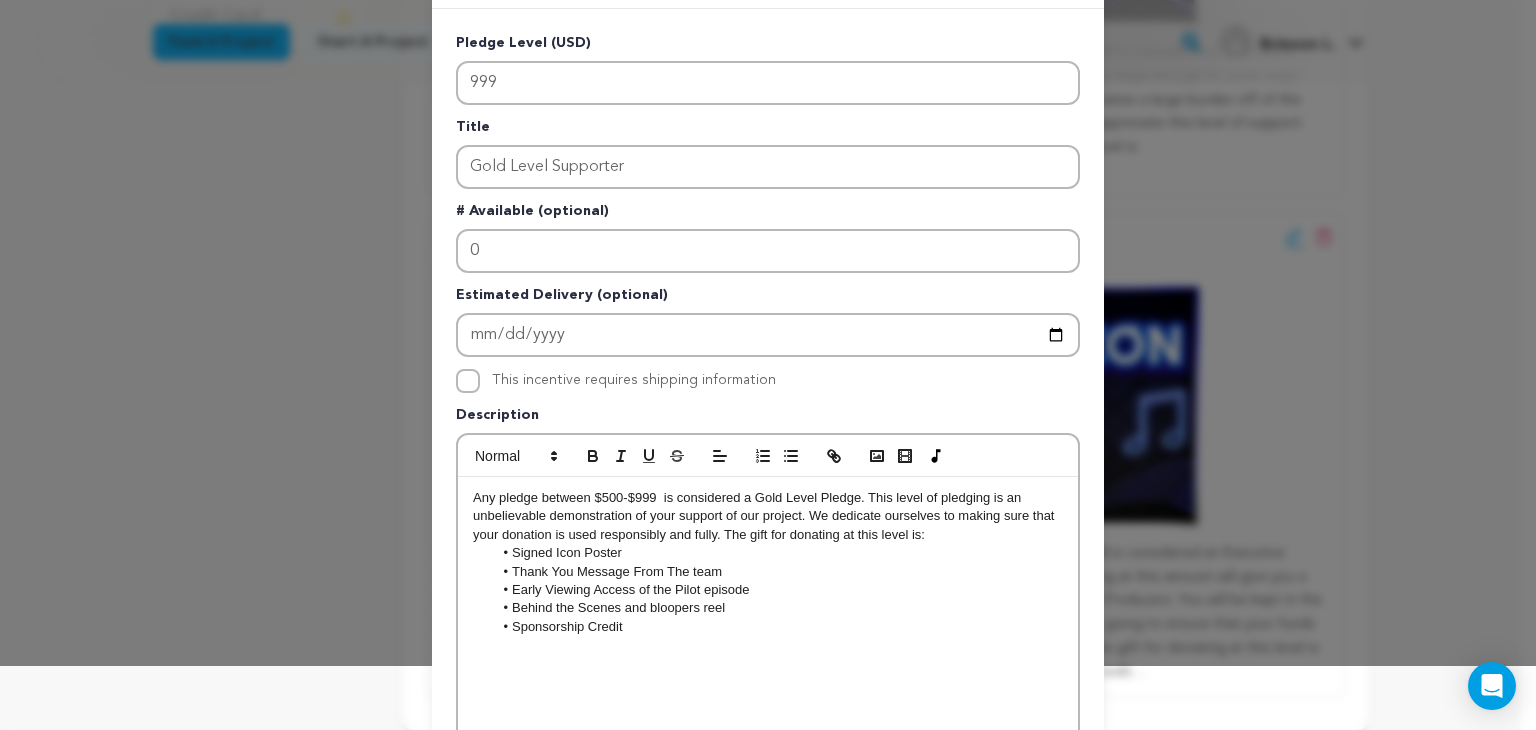 click on "Thank You Message From The team" at bounding box center (778, 572) 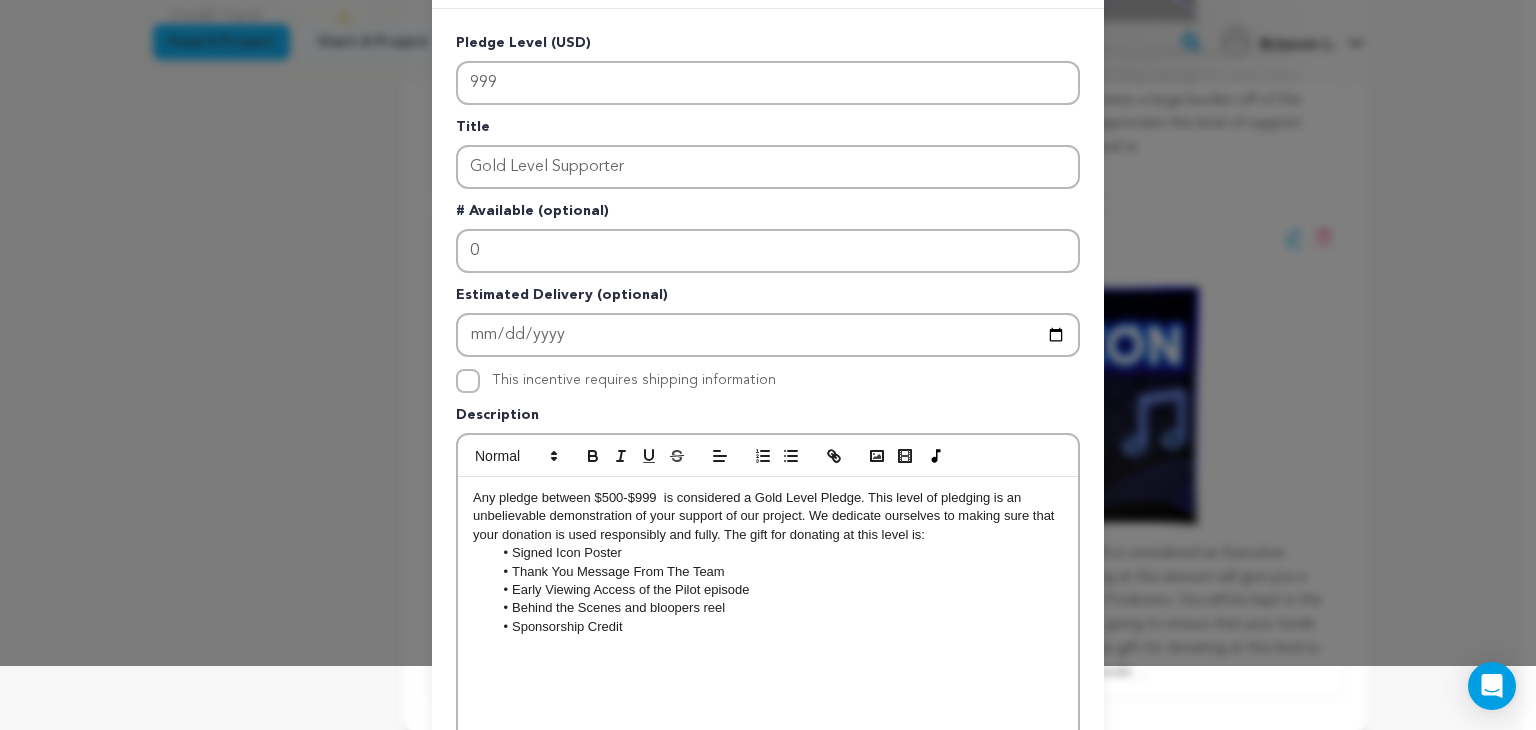drag, startPoint x: 752, startPoint y: 581, endPoint x: 693, endPoint y: 582, distance: 59.008472 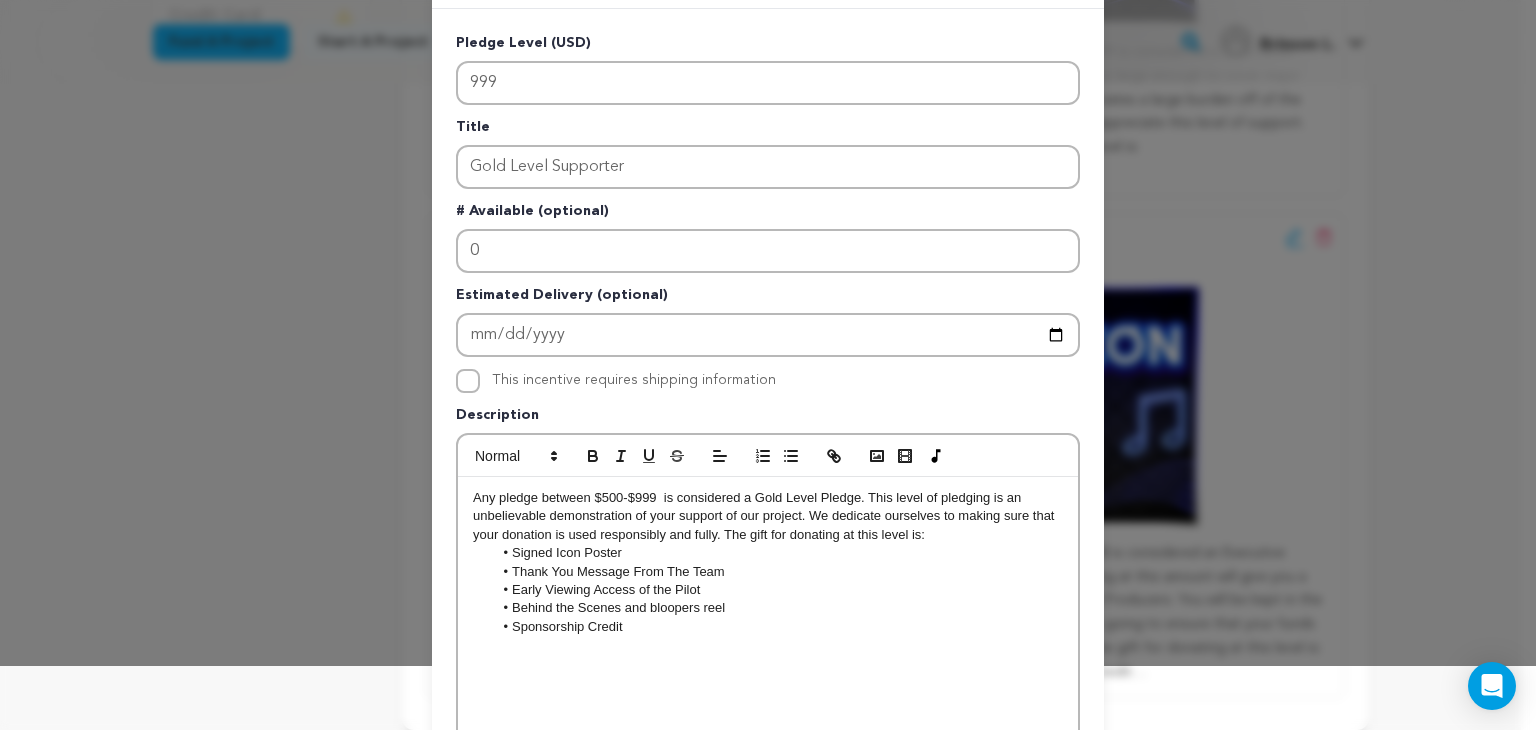 click on "Behind the Scenes and bloopers reel" at bounding box center [778, 608] 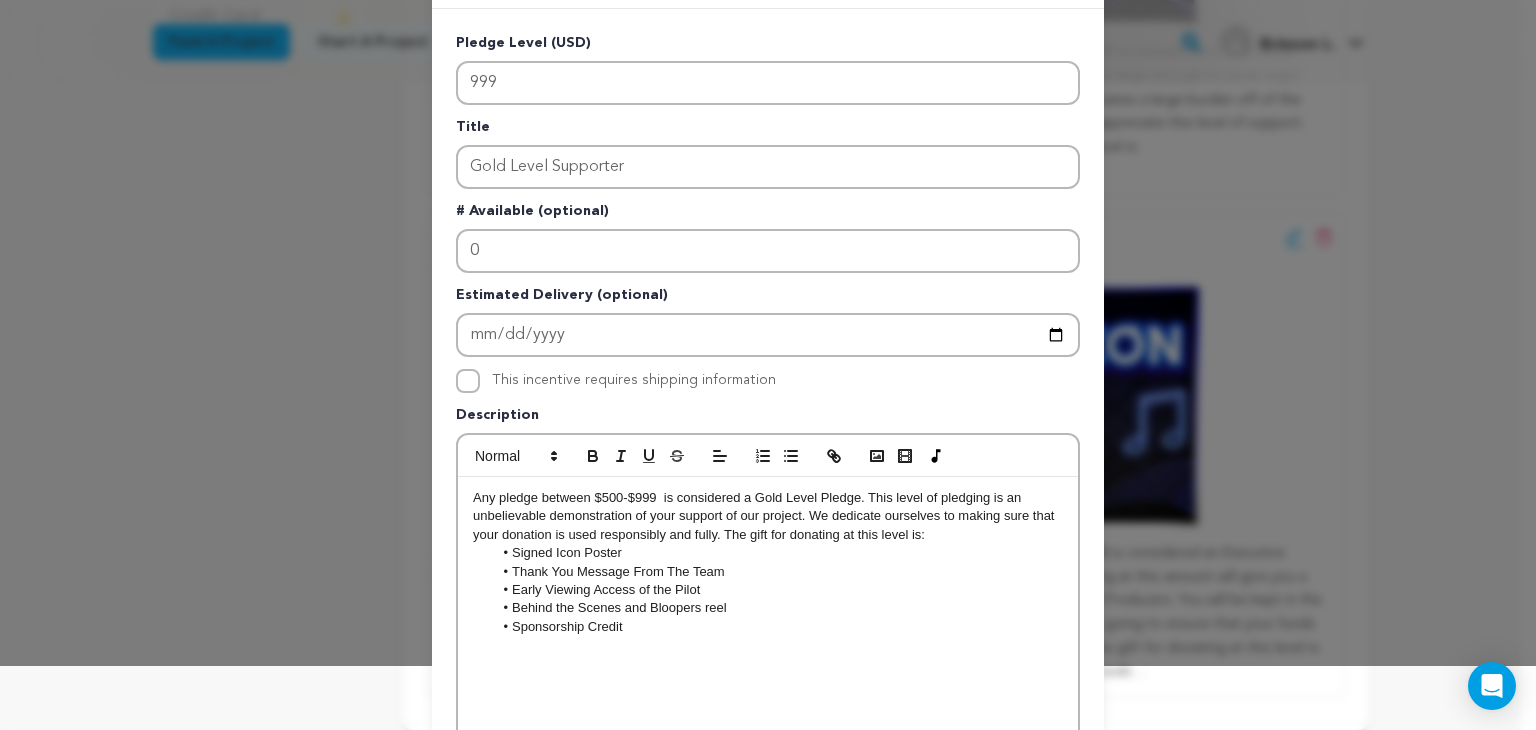 click on "Behind the Scenes and Bloopers reel" at bounding box center (778, 608) 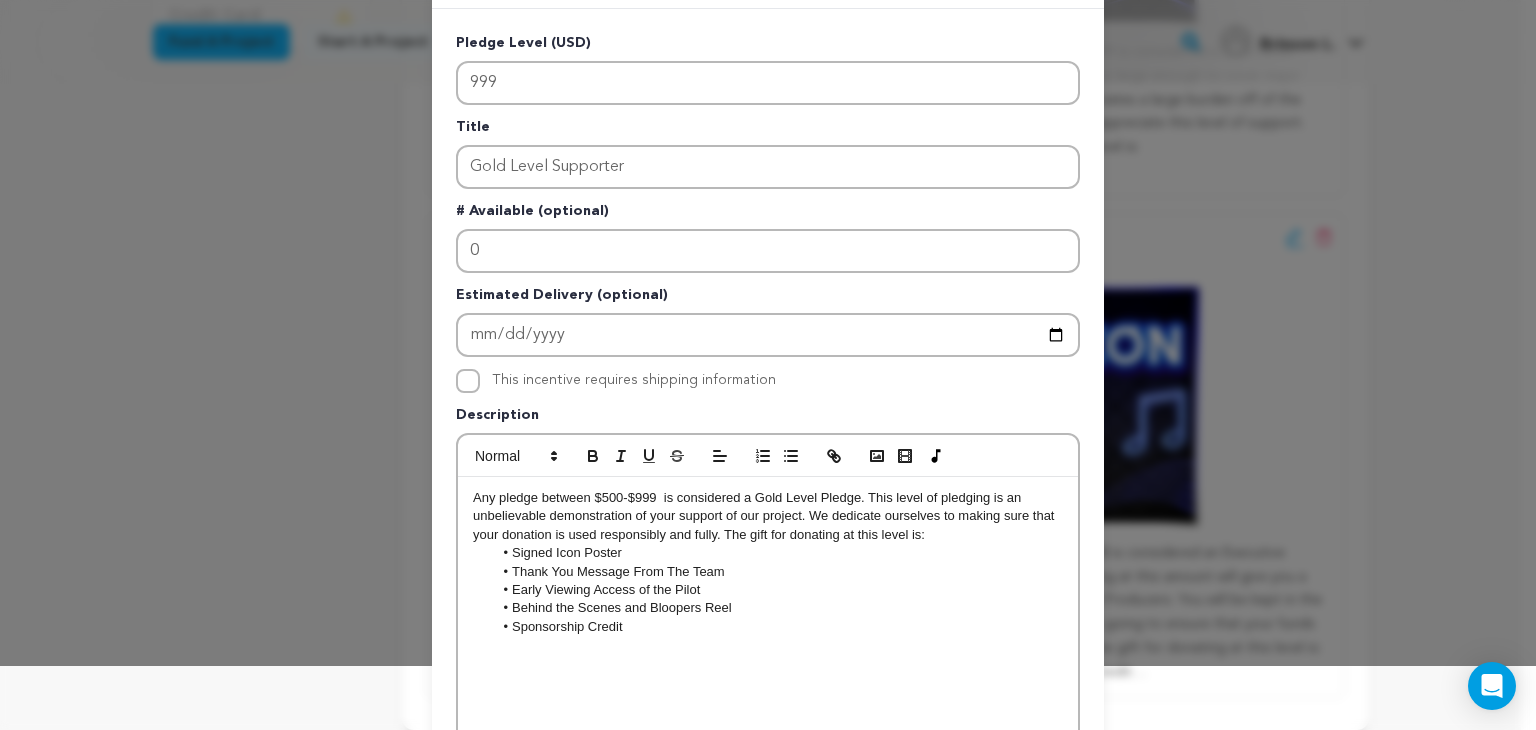 click on "Behind the Scenes and Bloopers Reel" at bounding box center (778, 608) 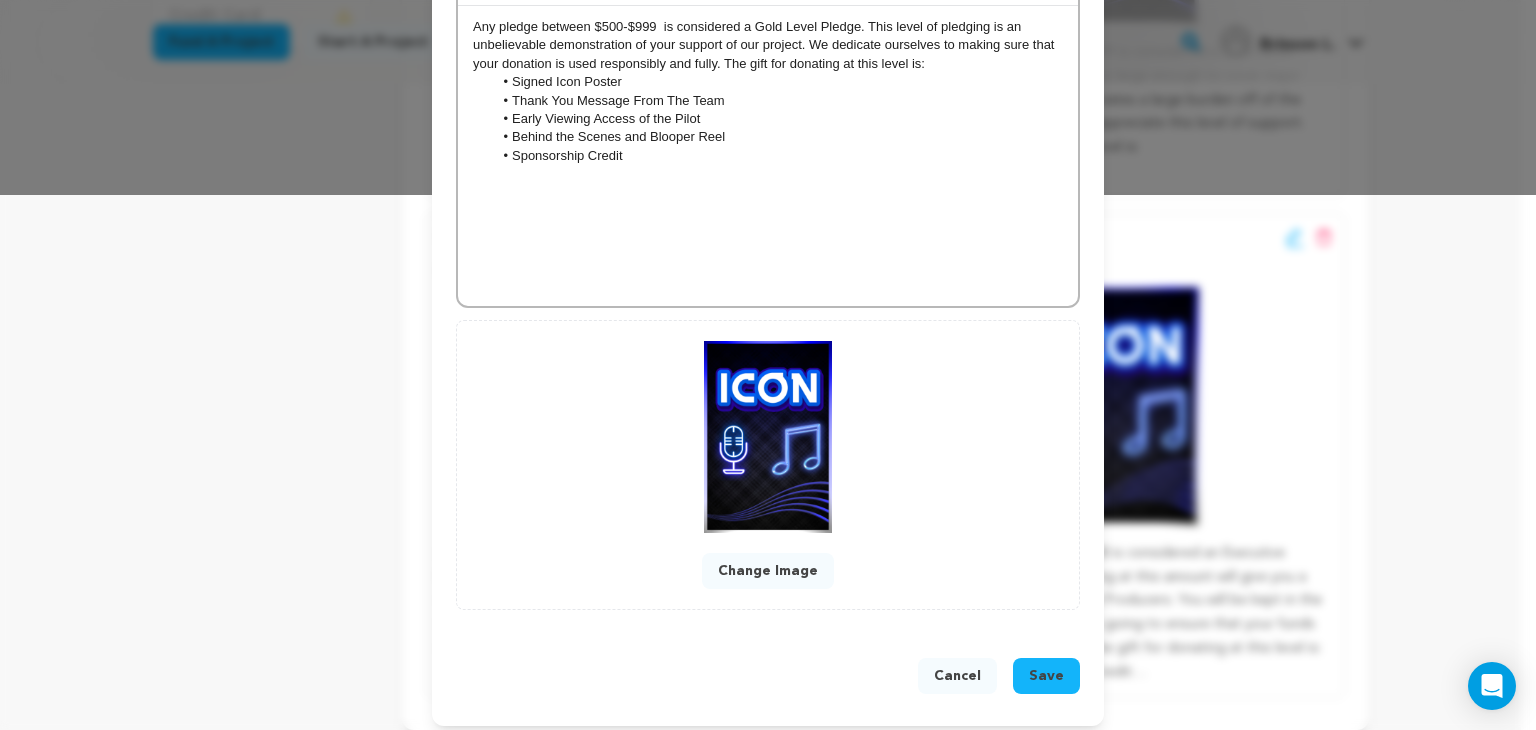 scroll, scrollTop: 543, scrollLeft: 0, axis: vertical 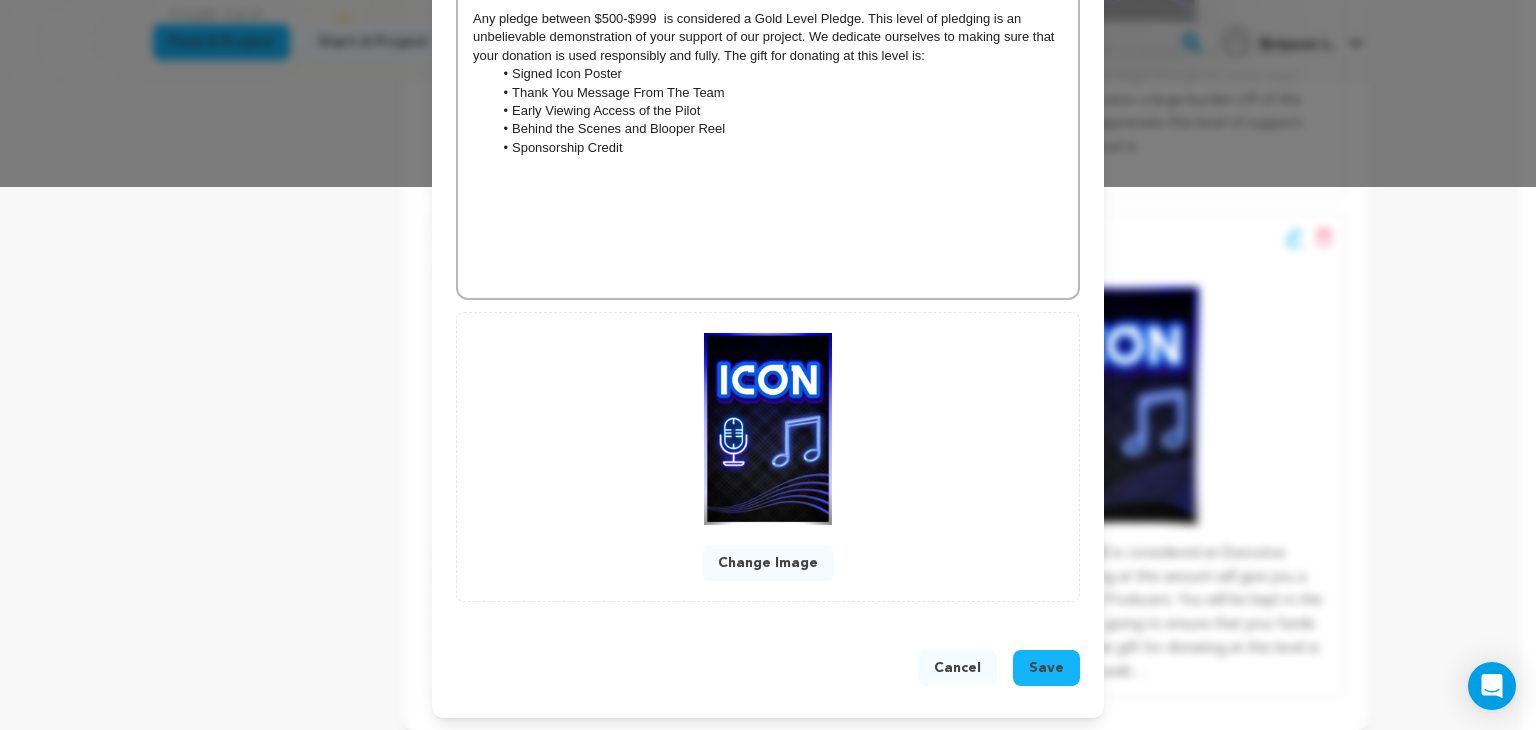 drag, startPoint x: 668, startPoint y: 147, endPoint x: 476, endPoint y: 73, distance: 205.76686 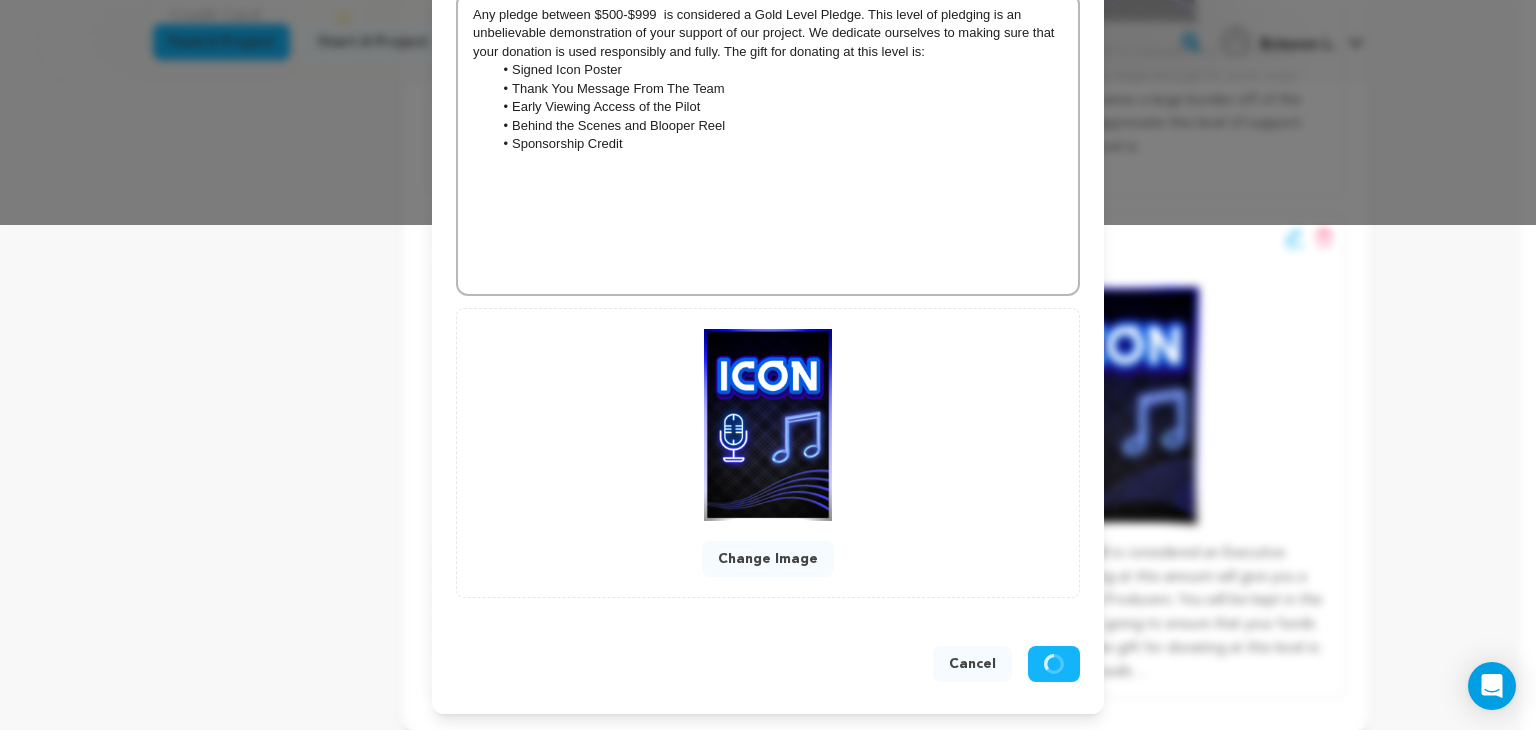 scroll, scrollTop: 500, scrollLeft: 0, axis: vertical 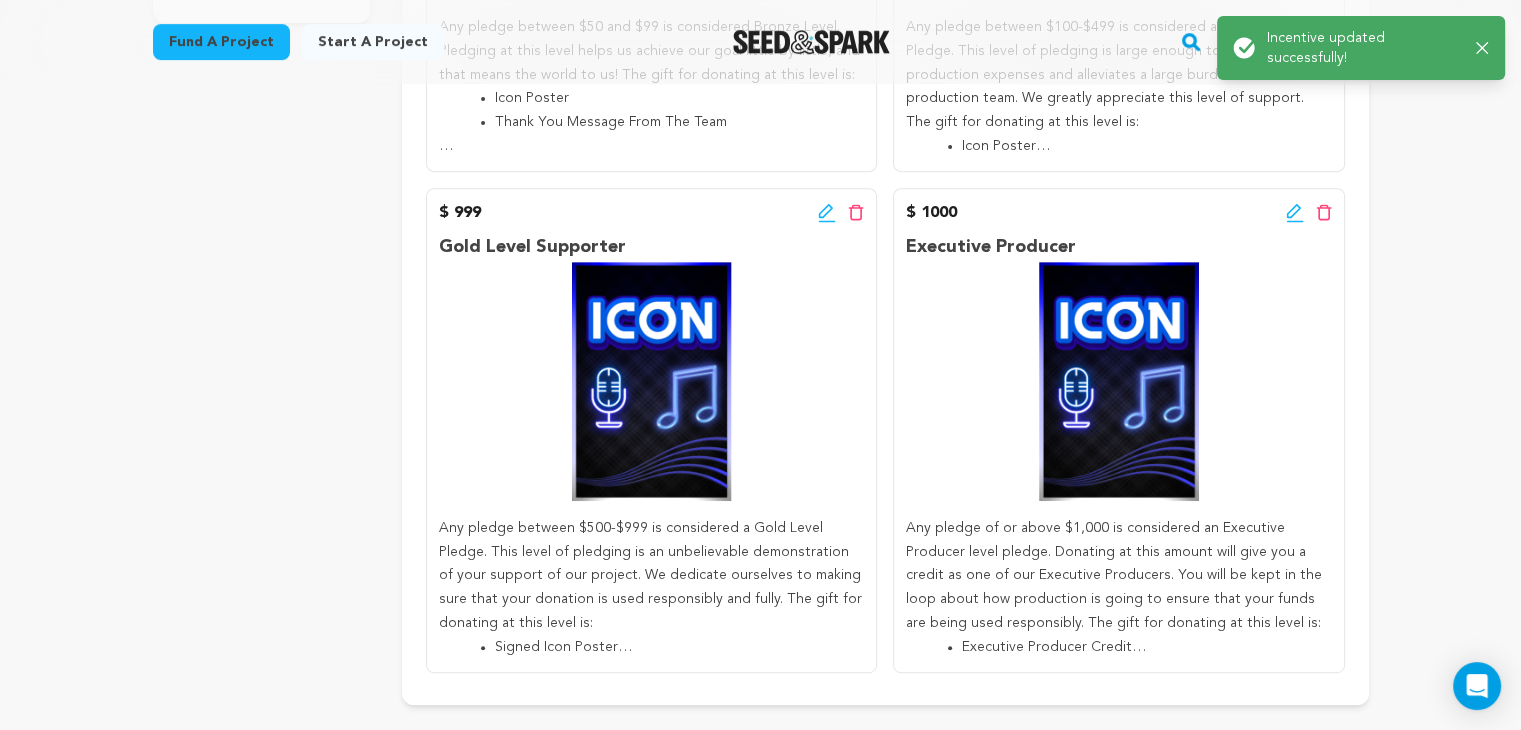 click 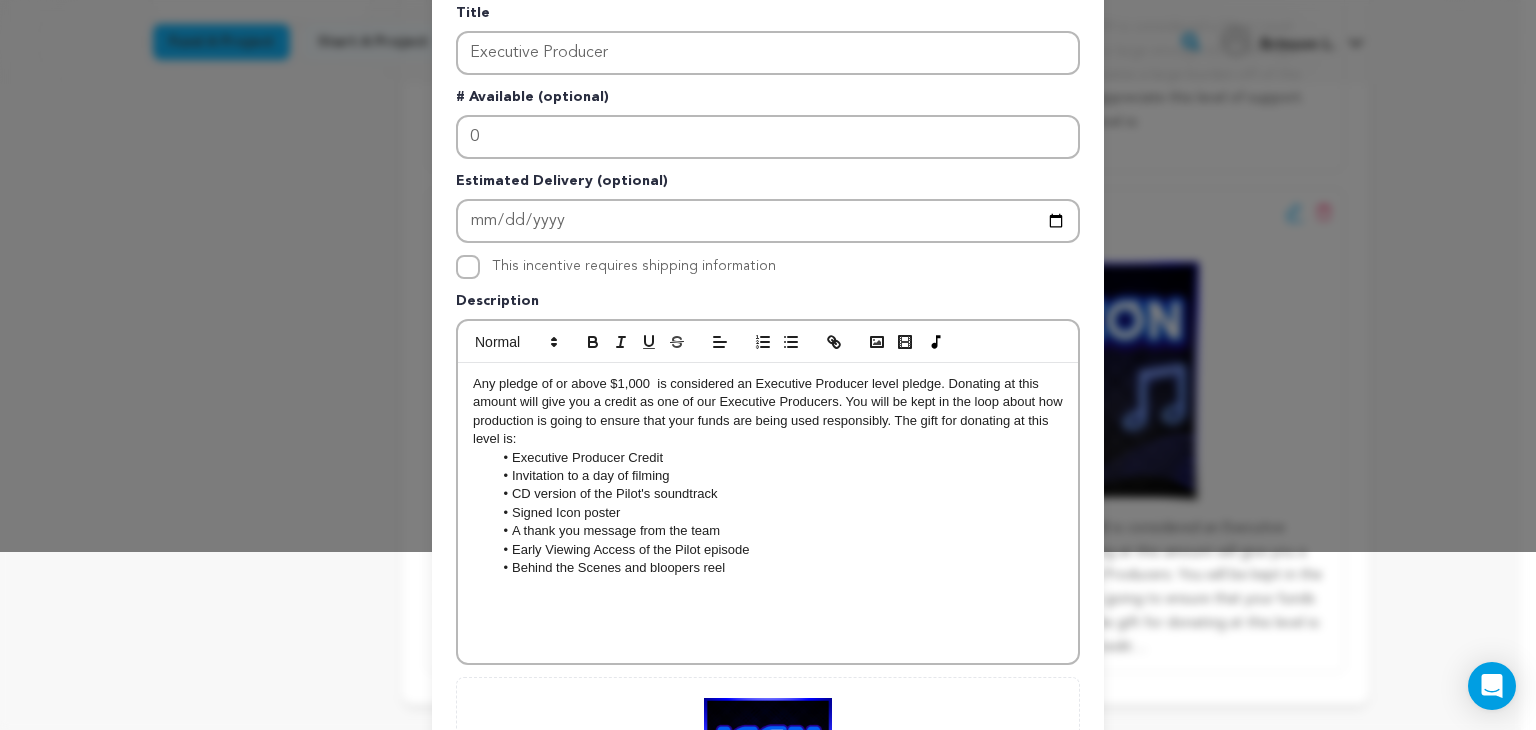 scroll, scrollTop: 179, scrollLeft: 0, axis: vertical 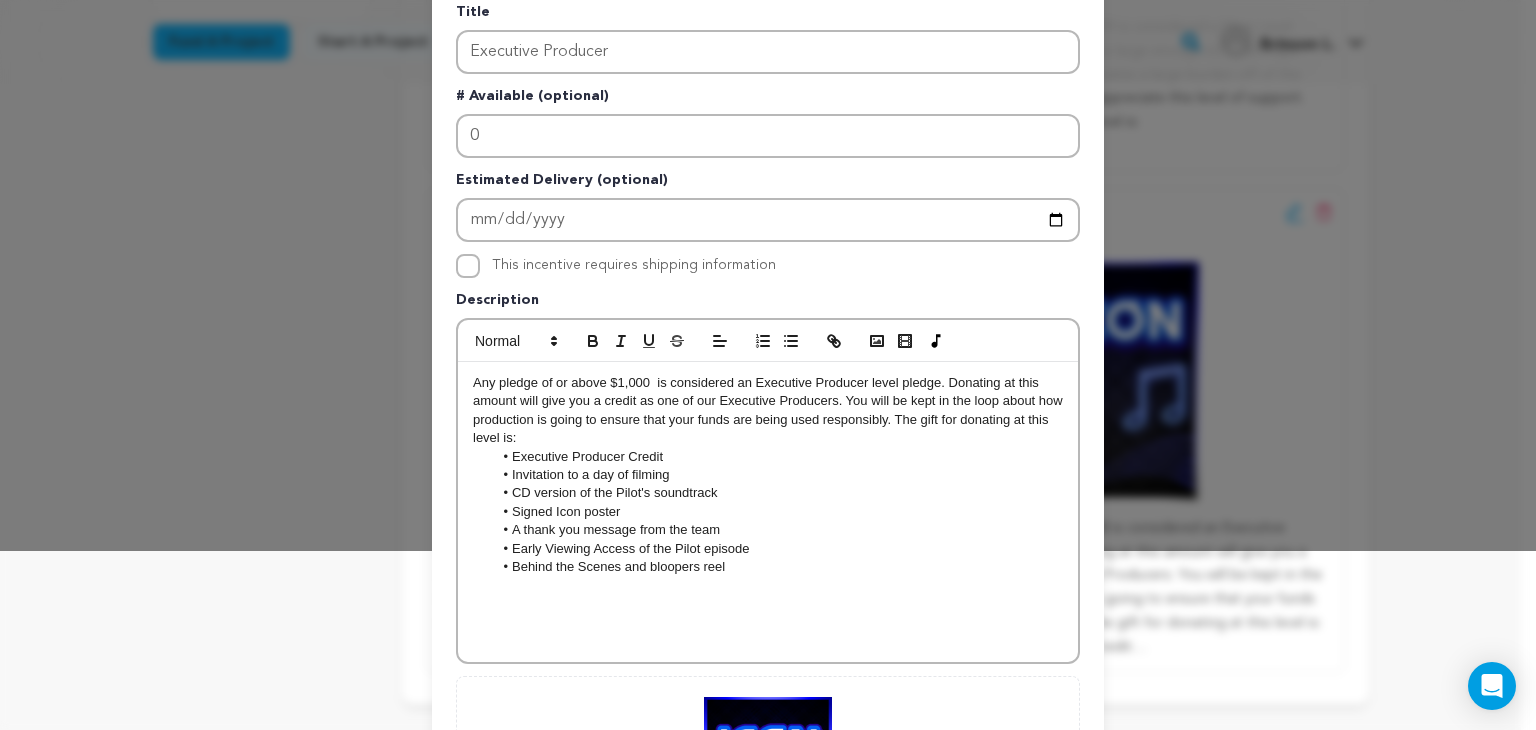 click at bounding box center [768, 604] 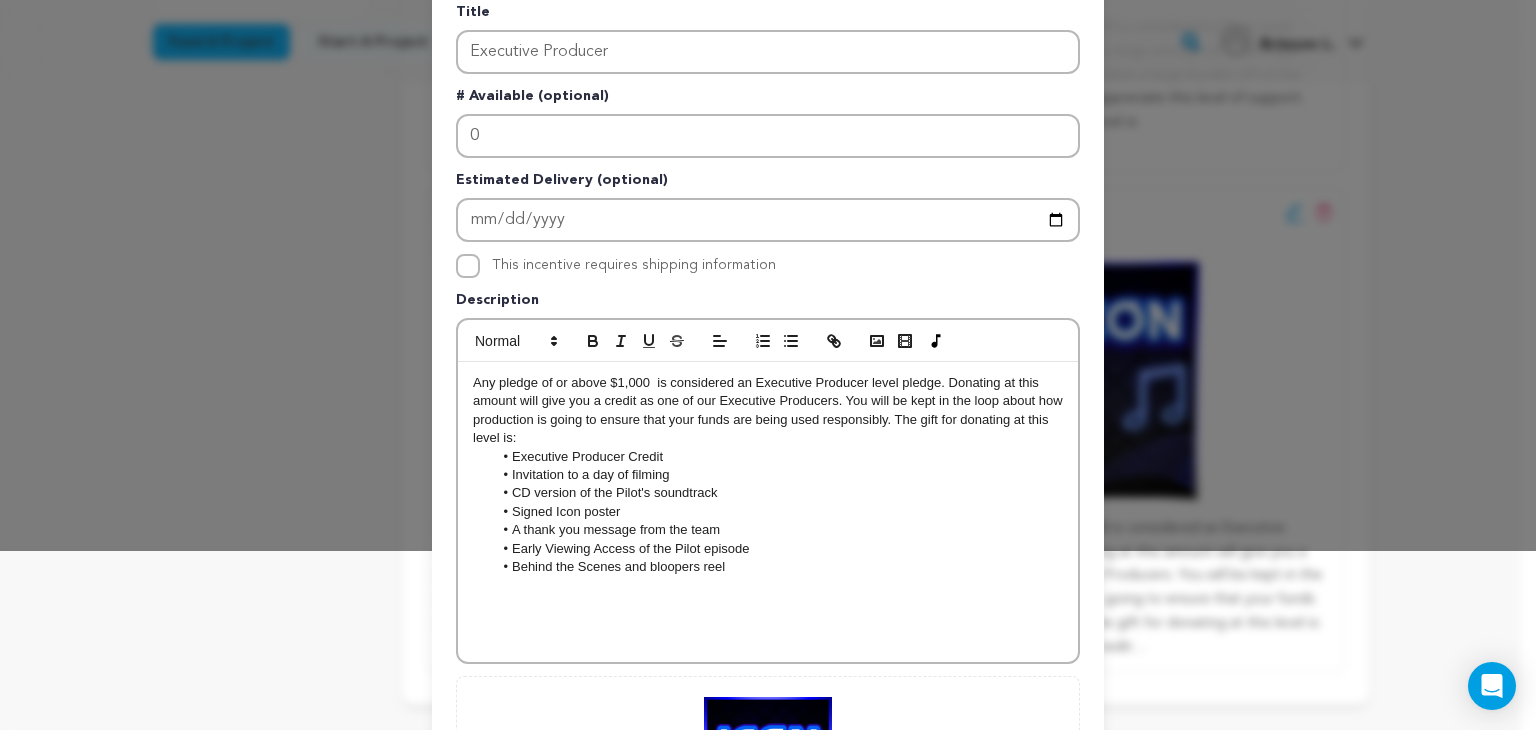 scroll, scrollTop: 0, scrollLeft: 0, axis: both 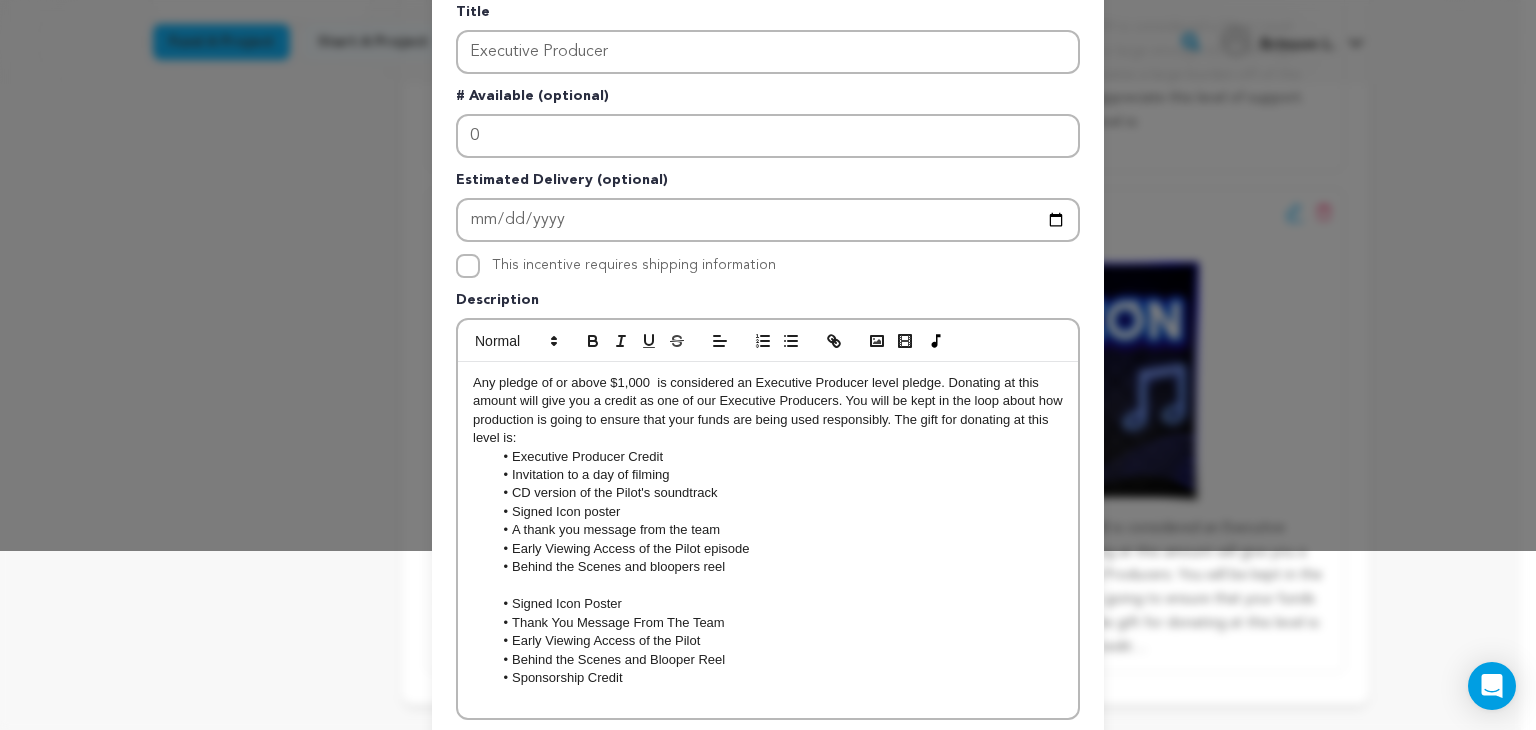 drag, startPoint x: 728, startPoint y: 652, endPoint x: 479, endPoint y: 659, distance: 249.09837 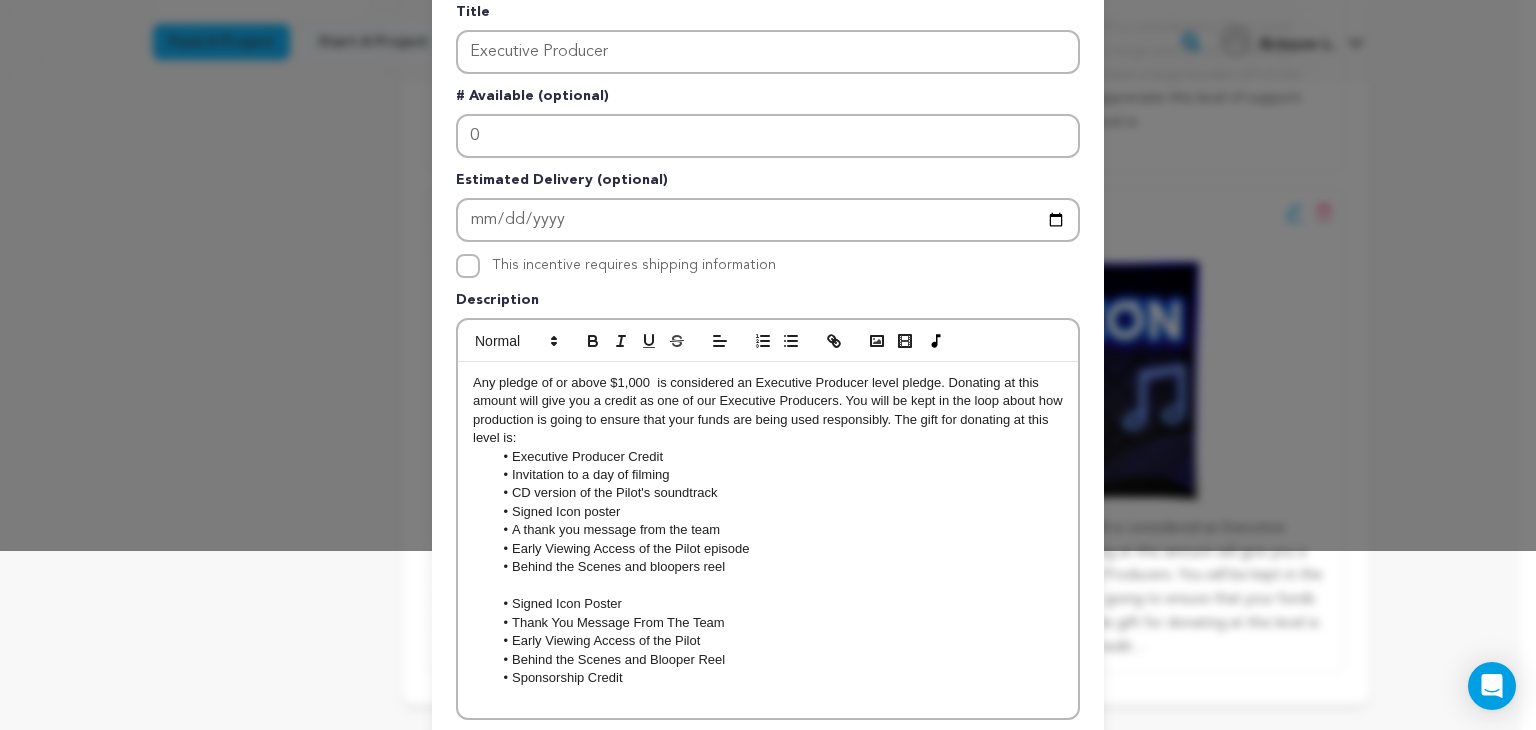copy on "Behind the Scenes and Blooper Reel" 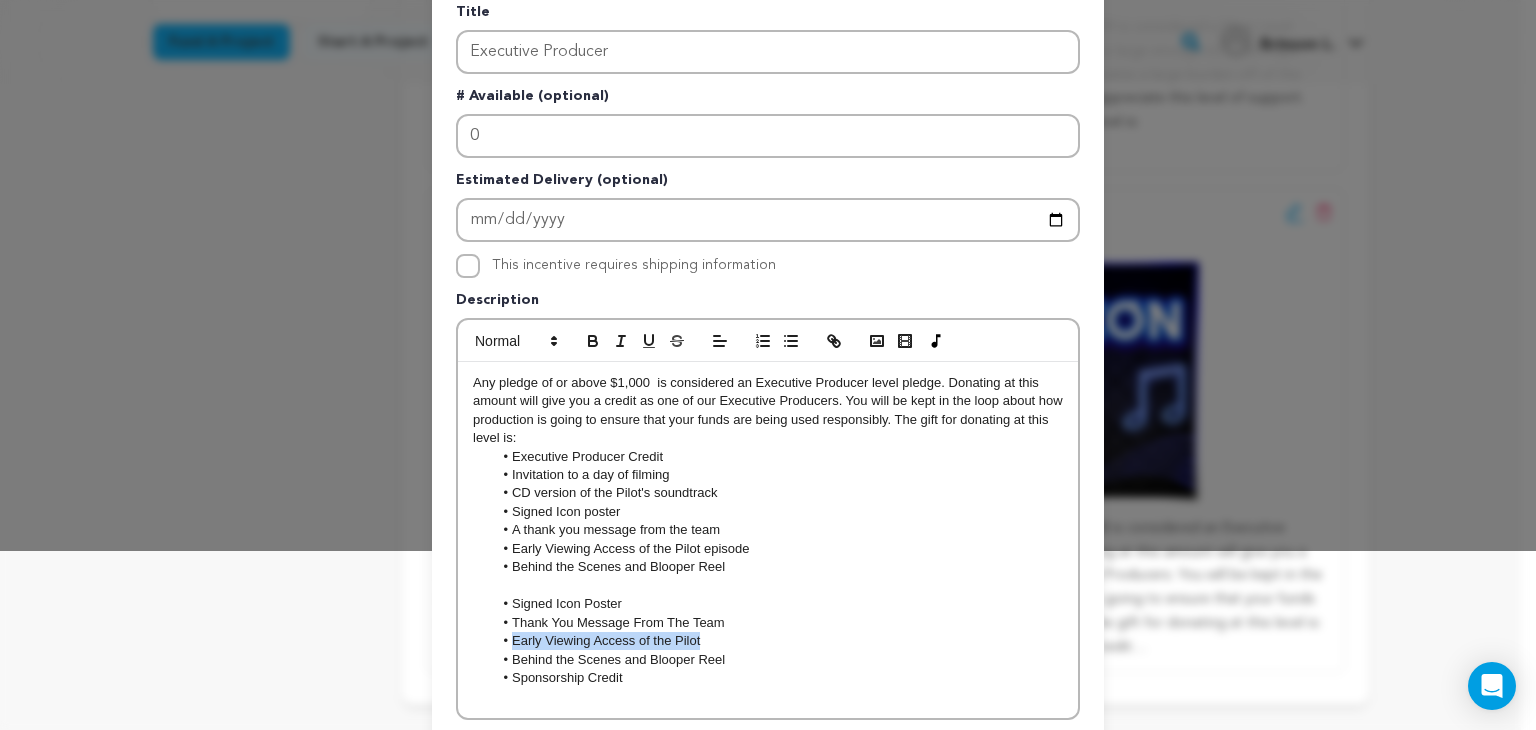 drag, startPoint x: 708, startPoint y: 637, endPoint x: 476, endPoint y: 642, distance: 232.05388 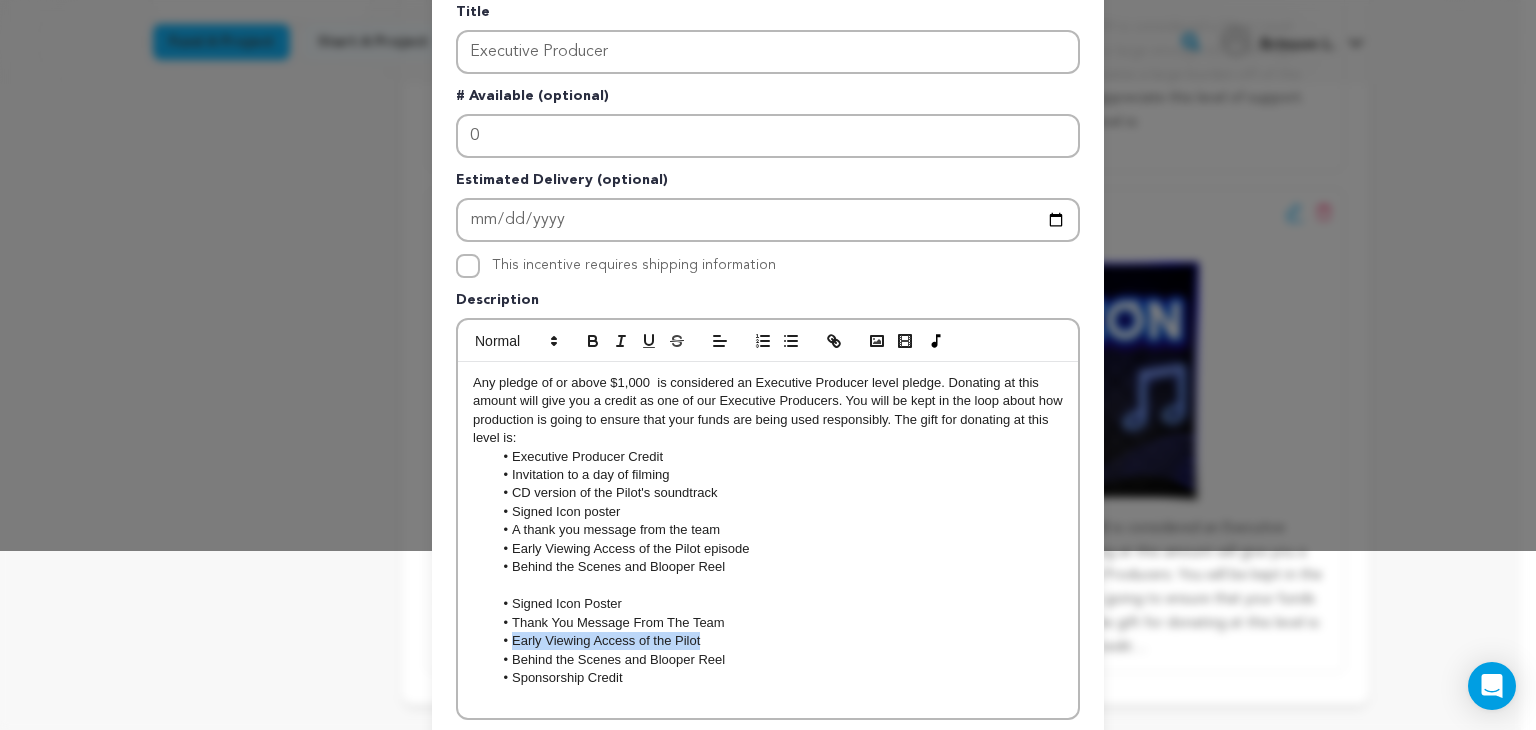 copy on "Early Viewing Access of the Pilot" 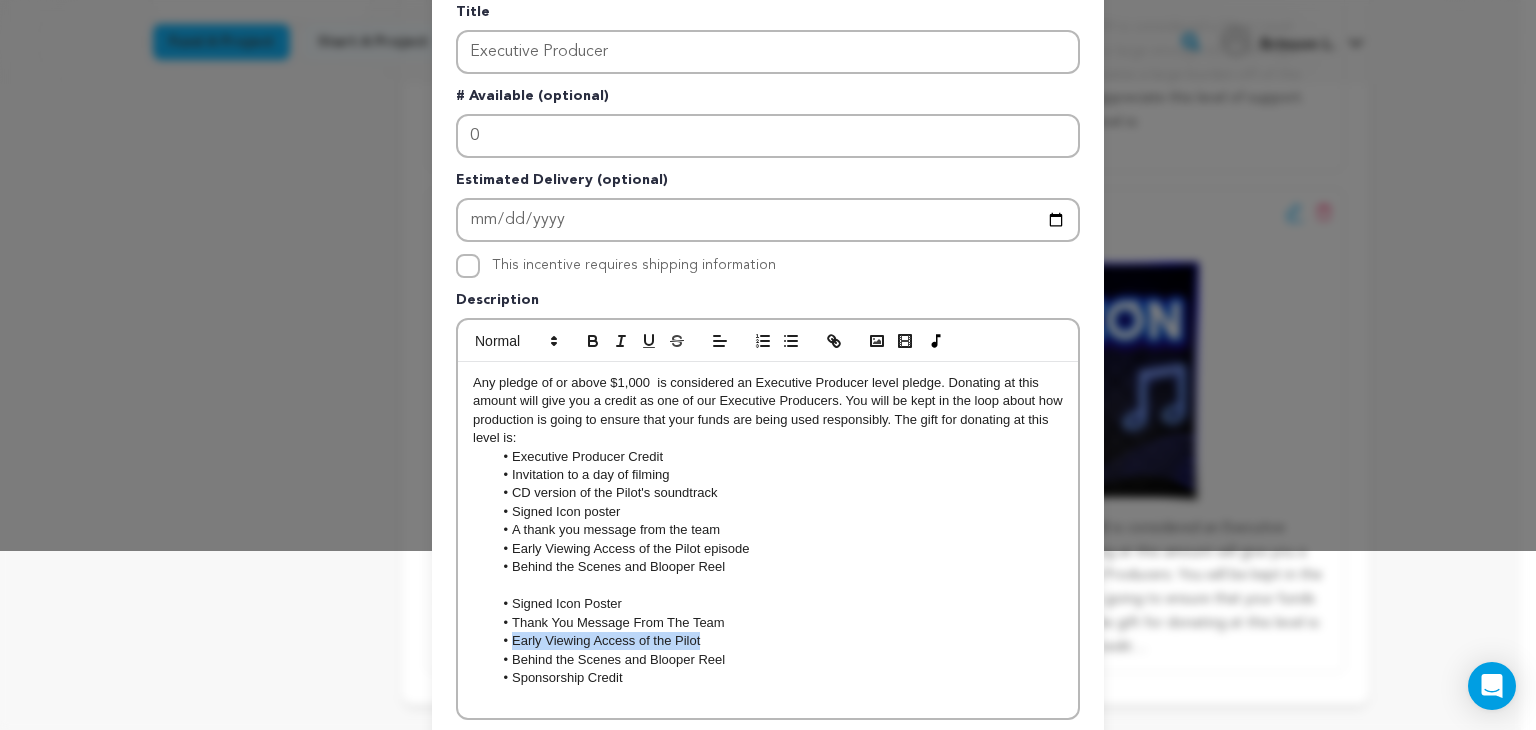 drag, startPoint x: 748, startPoint y: 541, endPoint x: 457, endPoint y: 545, distance: 291.0275 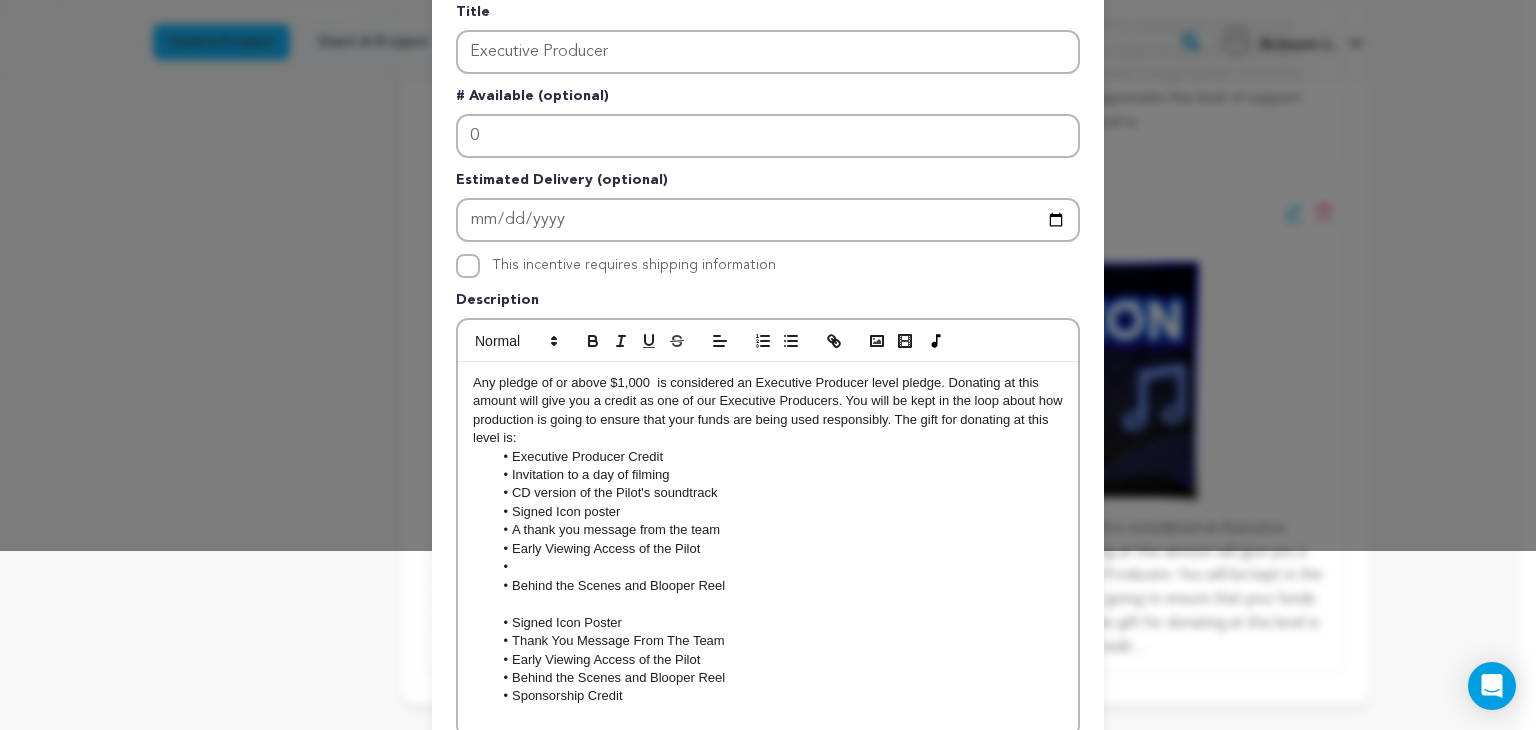 scroll, scrollTop: 0, scrollLeft: 0, axis: both 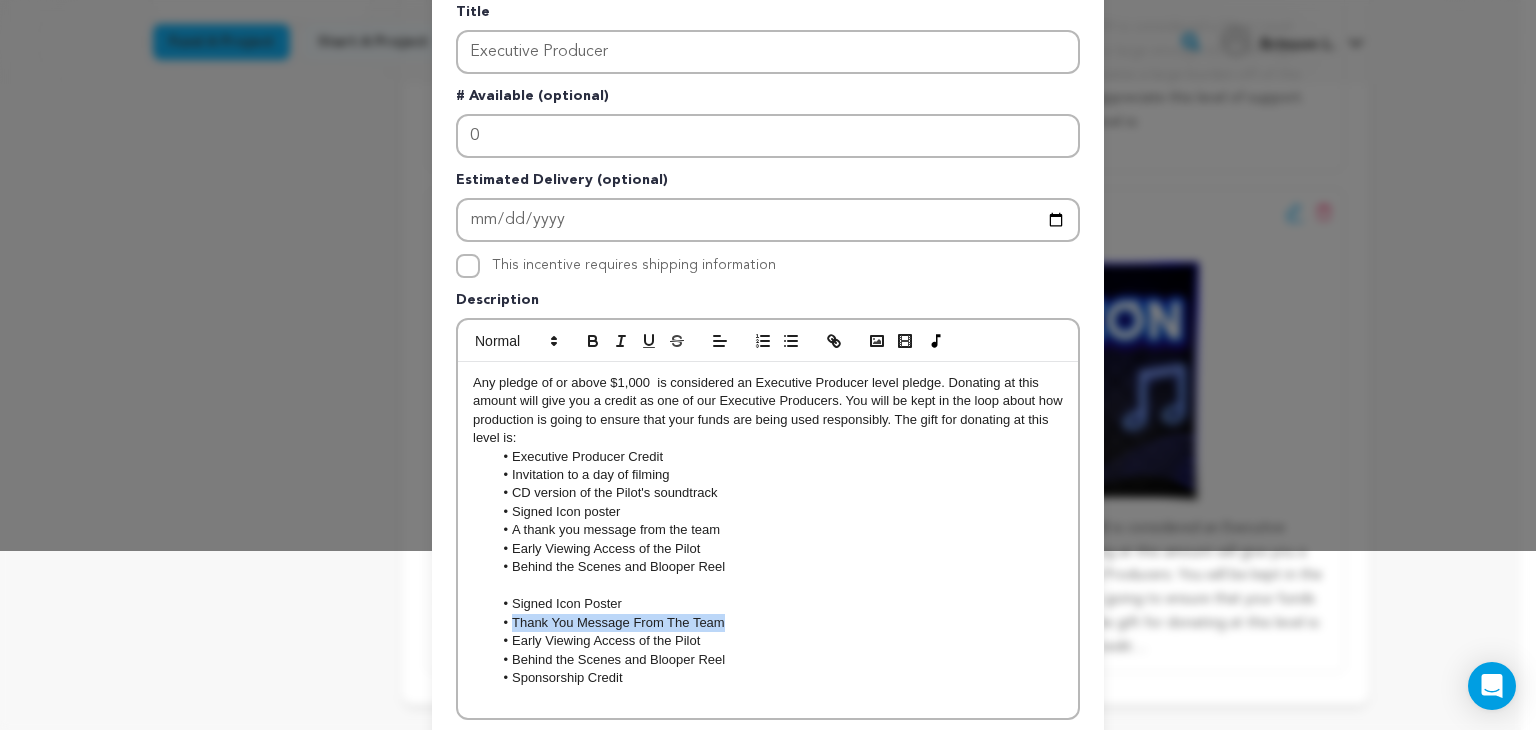 drag, startPoint x: 738, startPoint y: 625, endPoint x: 468, endPoint y: 616, distance: 270.14996 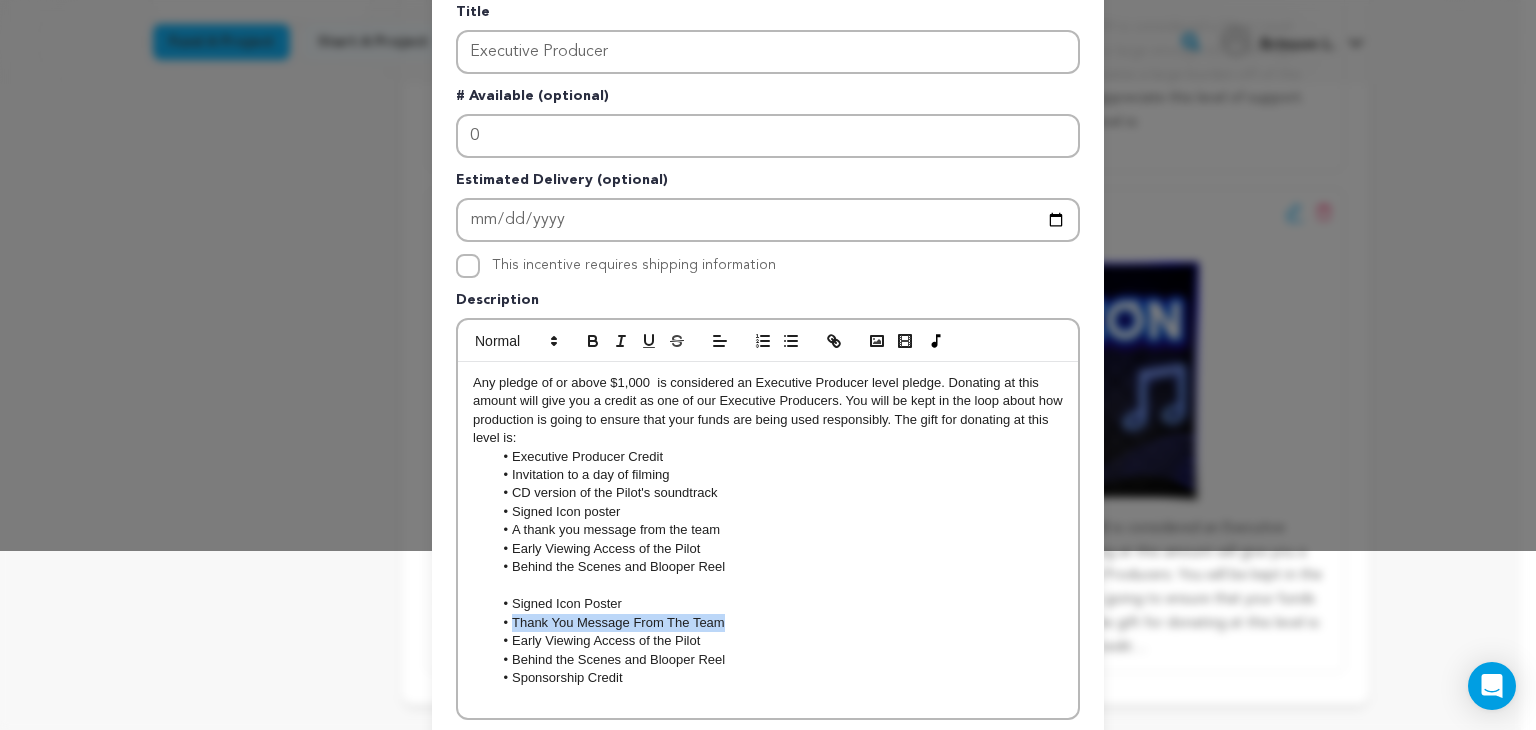 copy on "Thank You Message From The Team" 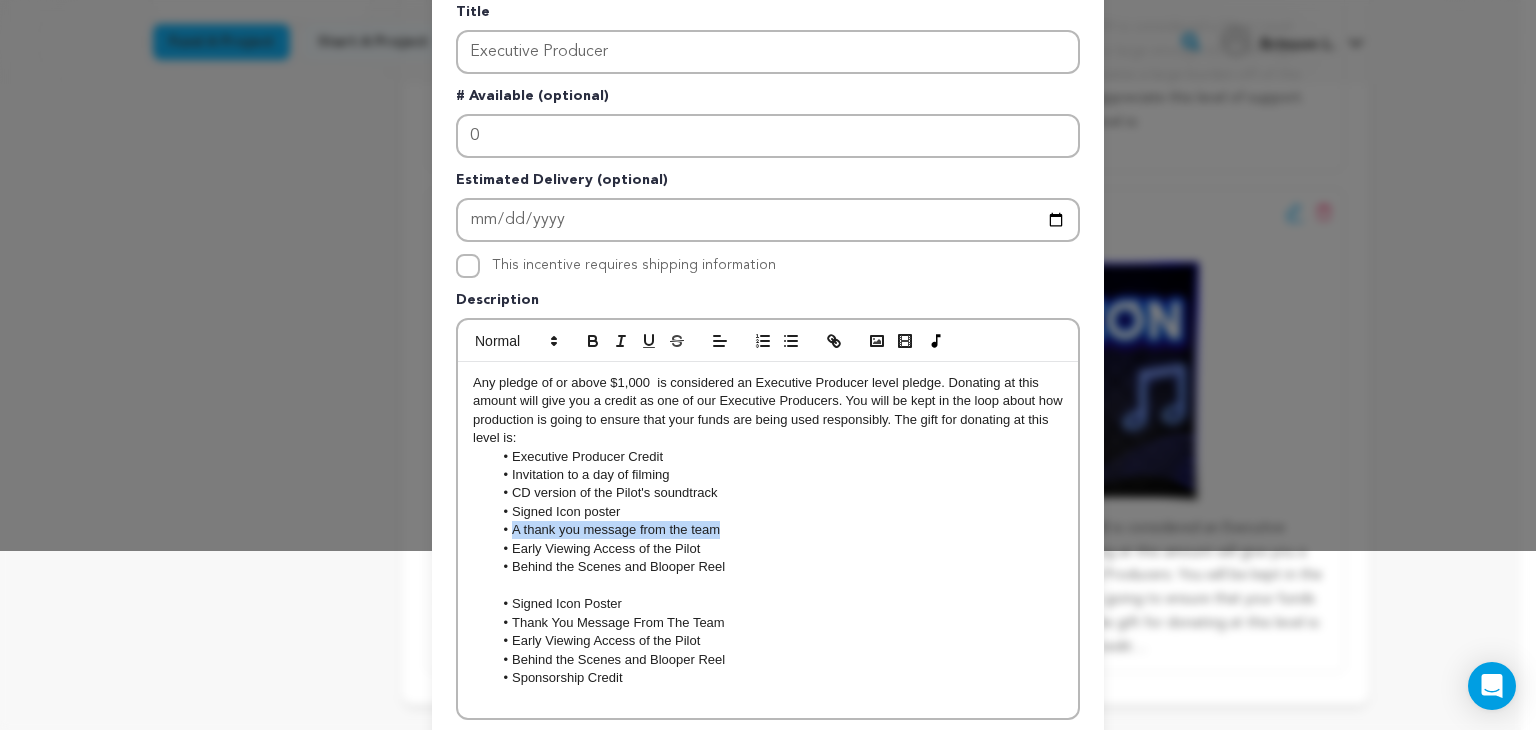 drag, startPoint x: 714, startPoint y: 528, endPoint x: 468, endPoint y: 528, distance: 246 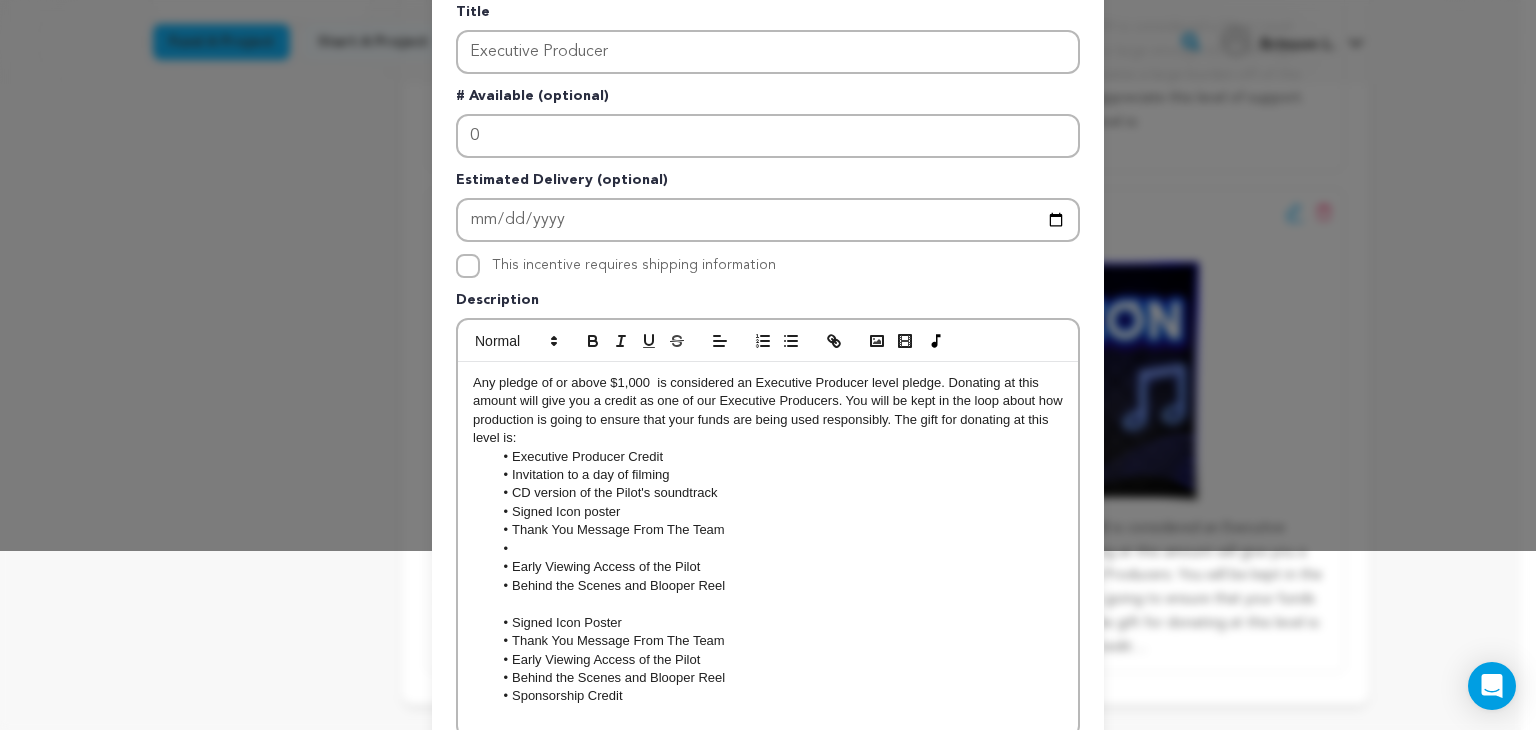 scroll, scrollTop: 0, scrollLeft: 0, axis: both 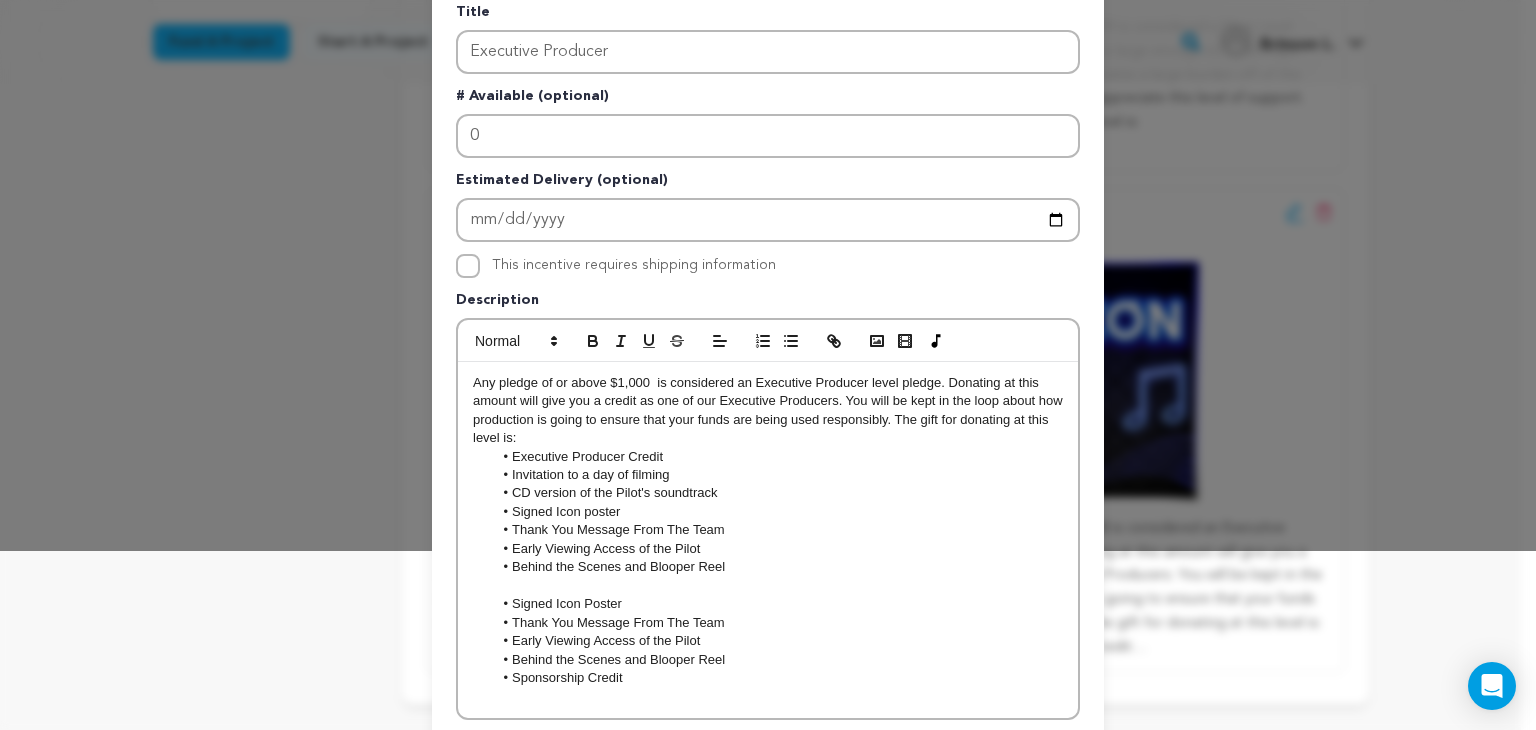 type 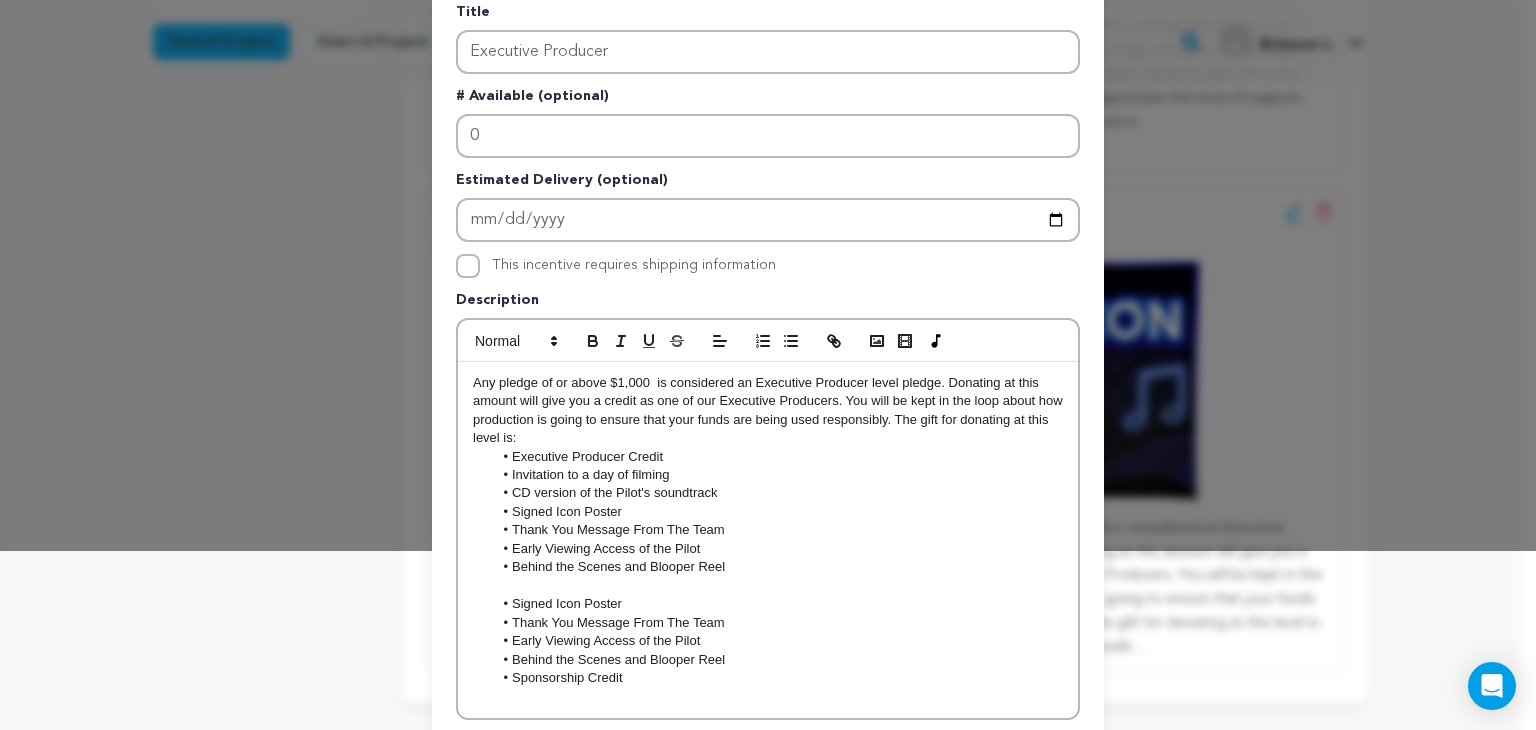 drag, startPoint x: 639, startPoint y: 677, endPoint x: 451, endPoint y: 599, distance: 203.5387 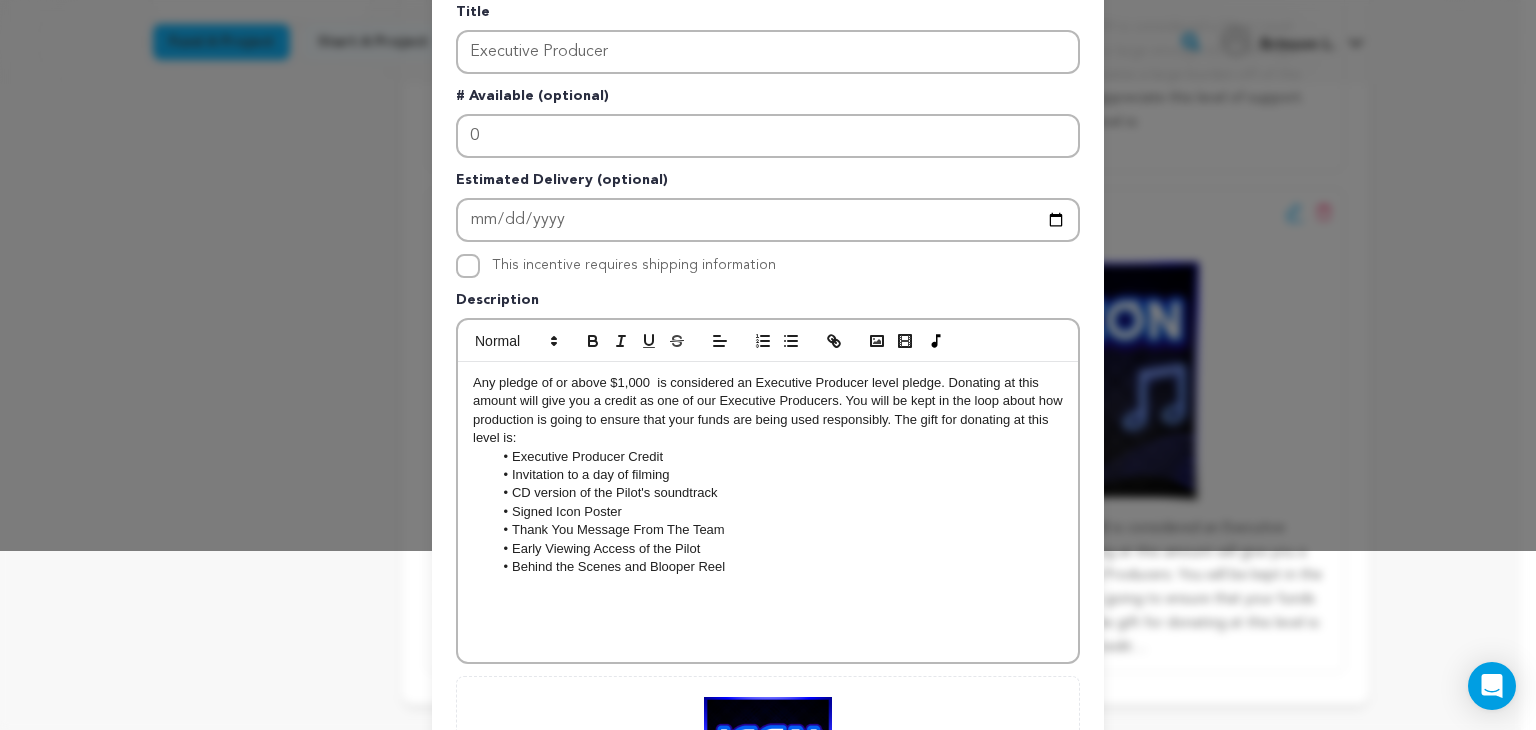 click on "CD version of the Pilot's soundtrack" at bounding box center [778, 493] 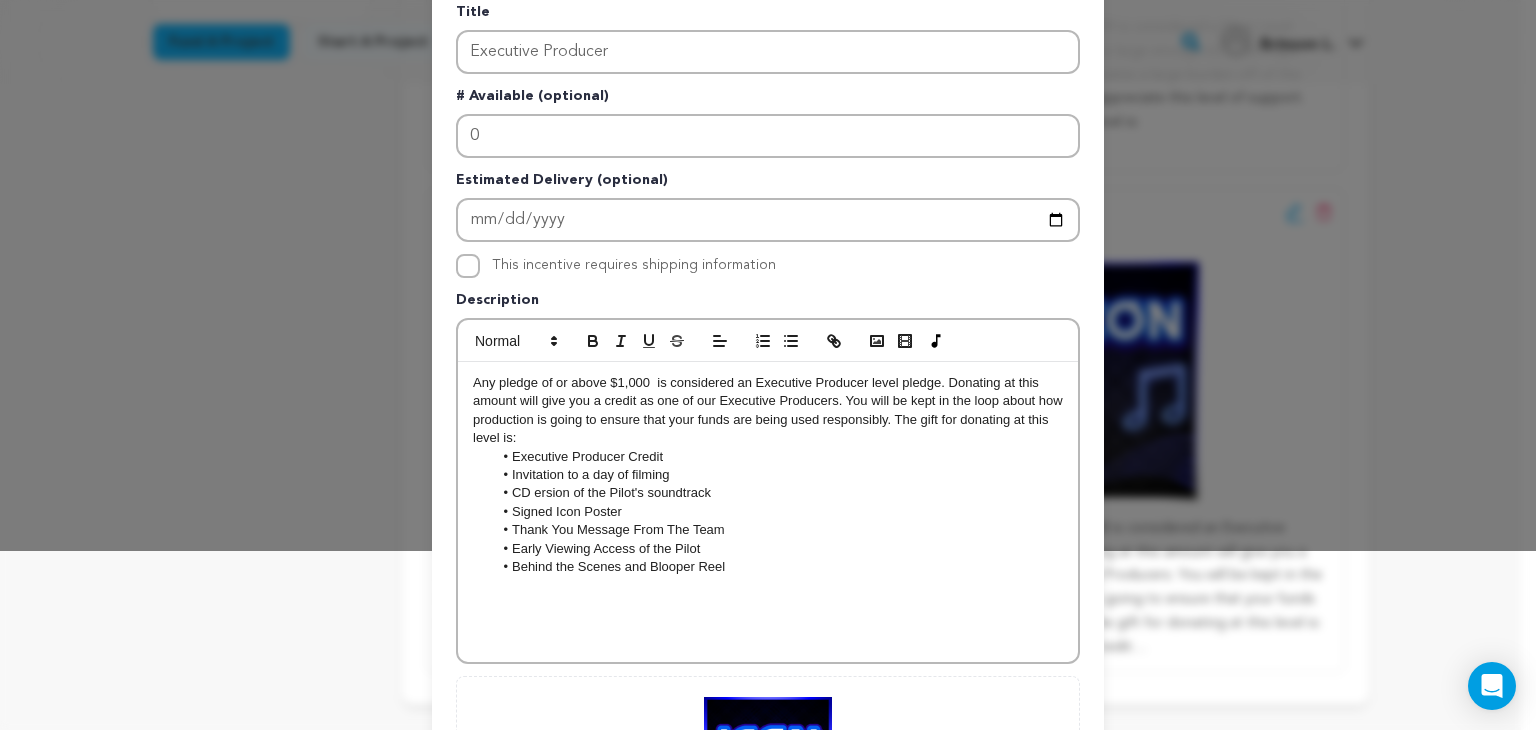 click on "CD ersion of the Pilot's soundtrack" at bounding box center [778, 493] 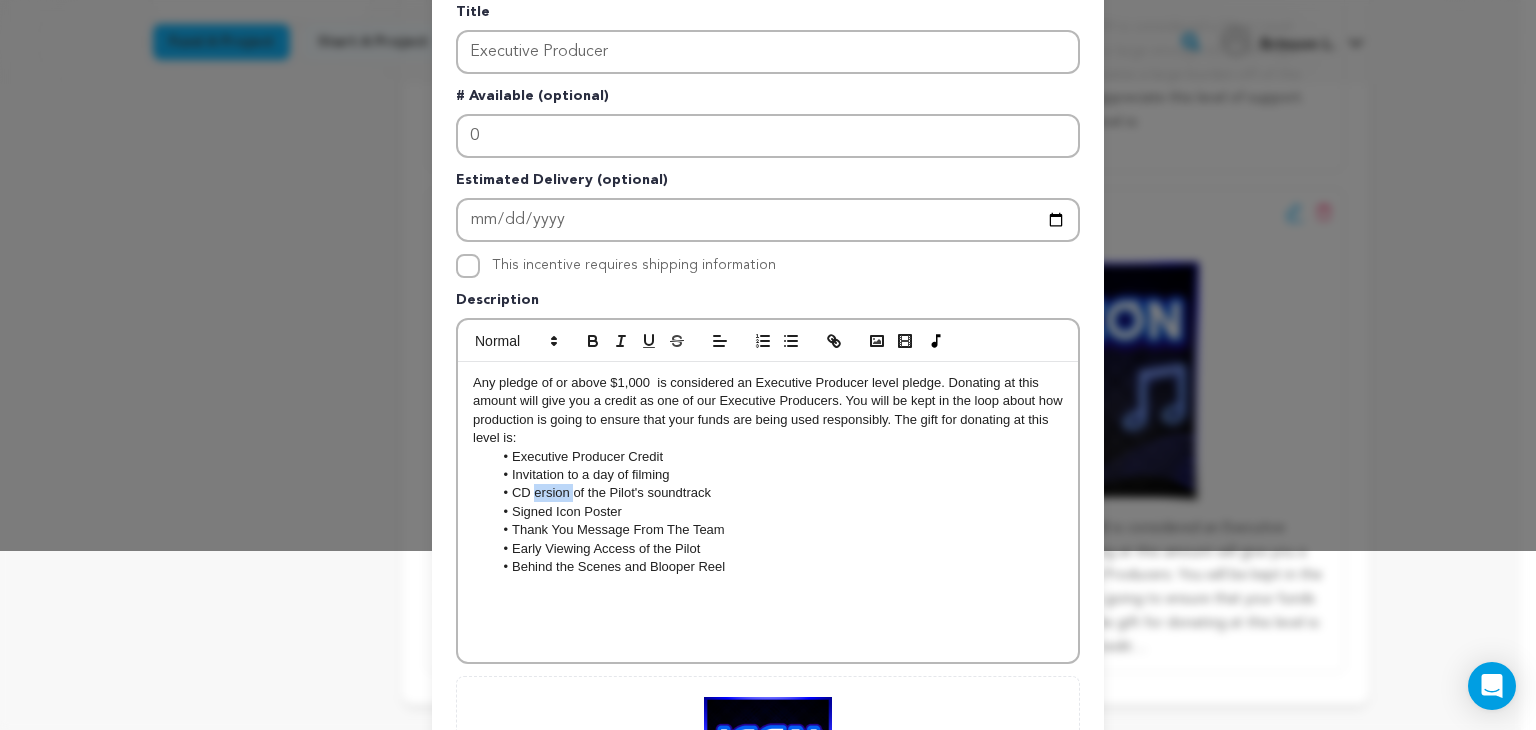 click on "CD ersion of the Pilot's soundtrack" at bounding box center (778, 493) 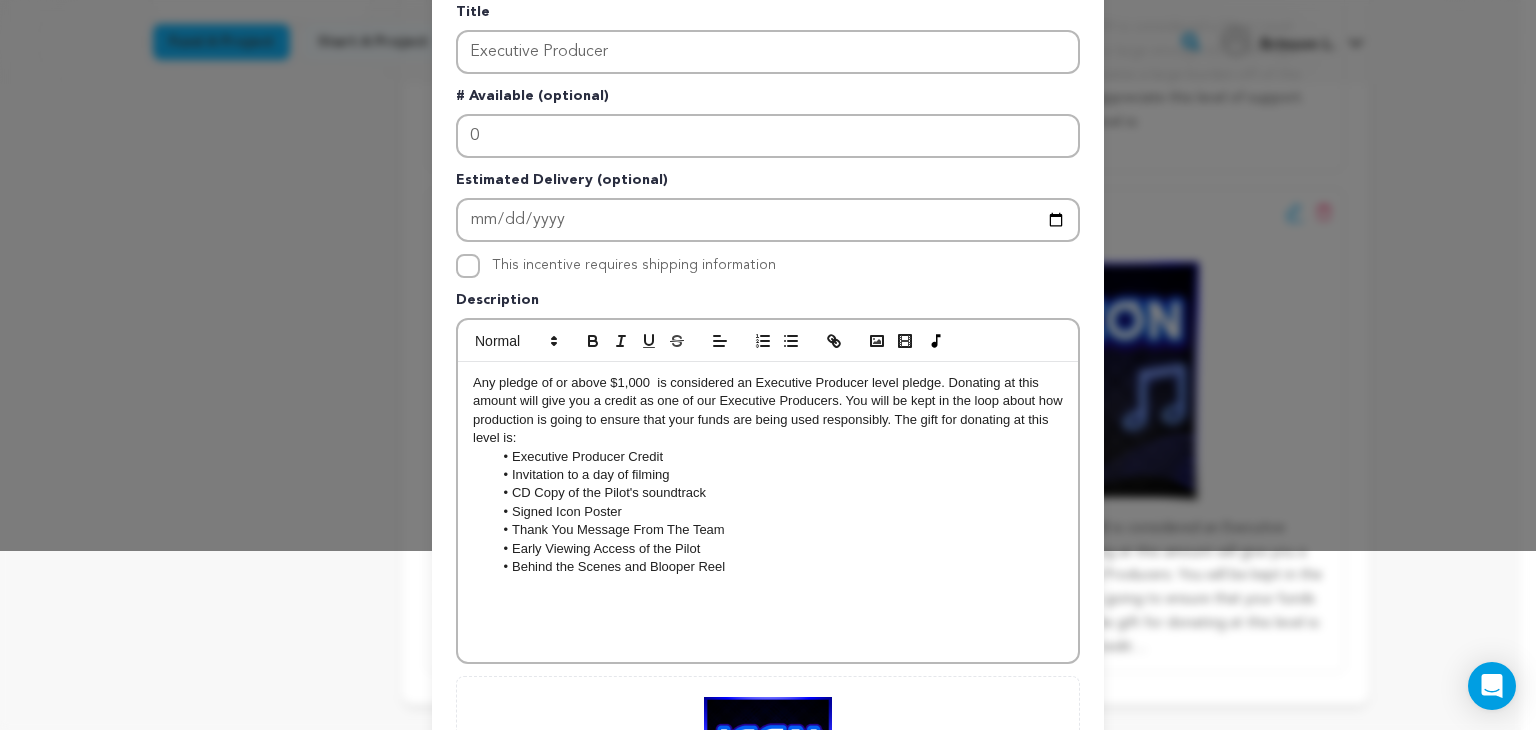 click on "CD Copy of the Pilot's soundtrack" at bounding box center [778, 493] 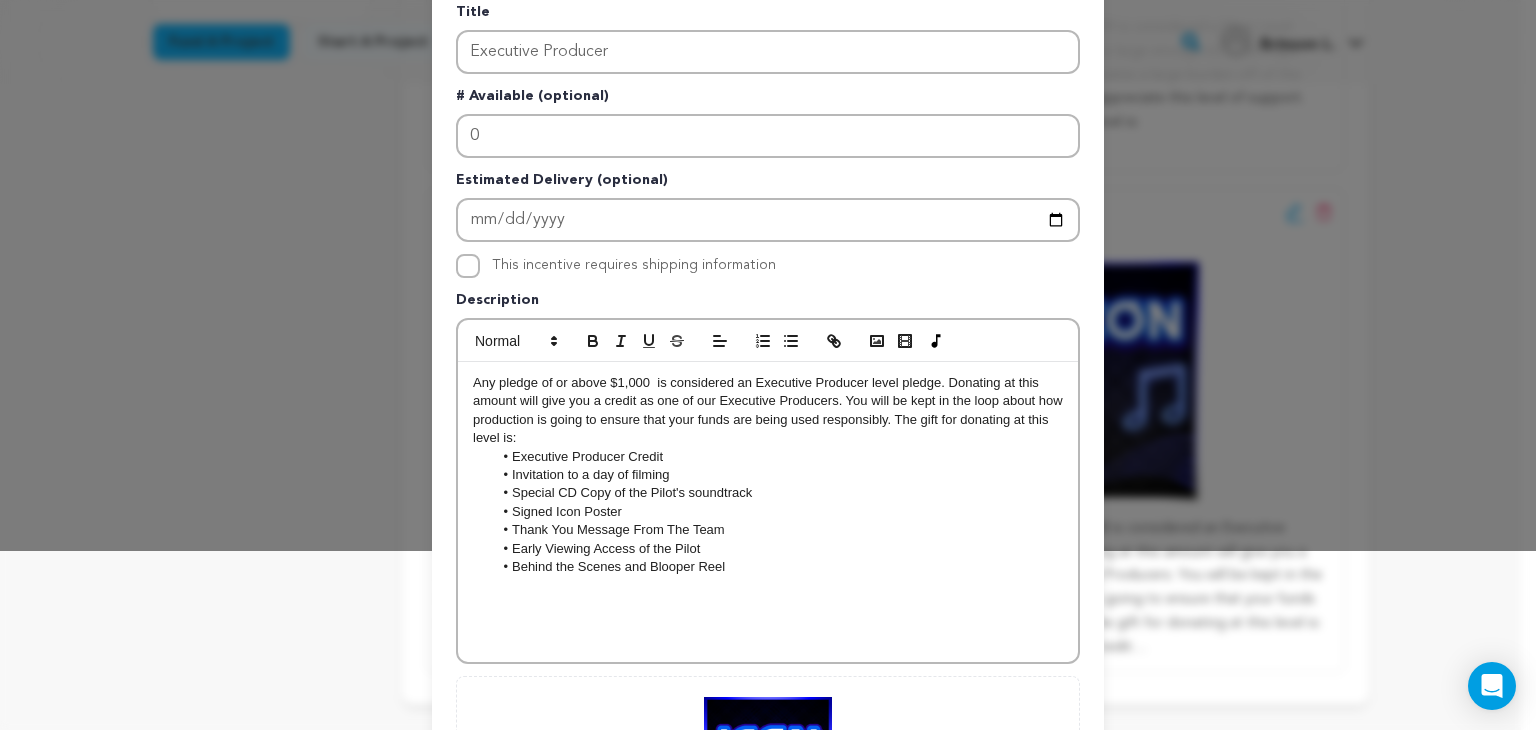 click on "Special CD Copy of the Pilot's soundtrack" at bounding box center (778, 493) 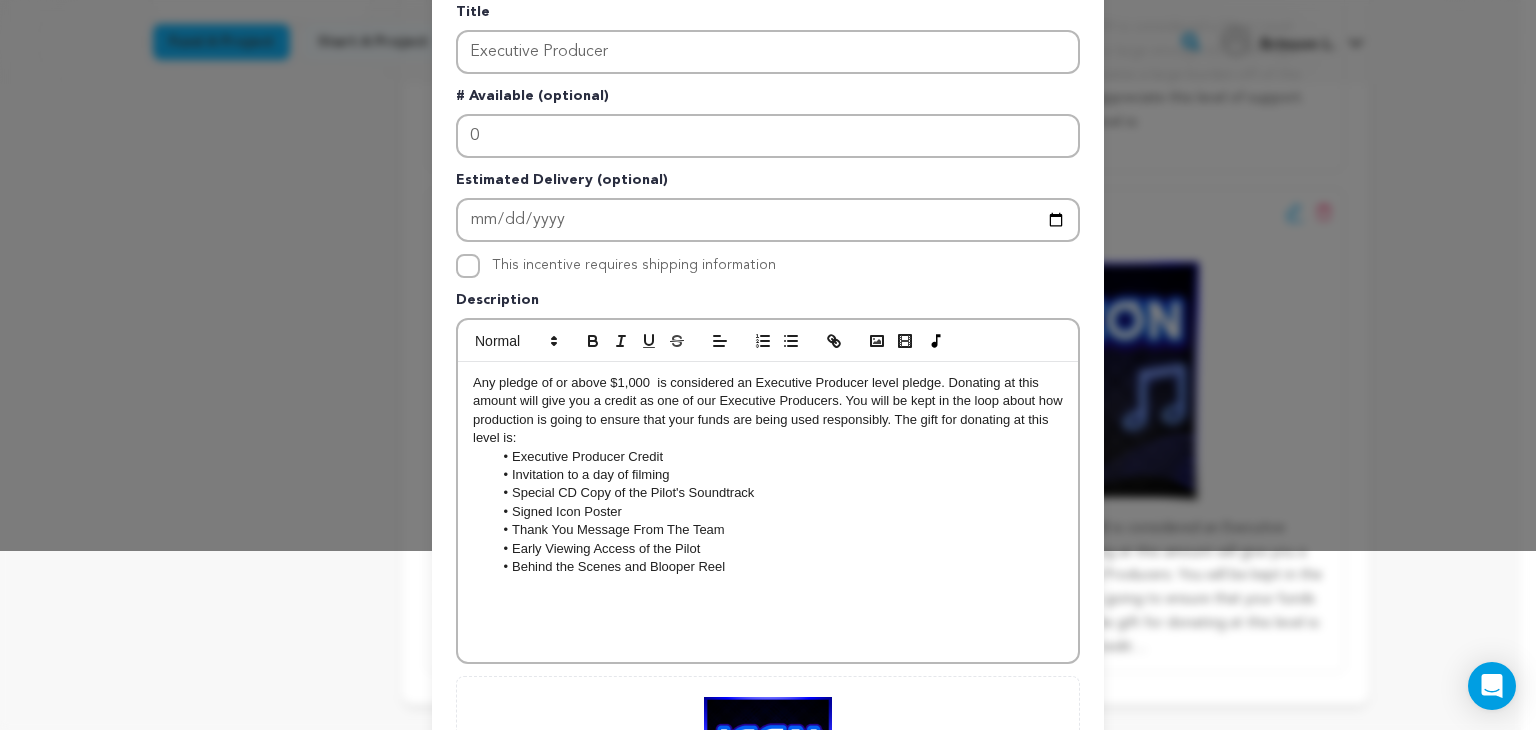 click on "Invitation to a day of filming" at bounding box center (778, 475) 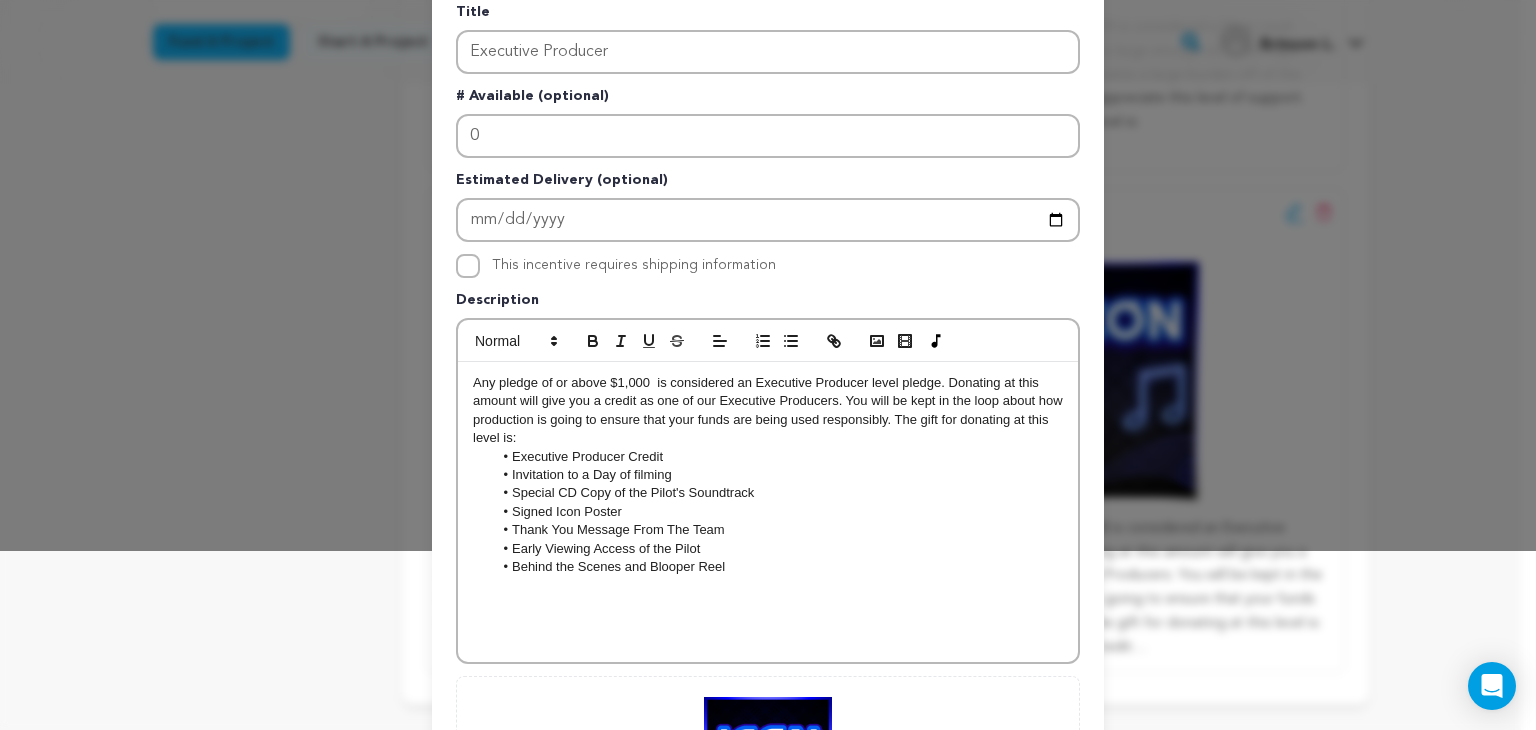 click on "Invitation to a Day of filming" at bounding box center [778, 475] 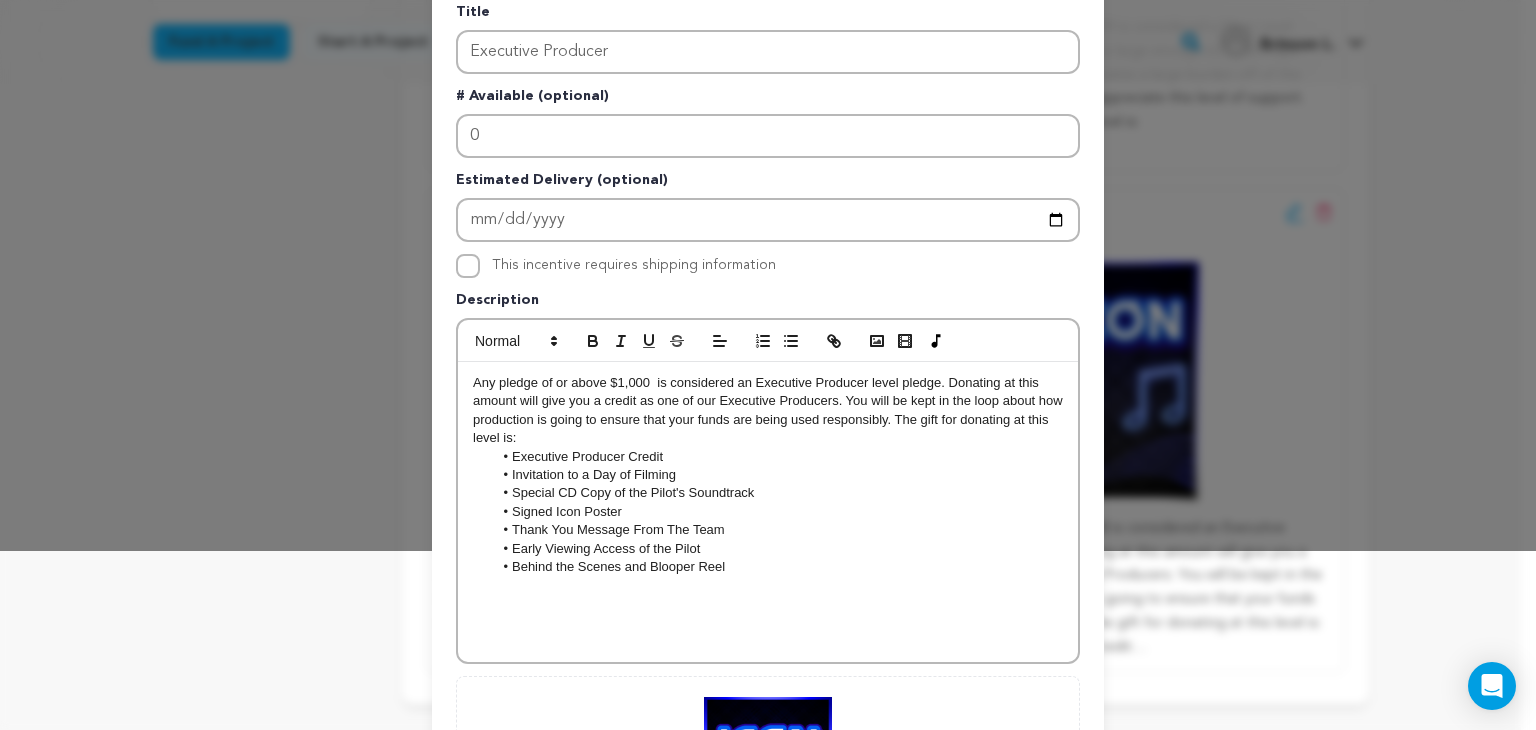 click on "Invitation to a Day of Filming" at bounding box center (778, 475) 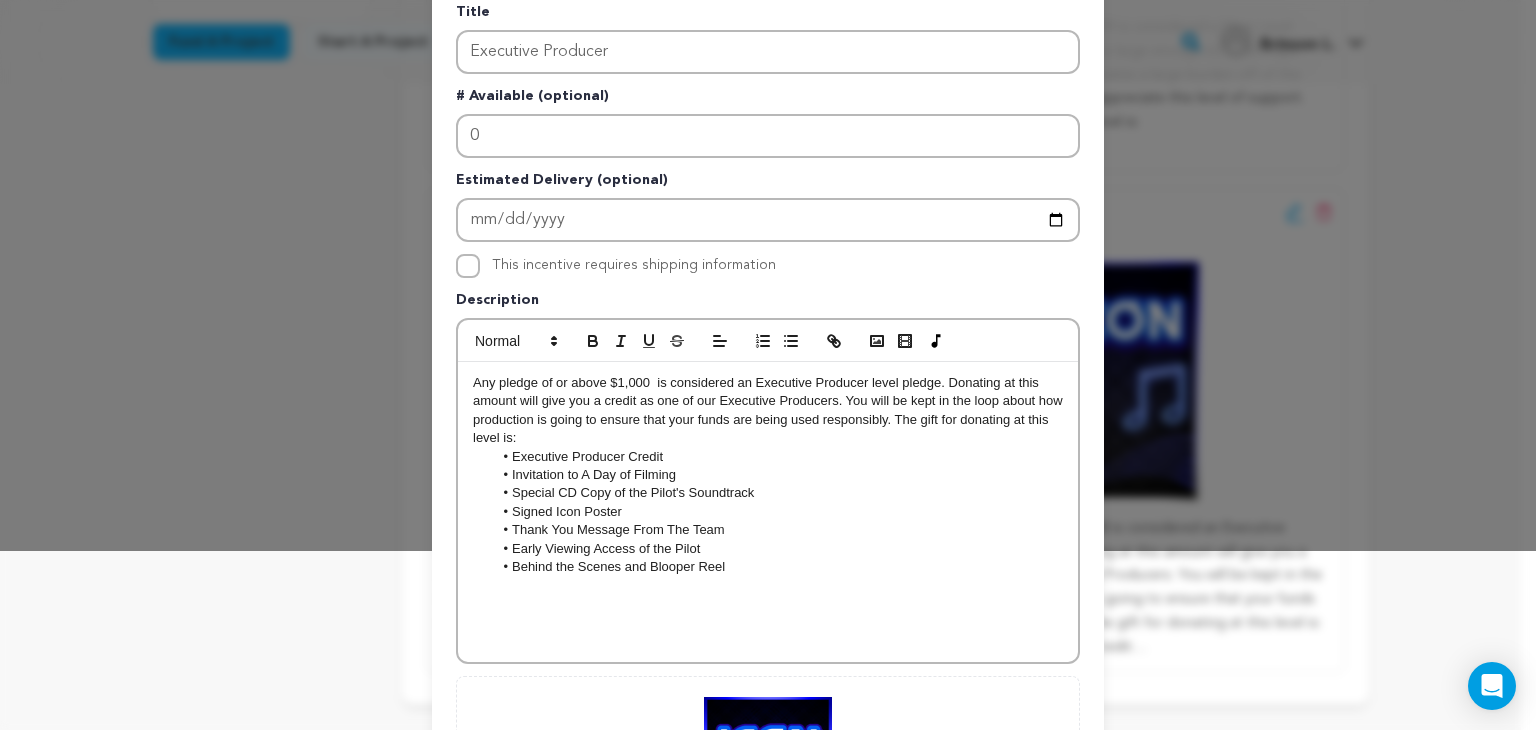 click on "Invitation to A Day of Filming" at bounding box center [778, 475] 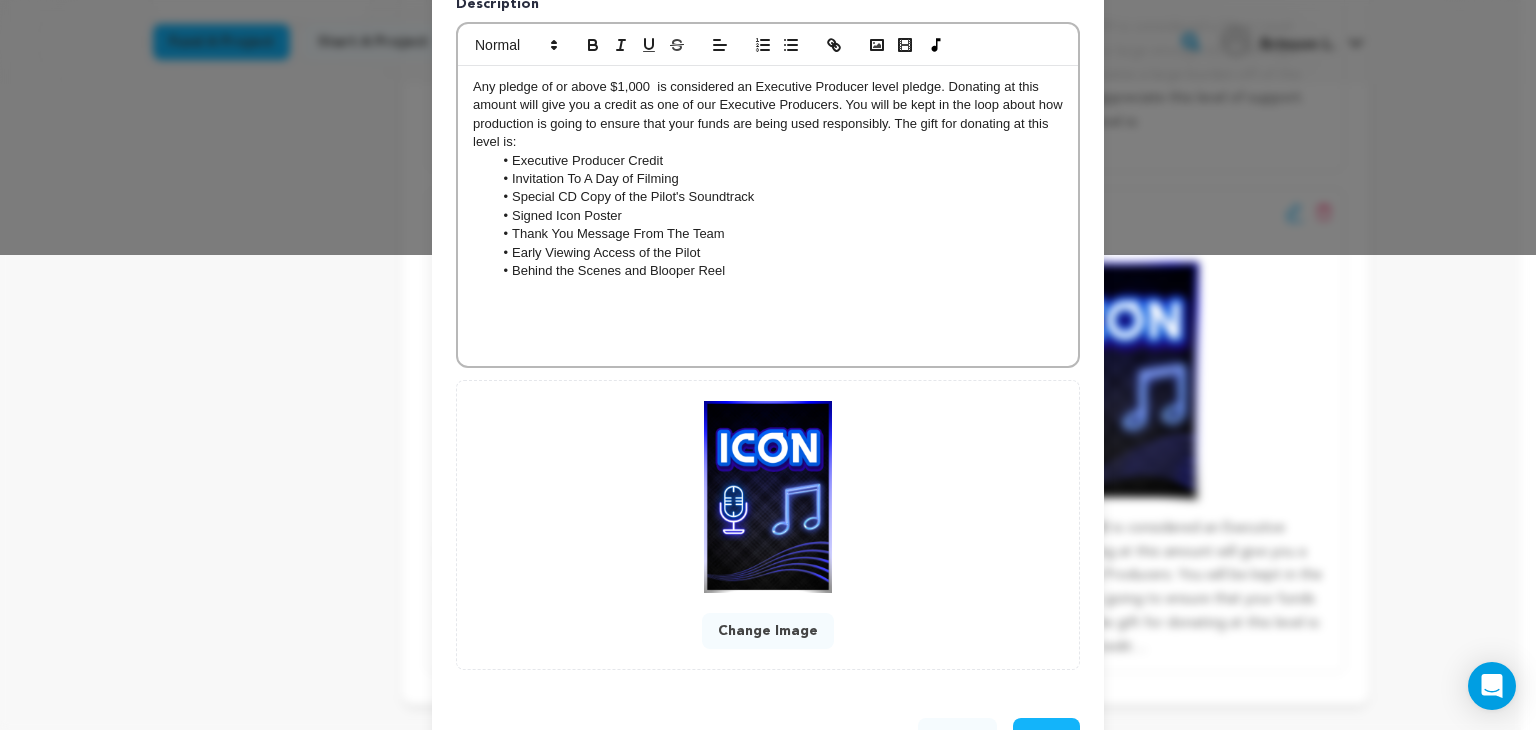 scroll, scrollTop: 543, scrollLeft: 0, axis: vertical 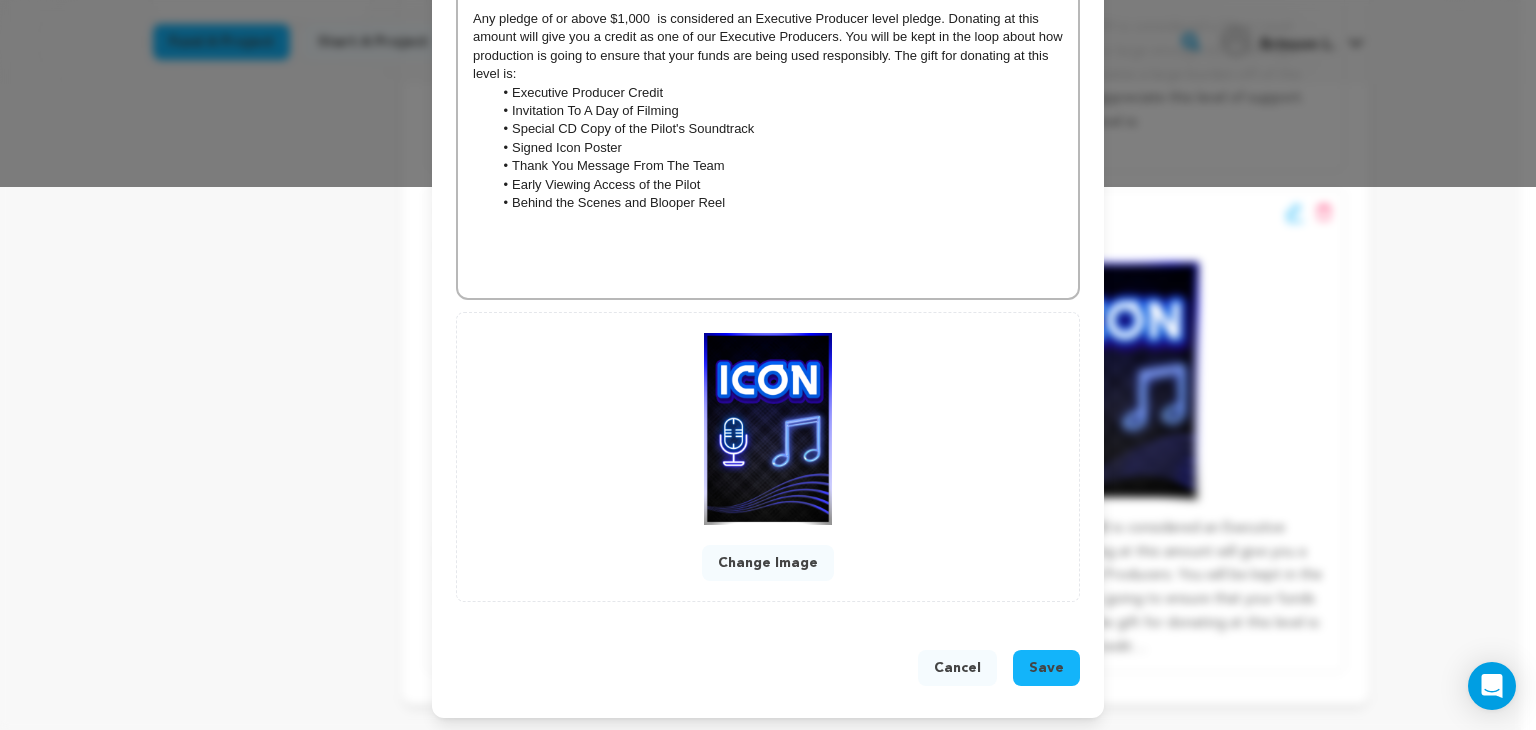 click on "Save" at bounding box center [1046, 668] 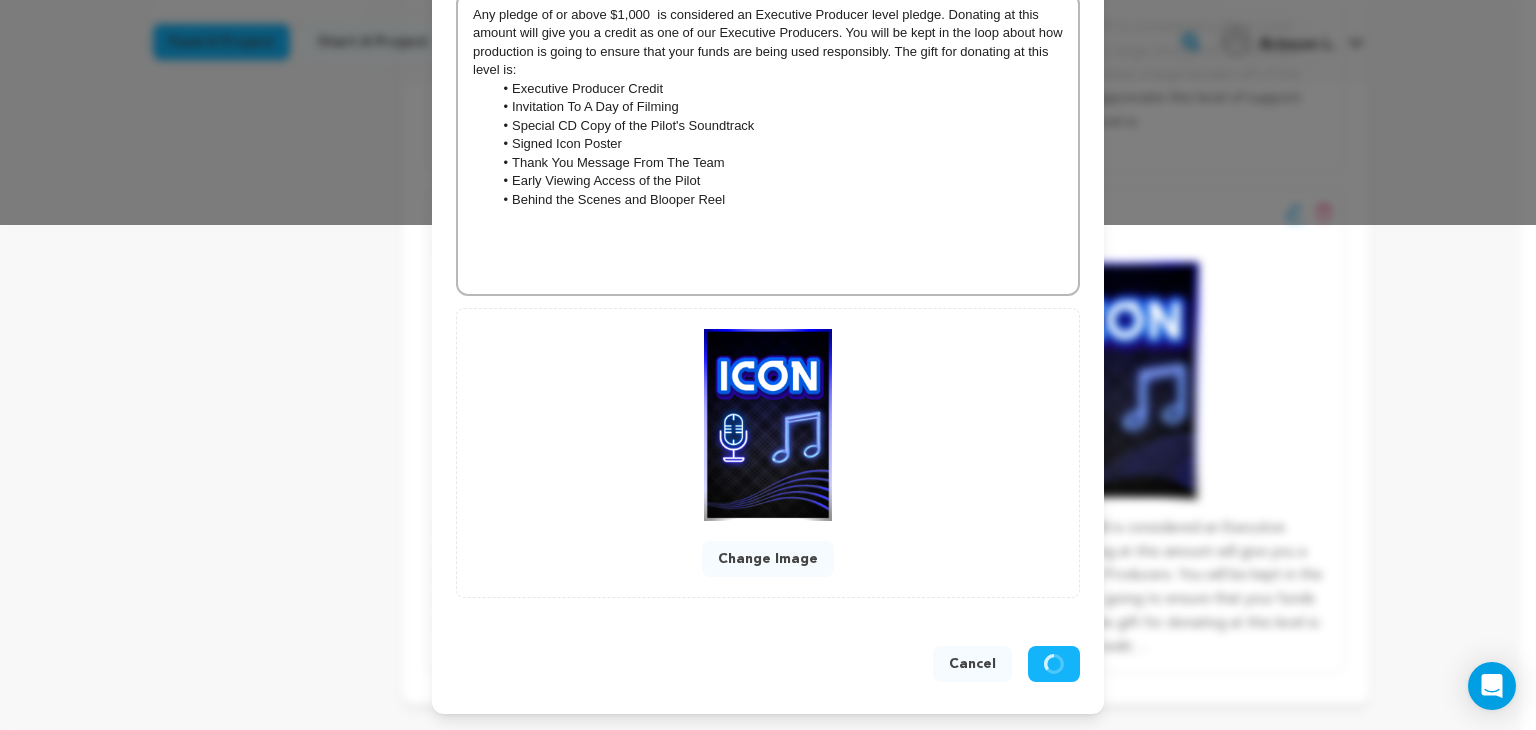 scroll, scrollTop: 500, scrollLeft: 0, axis: vertical 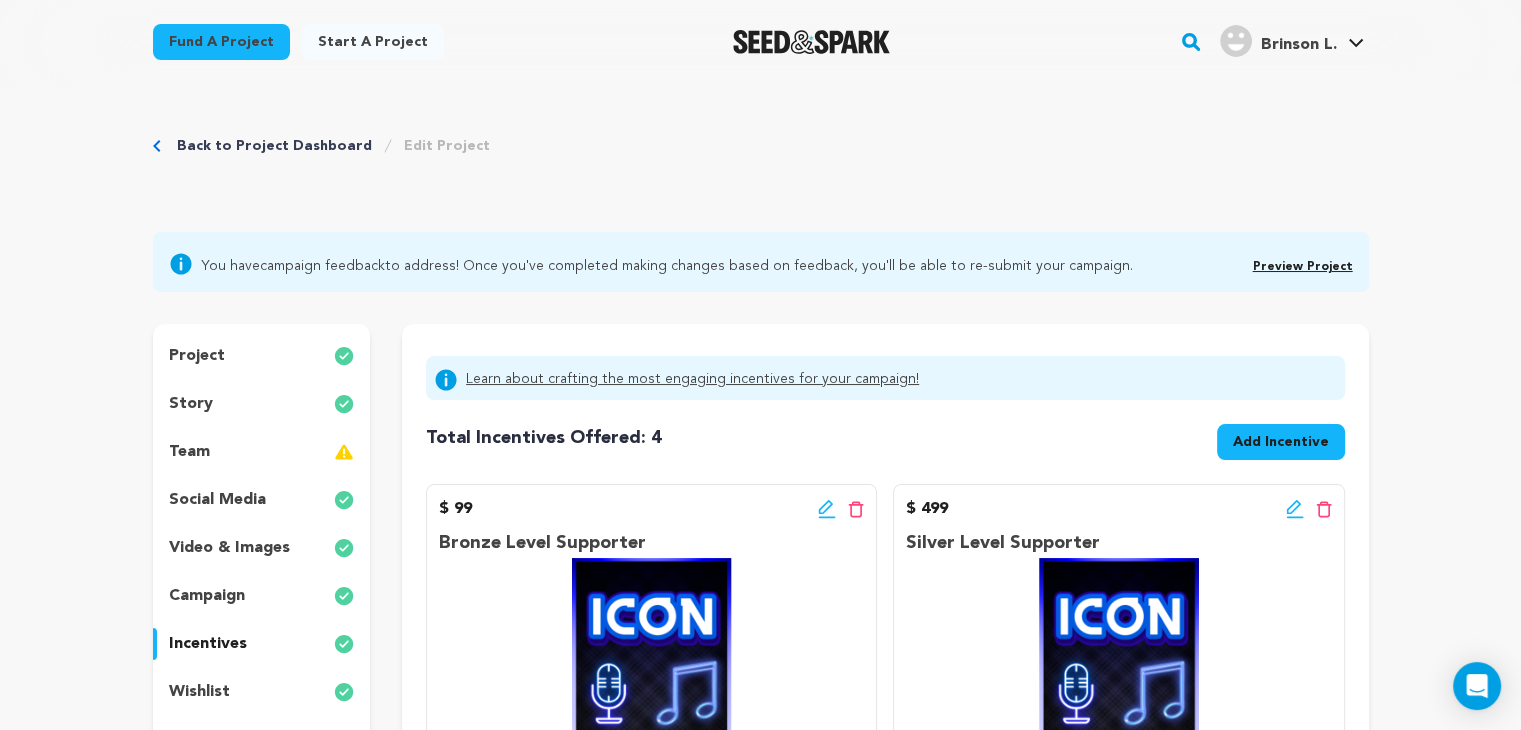 click on "team" at bounding box center (262, 452) 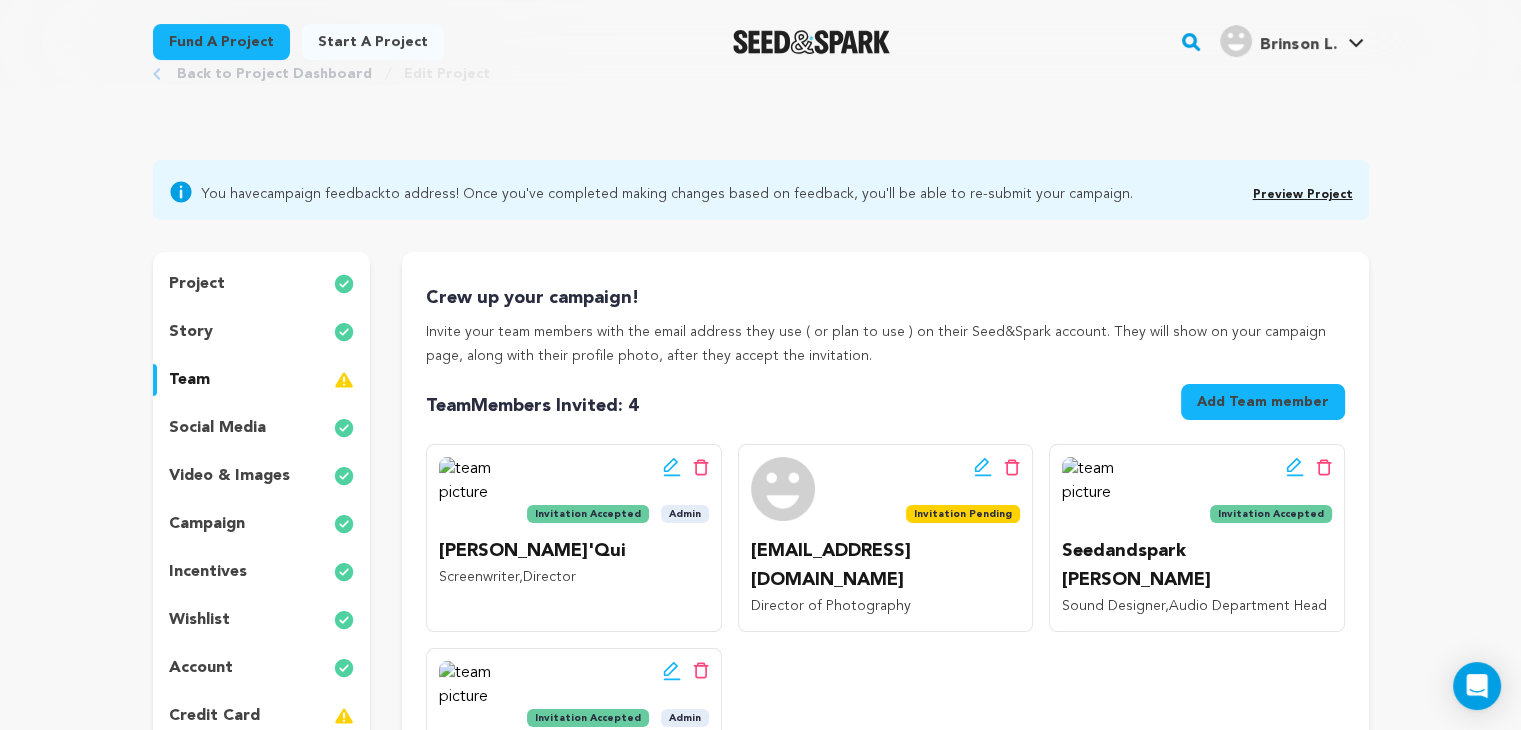 scroll, scrollTop: 0, scrollLeft: 0, axis: both 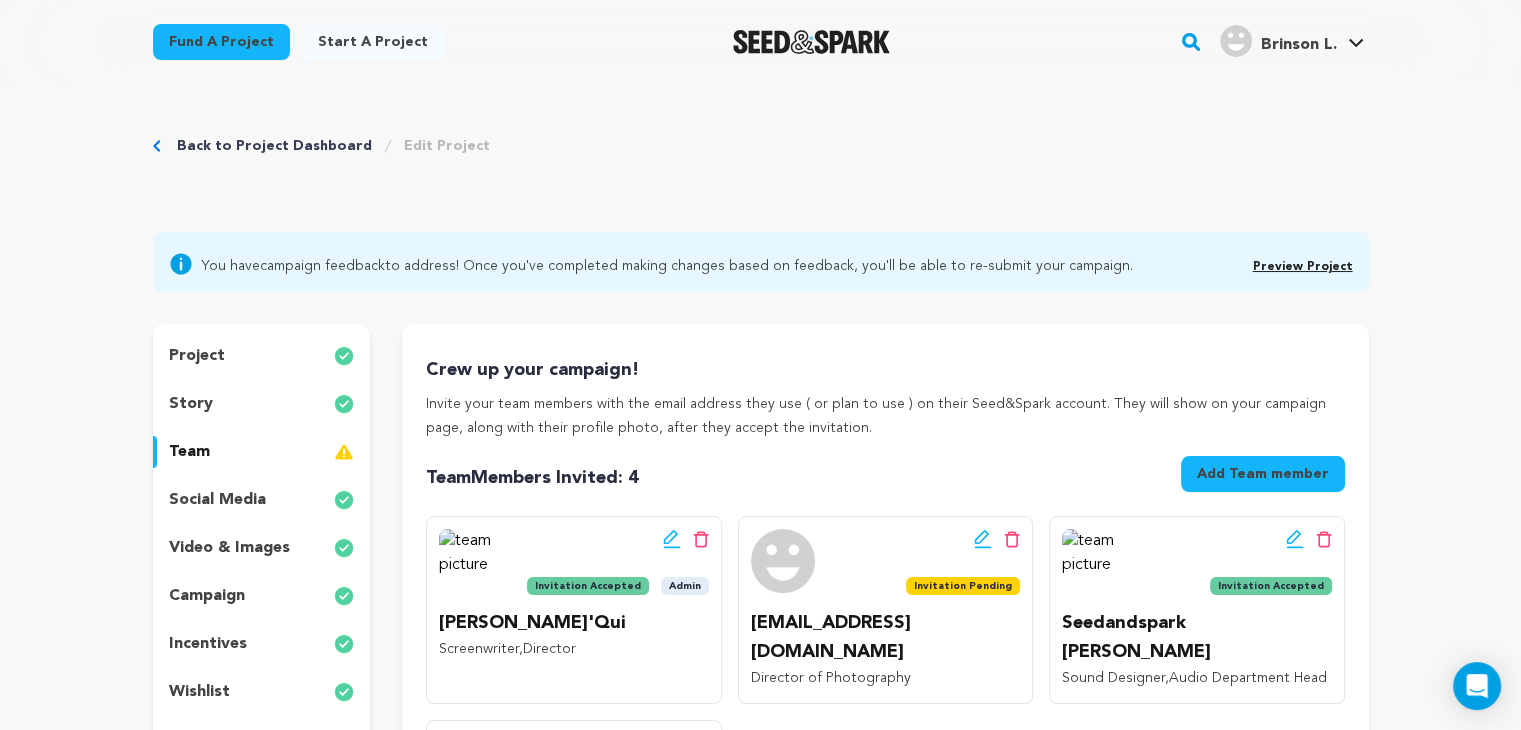 click on "Preview Project" at bounding box center (1303, 267) 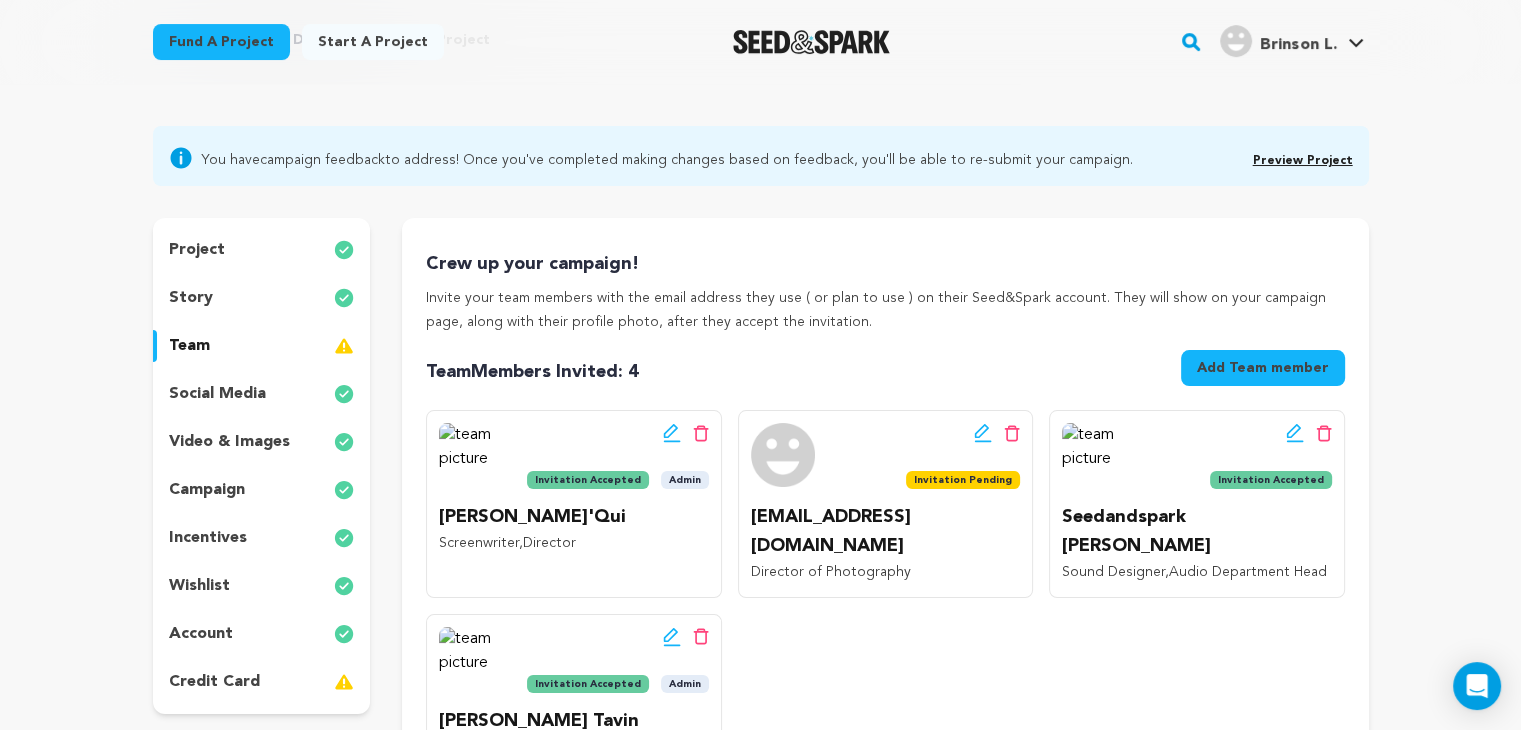 scroll, scrollTop: 104, scrollLeft: 0, axis: vertical 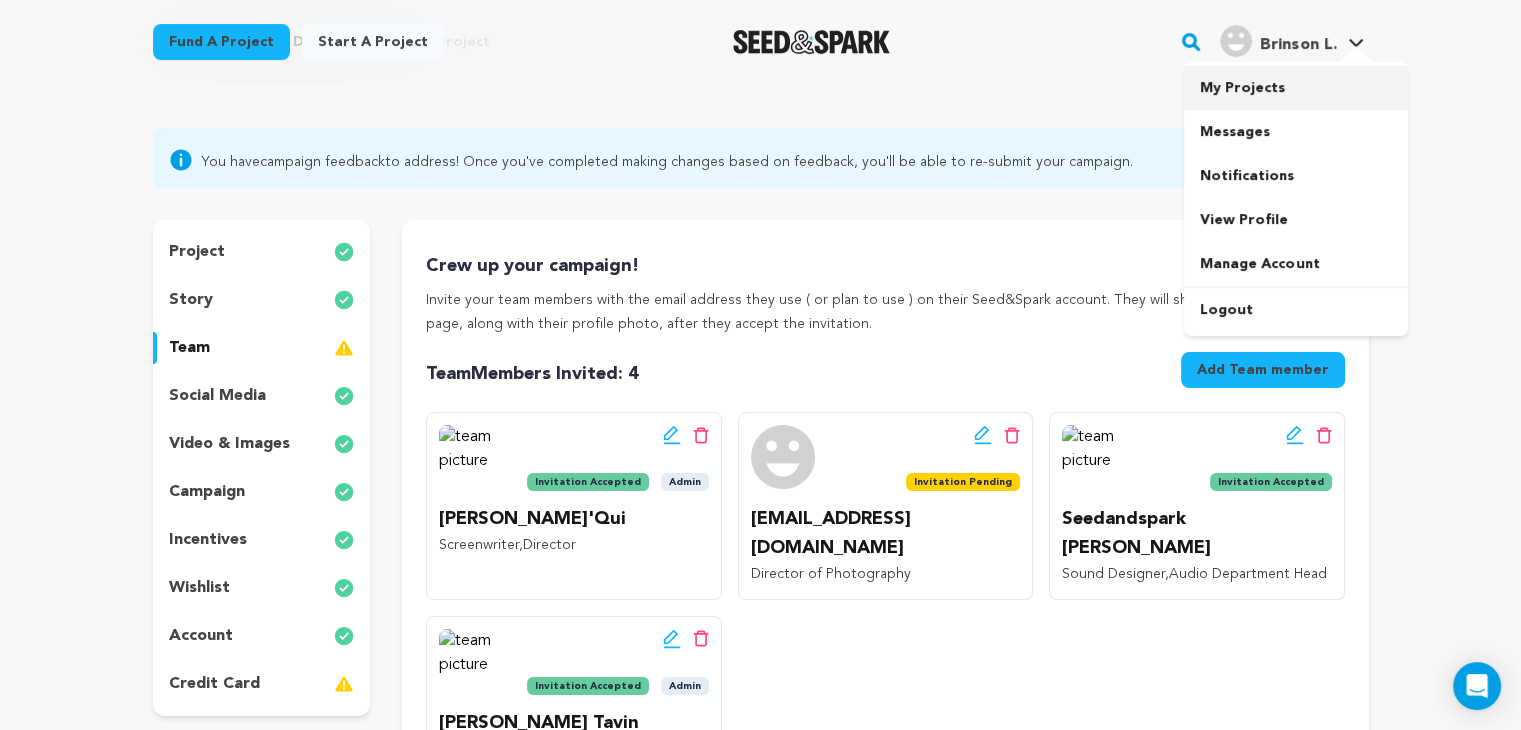 click on "My Projects" at bounding box center [1296, 88] 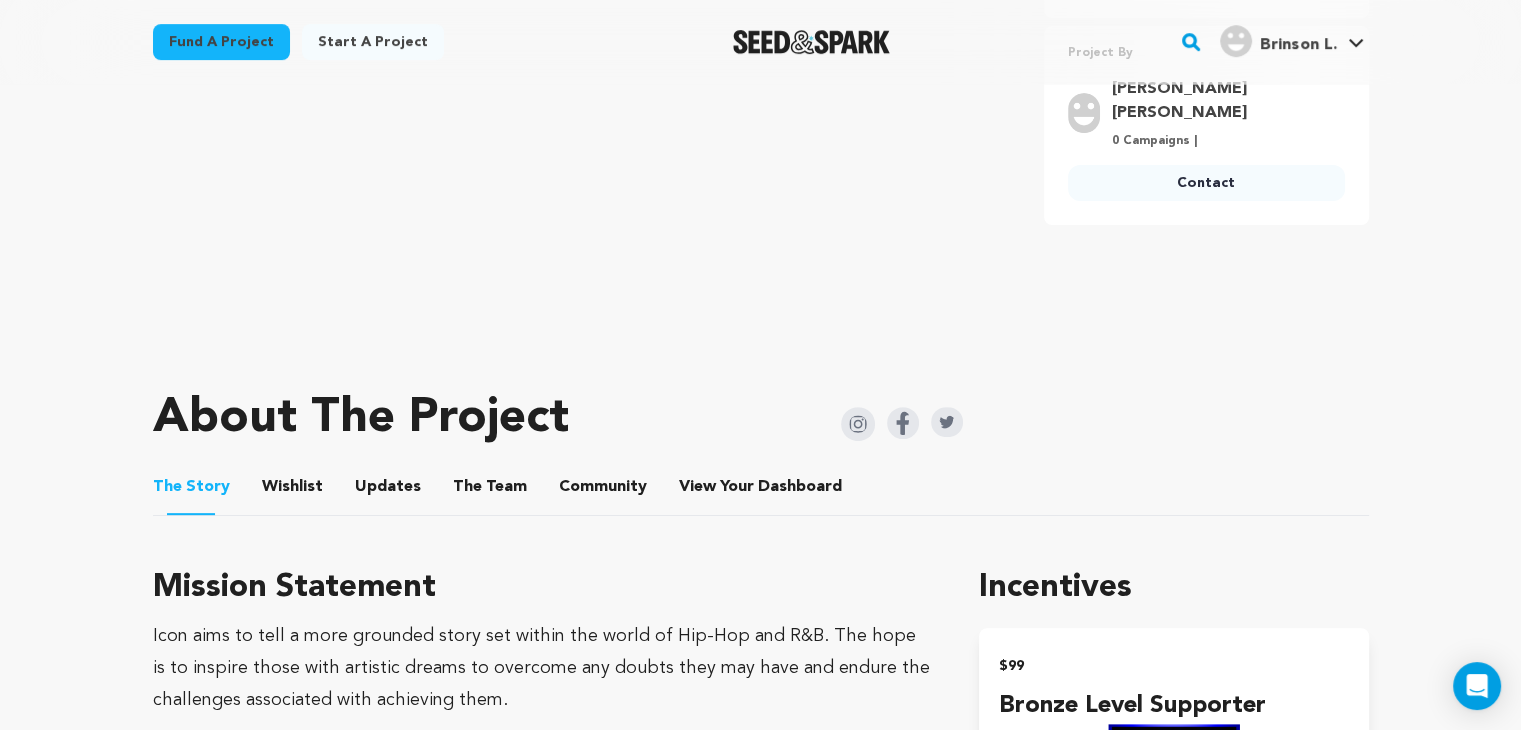 scroll, scrollTop: 592, scrollLeft: 0, axis: vertical 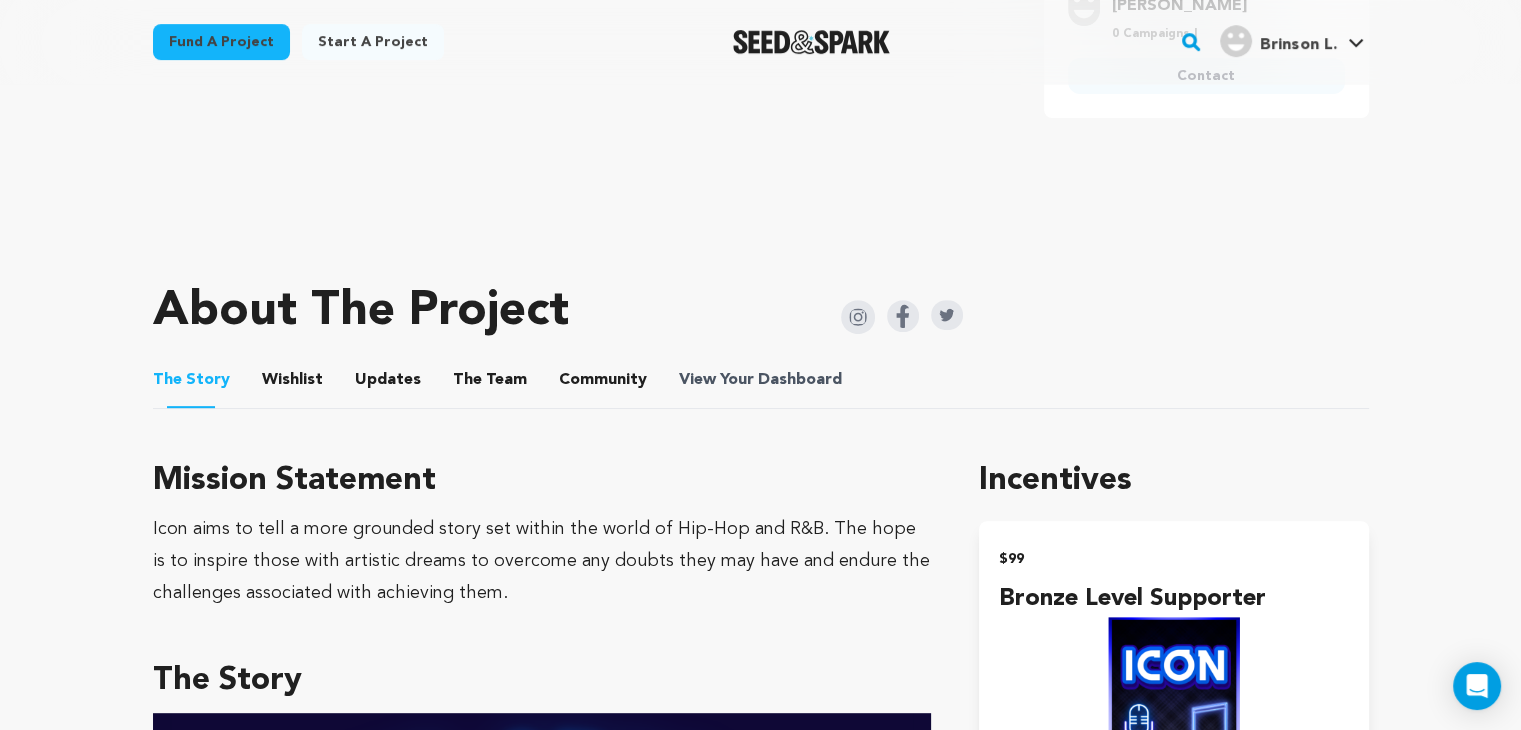 click on "View   Your   Dashboard" at bounding box center (762, 380) 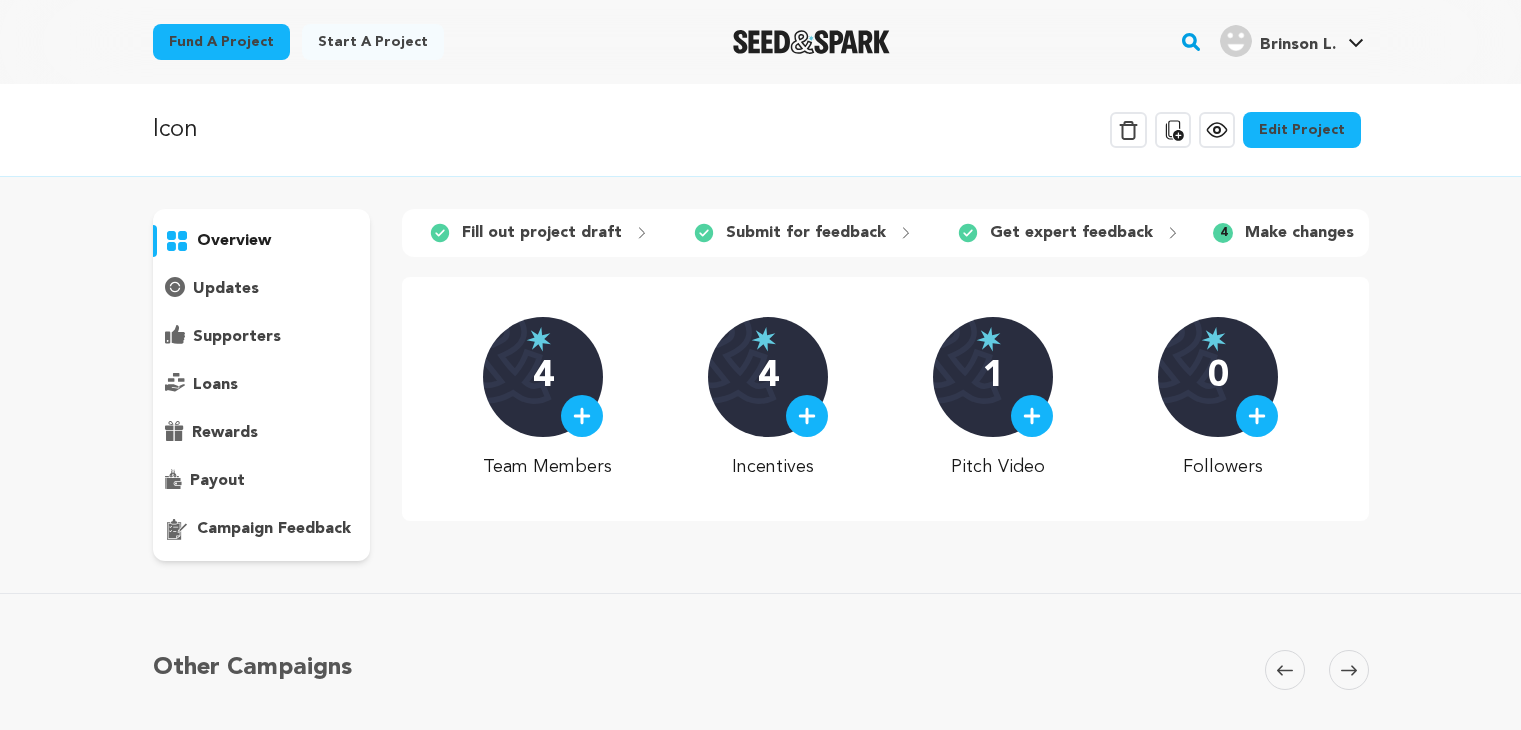 scroll, scrollTop: 0, scrollLeft: 0, axis: both 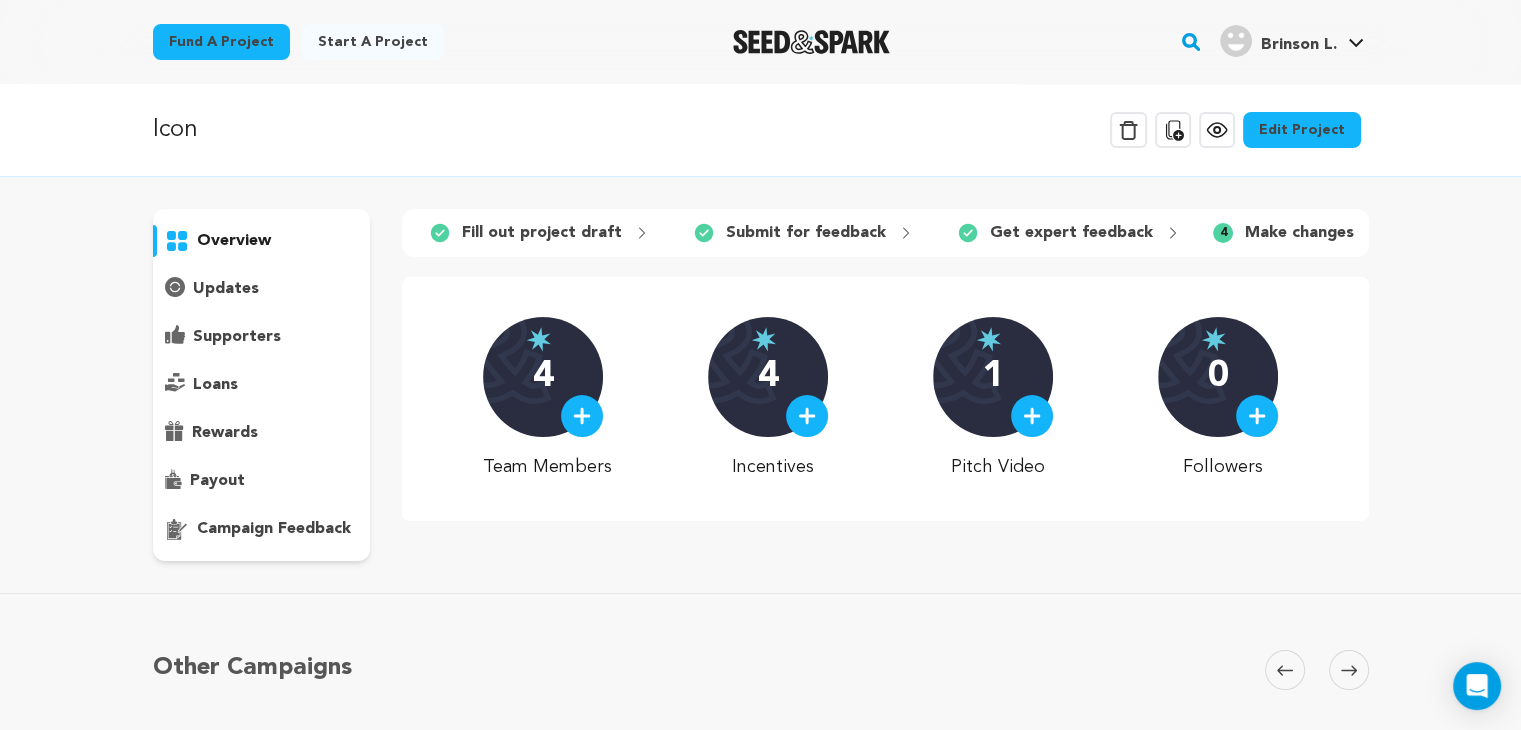 drag, startPoint x: 276, startPoint y: 549, endPoint x: 276, endPoint y: 531, distance: 18 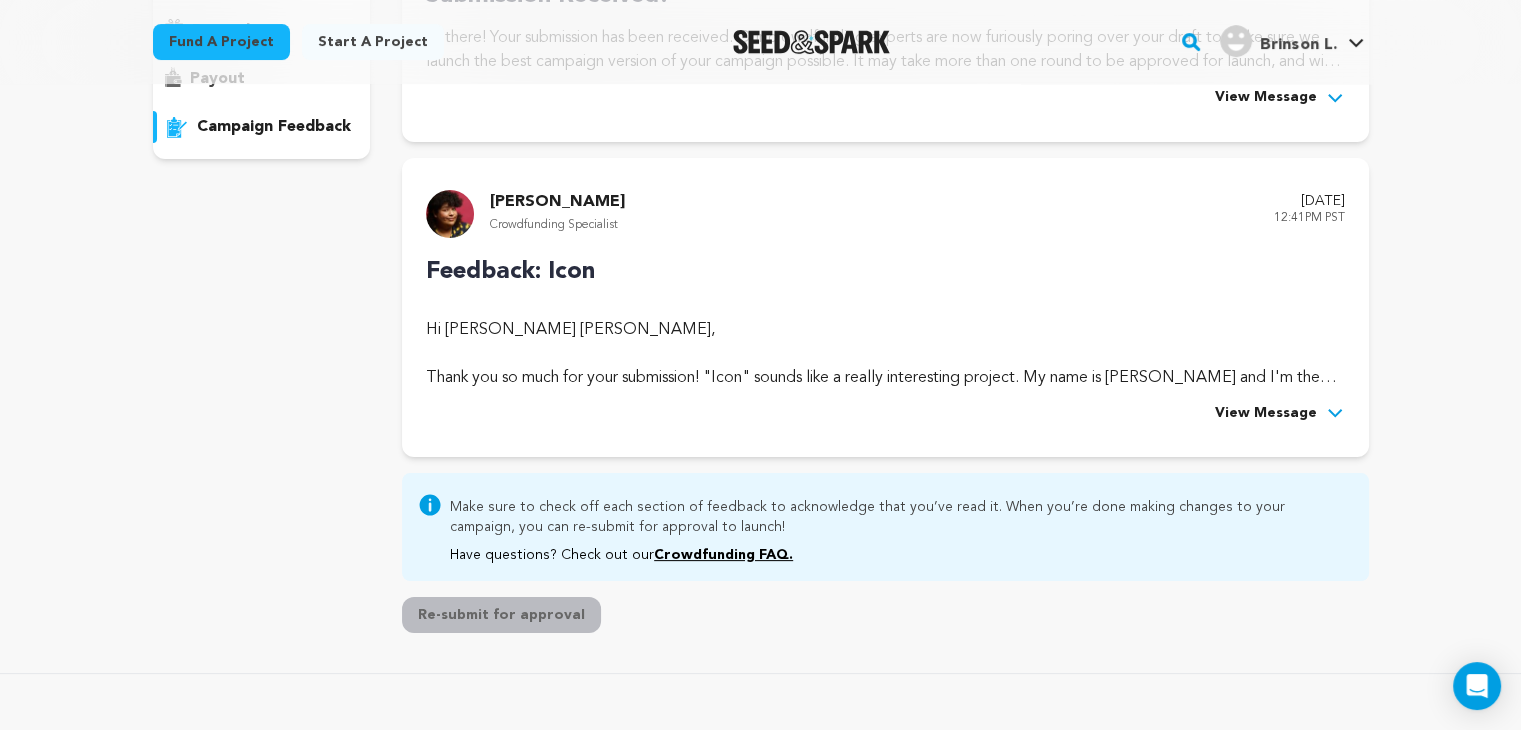 scroll, scrollTop: 403, scrollLeft: 0, axis: vertical 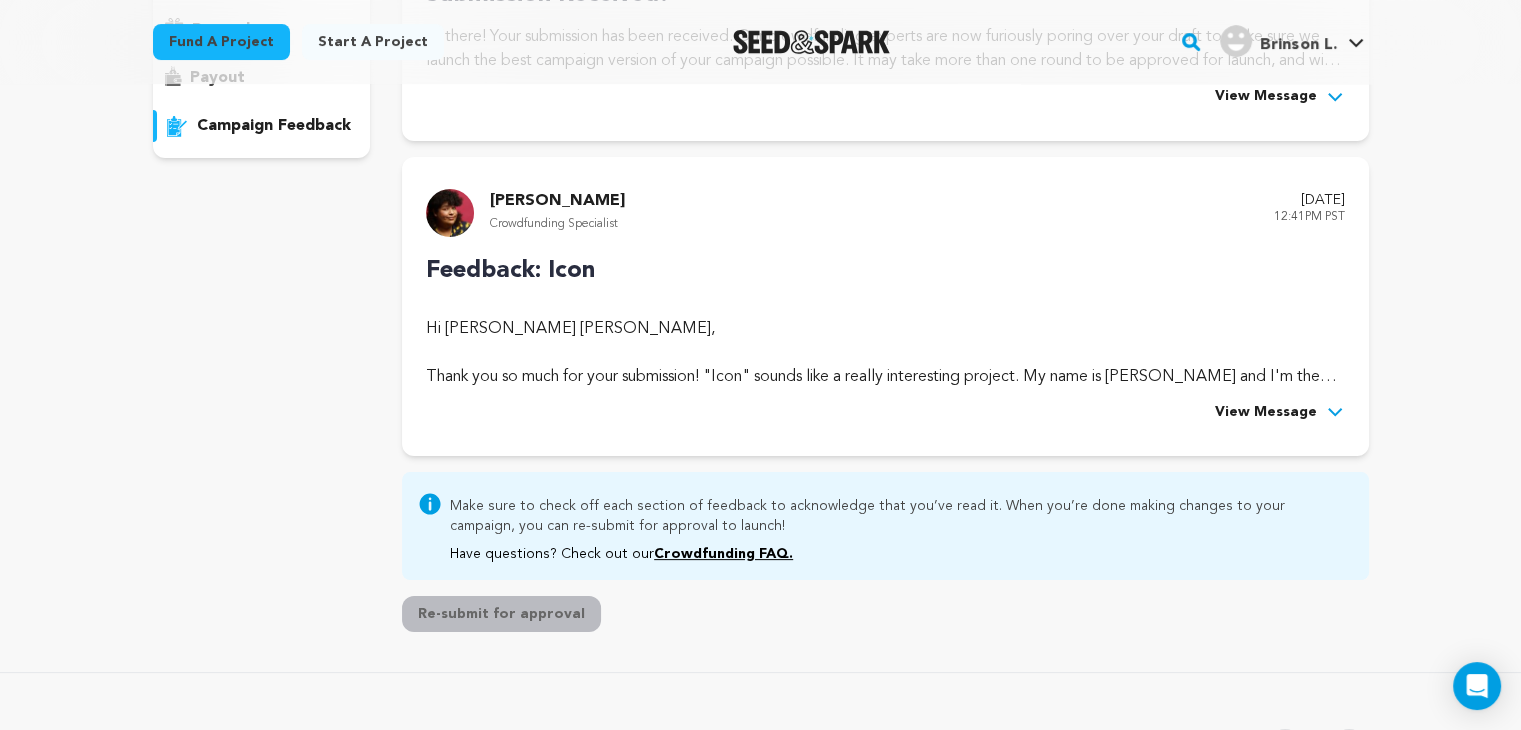 click 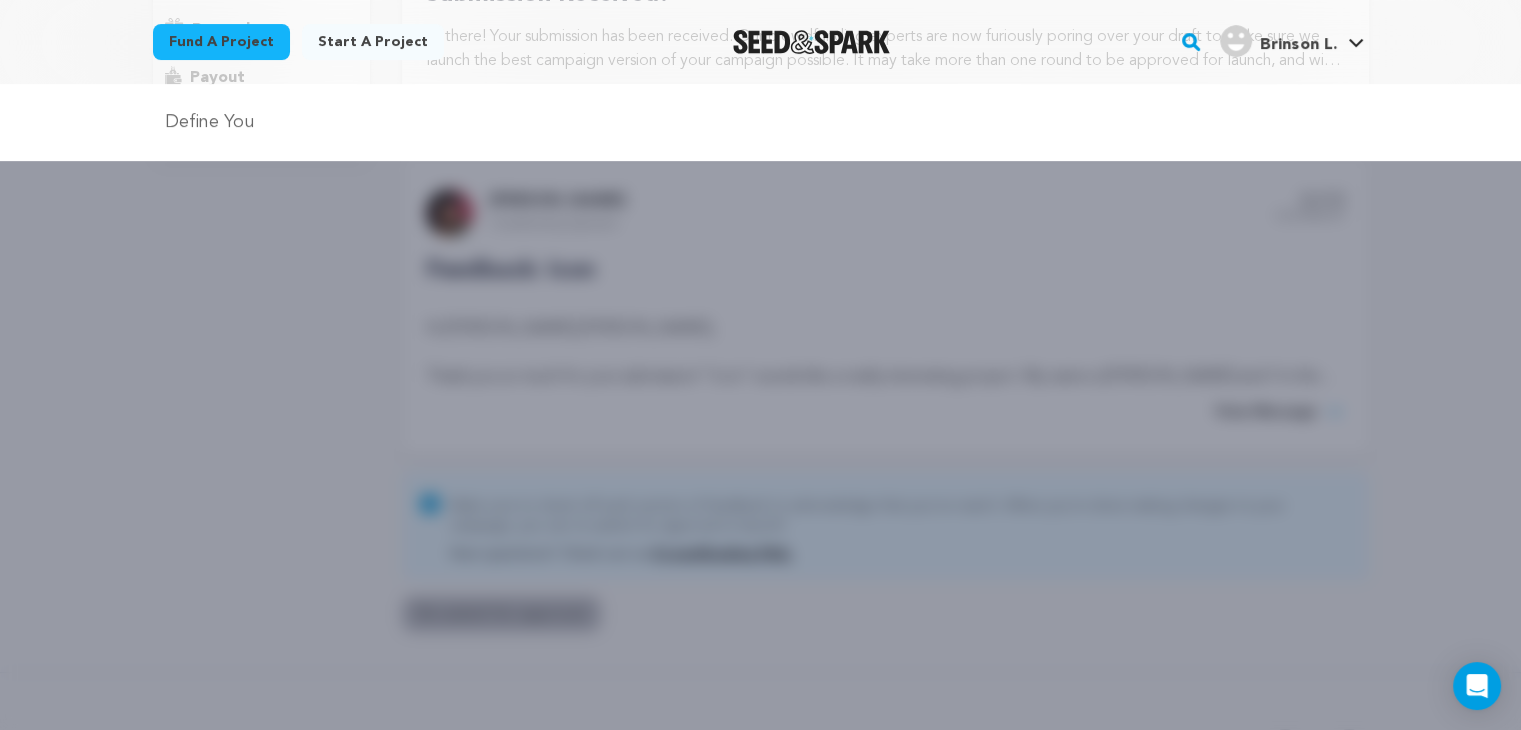 type on "Define You" 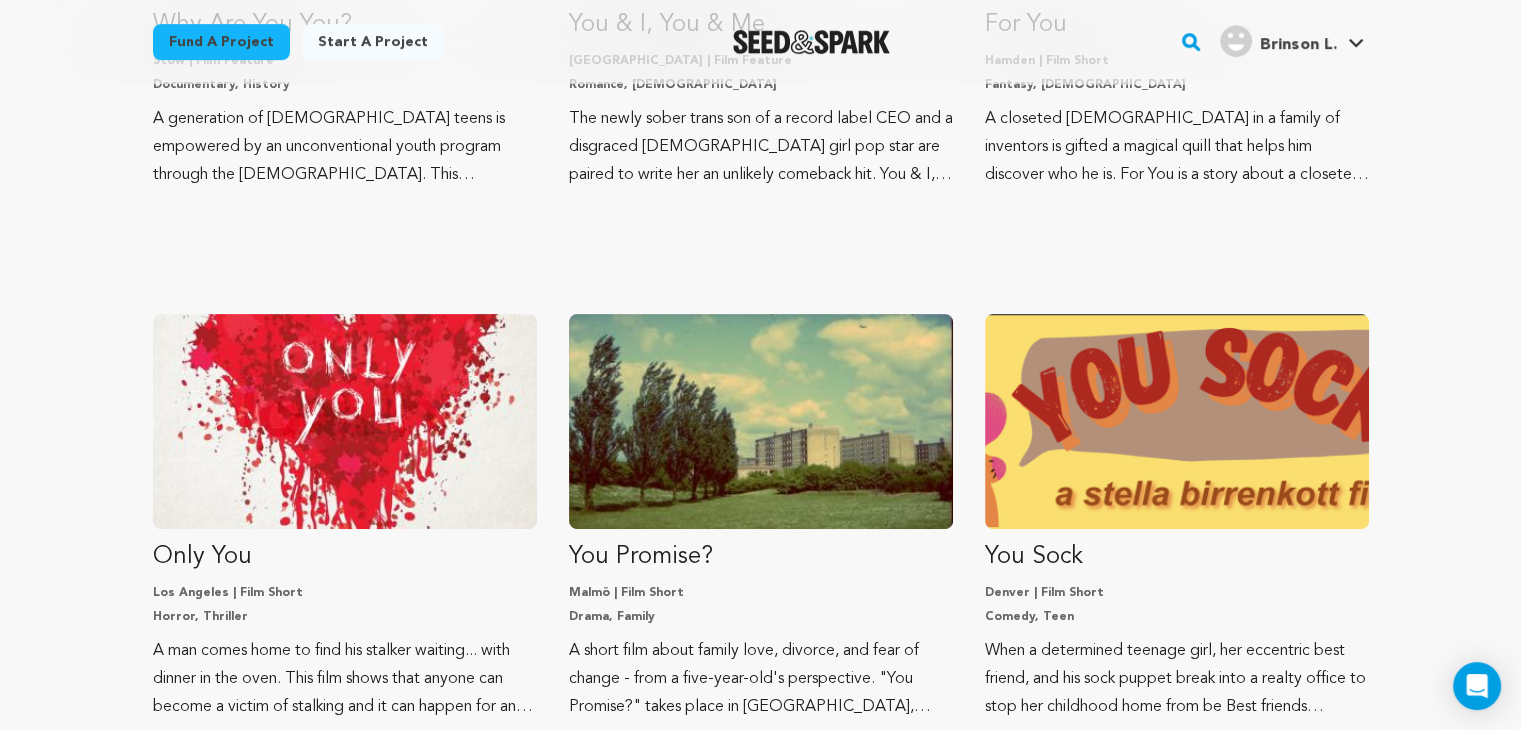 scroll, scrollTop: 0, scrollLeft: 0, axis: both 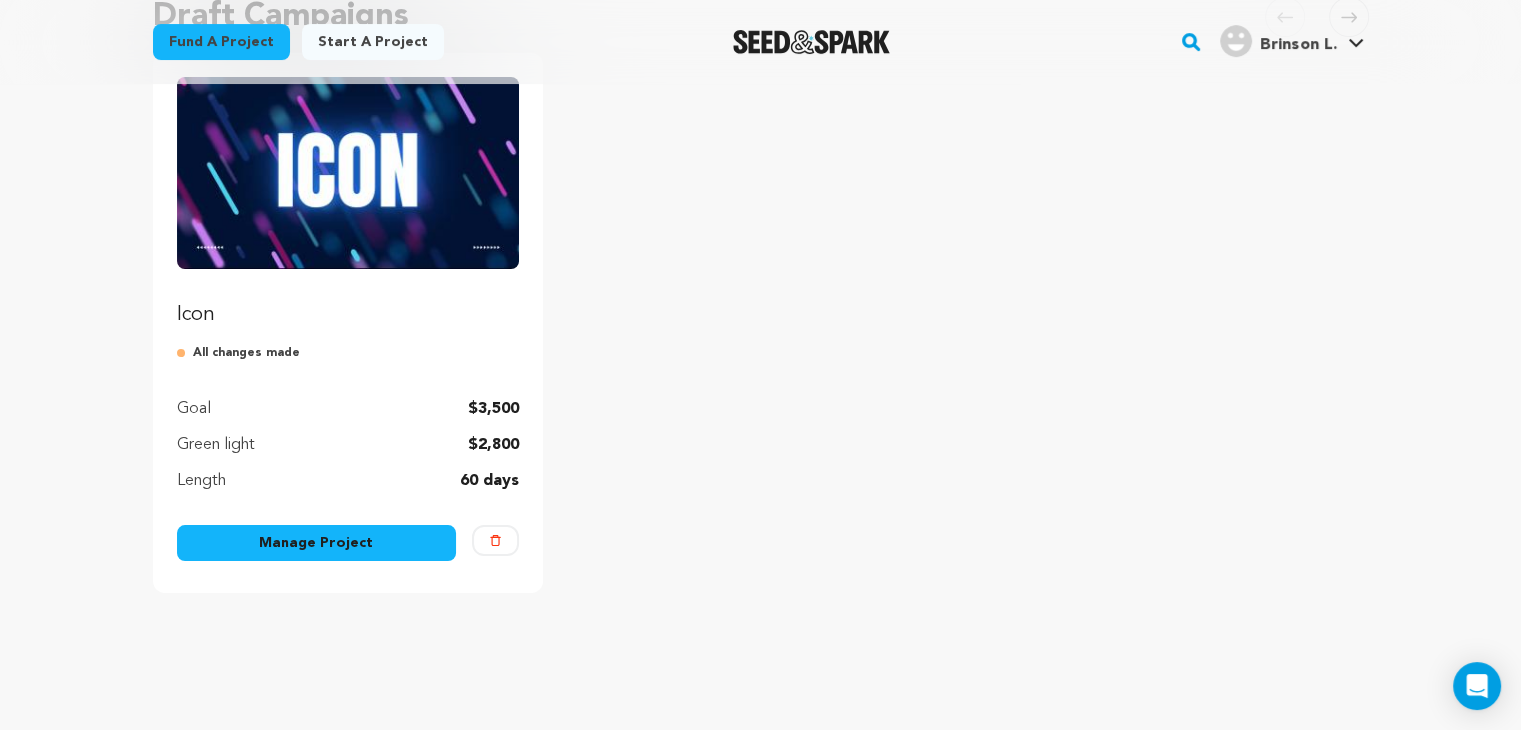click on "Manage Project" at bounding box center (317, 543) 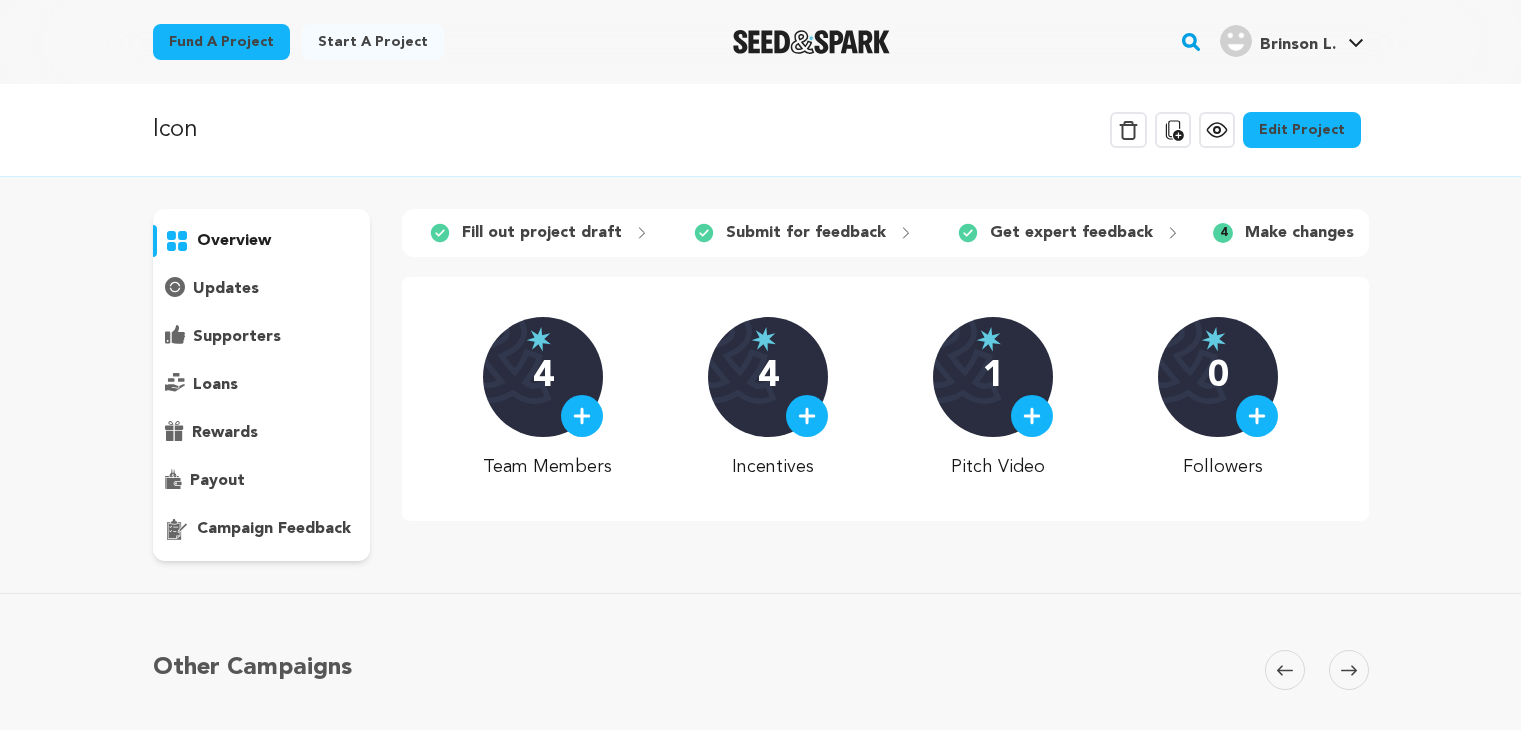 scroll, scrollTop: 0, scrollLeft: 0, axis: both 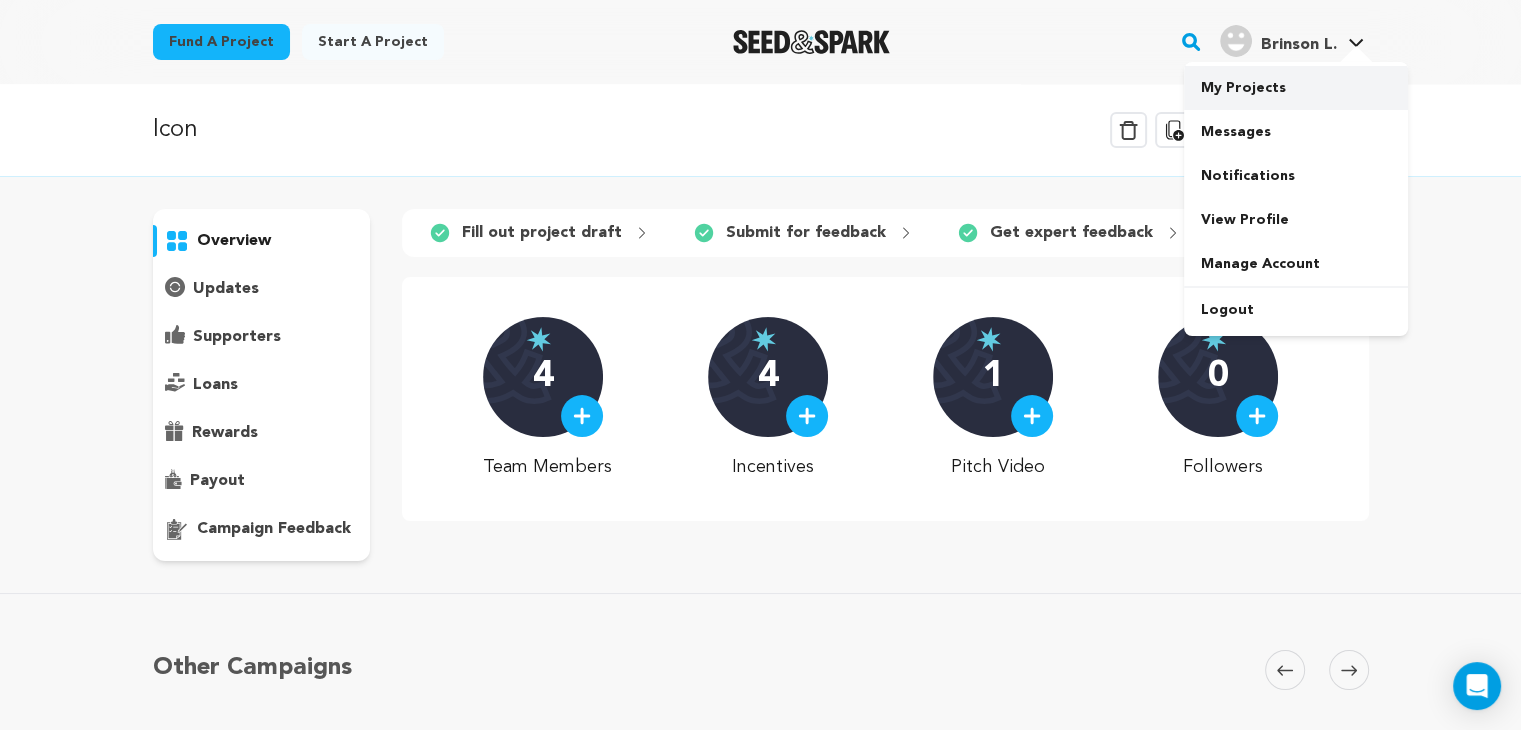 click on "My Projects" at bounding box center [1296, 88] 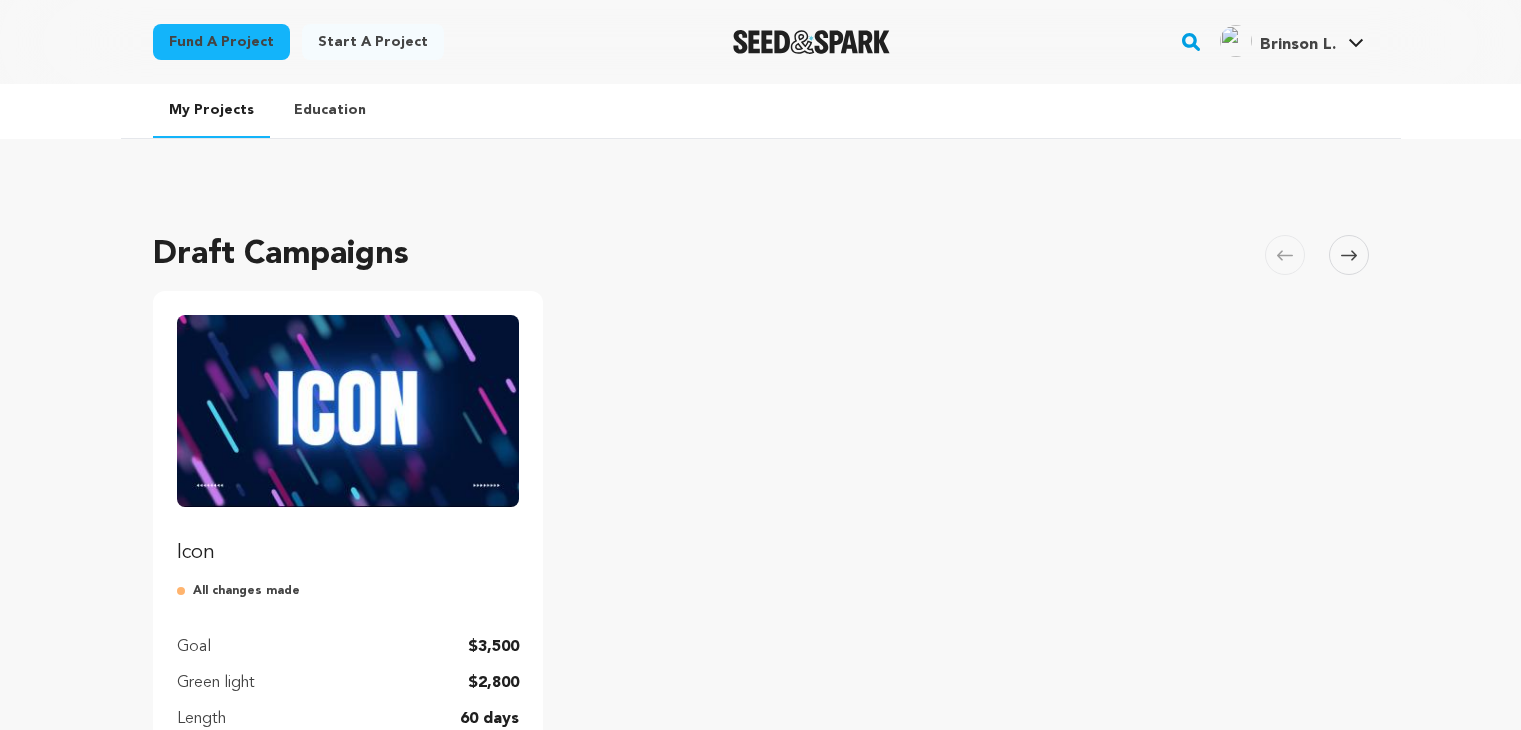 scroll, scrollTop: 0, scrollLeft: 0, axis: both 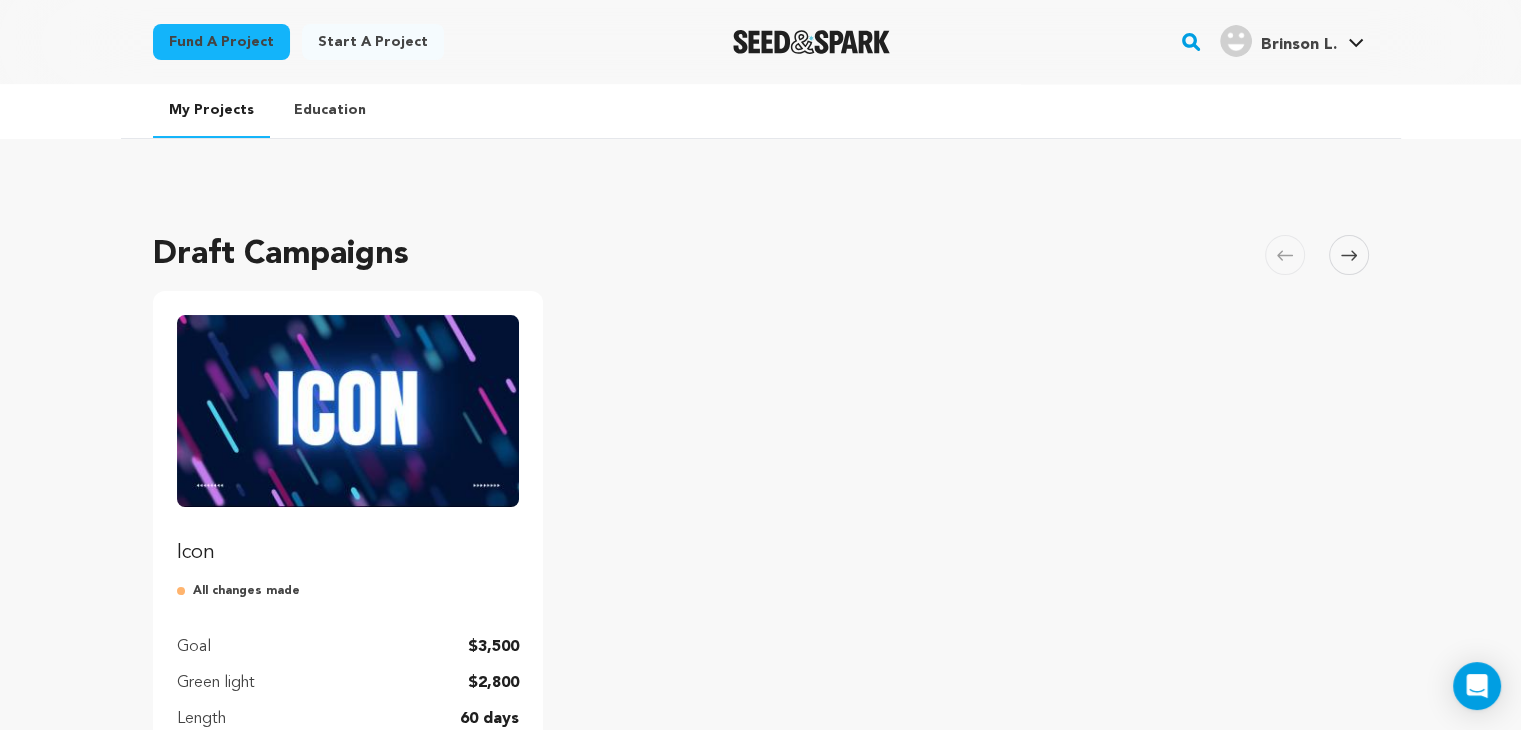 click on "Education" at bounding box center [330, 110] 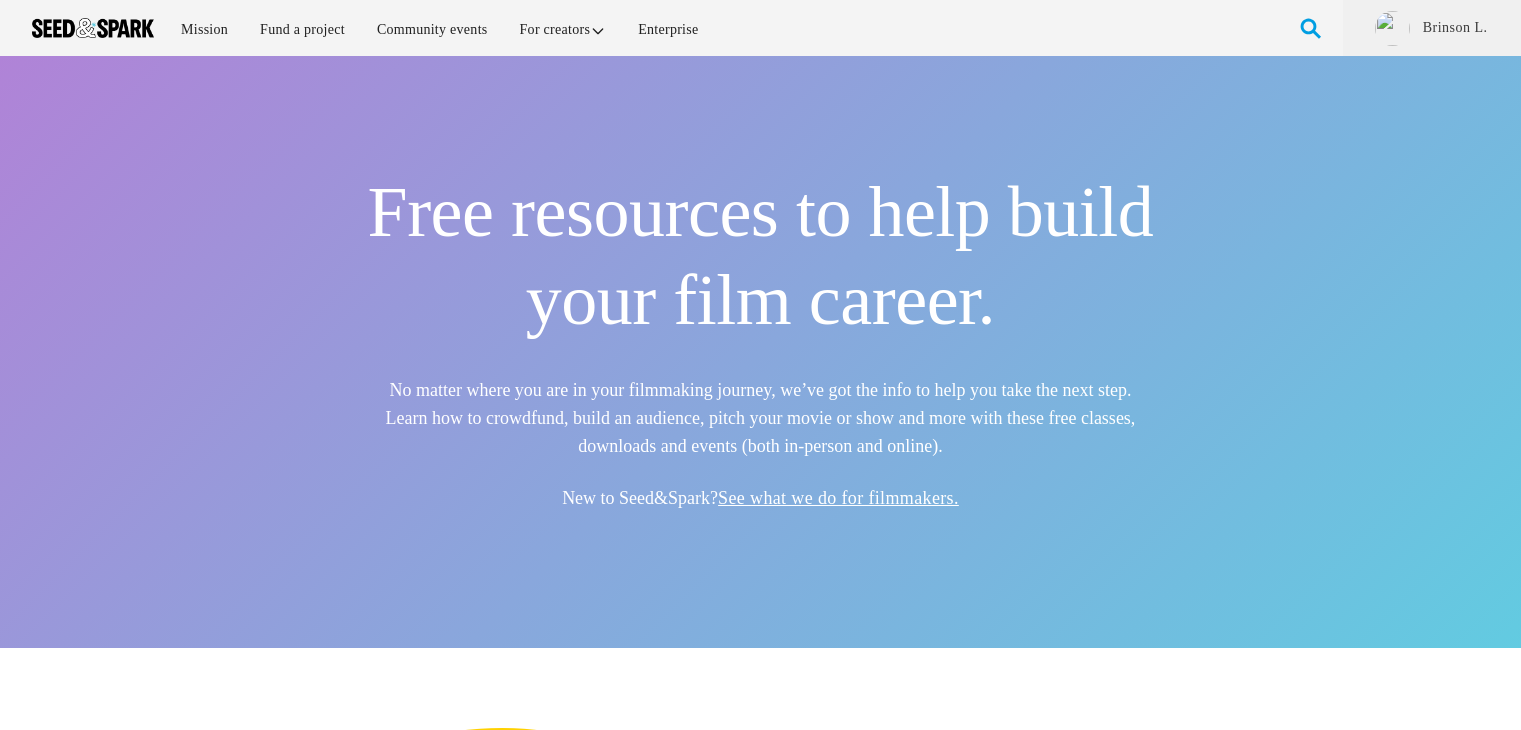 scroll, scrollTop: 0, scrollLeft: 0, axis: both 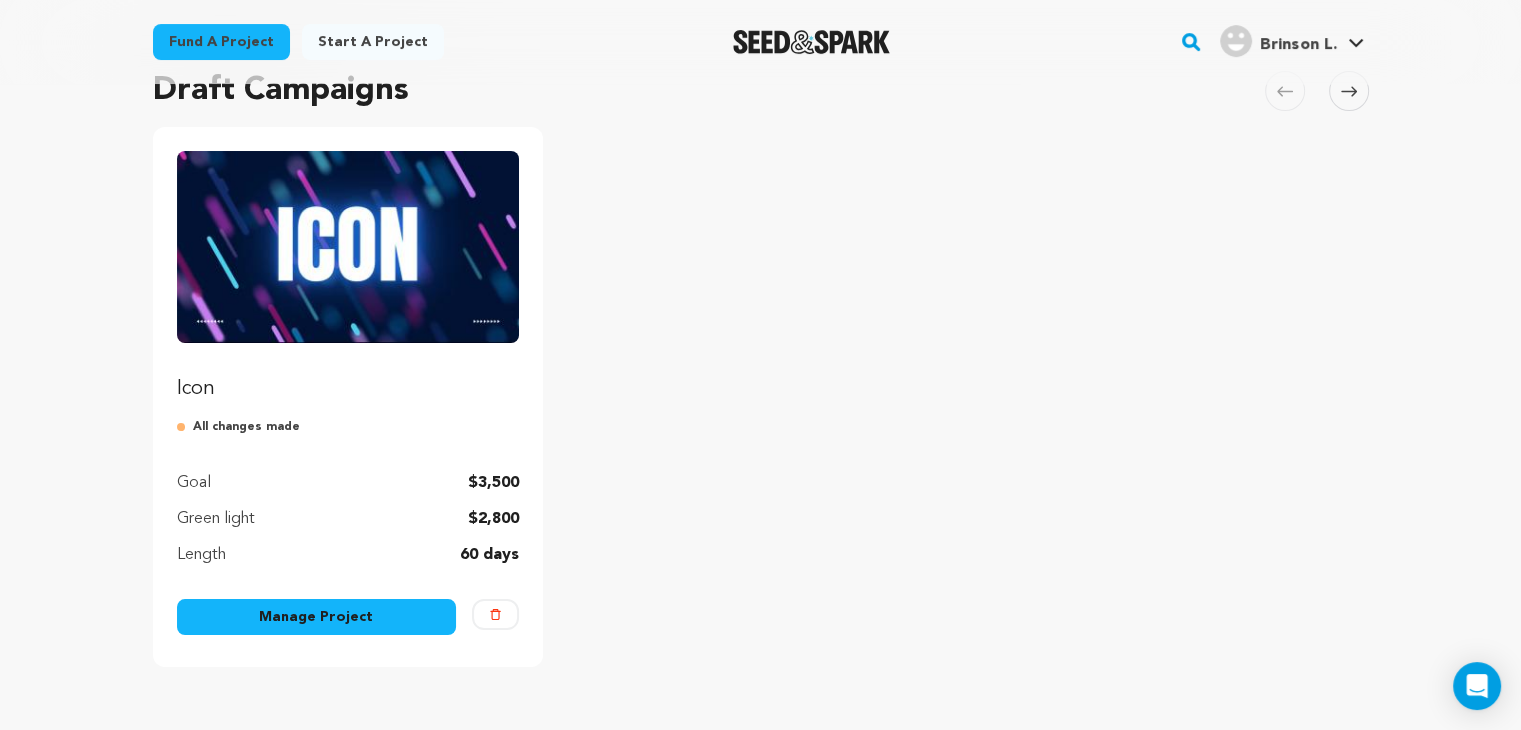 click at bounding box center (348, 247) 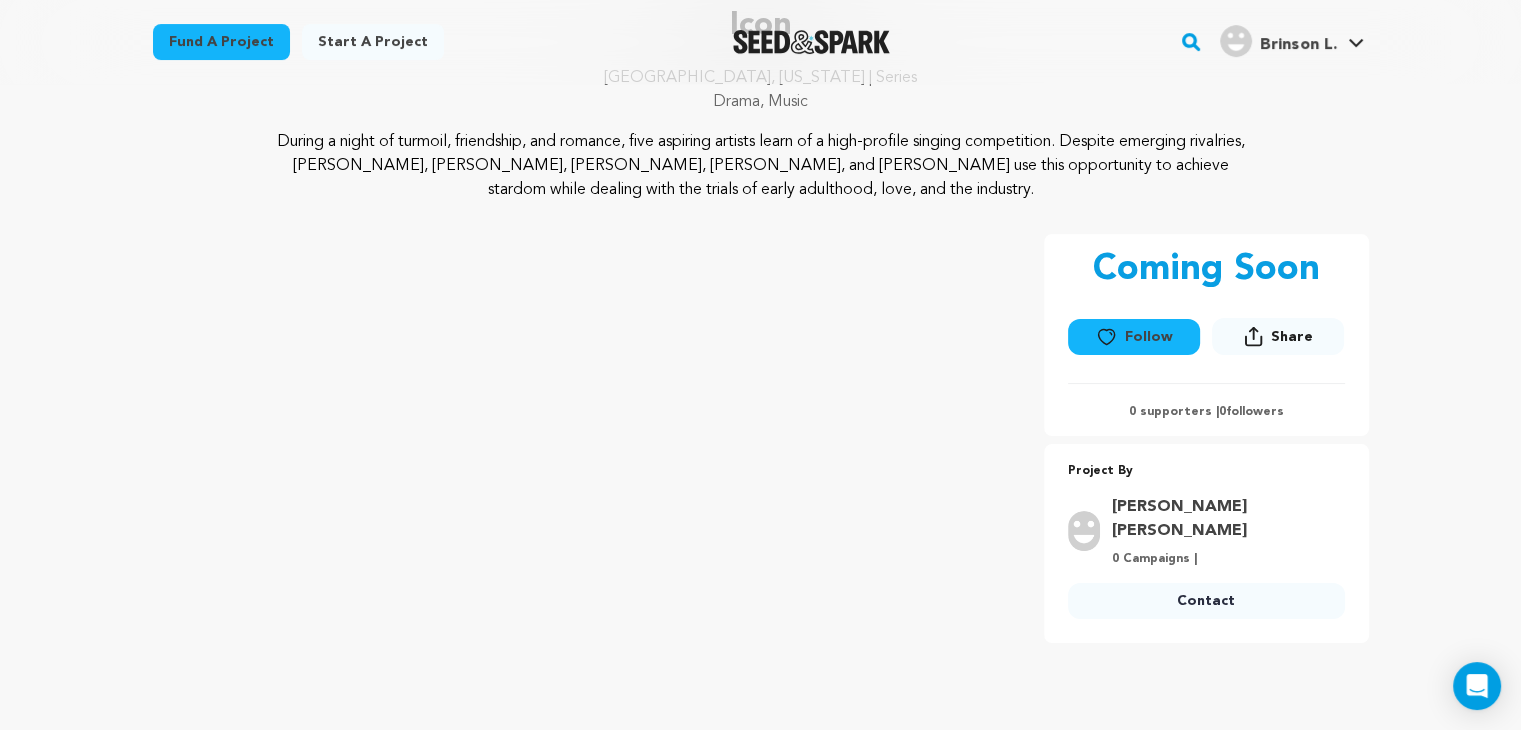 scroll, scrollTop: 164, scrollLeft: 0, axis: vertical 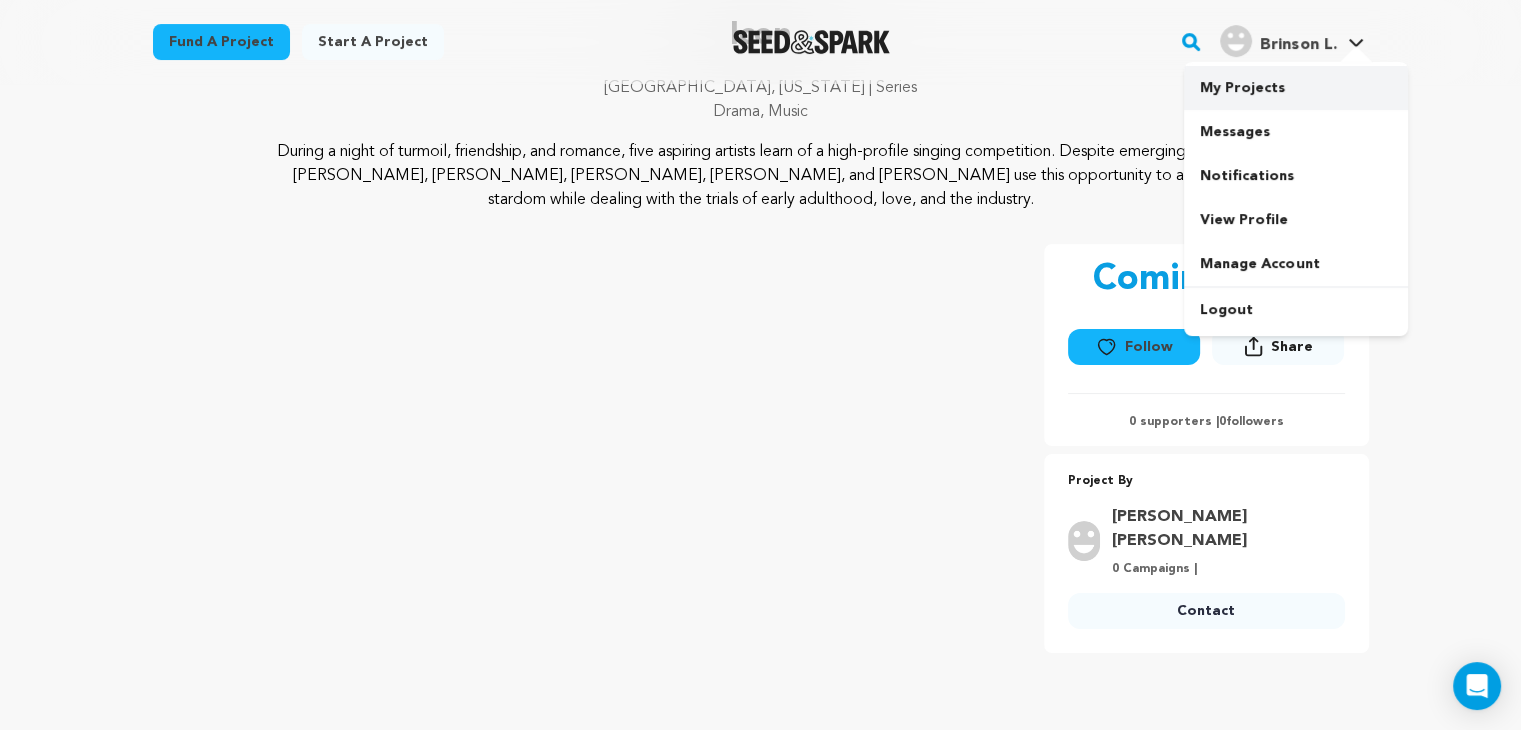 click on "My Projects" at bounding box center [1296, 88] 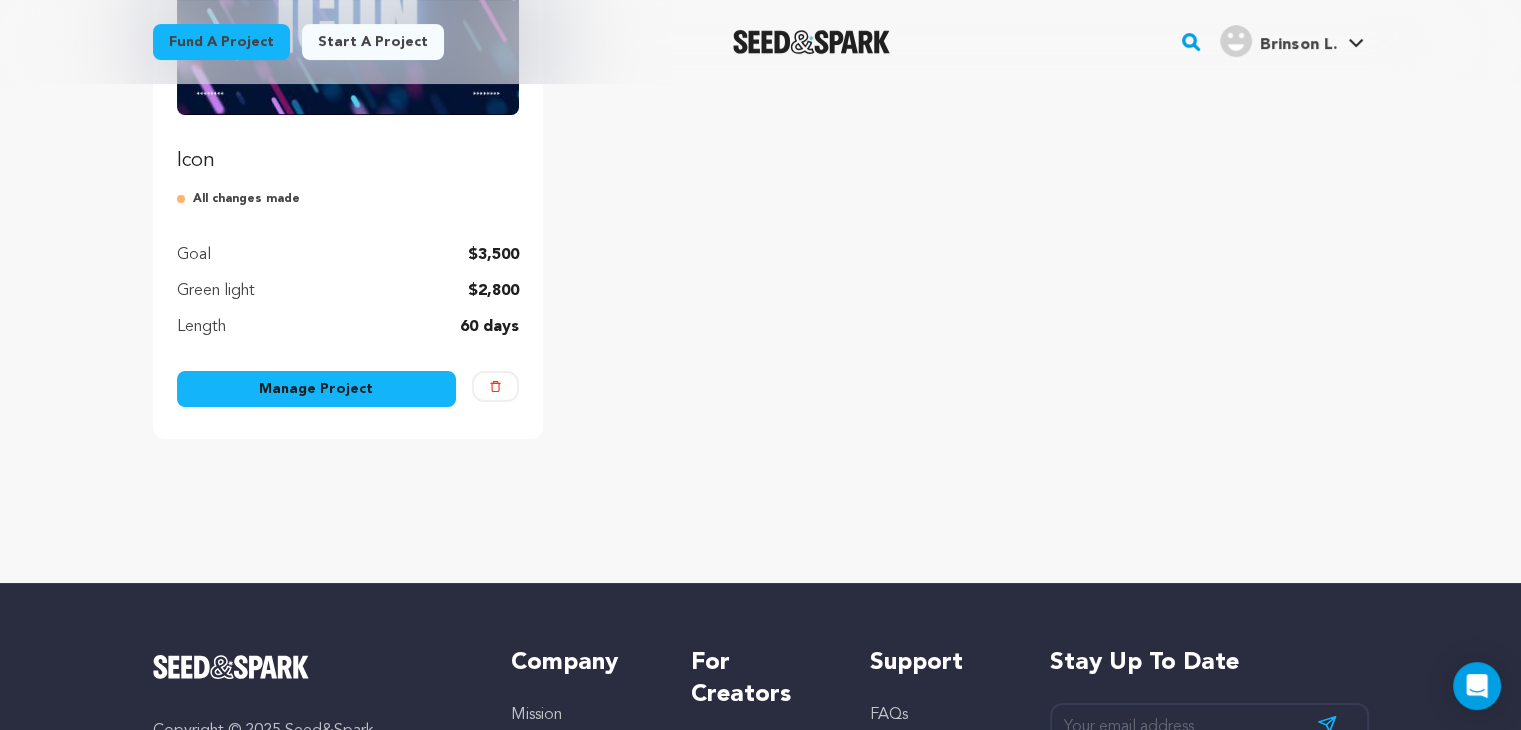 scroll, scrollTop: 392, scrollLeft: 0, axis: vertical 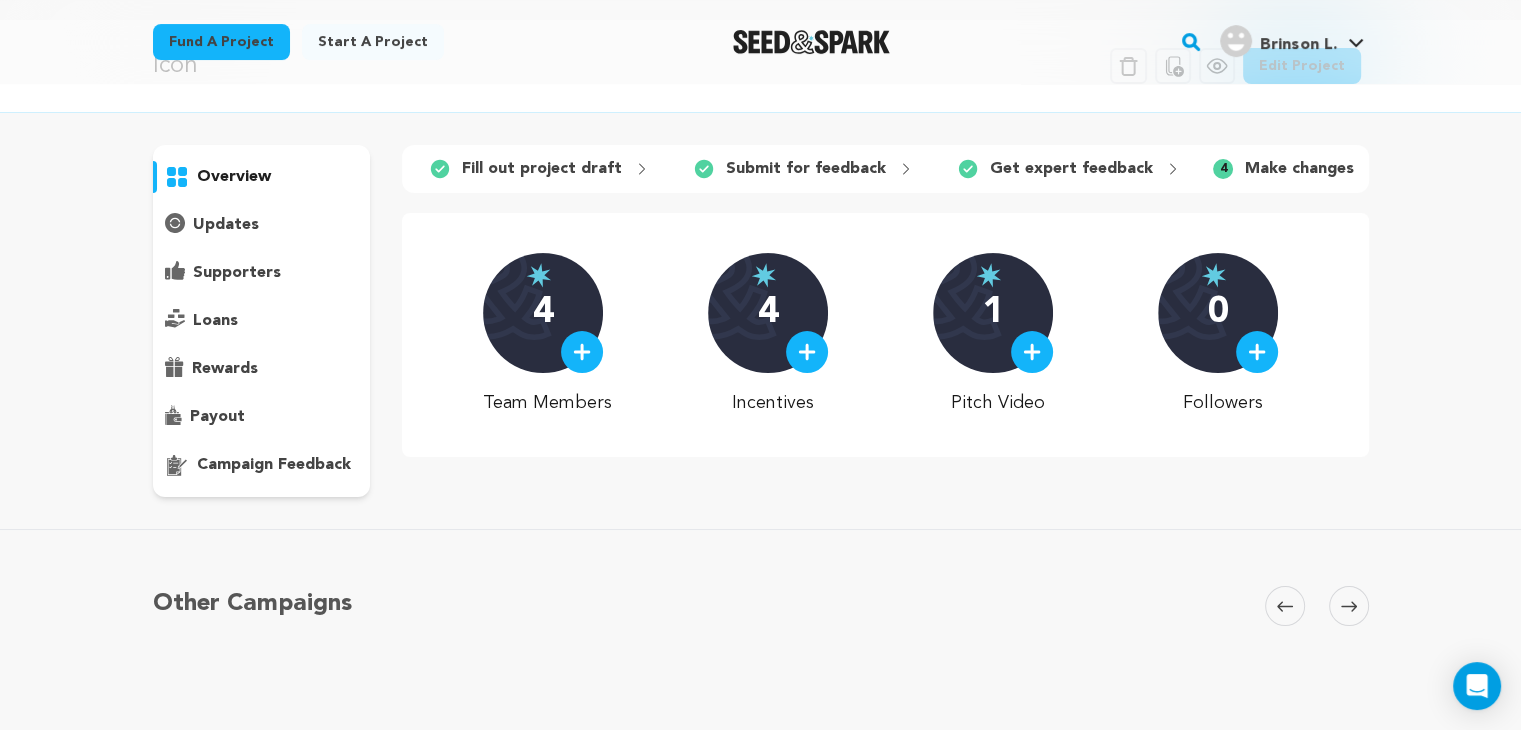 click on "campaign feedback" at bounding box center (274, 465) 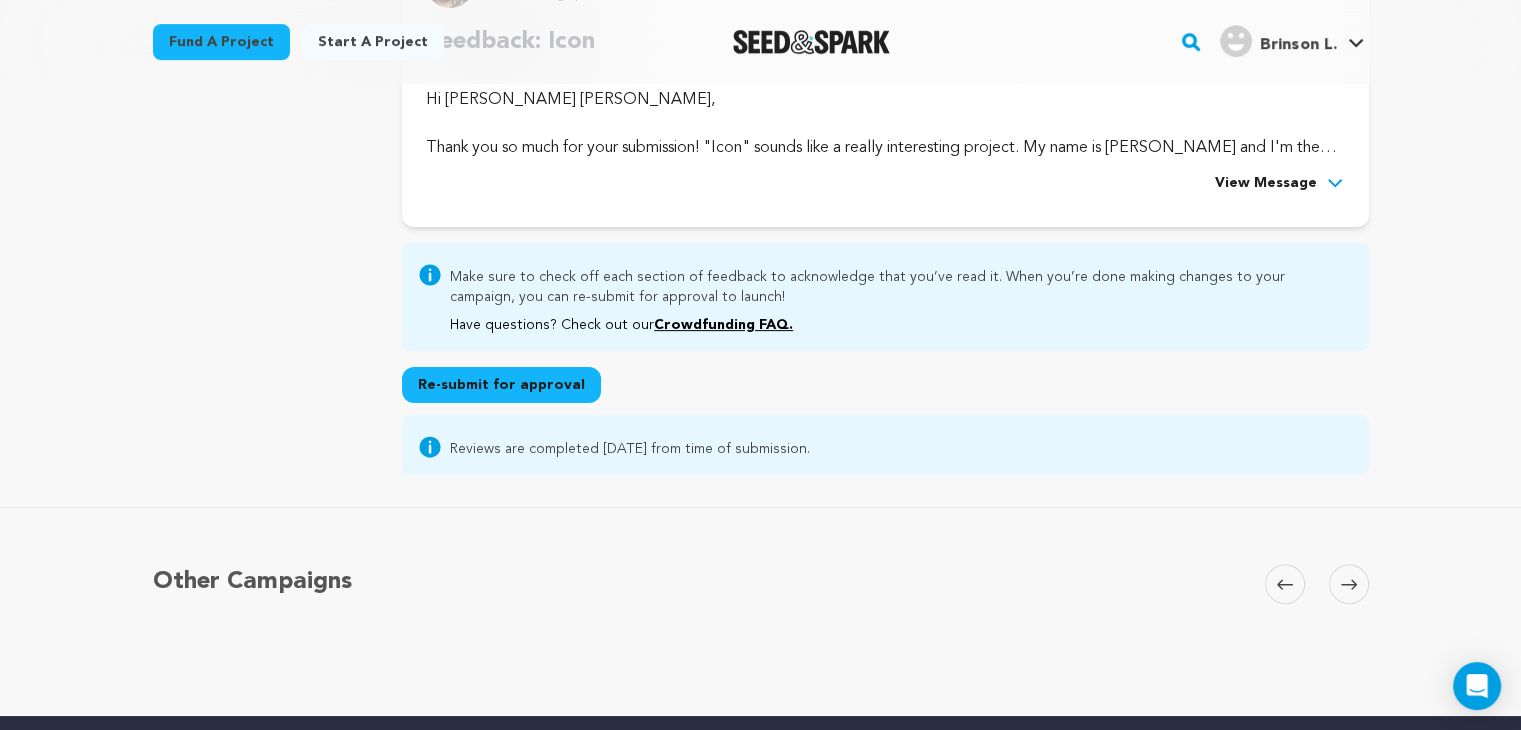 scroll, scrollTop: 632, scrollLeft: 0, axis: vertical 